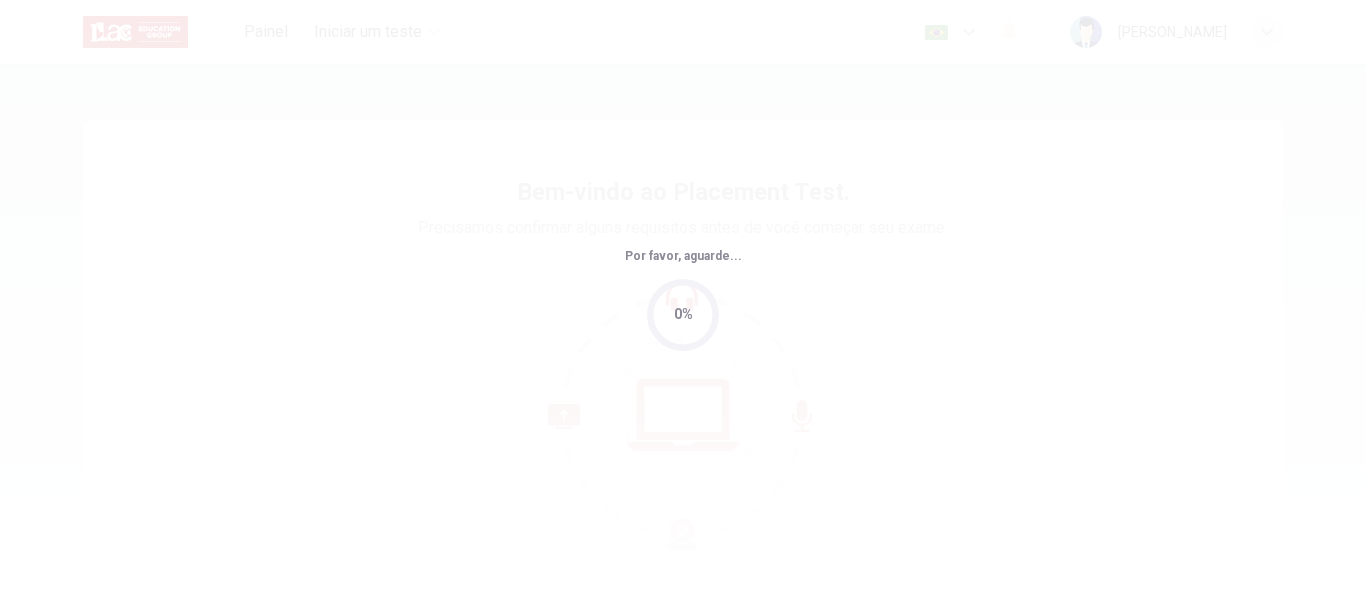 scroll, scrollTop: 0, scrollLeft: 0, axis: both 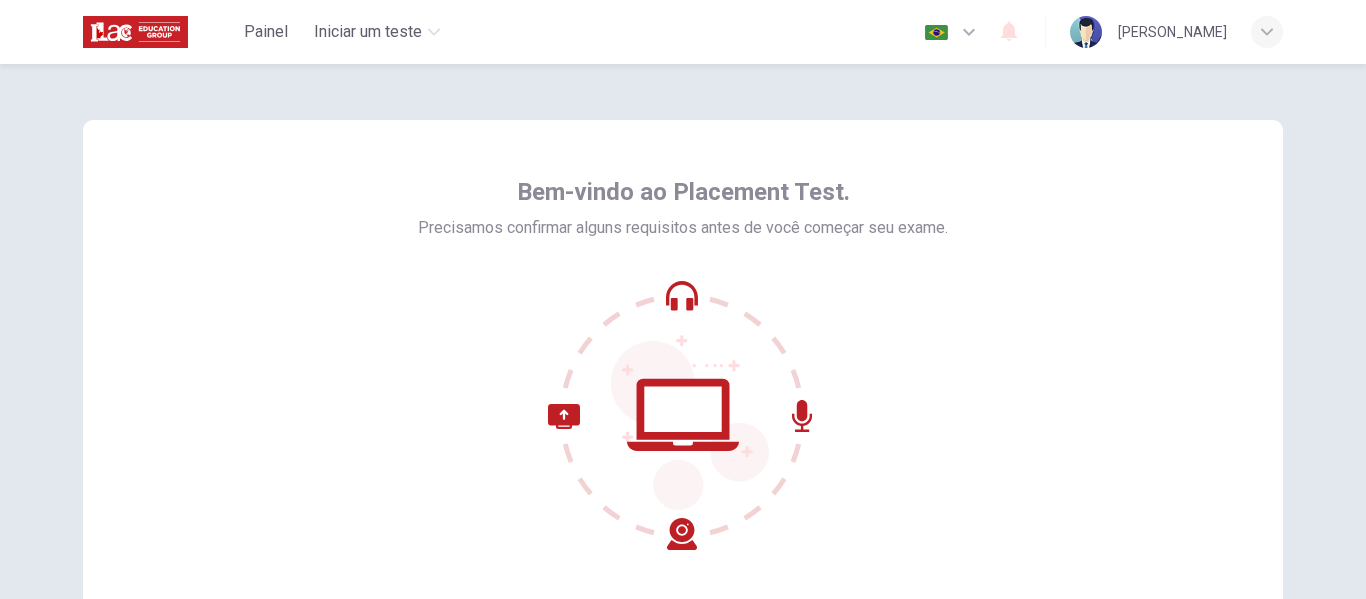 click on "Bem-vindo ao Placement Test. Precisamos confirmar alguns requisitos antes de você começar seu exame." at bounding box center (683, 360) 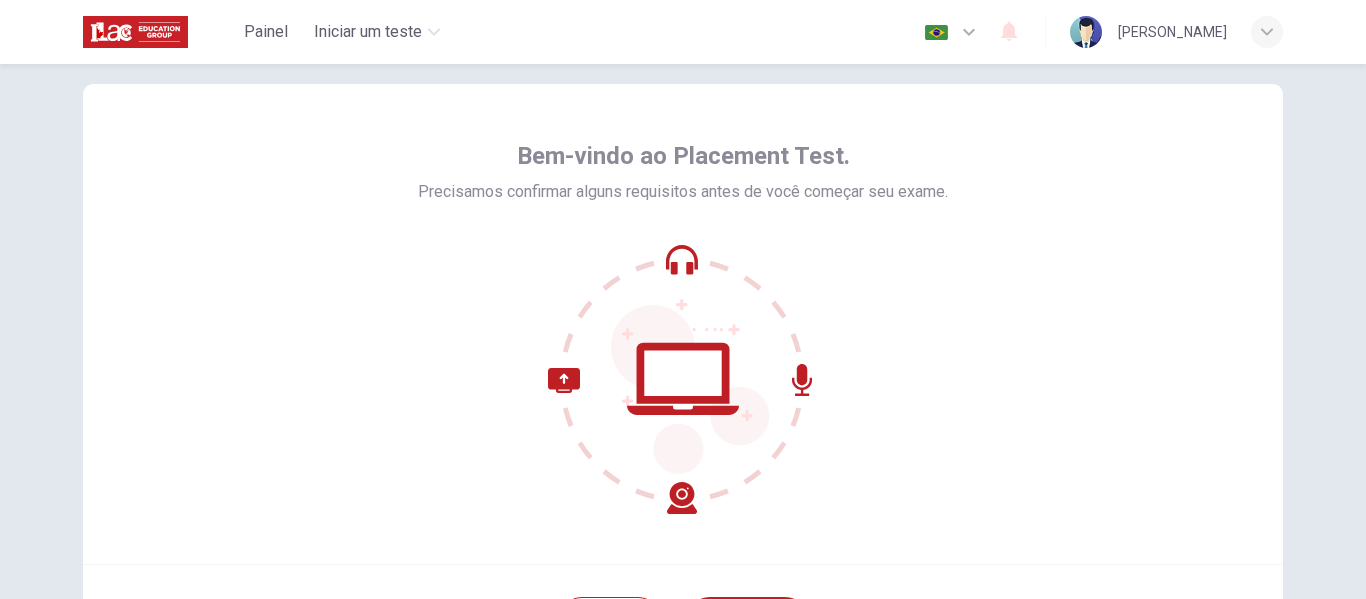 scroll, scrollTop: 234, scrollLeft: 0, axis: vertical 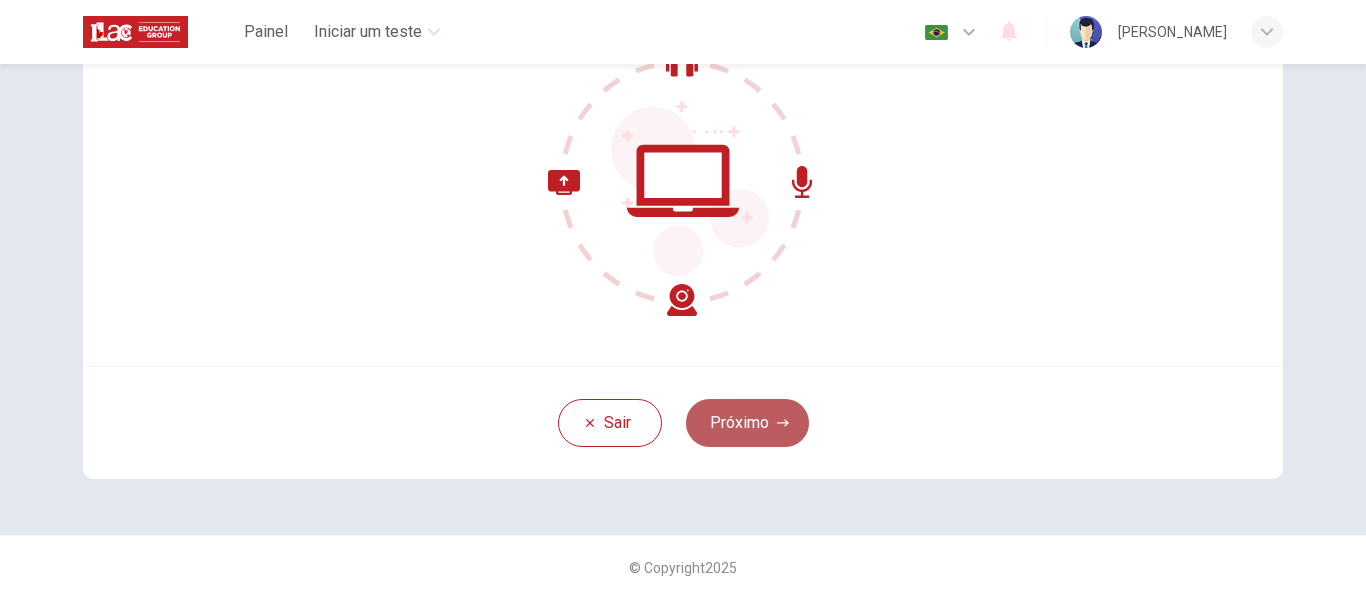 click on "Próximo" at bounding box center (747, 423) 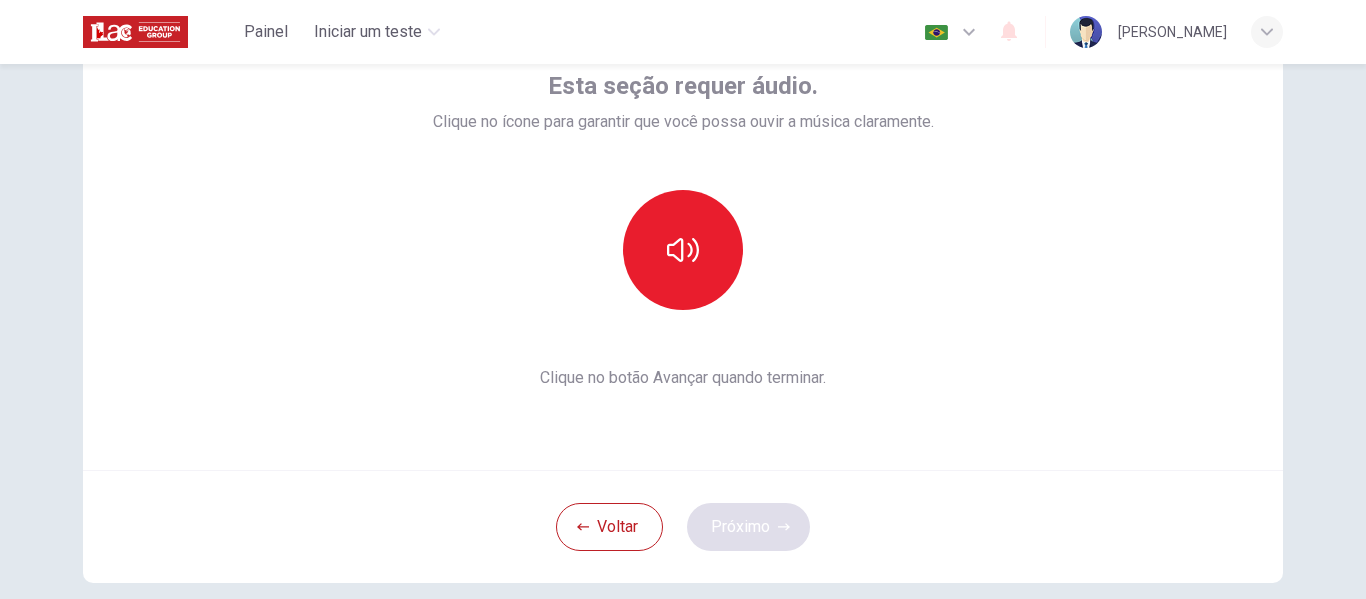 scroll, scrollTop: 129, scrollLeft: 0, axis: vertical 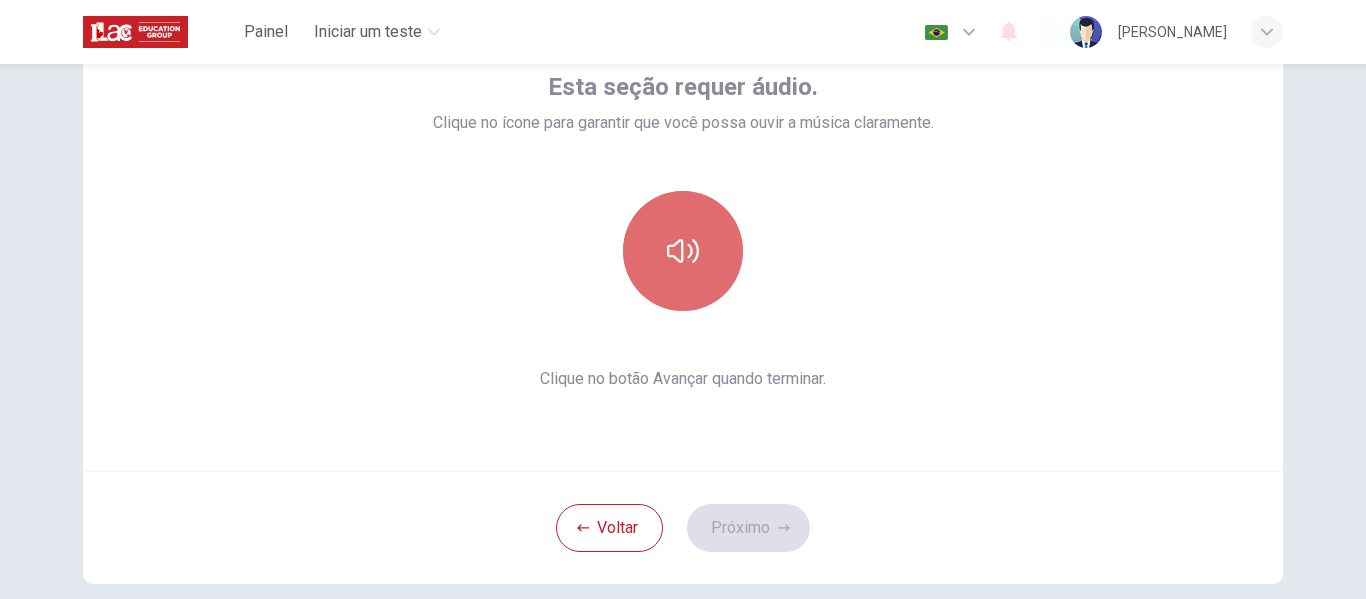 click at bounding box center [683, 251] 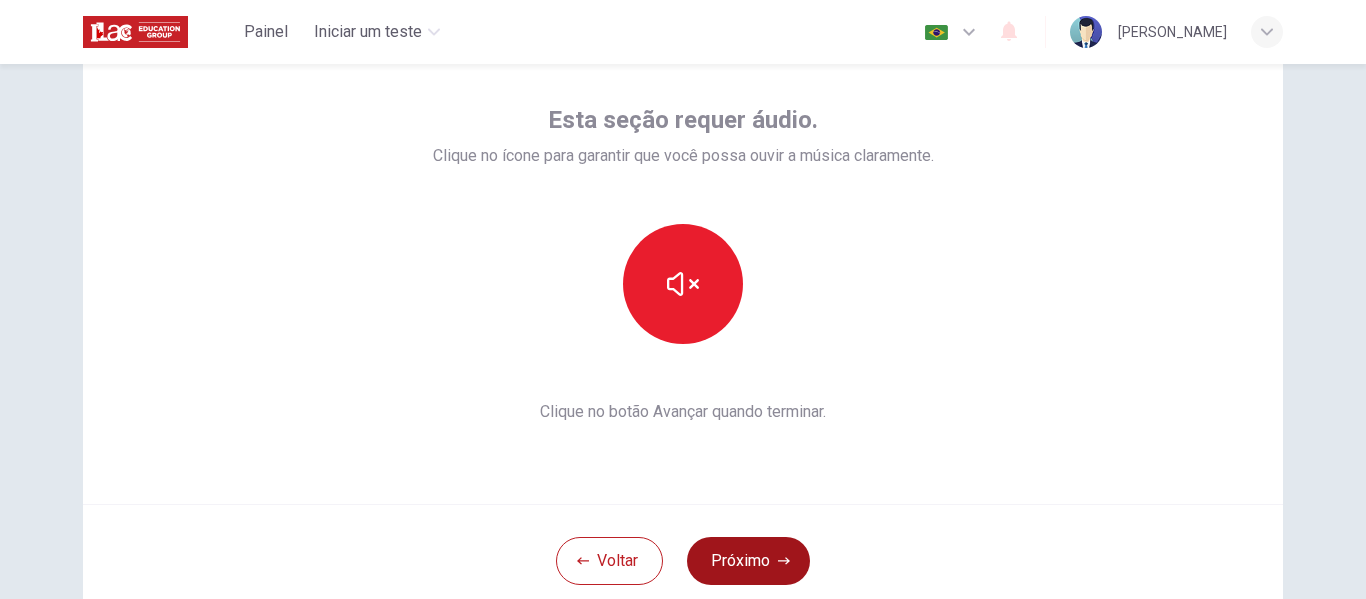 scroll, scrollTop: 97, scrollLeft: 0, axis: vertical 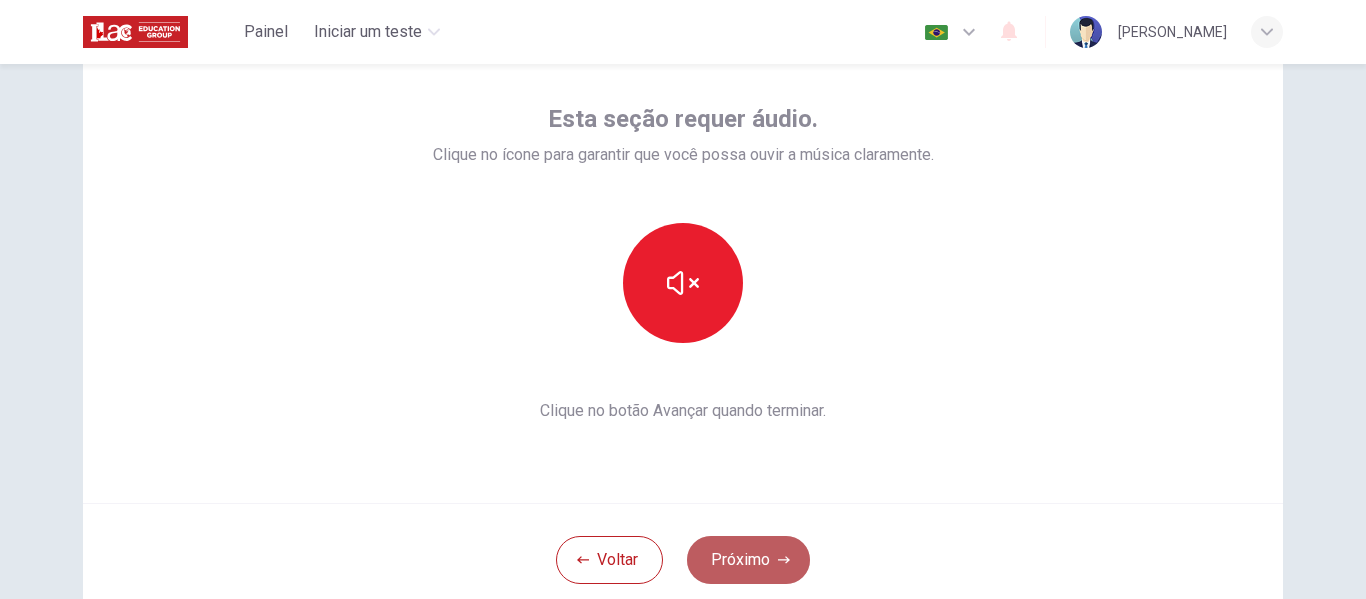 click on "Próximo" at bounding box center (748, 560) 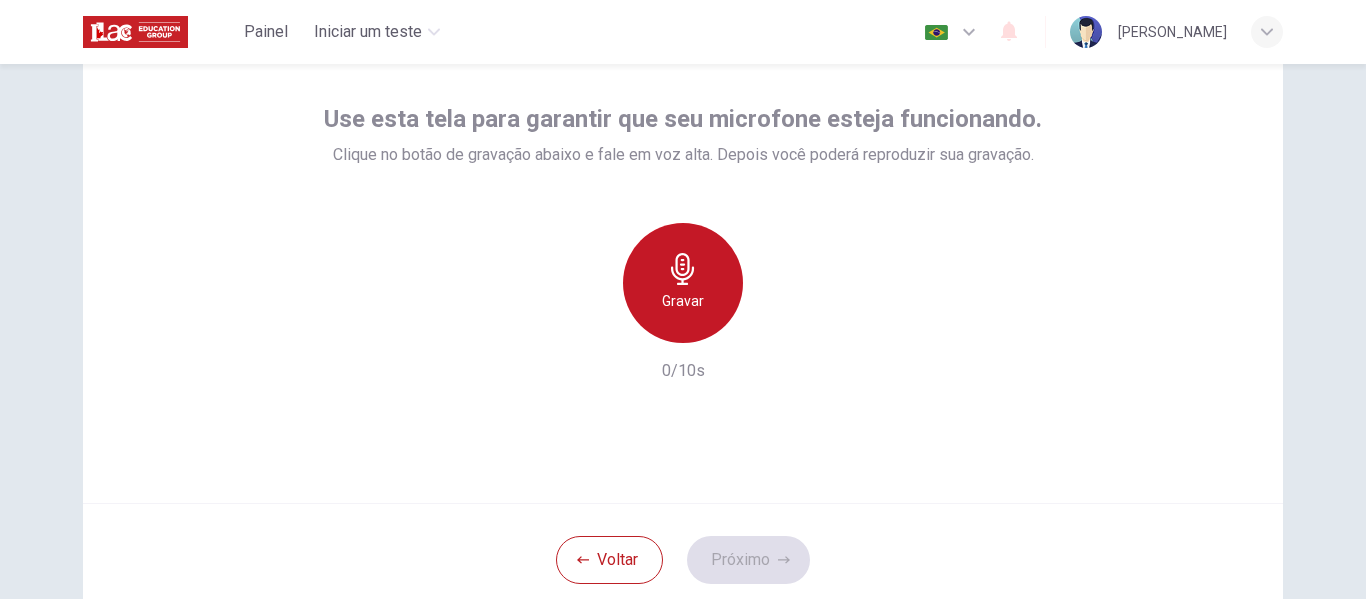 click 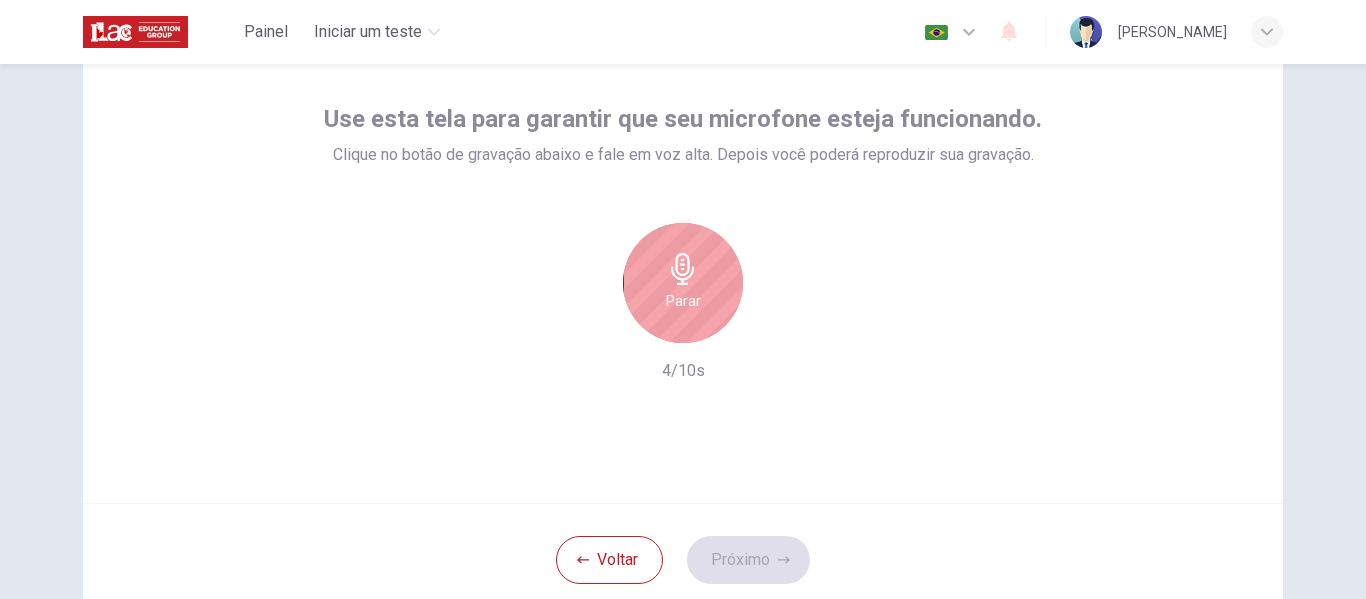 click 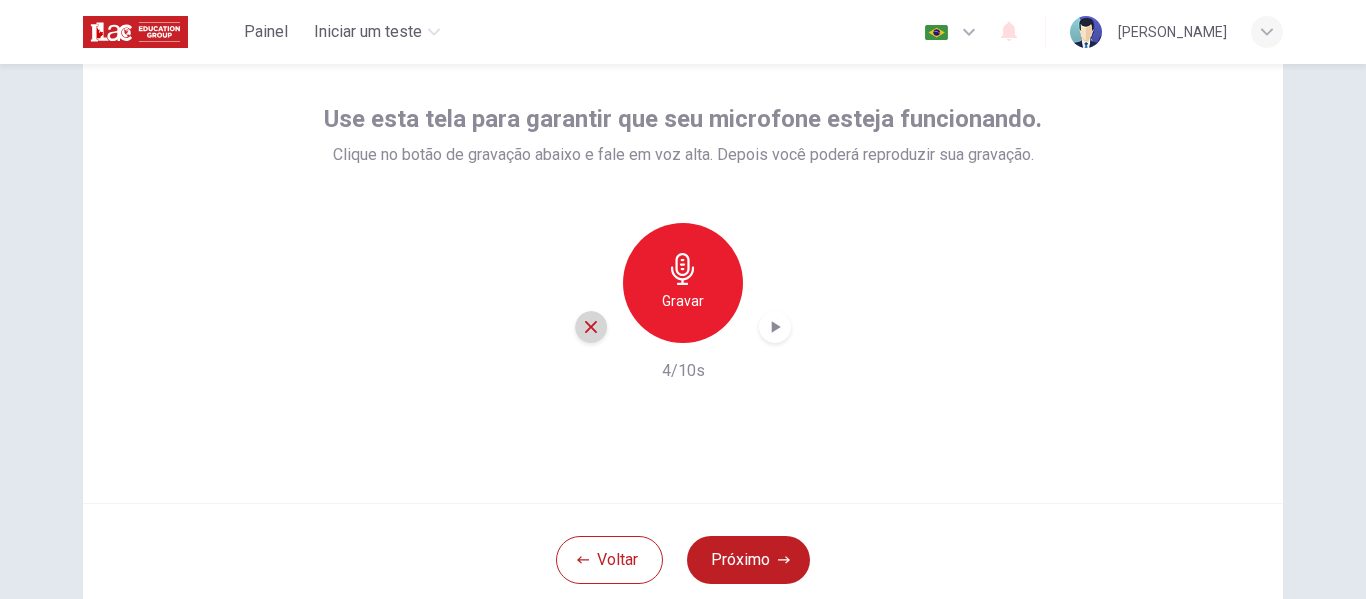 click 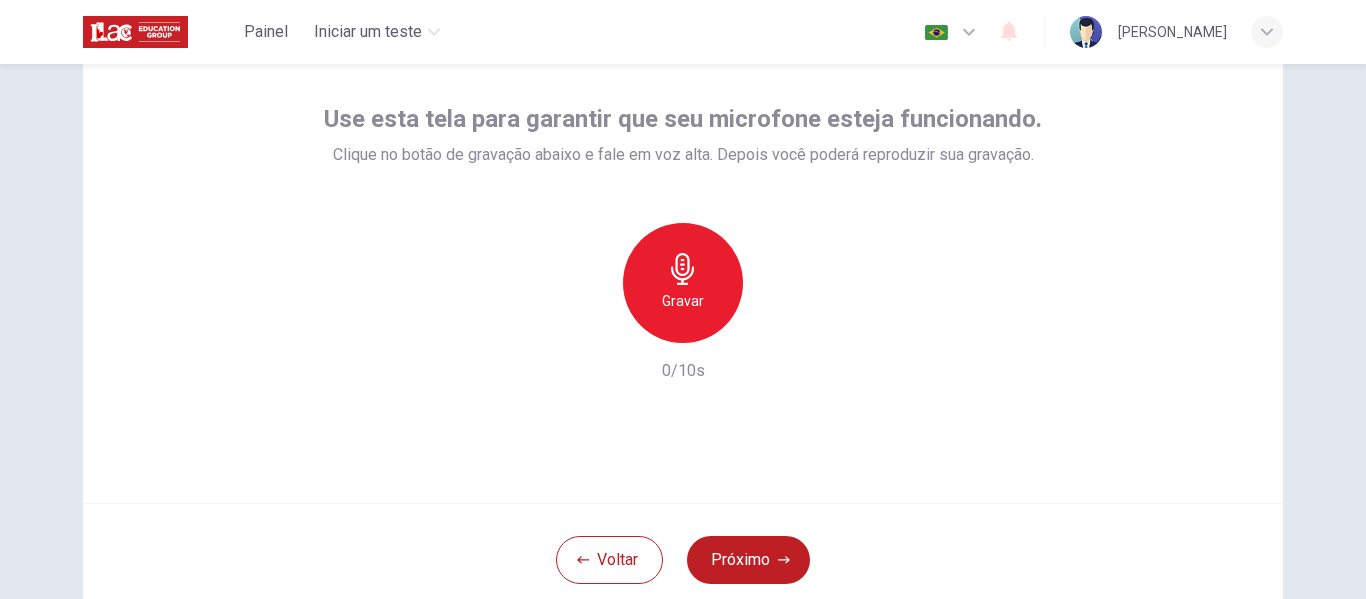 click on "Gravar" at bounding box center (683, 301) 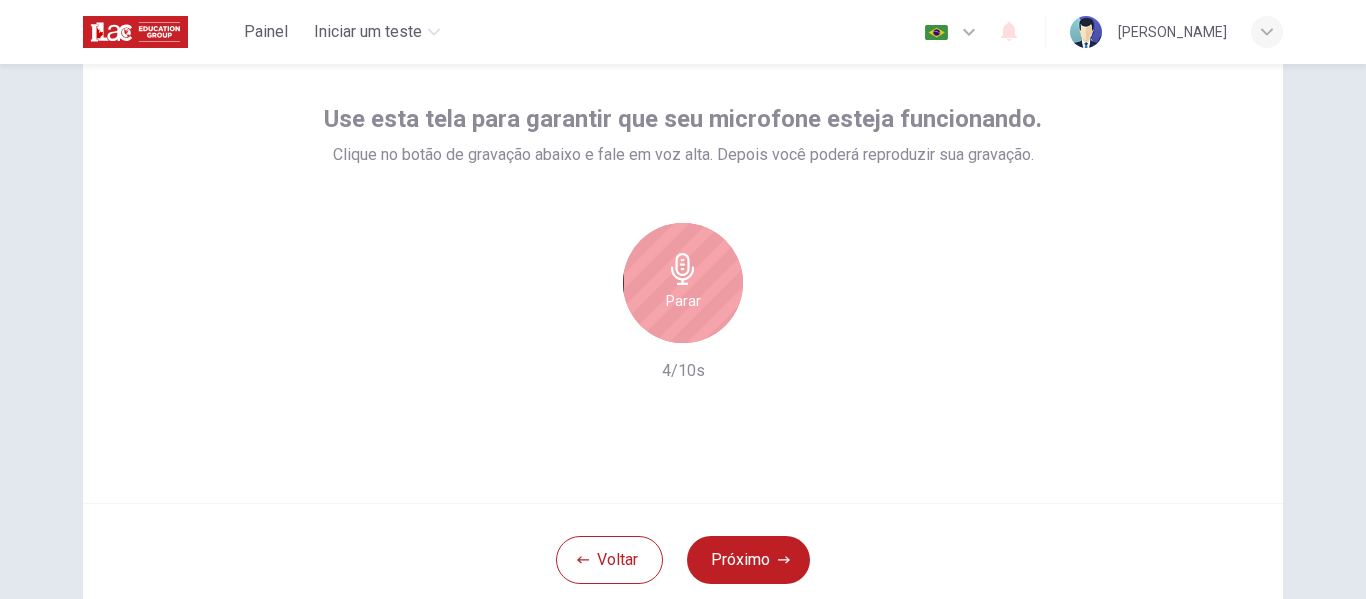 click on "Parar" at bounding box center (683, 301) 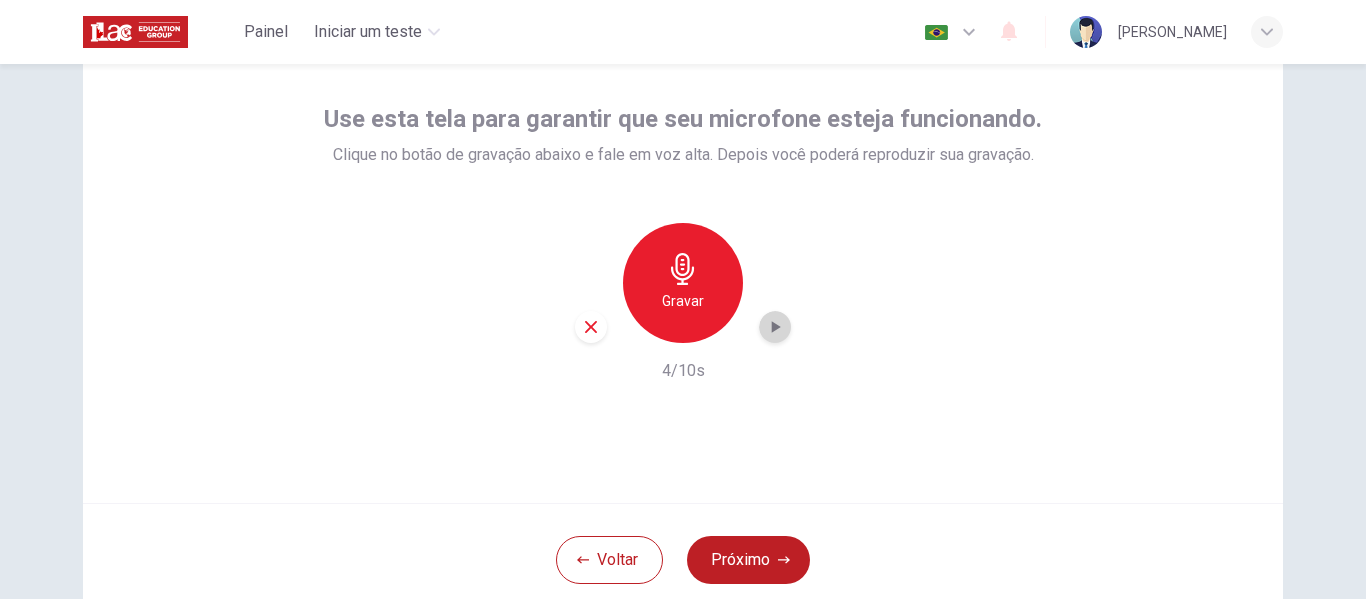 click 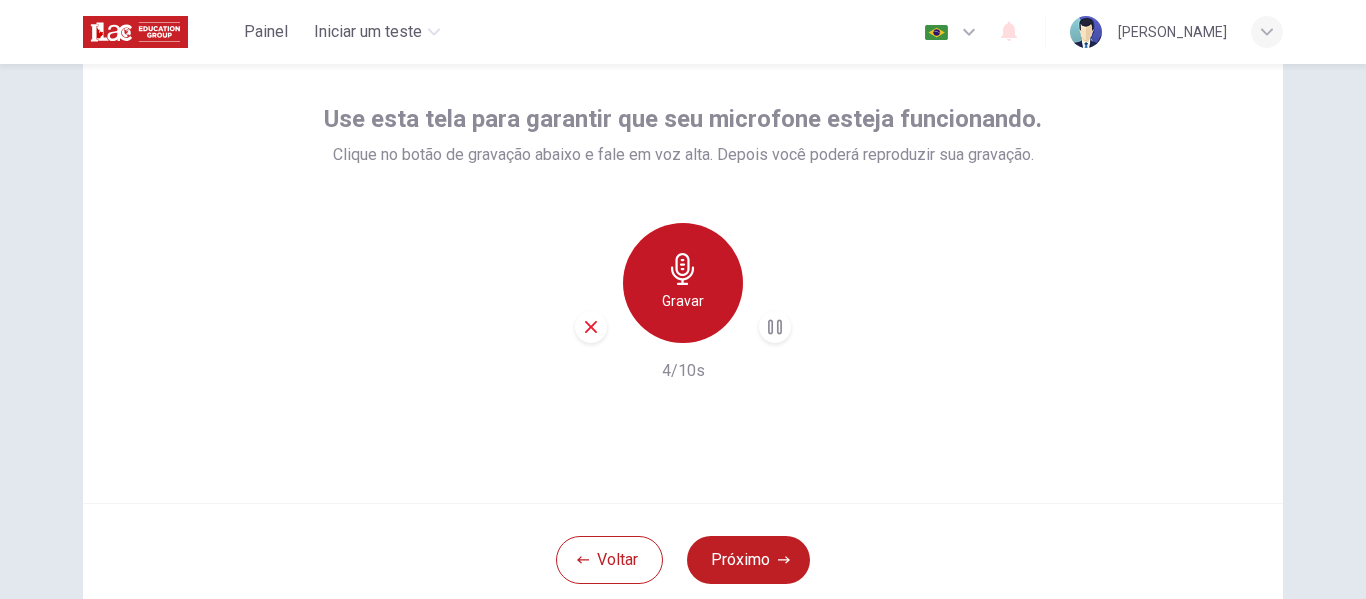 click on "Gravar" at bounding box center (683, 301) 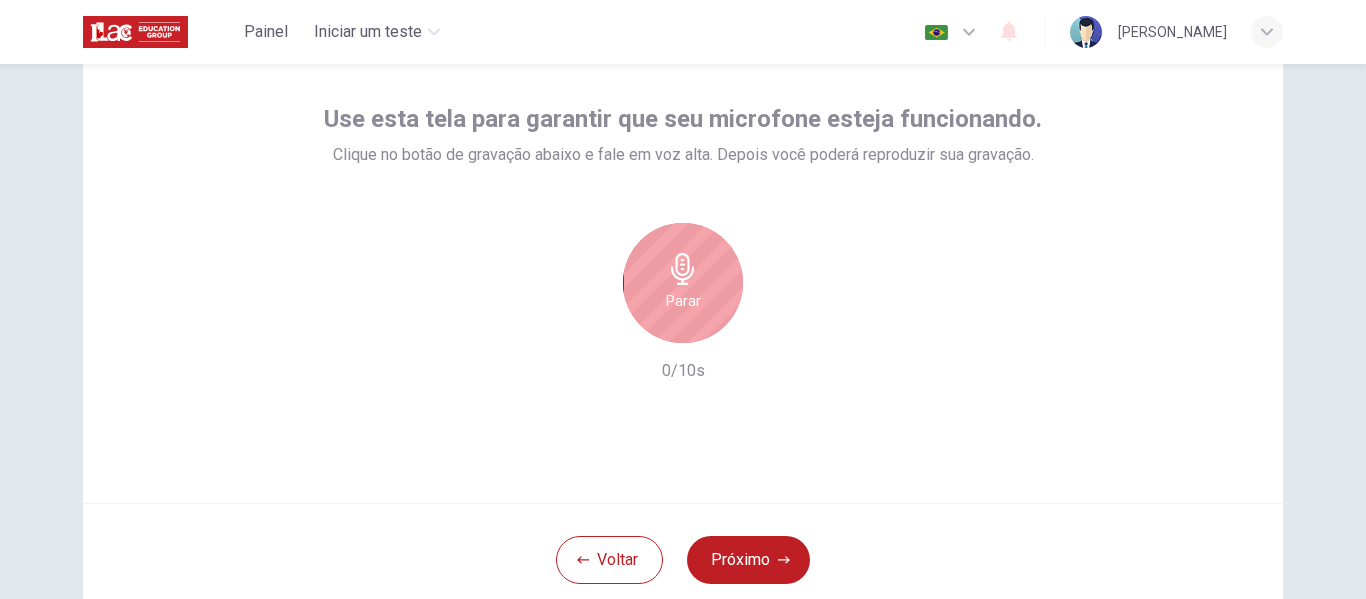 click on "Parar" at bounding box center [683, 301] 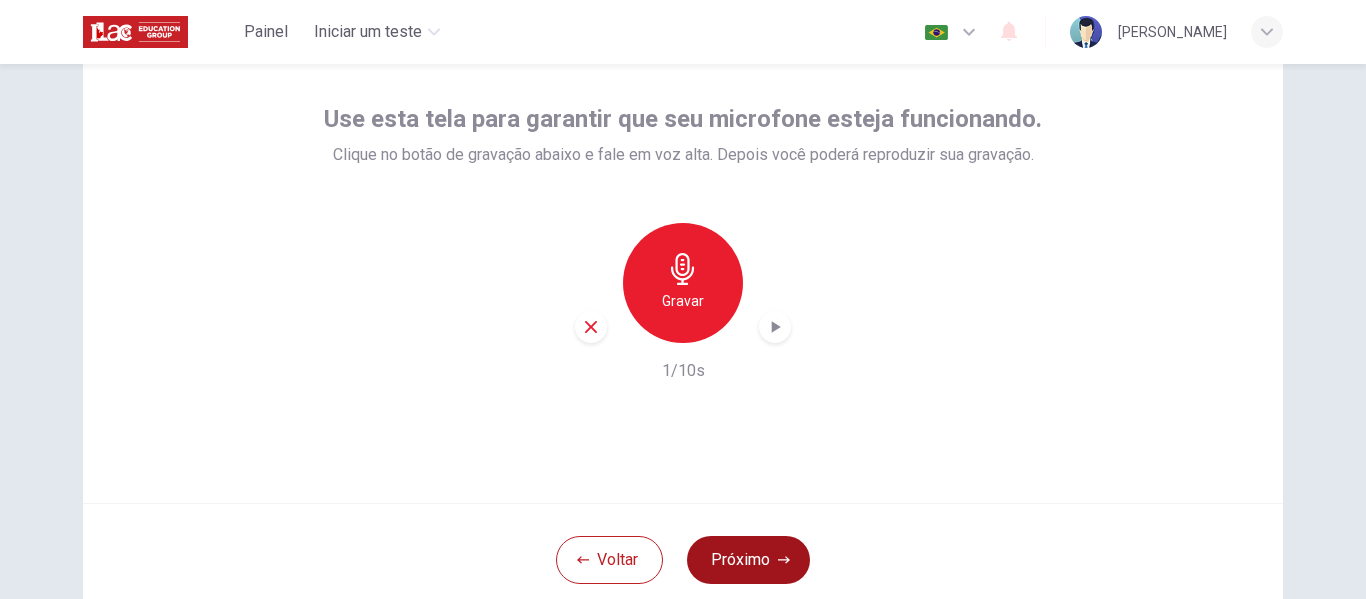 click on "Próximo" at bounding box center [748, 560] 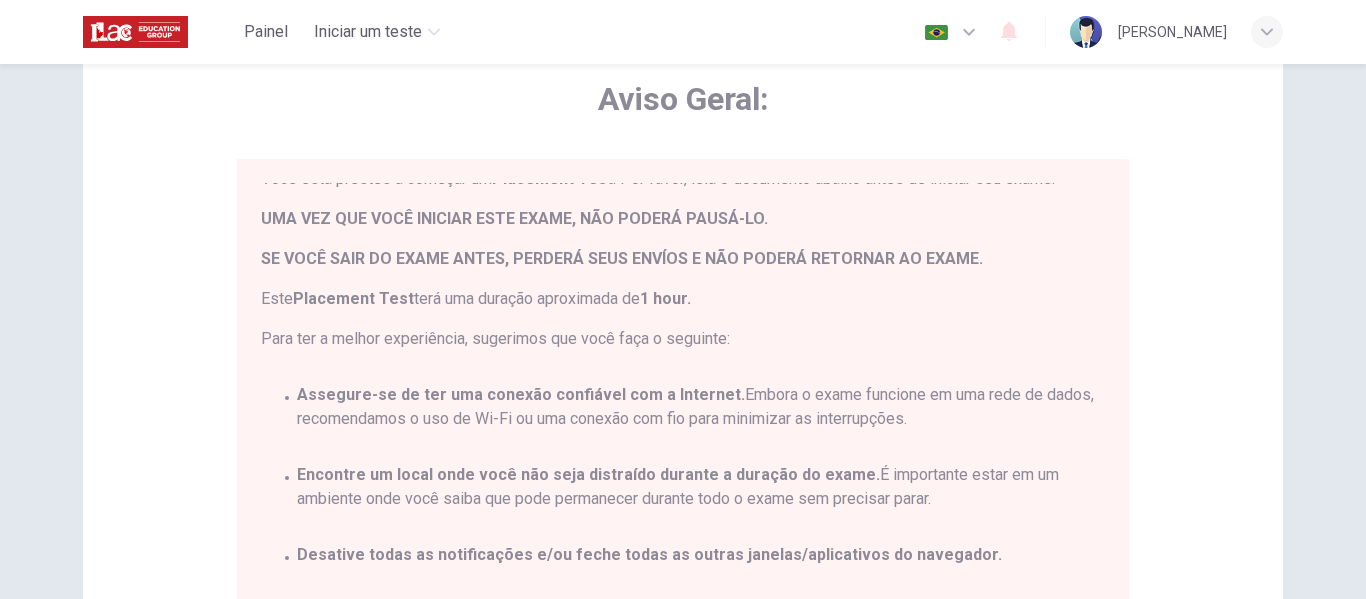 scroll, scrollTop: 0, scrollLeft: 0, axis: both 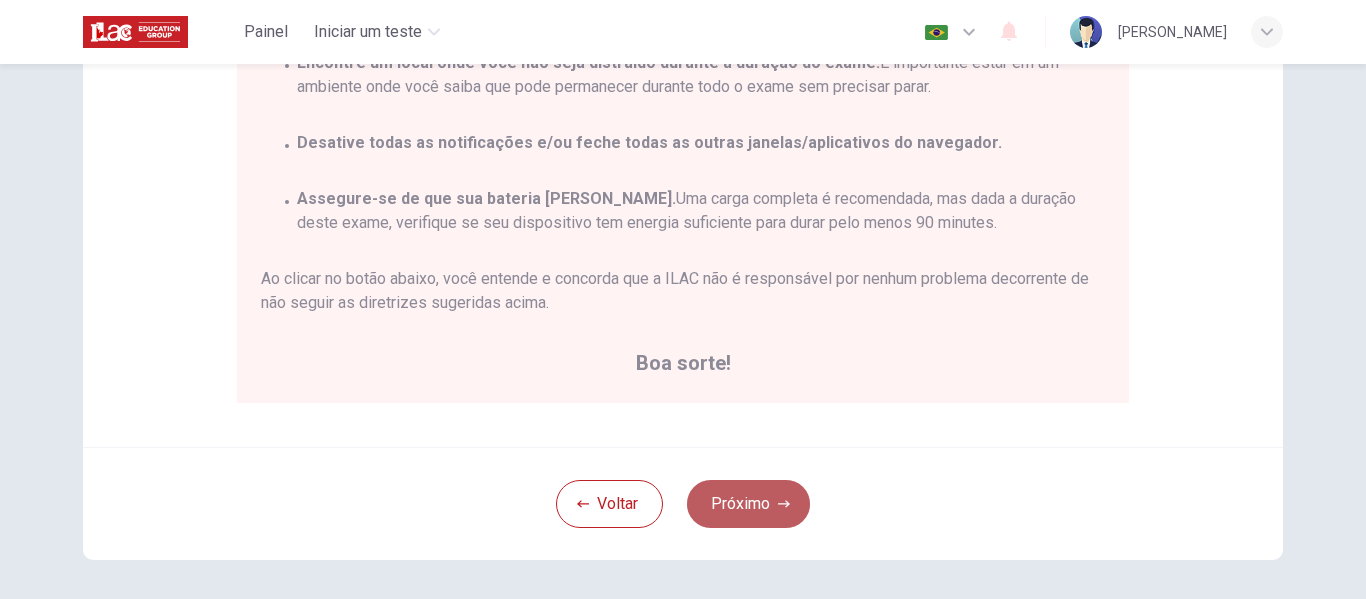 click on "Próximo" at bounding box center [748, 504] 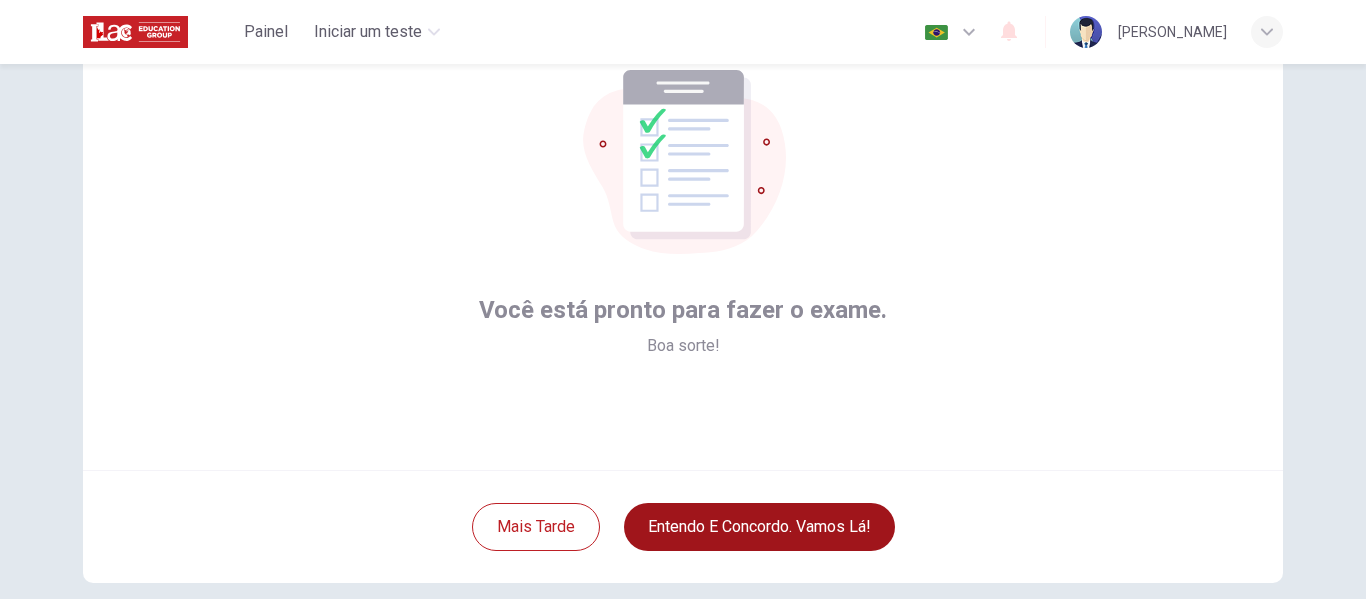 scroll, scrollTop: 116, scrollLeft: 0, axis: vertical 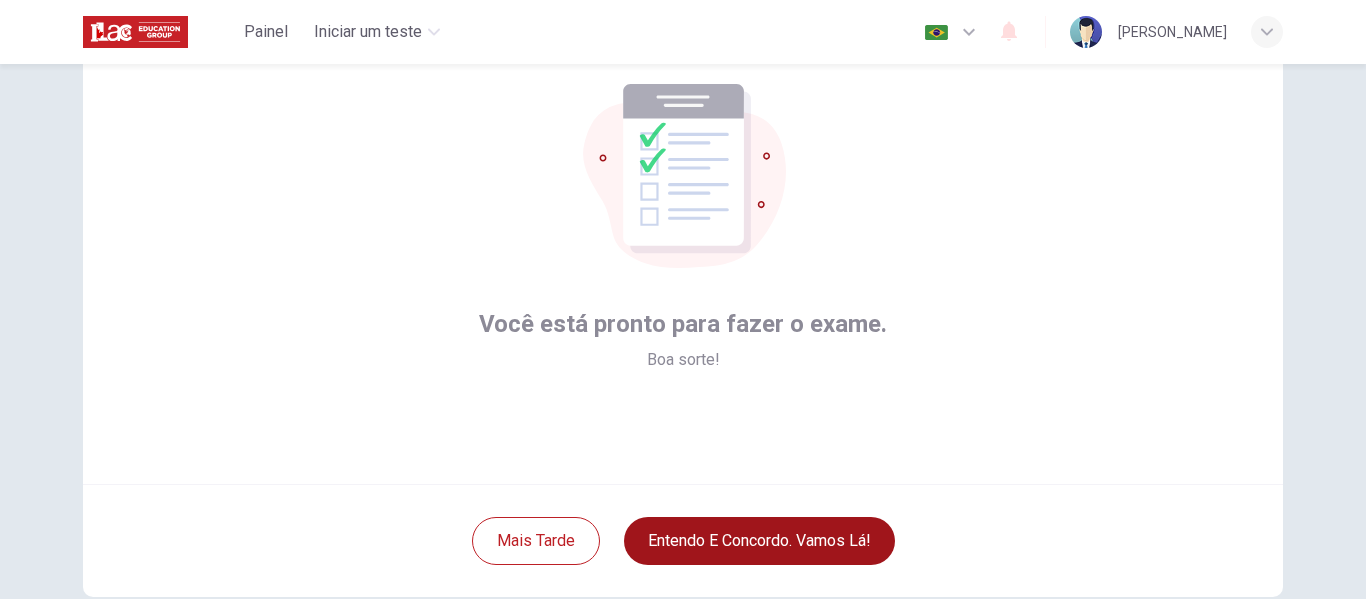 click on "Entendo e concordo. Vamos lá!" at bounding box center (759, 541) 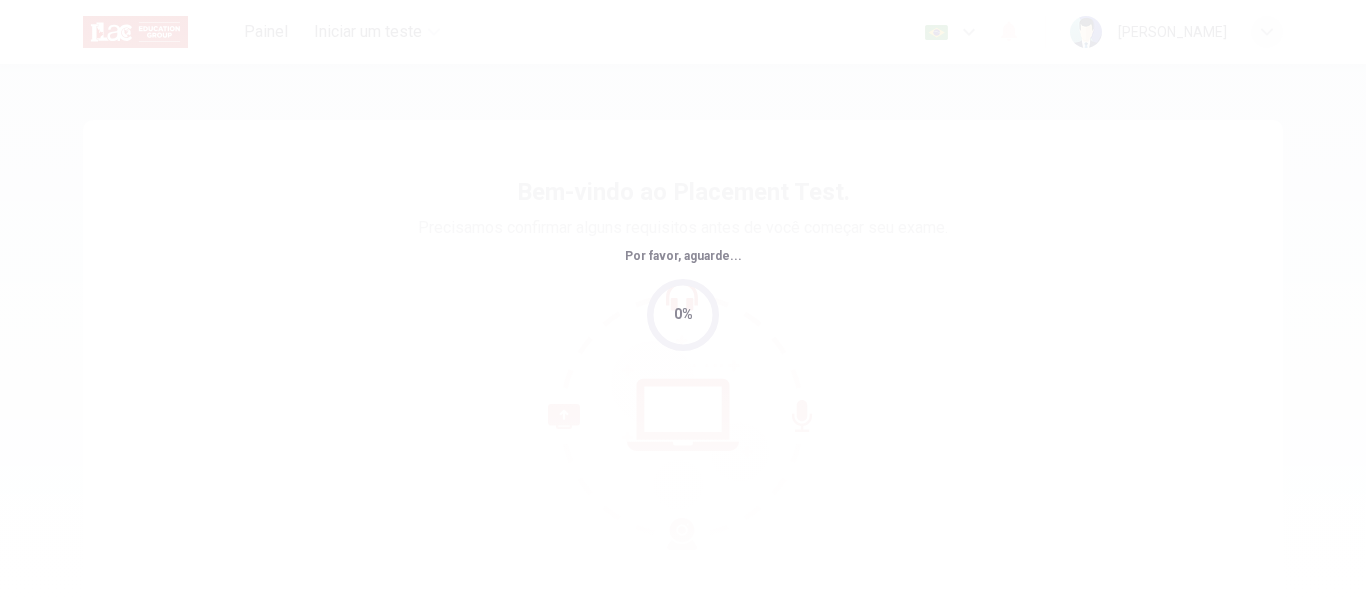 scroll, scrollTop: 0, scrollLeft: 0, axis: both 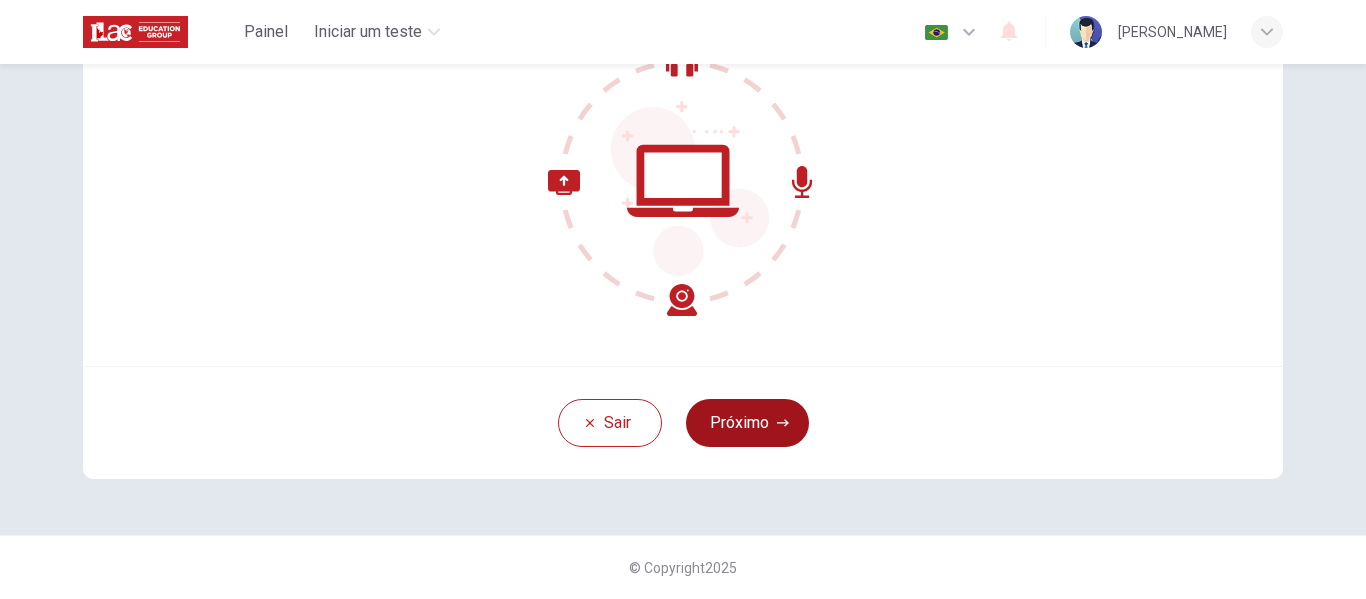 click on "Próximo" at bounding box center (747, 423) 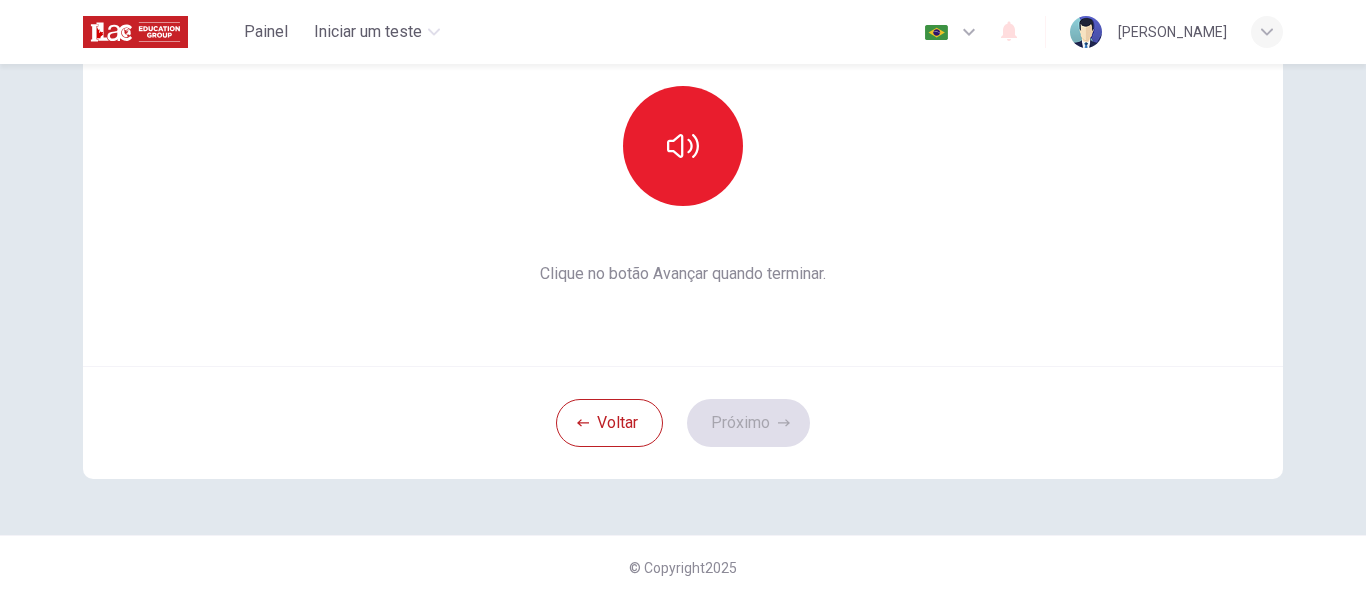 click 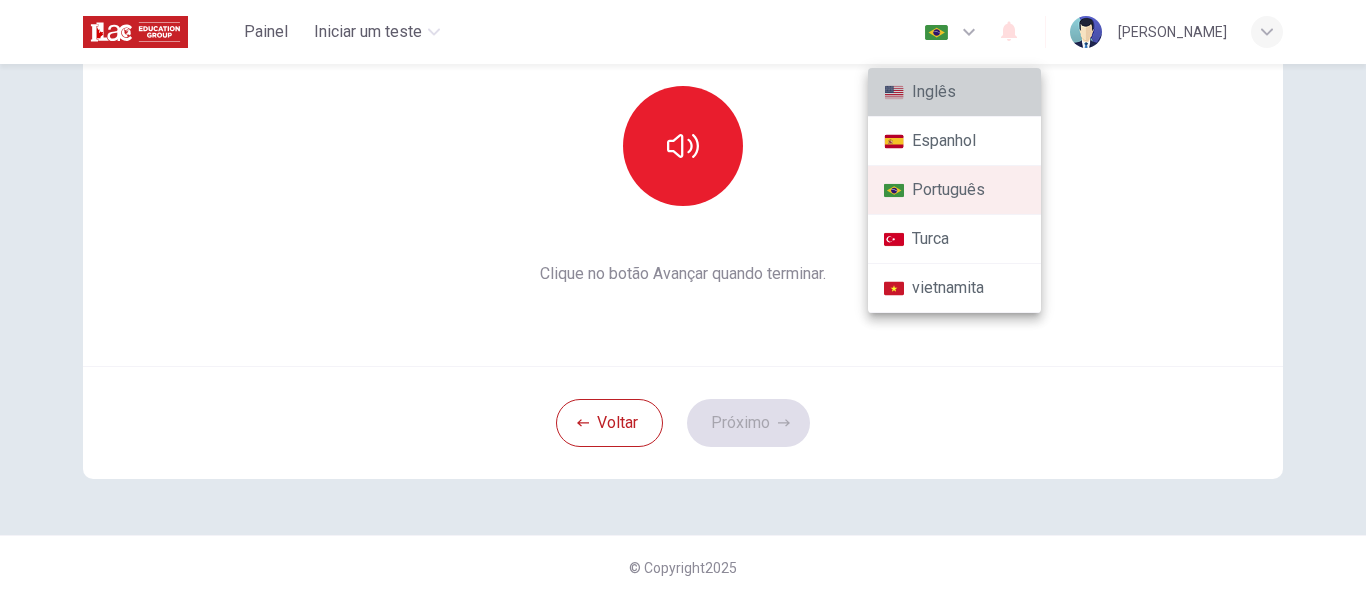click on "Inglês" at bounding box center [954, 92] 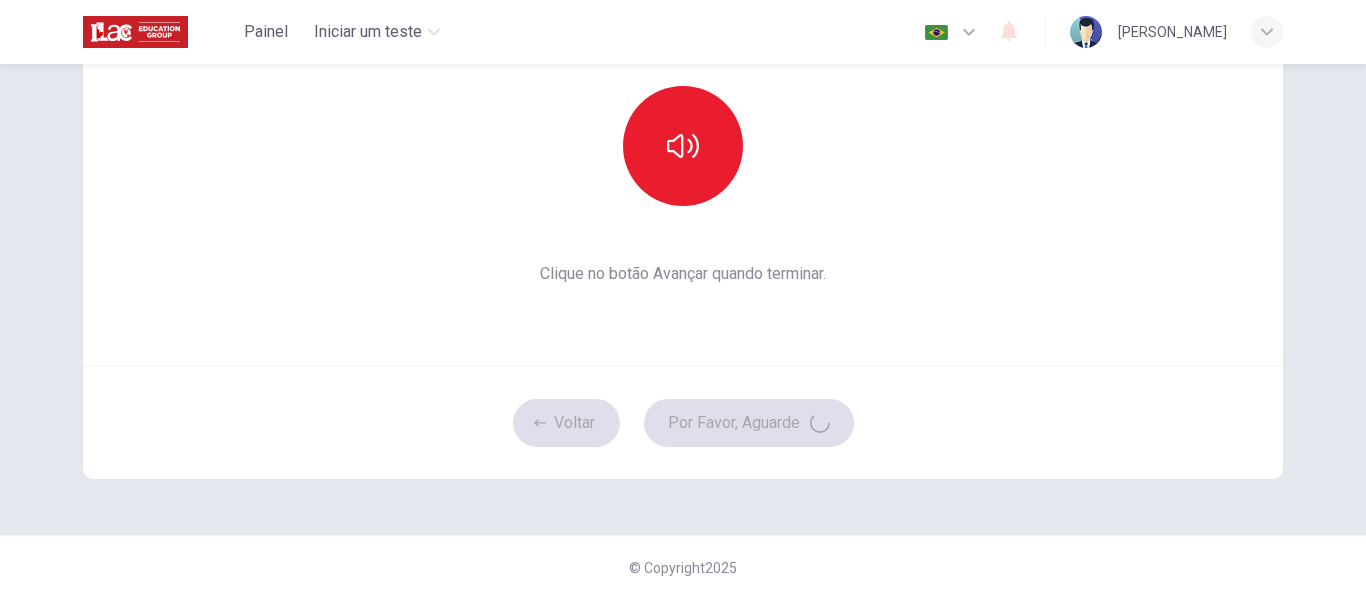type on "en" 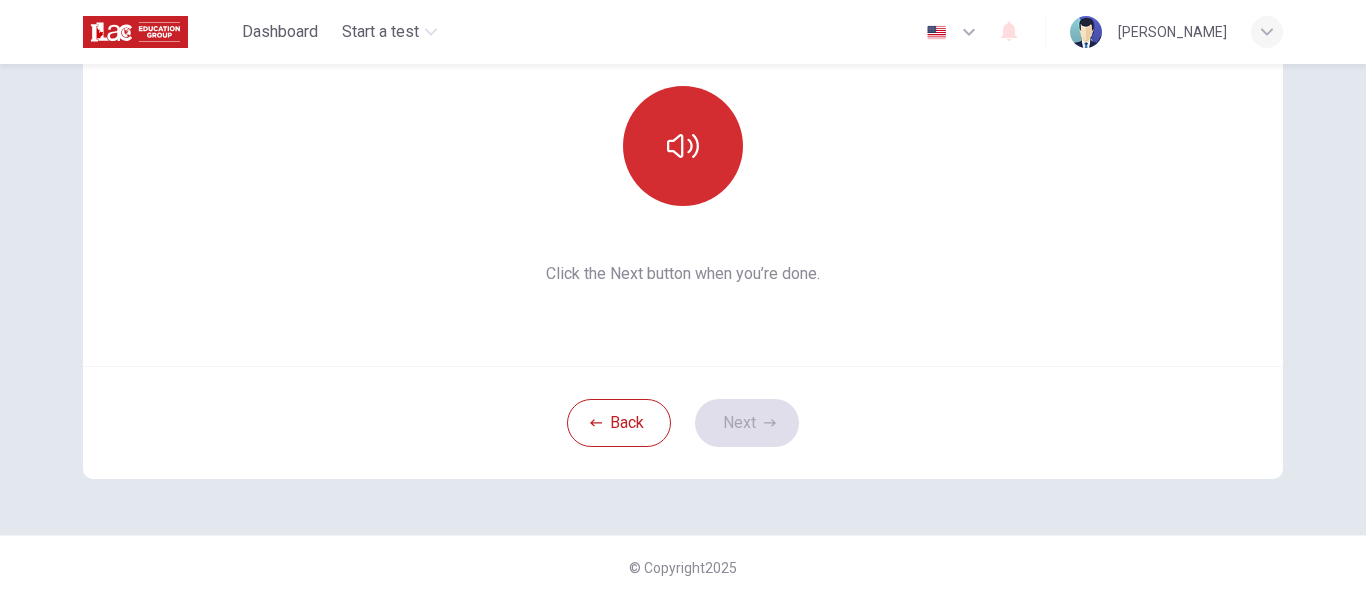 click at bounding box center [683, 146] 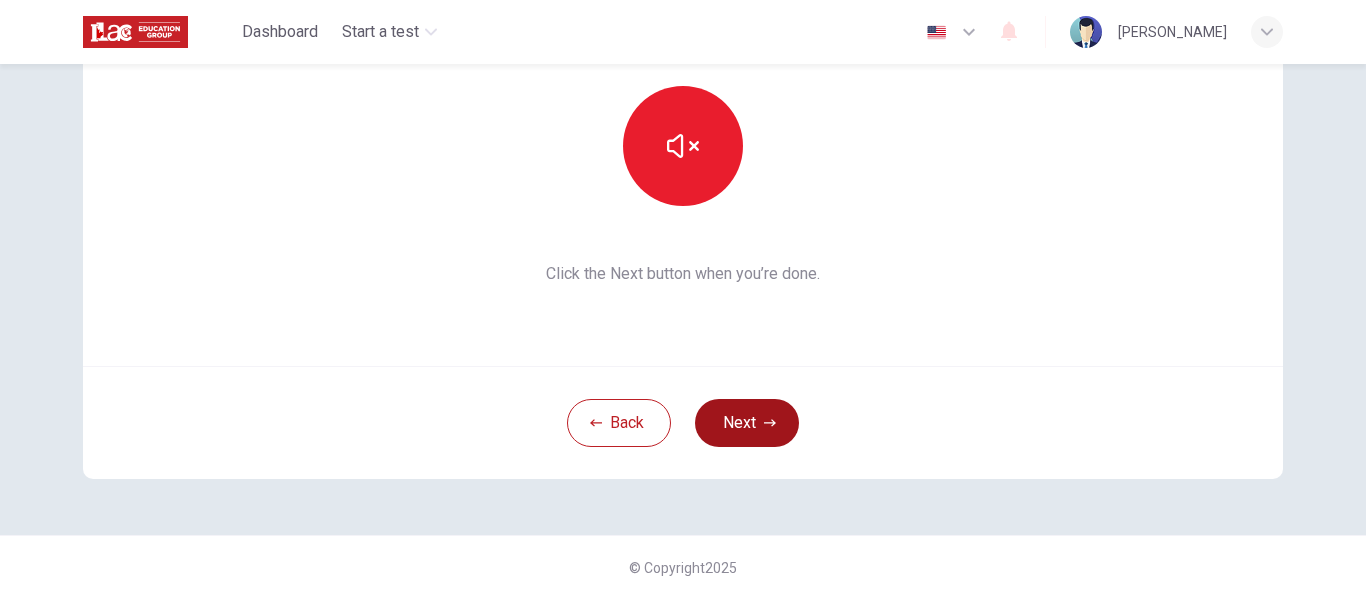 click on "Next" at bounding box center [747, 423] 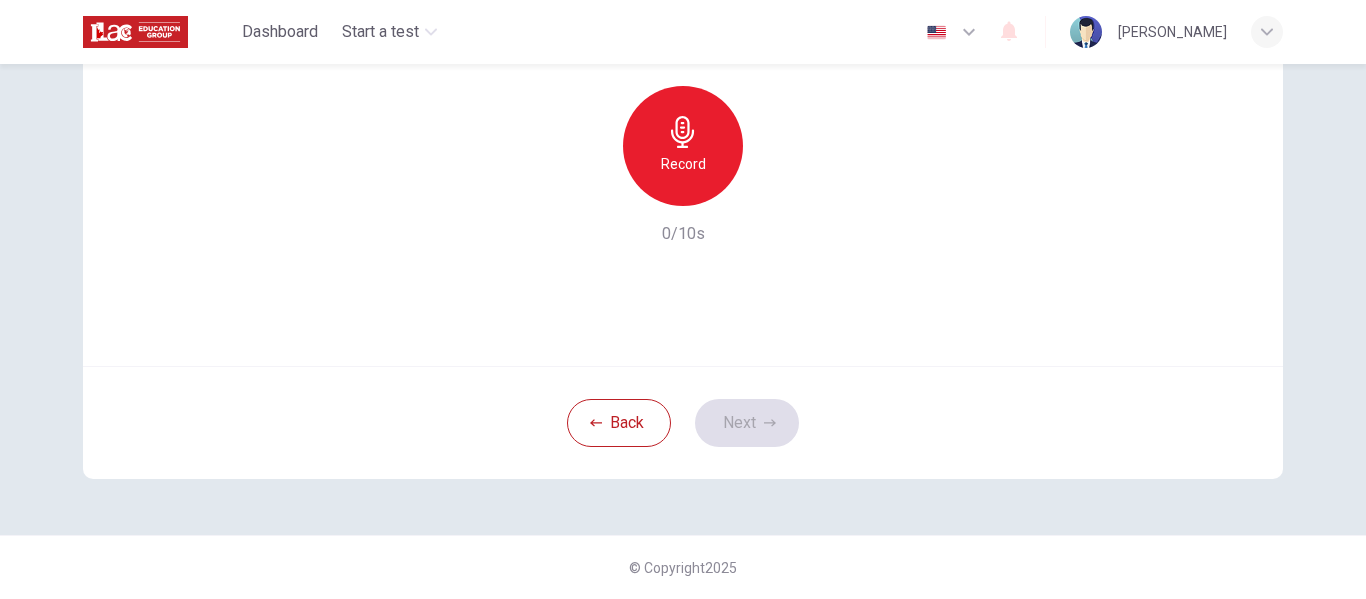 click on "Record" at bounding box center [683, 164] 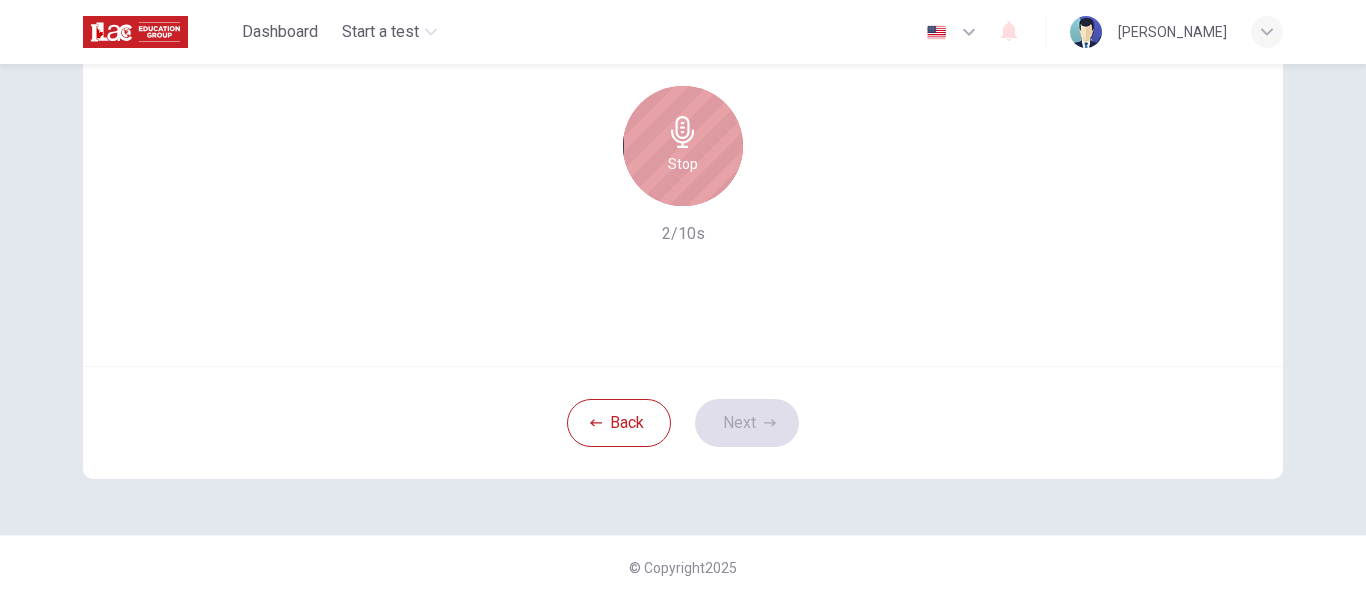 click on "Stop" at bounding box center (683, 164) 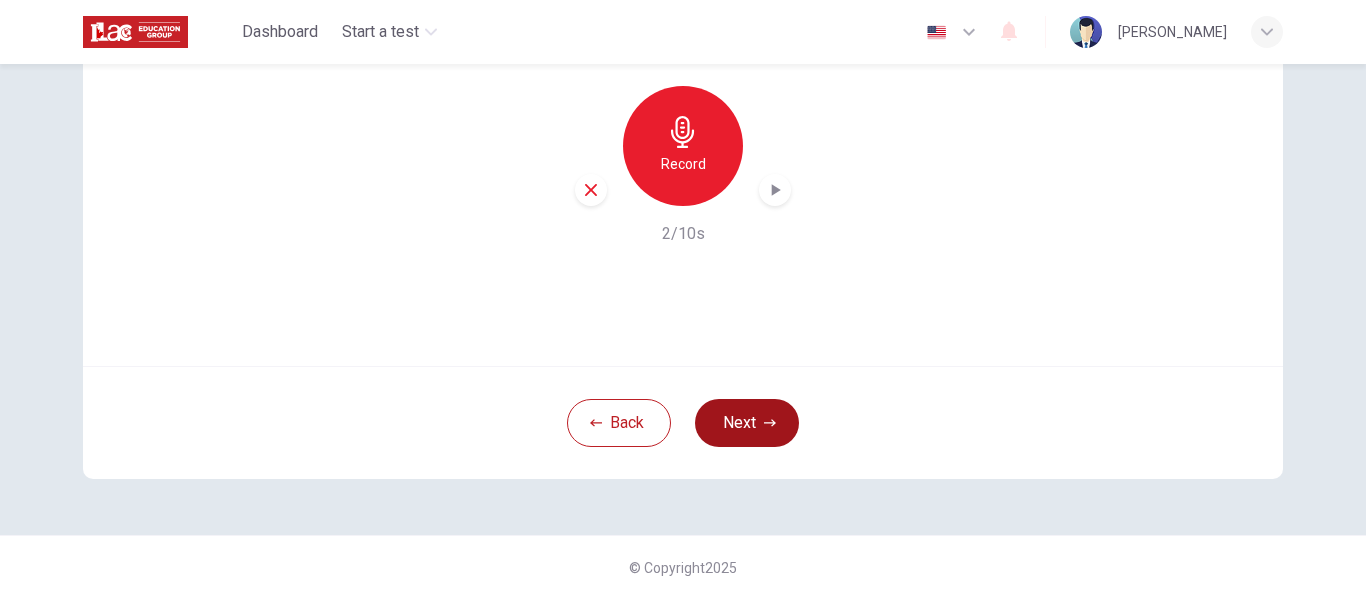 click on "Next" at bounding box center [747, 423] 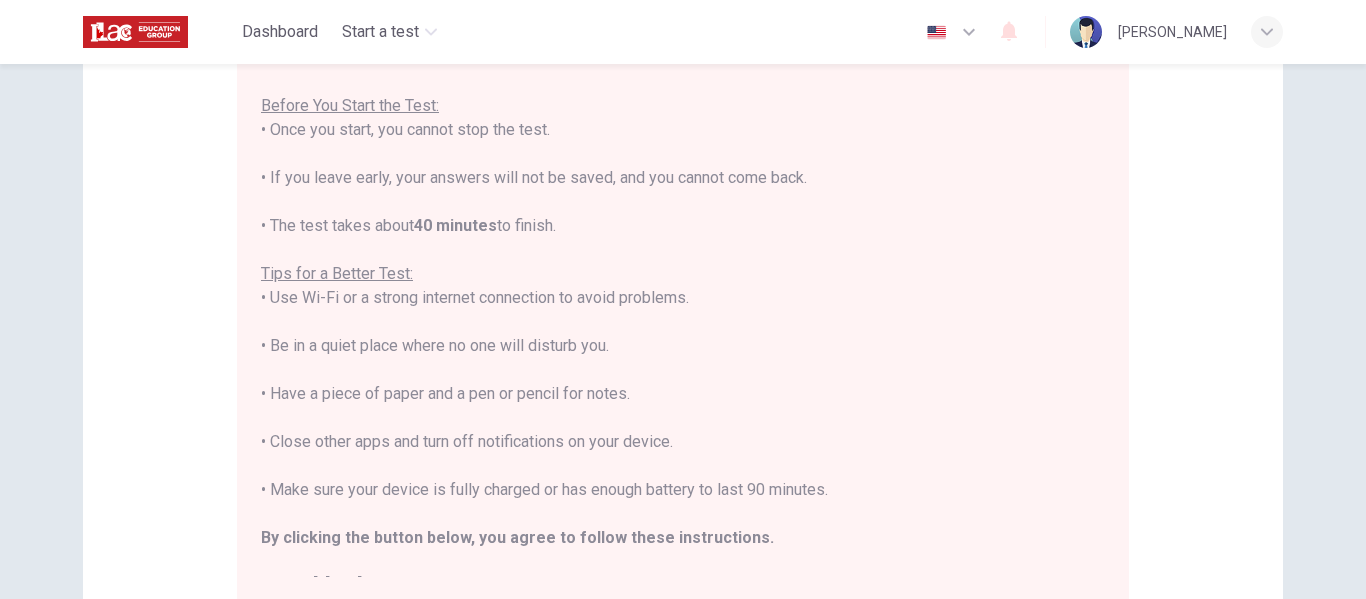 scroll, scrollTop: 23, scrollLeft: 0, axis: vertical 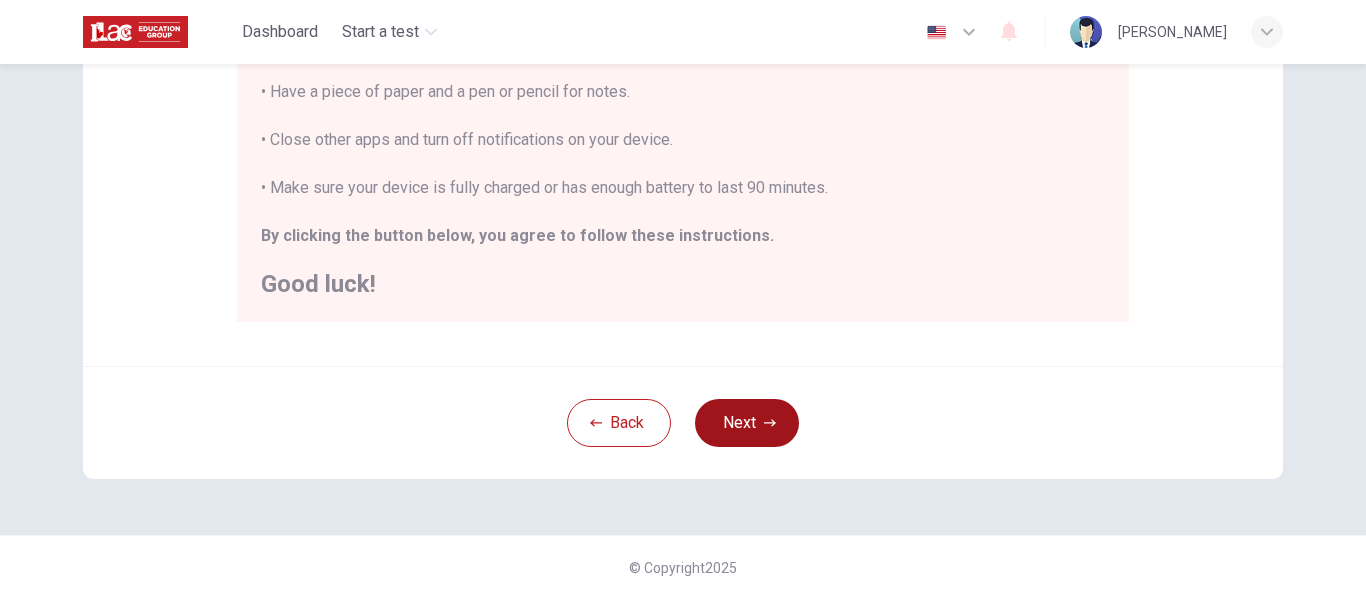 click on "Next" at bounding box center (747, 423) 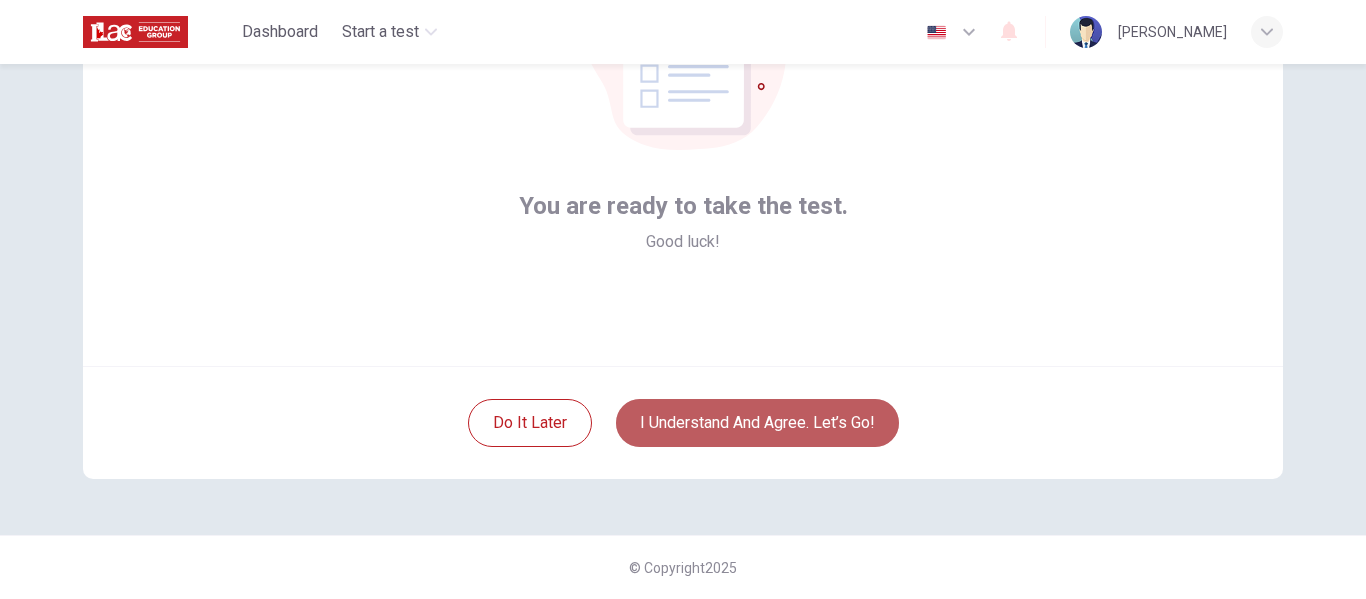 click on "I understand and agree. Let’s go!" at bounding box center (757, 423) 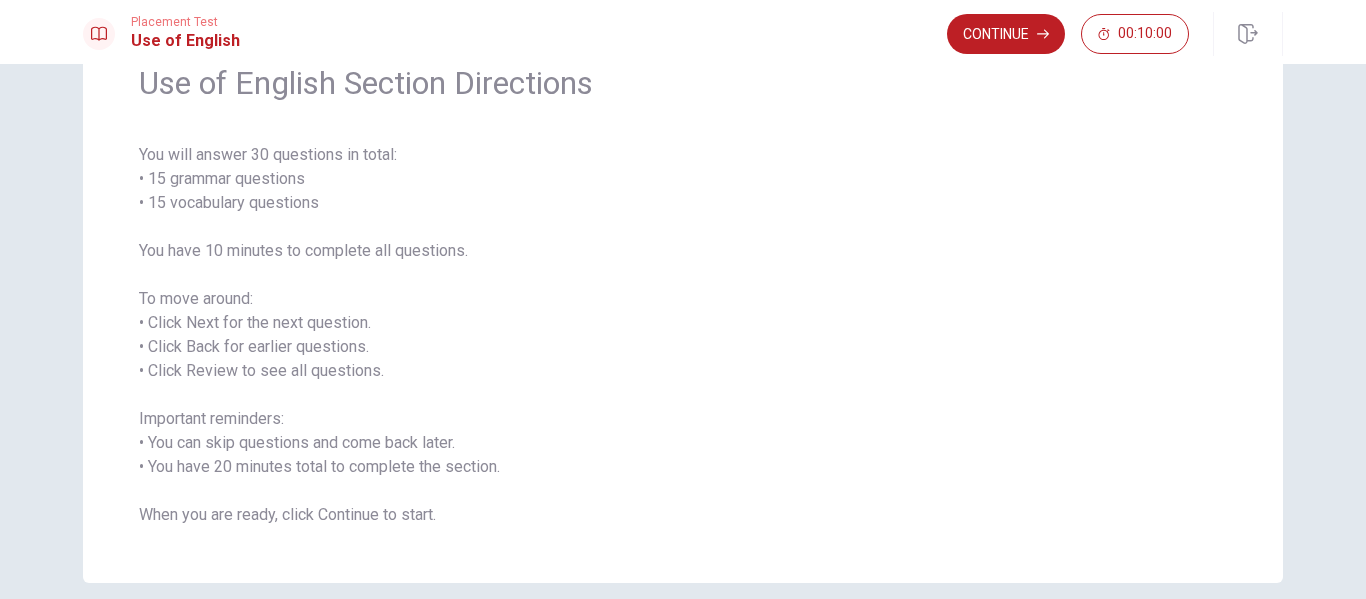 scroll, scrollTop: 185, scrollLeft: 0, axis: vertical 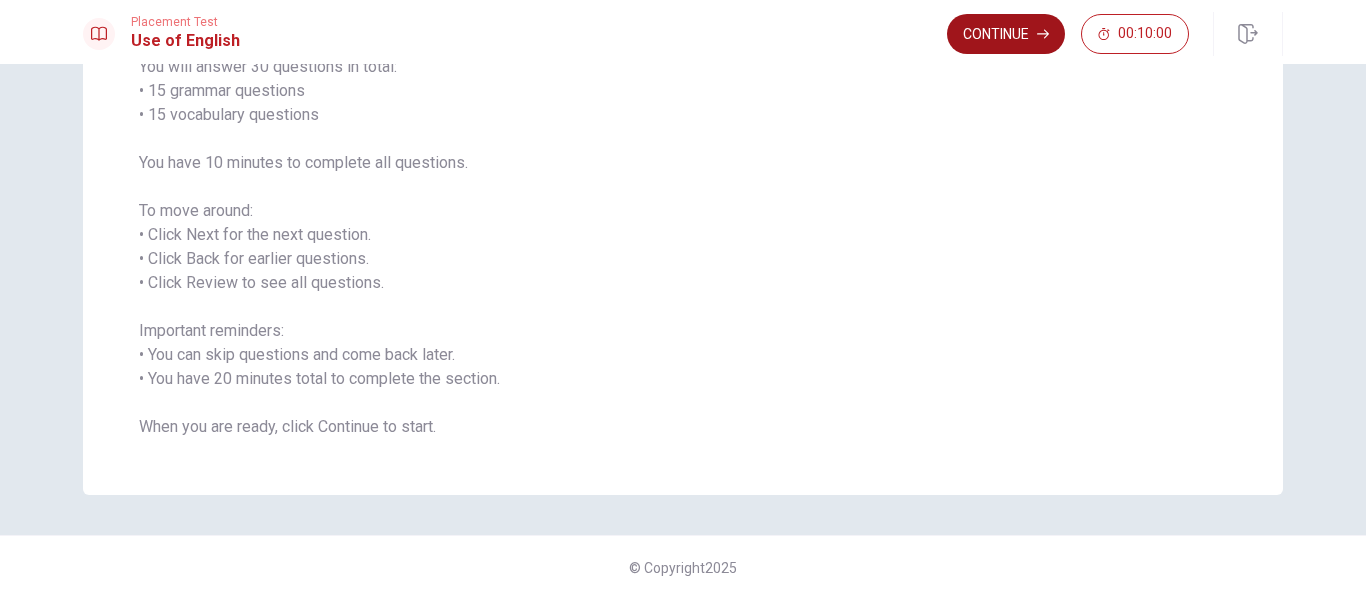 click on "Continue" at bounding box center [1006, 34] 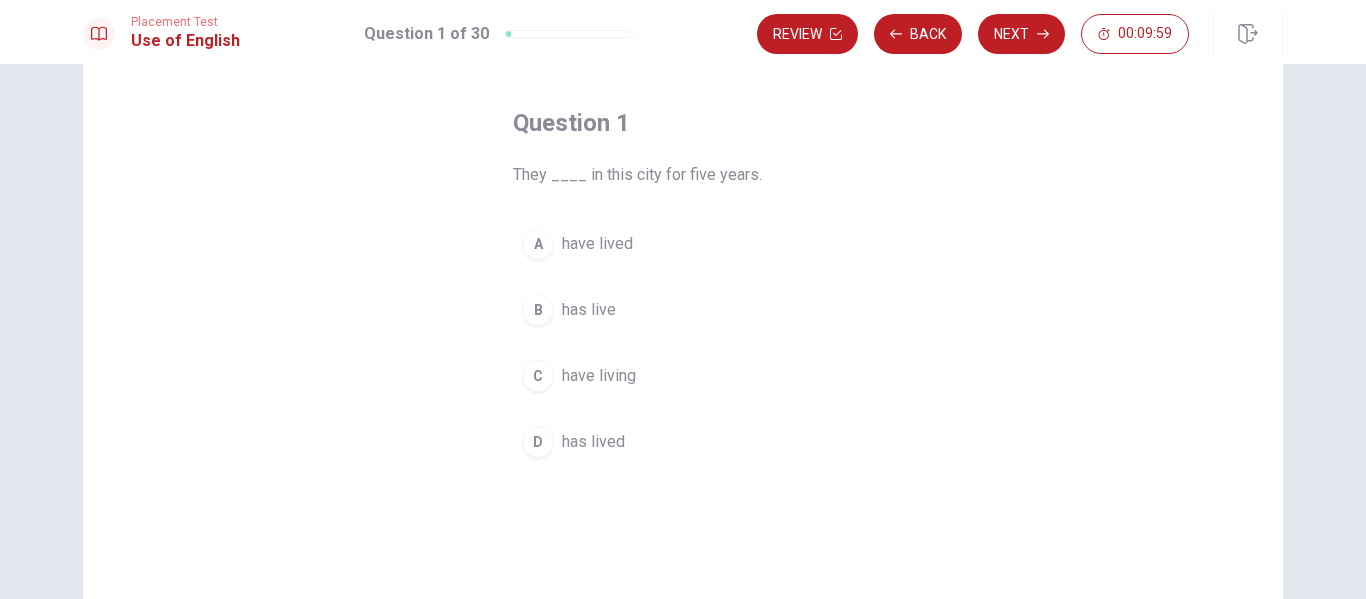 scroll, scrollTop: 78, scrollLeft: 0, axis: vertical 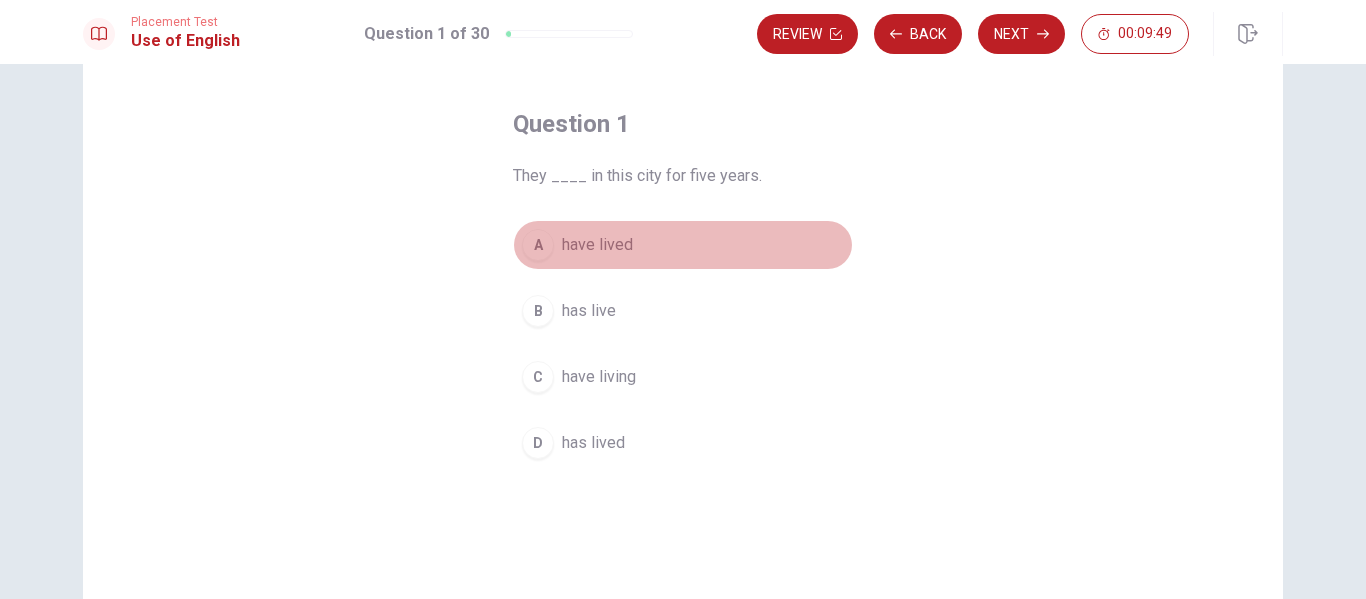 click on "have lived" at bounding box center (597, 245) 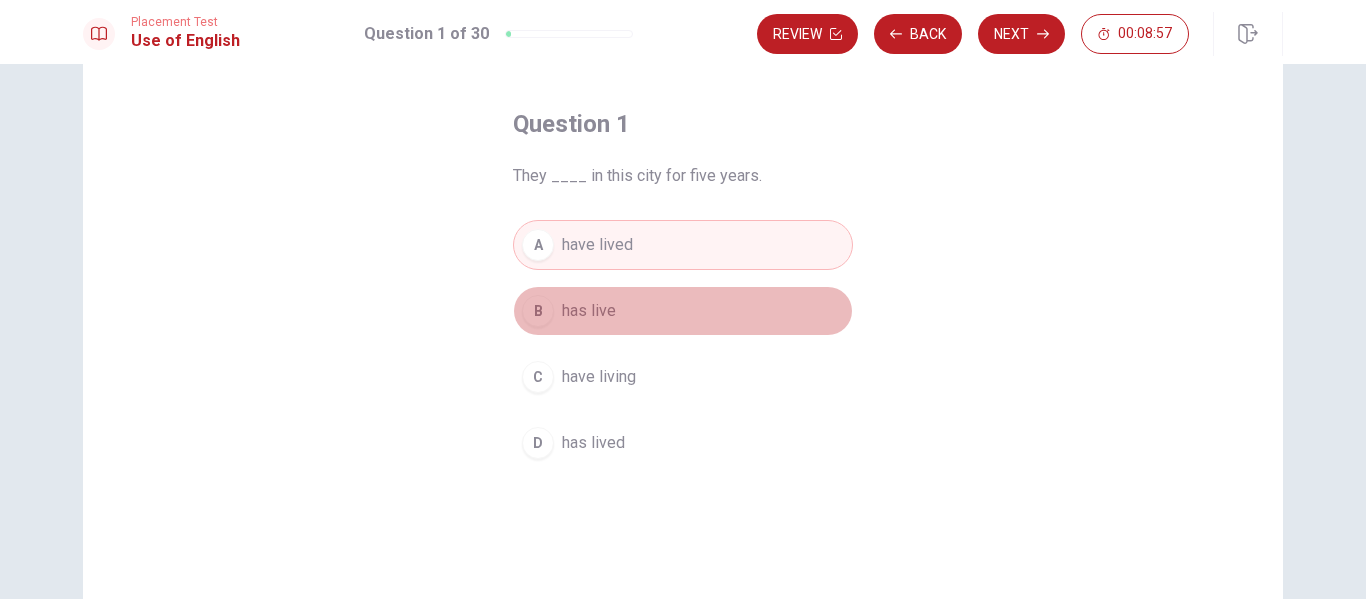 click on "B has live" at bounding box center (683, 311) 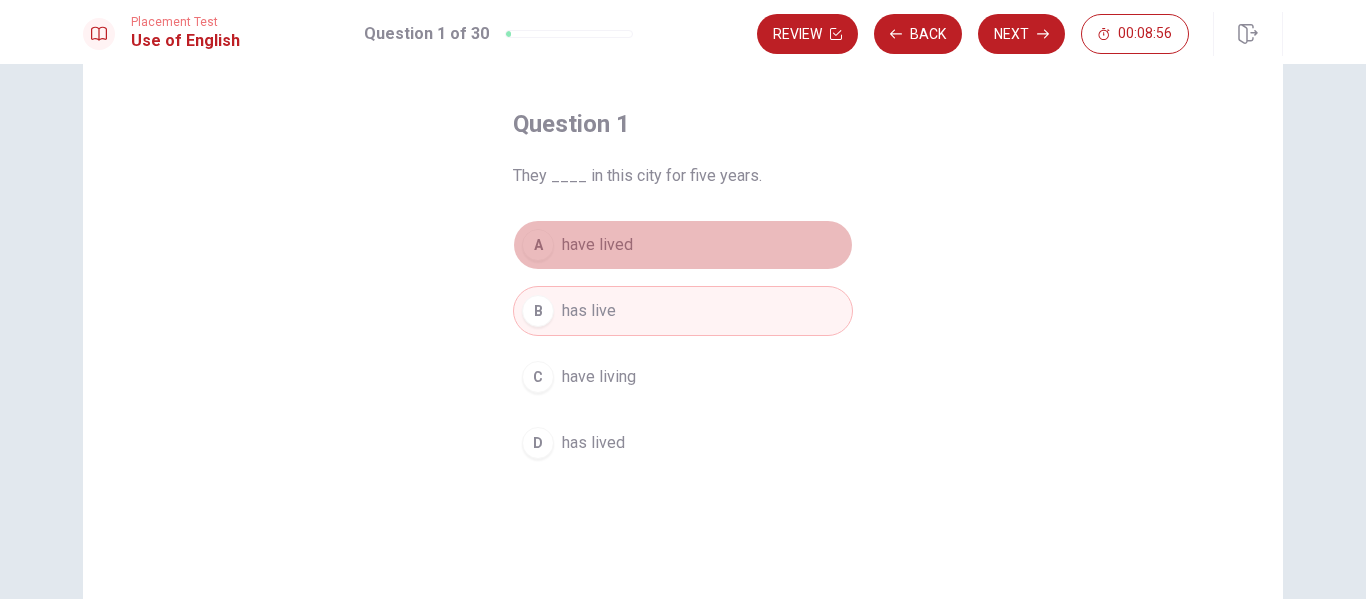 click on "have lived" at bounding box center [597, 245] 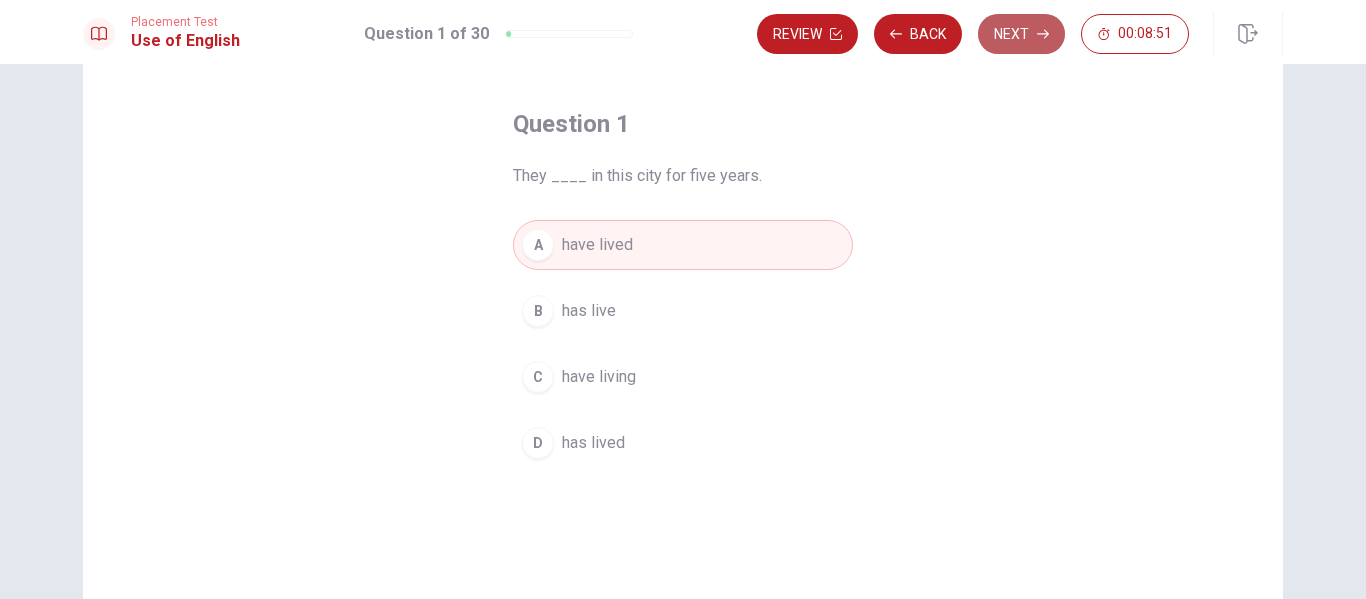 click on "Next" at bounding box center (1021, 34) 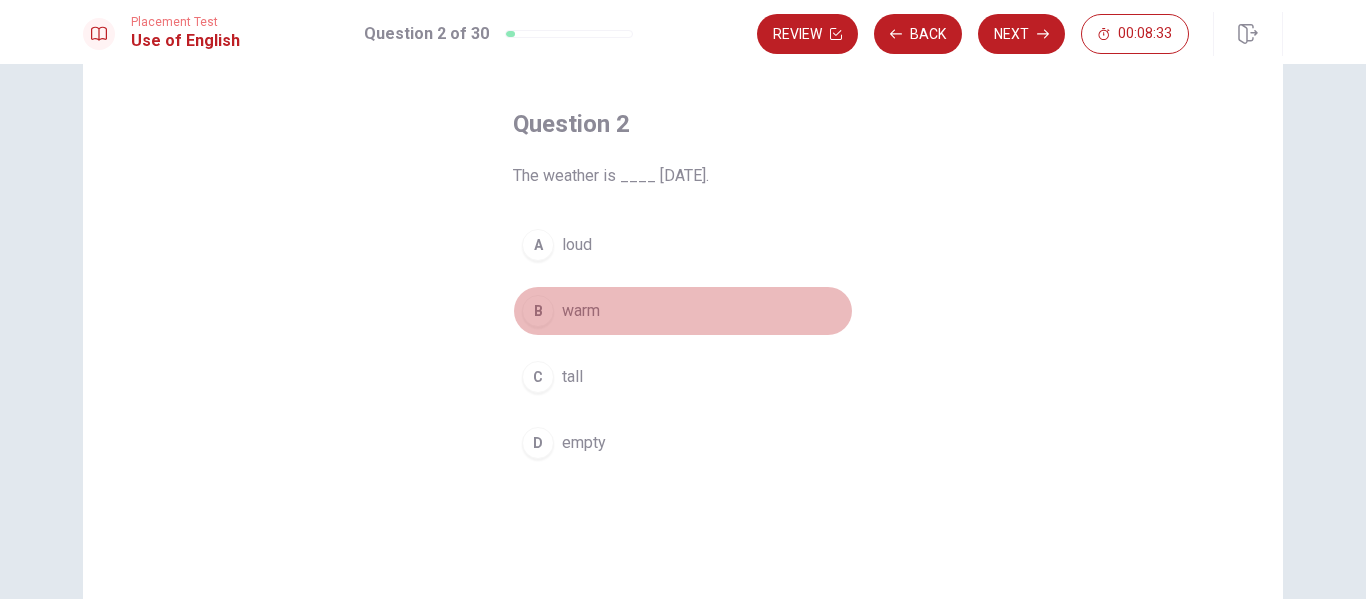 click on "B warm" at bounding box center [683, 311] 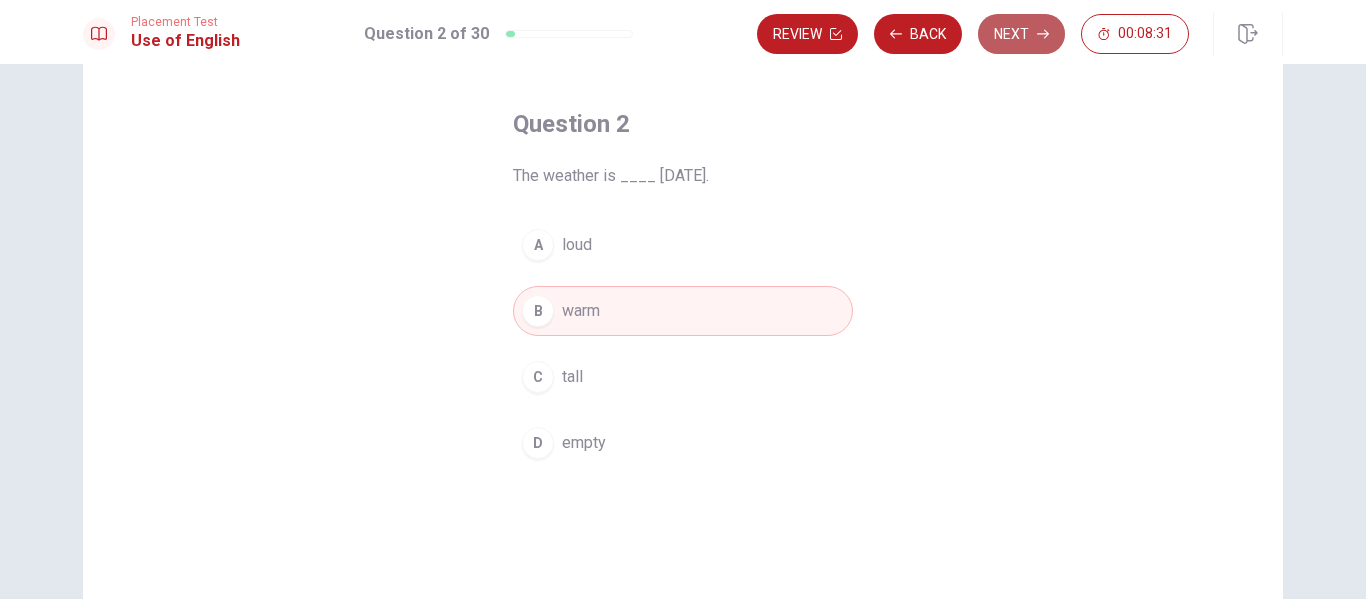 click on "Next" at bounding box center [1021, 34] 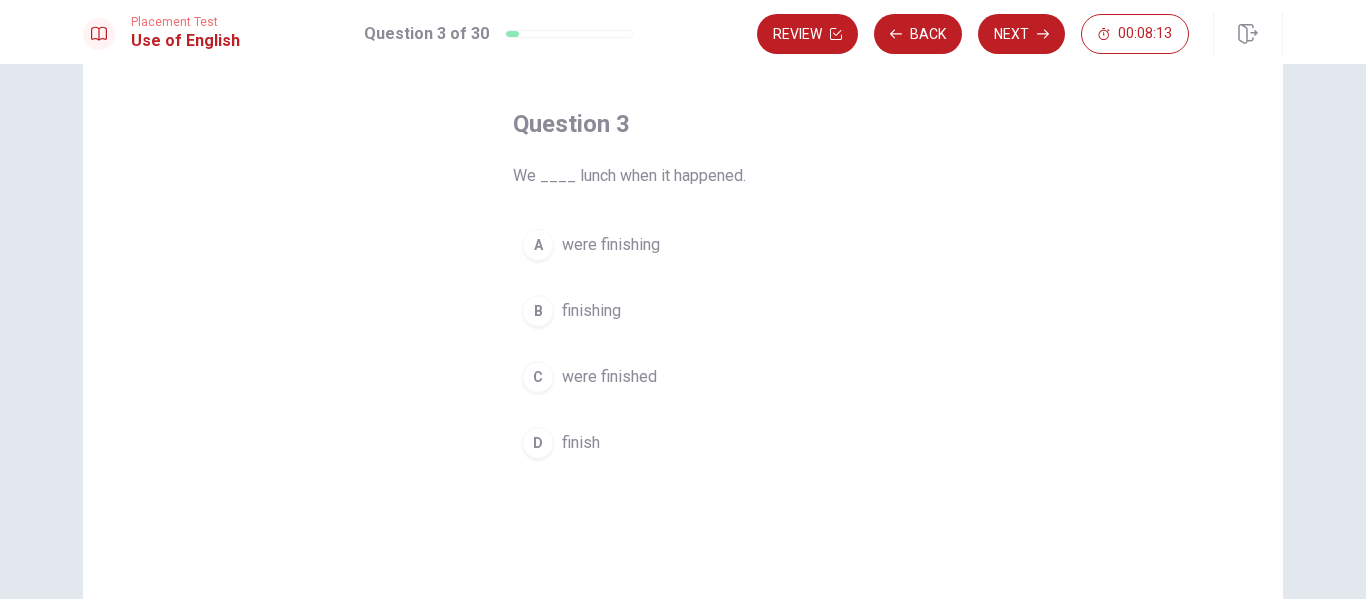 click on "were finishing" at bounding box center (611, 245) 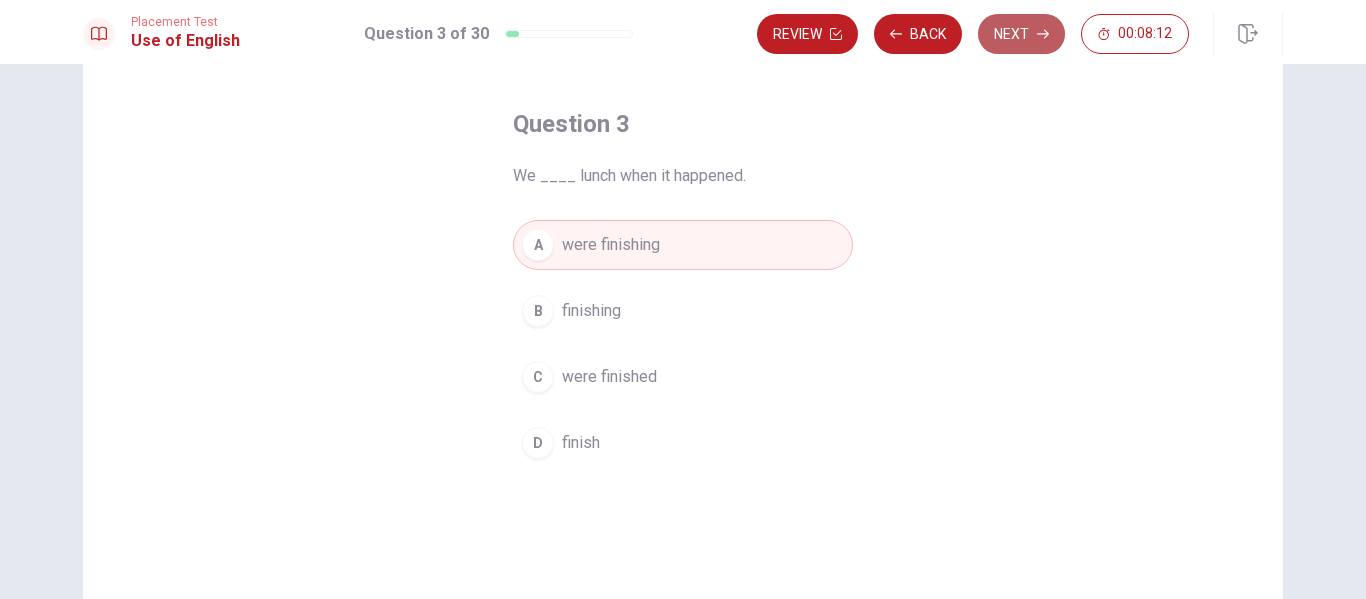 click on "Next" at bounding box center (1021, 34) 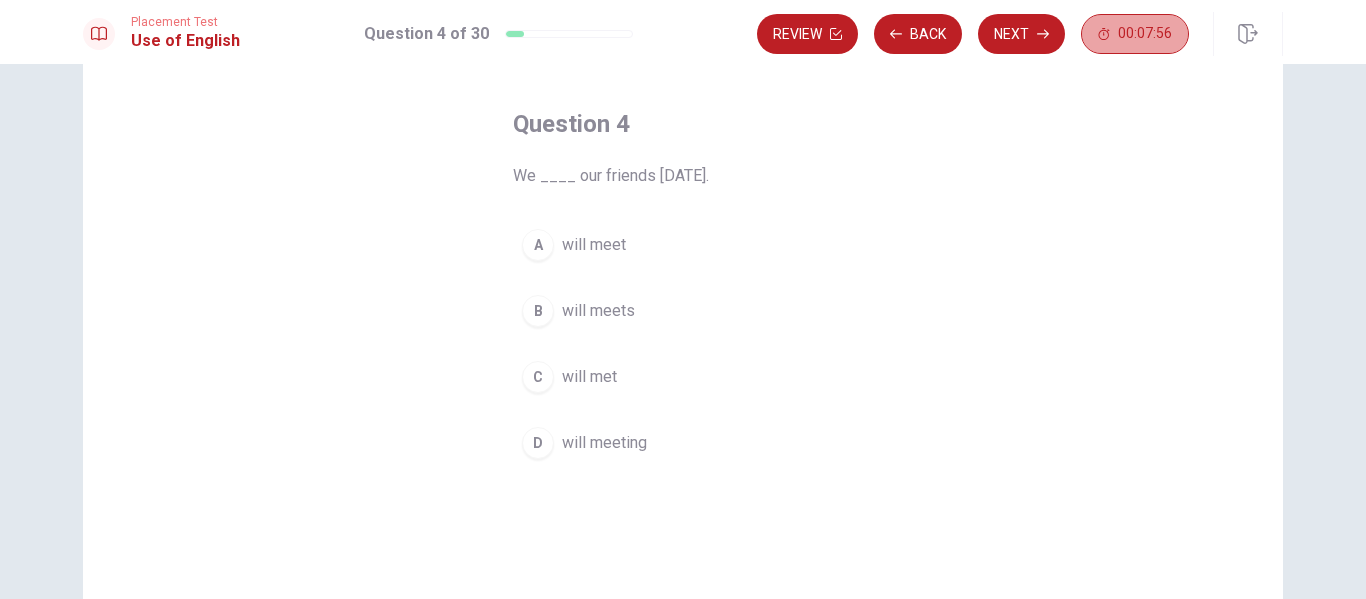 click on "00:07:56" at bounding box center (1135, 34) 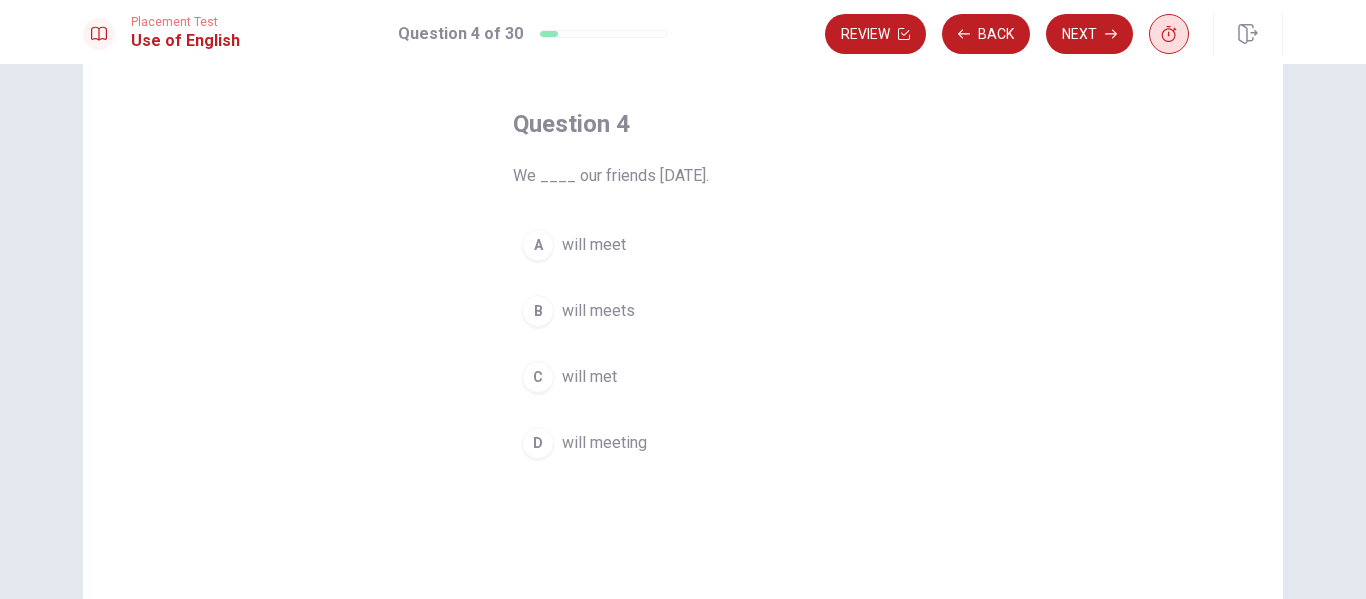 click at bounding box center [1169, 34] 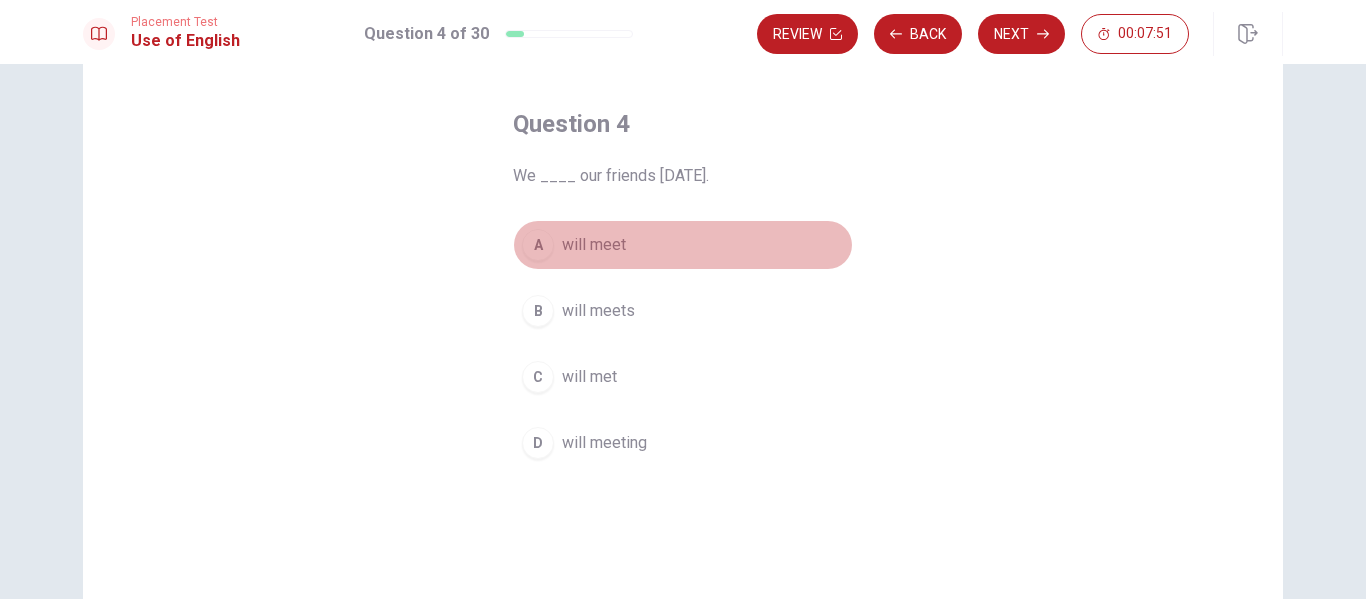 click on "A will meet" at bounding box center [683, 245] 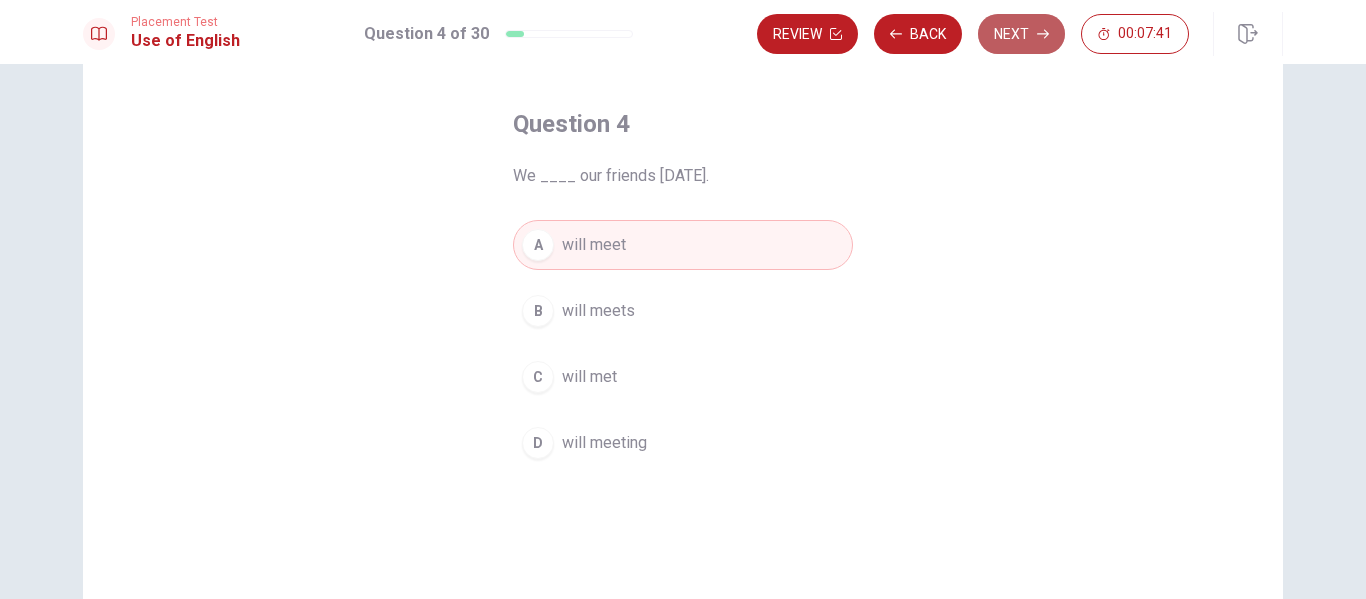 click on "Next" at bounding box center (1021, 34) 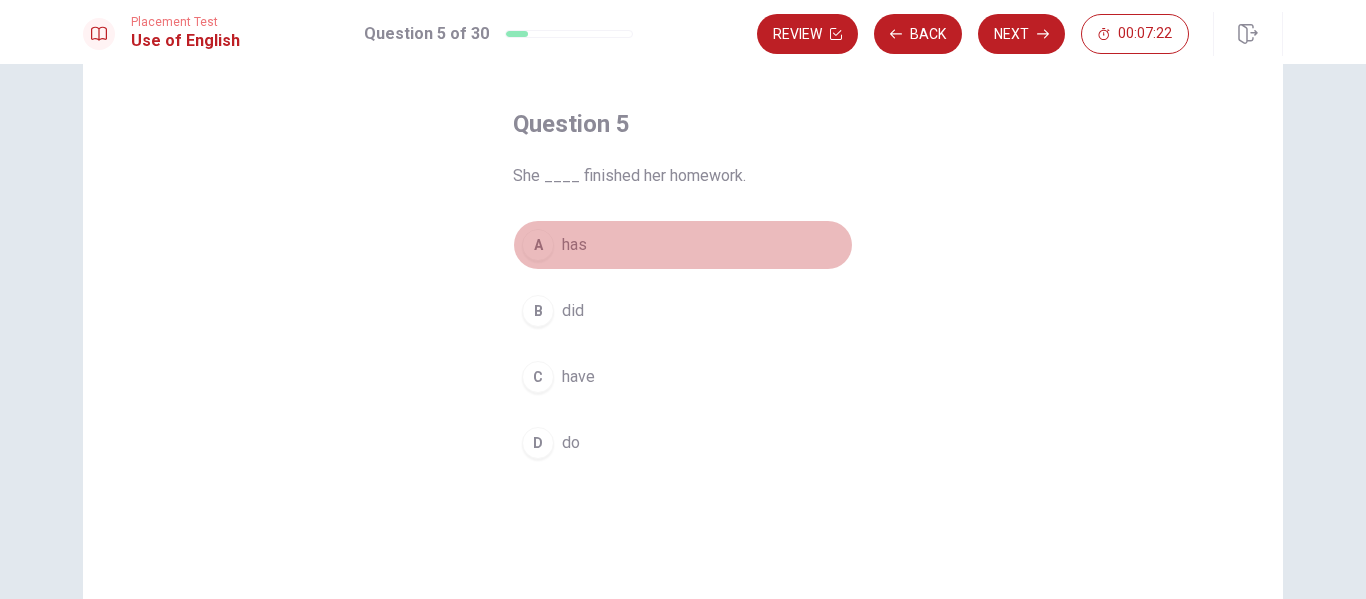 click on "A has" at bounding box center [683, 245] 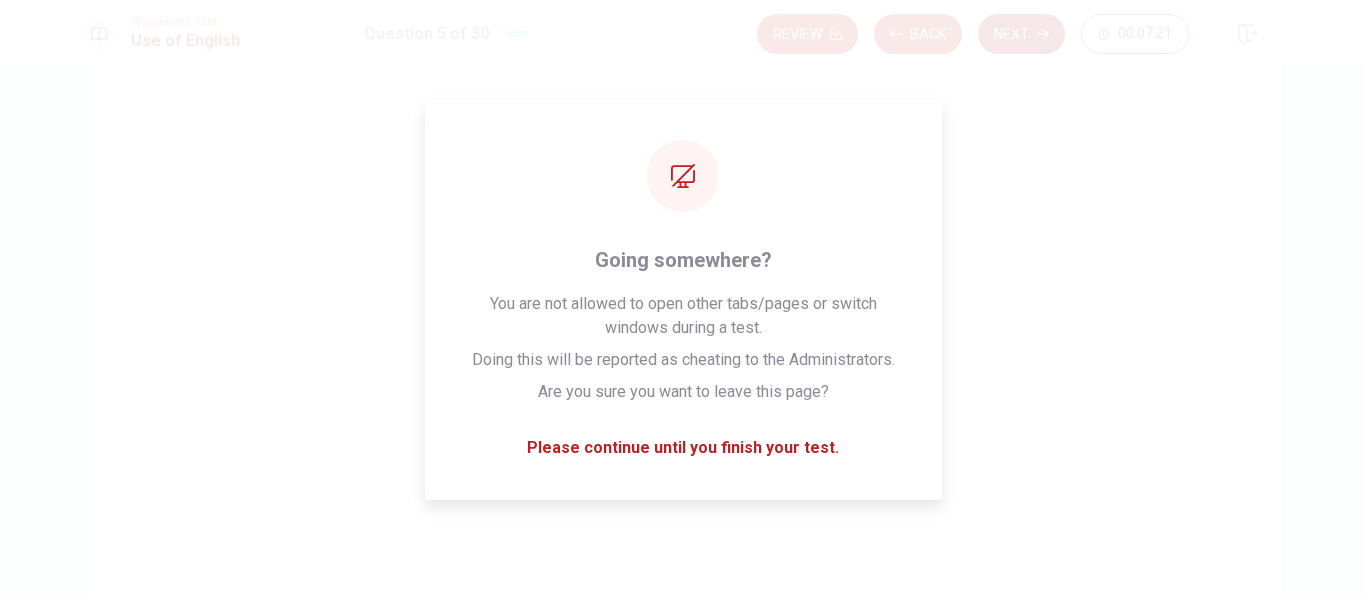 click on "Next" at bounding box center [1021, 34] 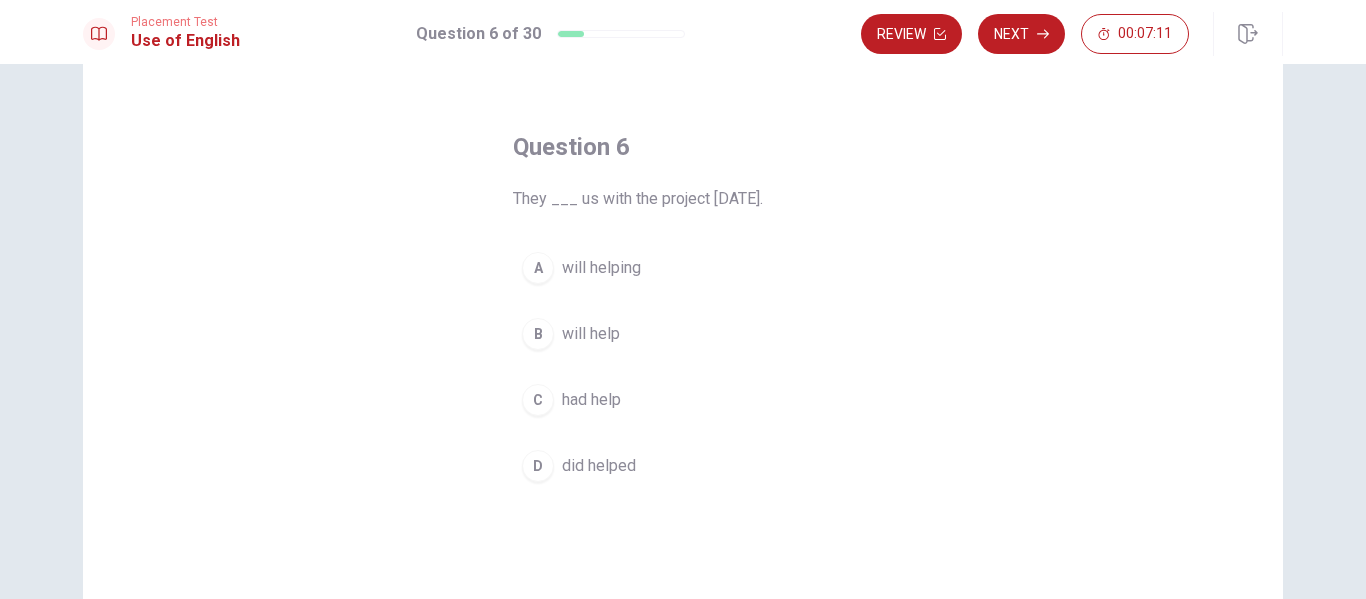 scroll, scrollTop: 56, scrollLeft: 0, axis: vertical 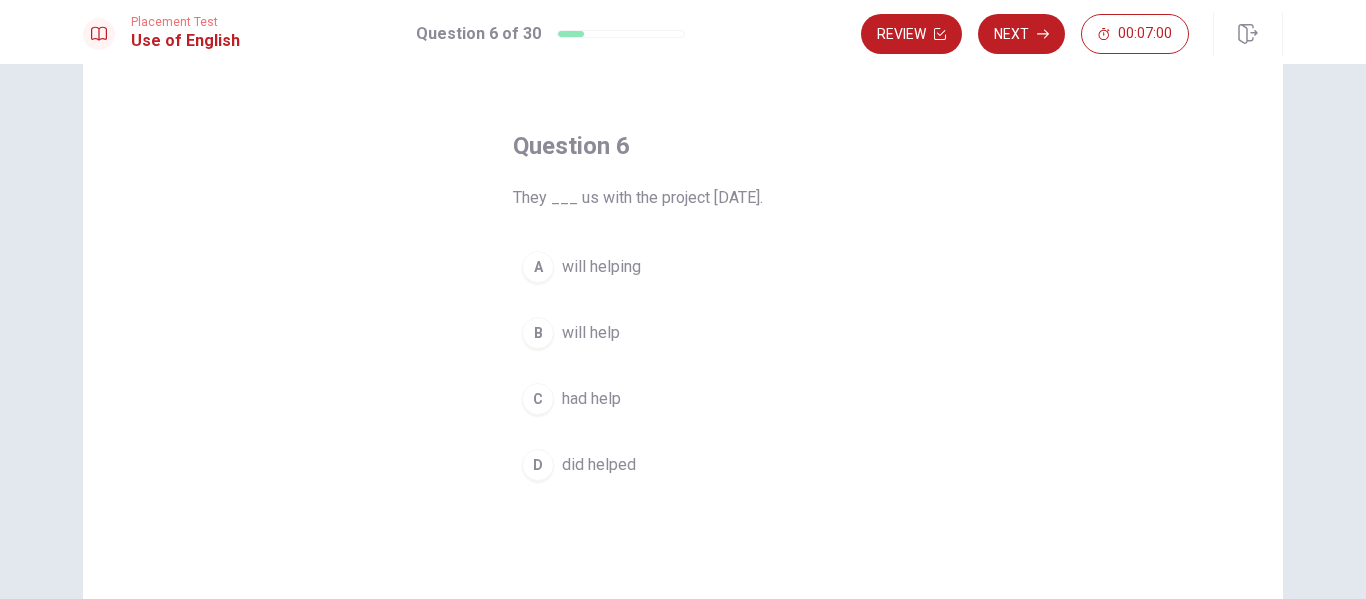 click on "will help" at bounding box center [591, 333] 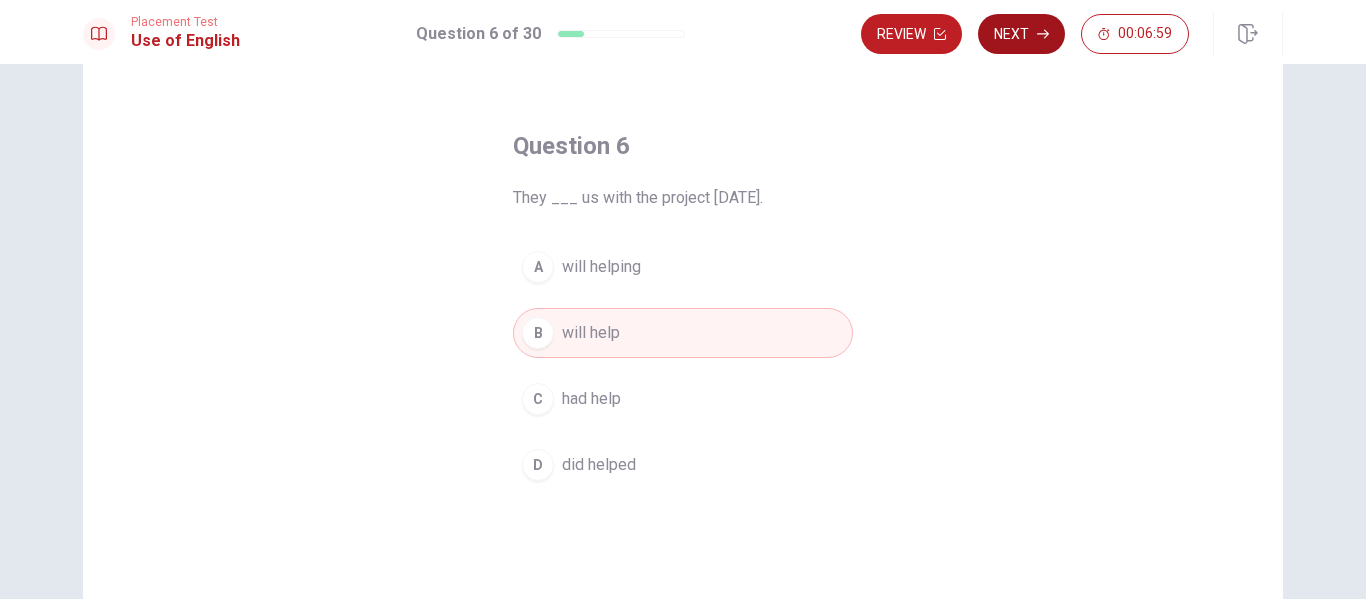 click on "Next" at bounding box center [1021, 34] 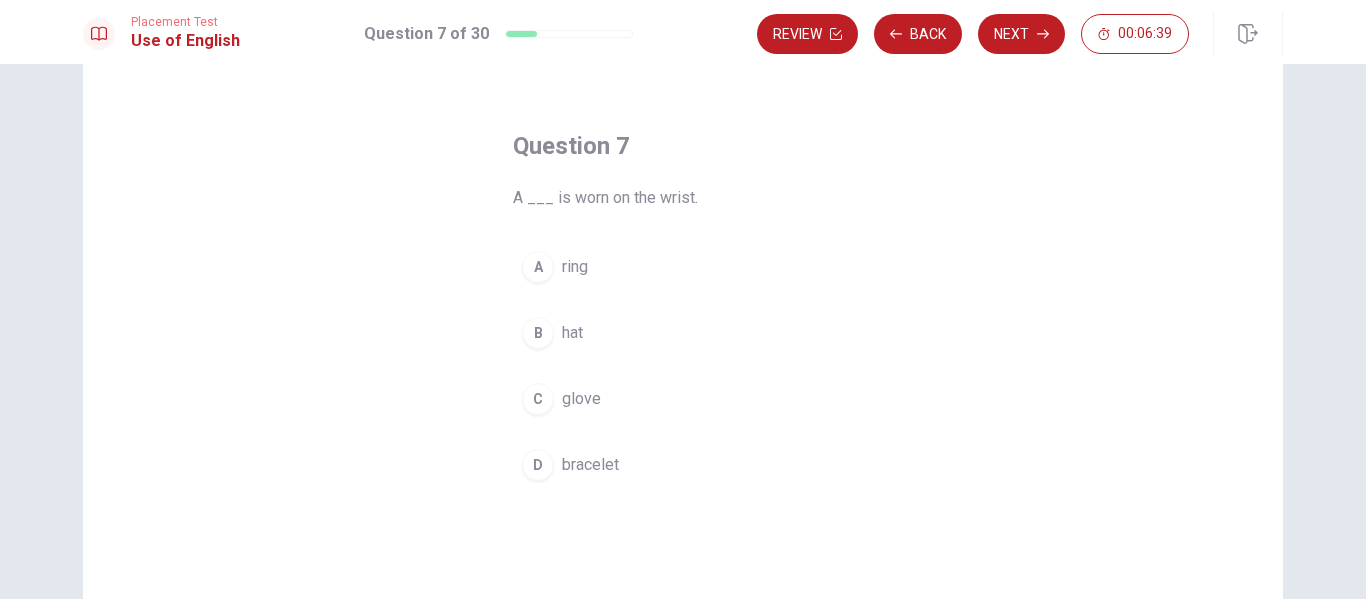 click on "bracelet" at bounding box center [590, 465] 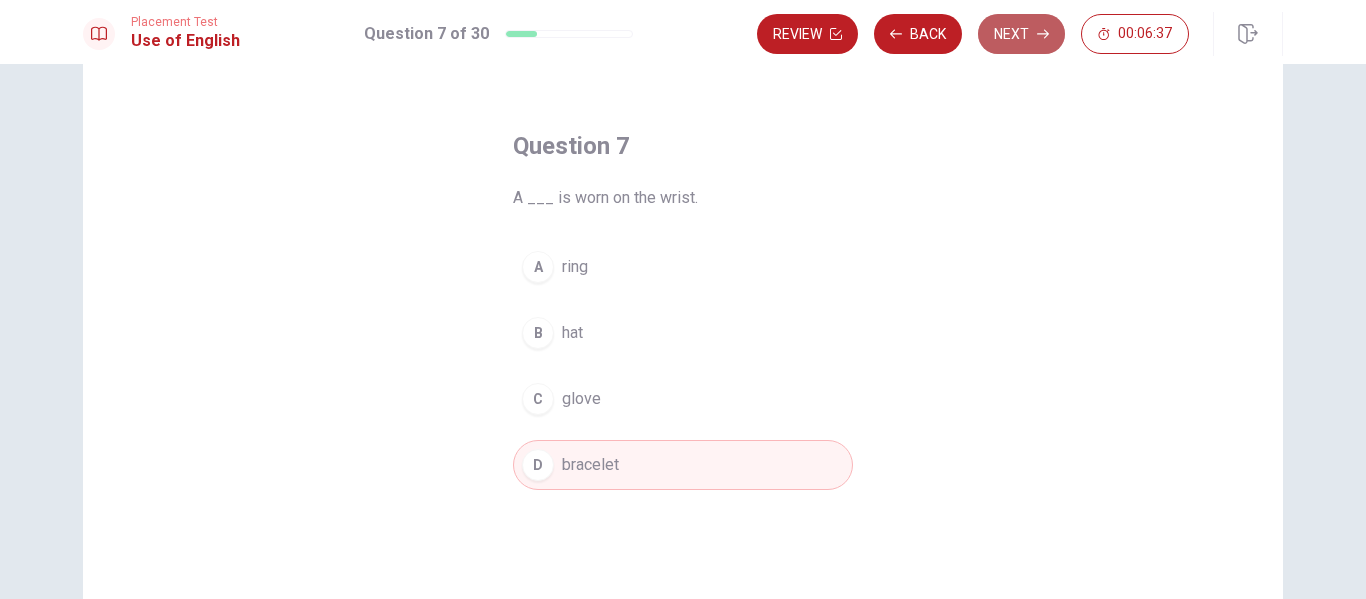 click on "Next" at bounding box center [1021, 34] 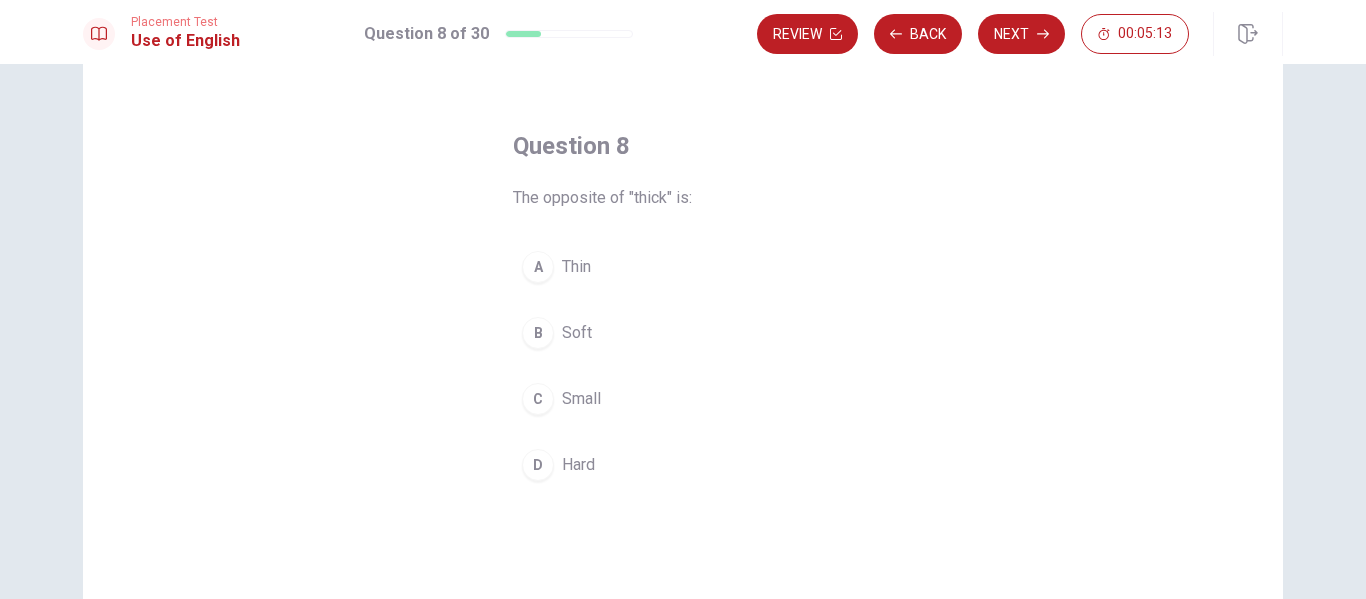 click on "A Thin" at bounding box center [683, 267] 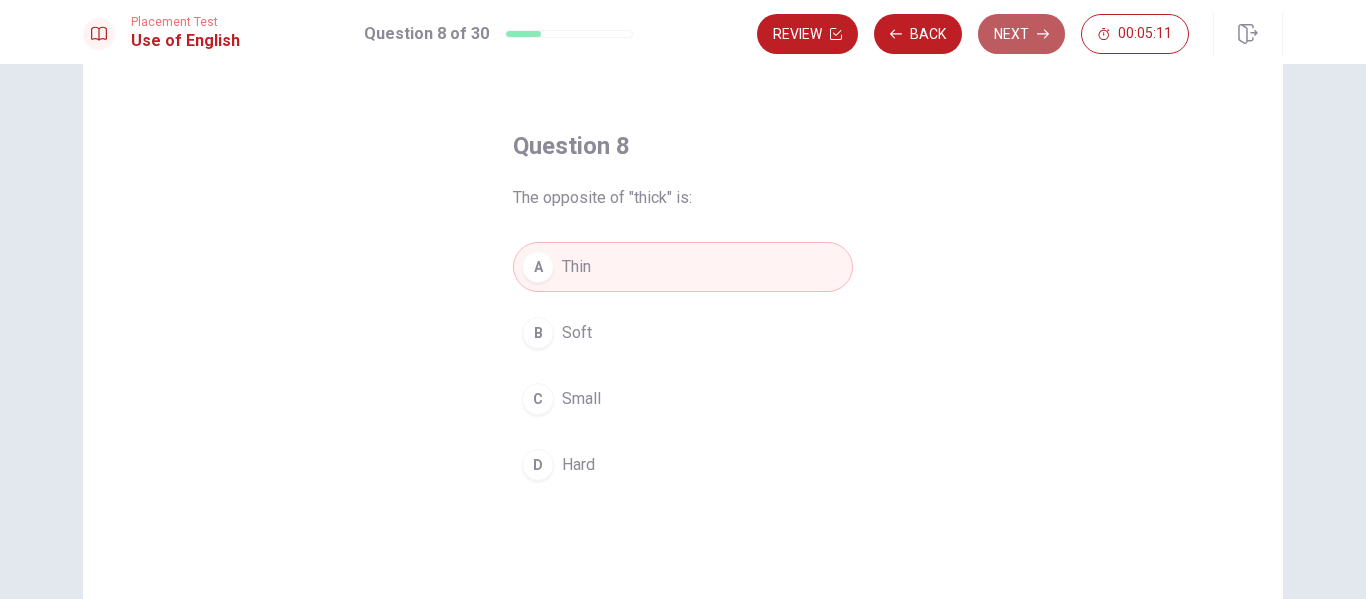 click on "Next" at bounding box center (1021, 34) 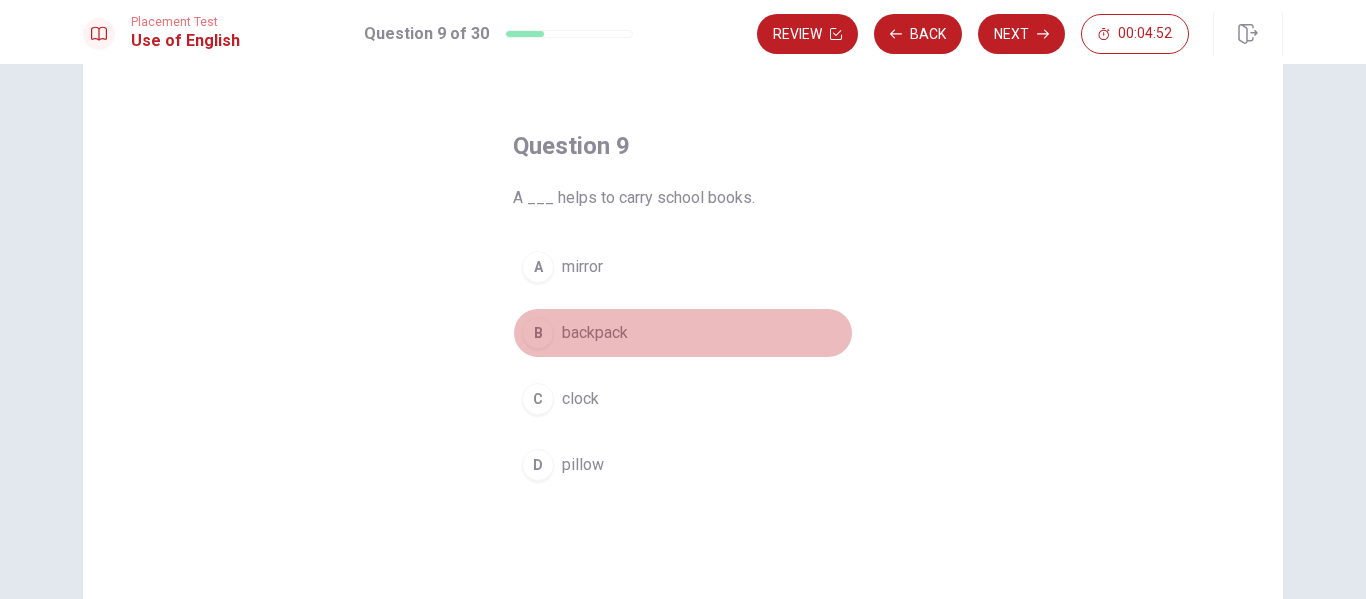 click on "backpack" at bounding box center [595, 333] 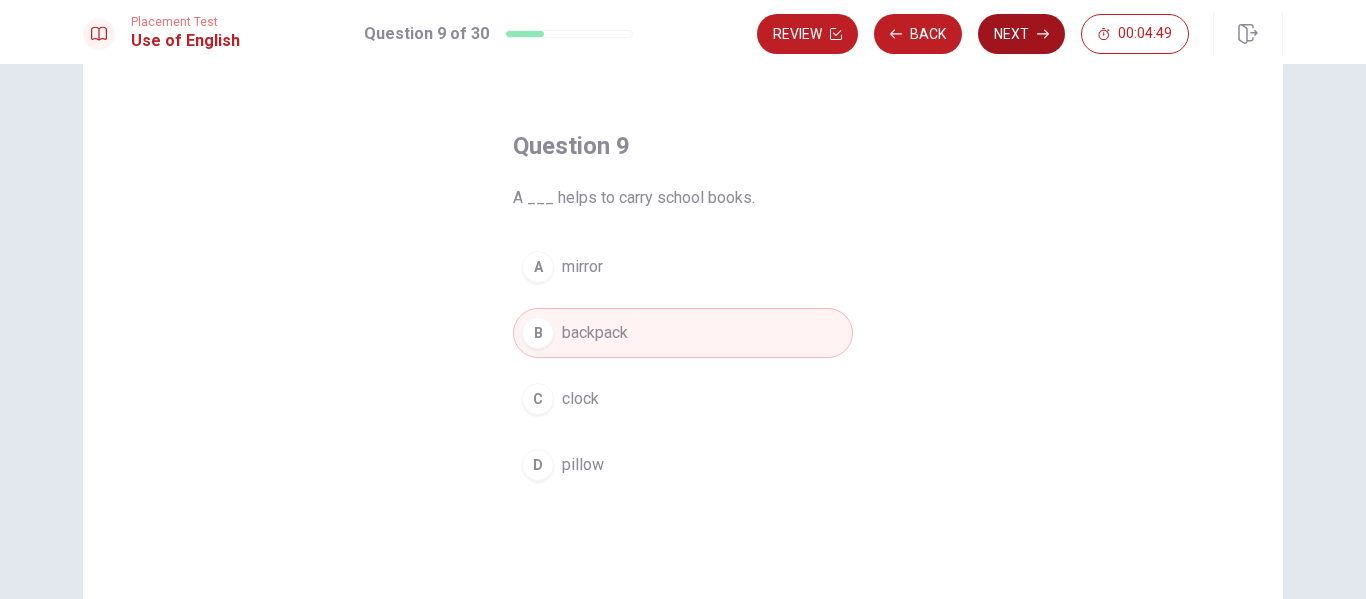 click on "Next" at bounding box center [1021, 34] 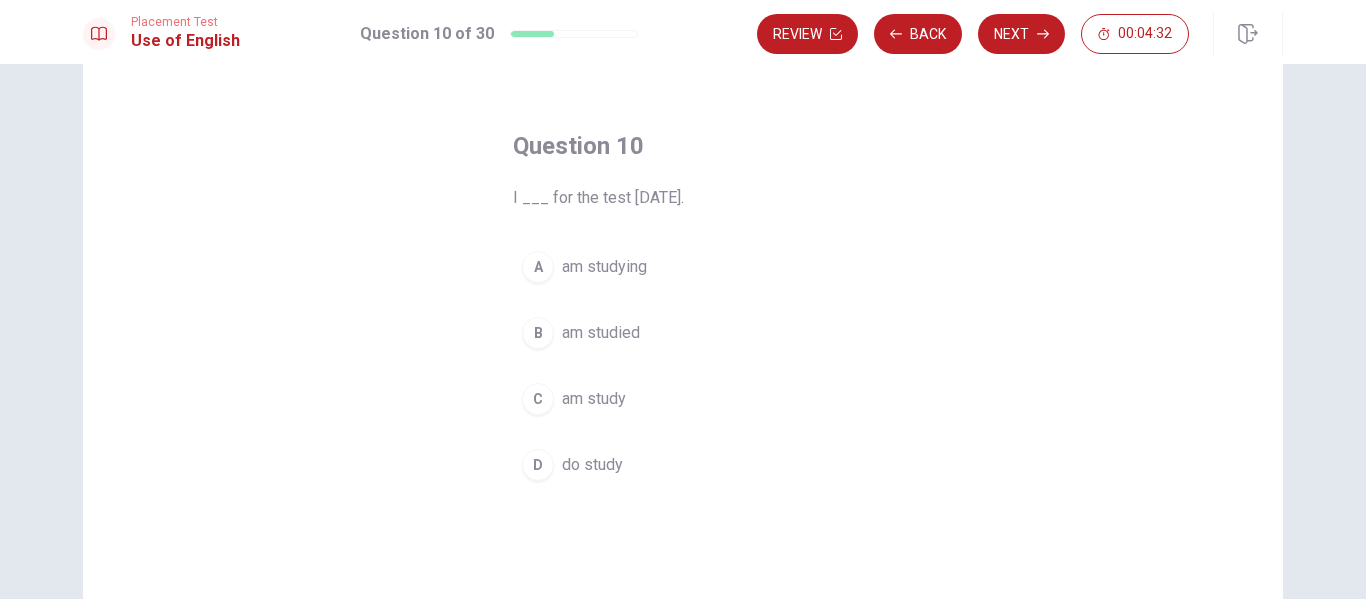 click on "am studying" at bounding box center (604, 267) 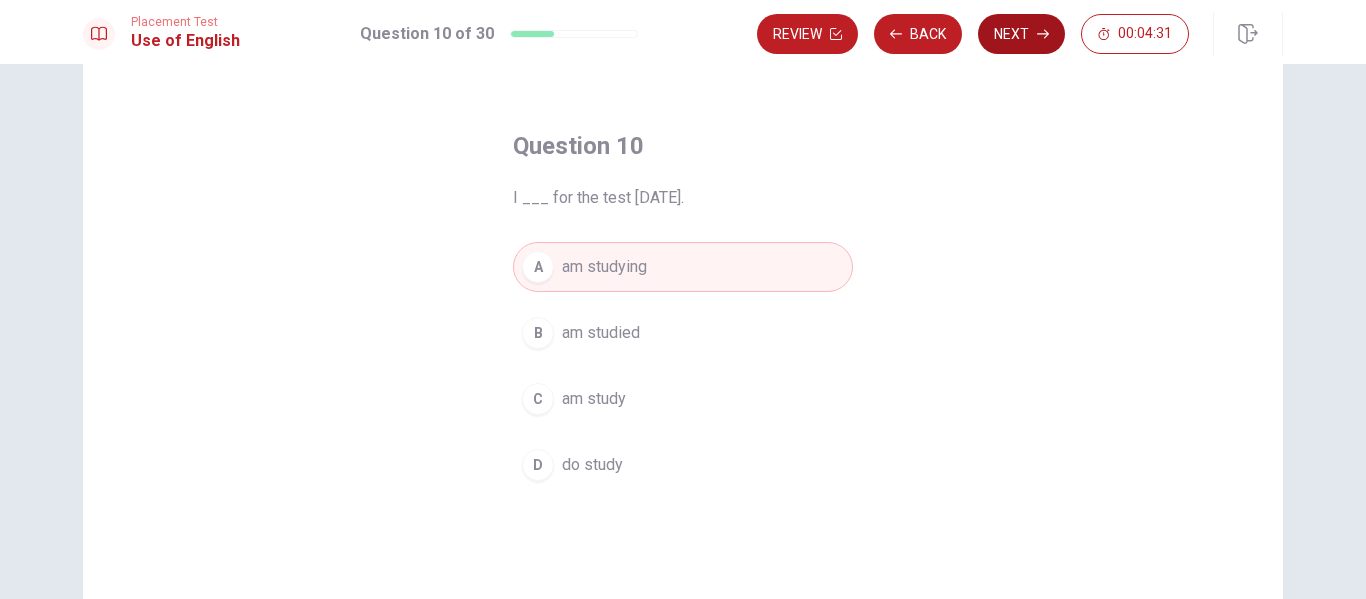 click on "Next" at bounding box center [1021, 34] 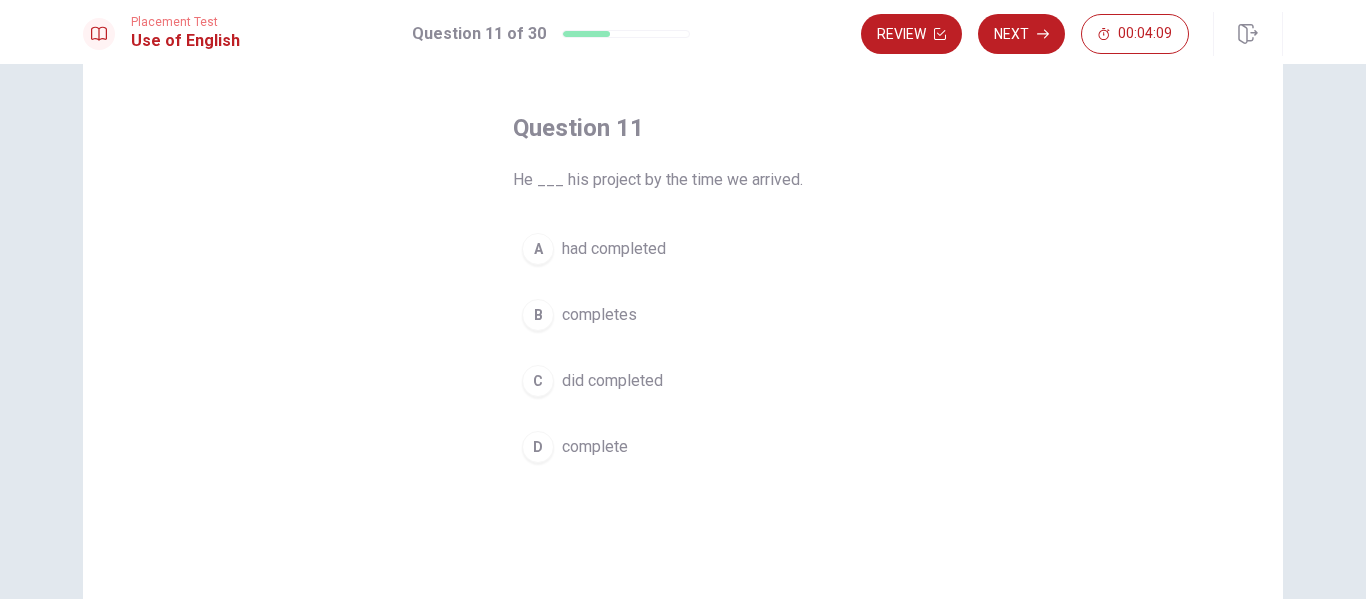 scroll, scrollTop: 75, scrollLeft: 0, axis: vertical 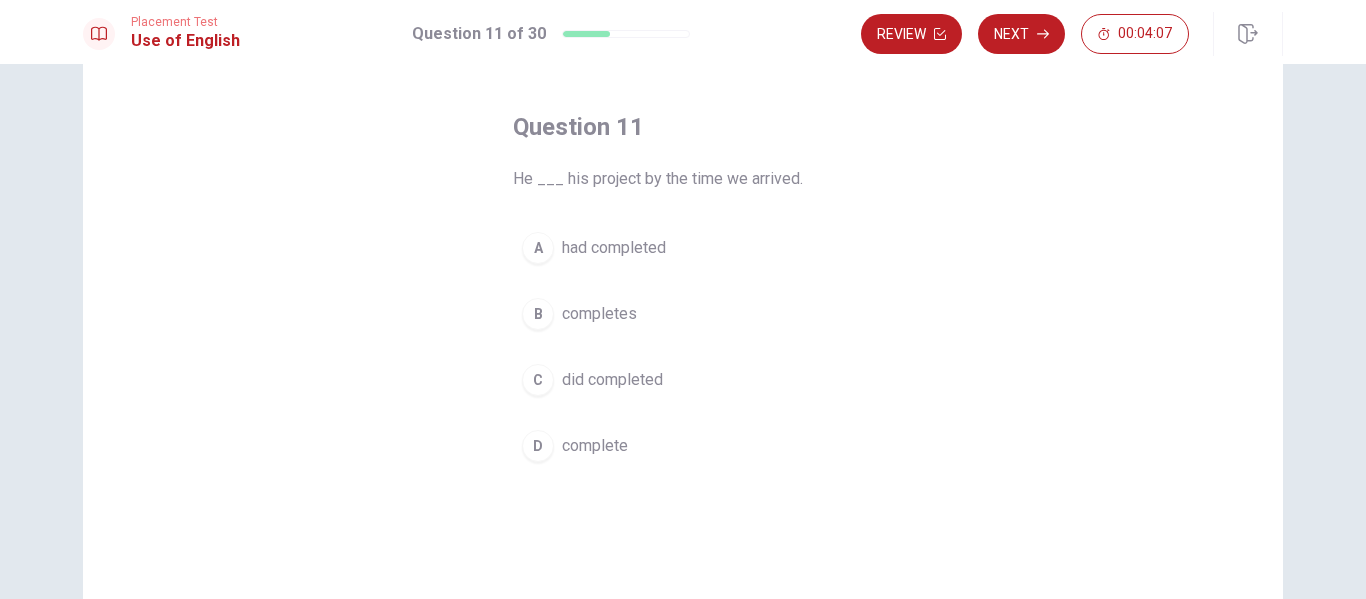 click on "A had completed" at bounding box center (683, 248) 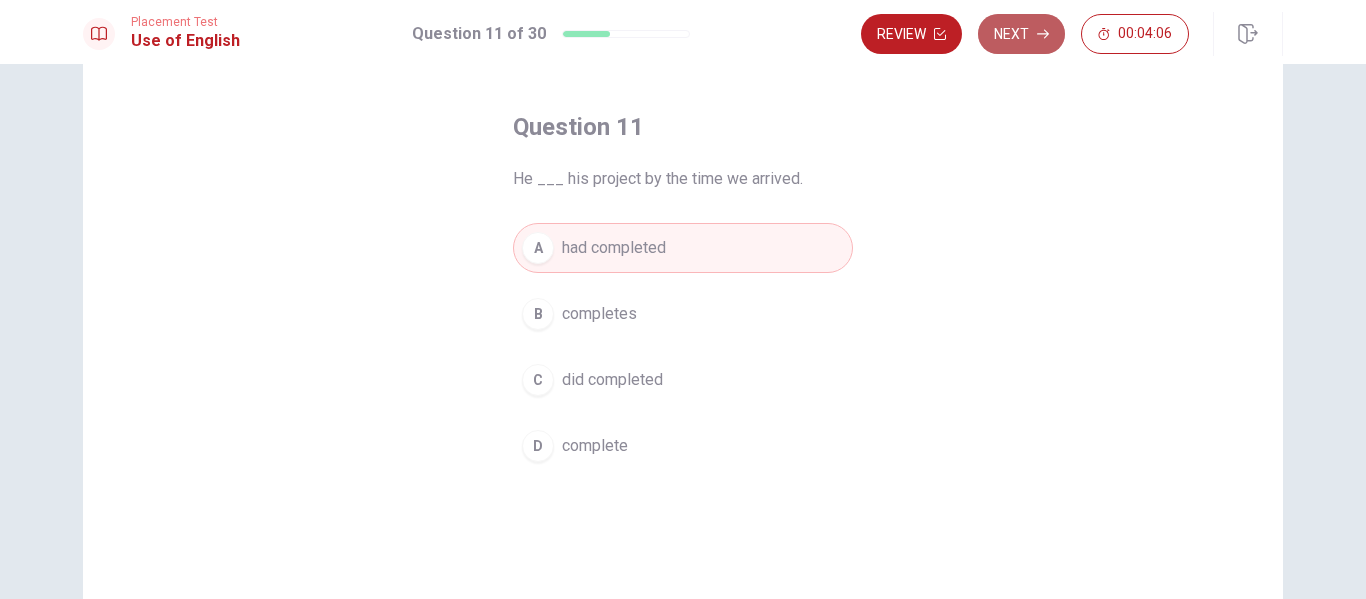 click on "Next" at bounding box center (1021, 34) 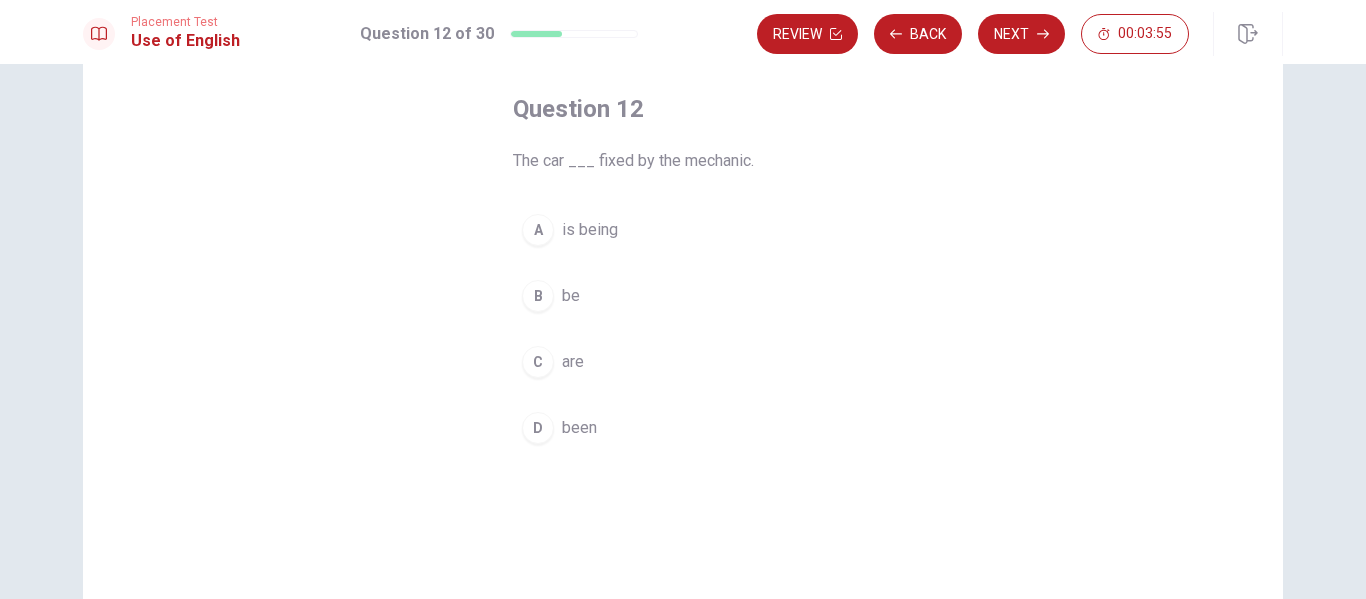 scroll, scrollTop: 94, scrollLeft: 0, axis: vertical 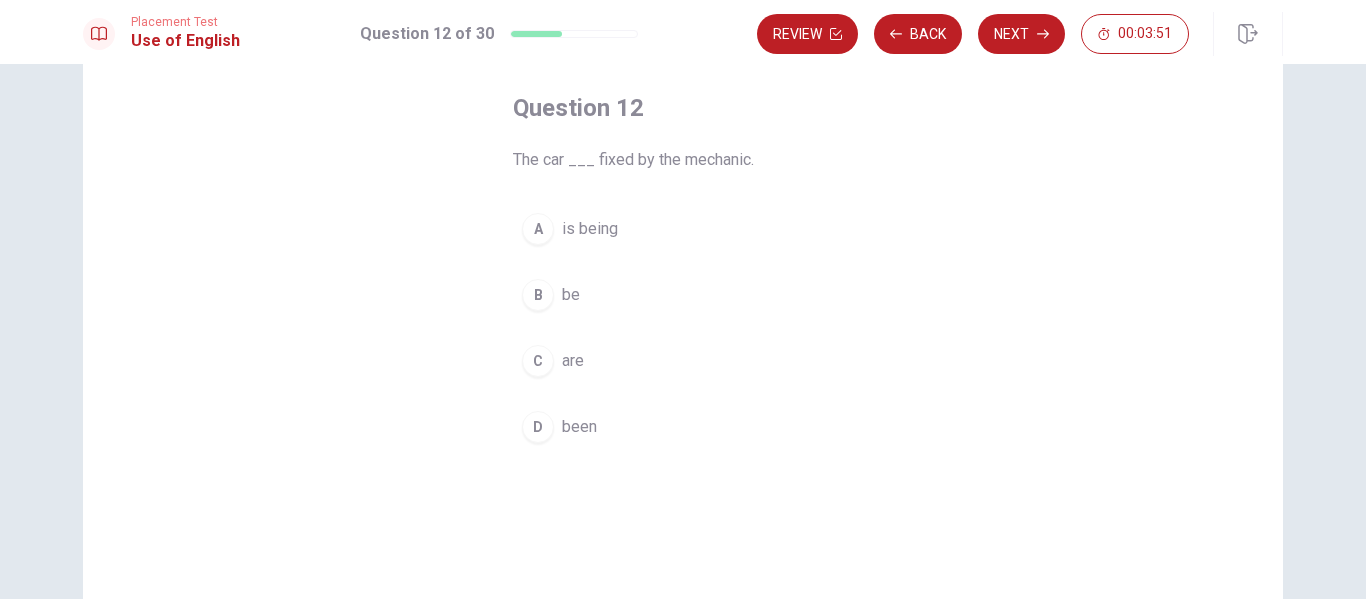 click on "is being" at bounding box center [590, 229] 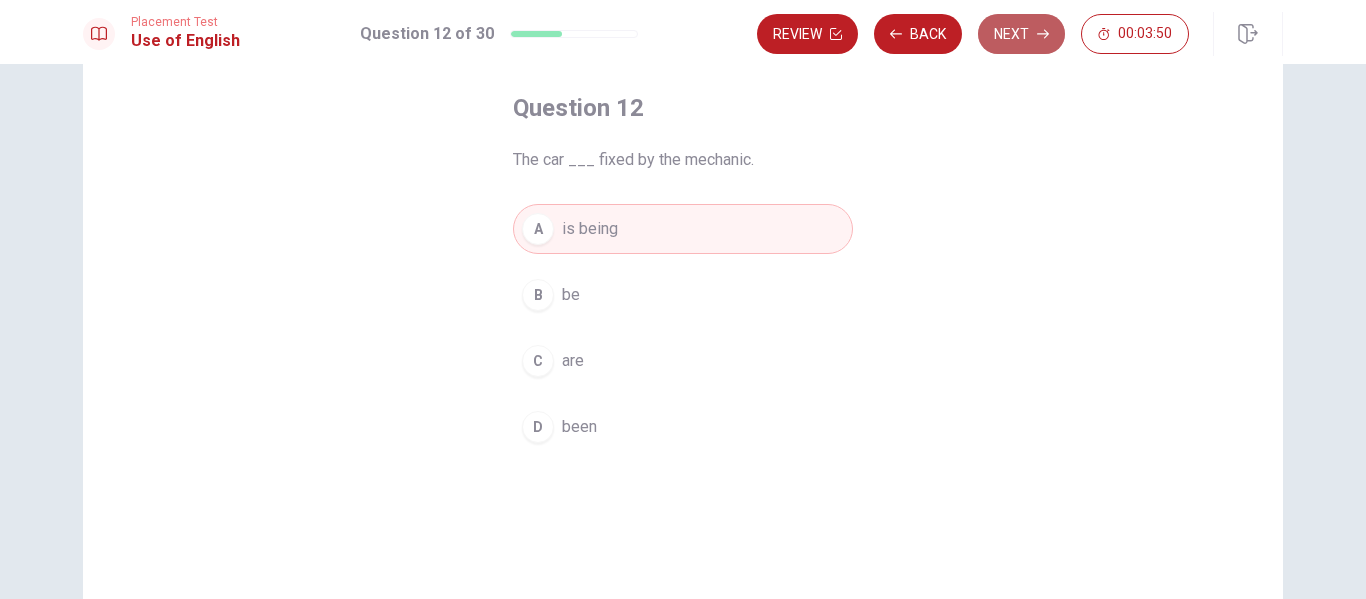 click on "Next" at bounding box center (1021, 34) 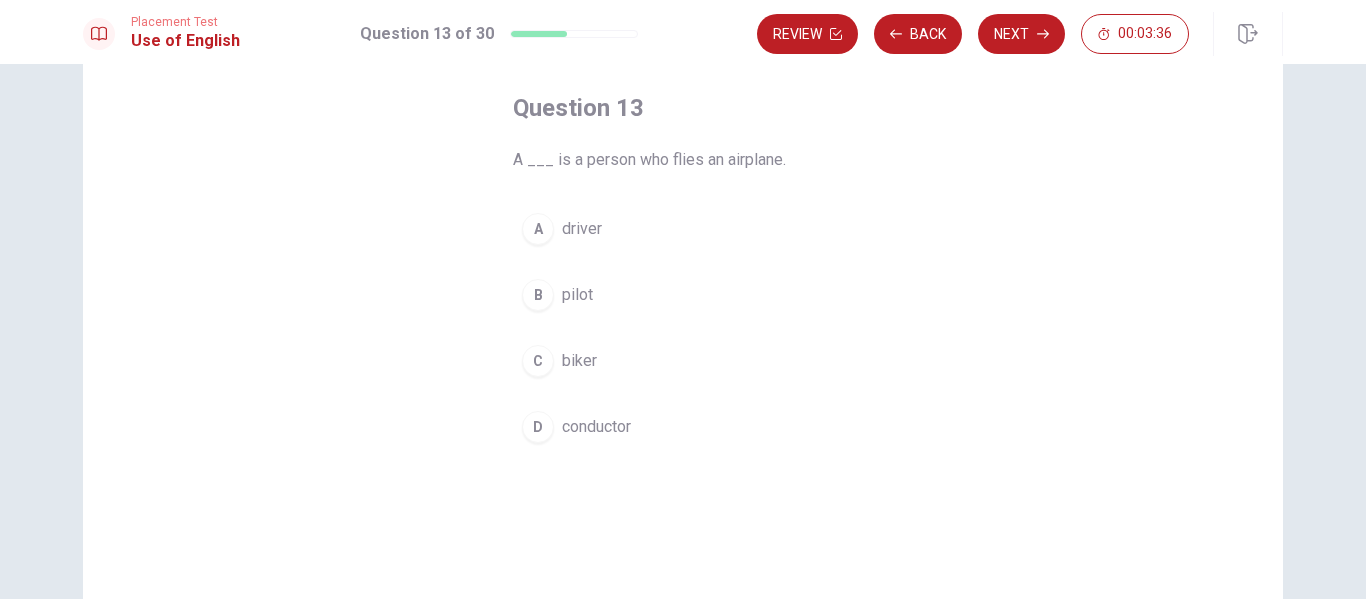 click on "B pilot" at bounding box center (683, 295) 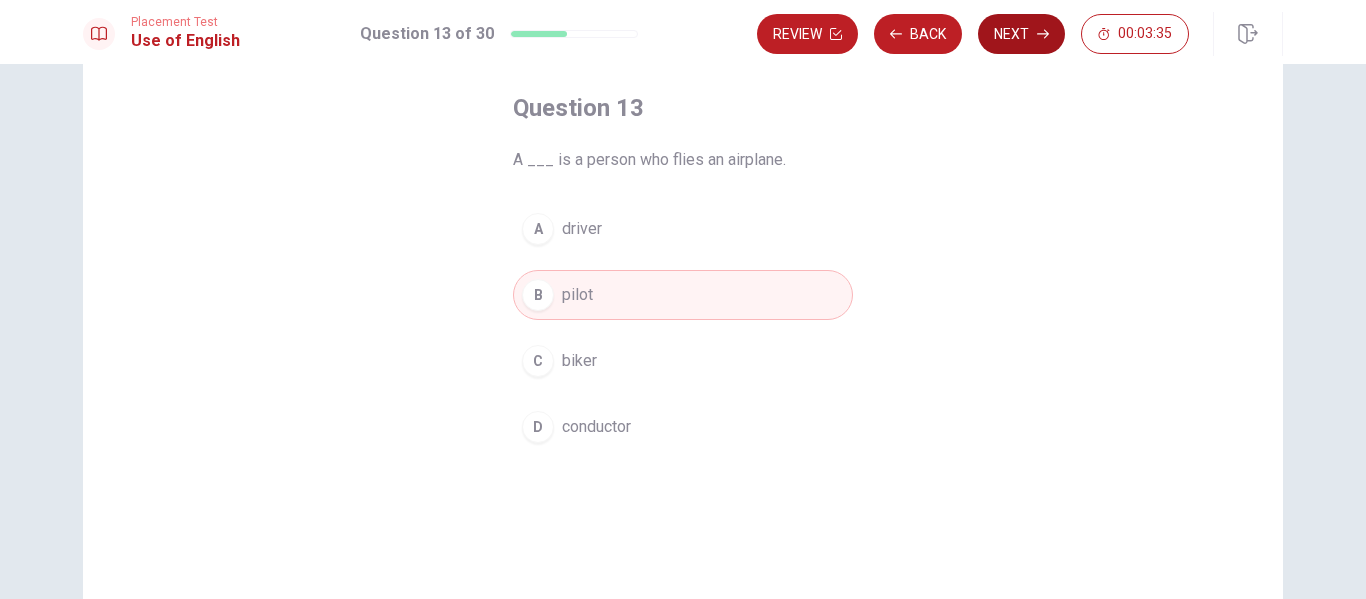 click on "Next" at bounding box center [1021, 34] 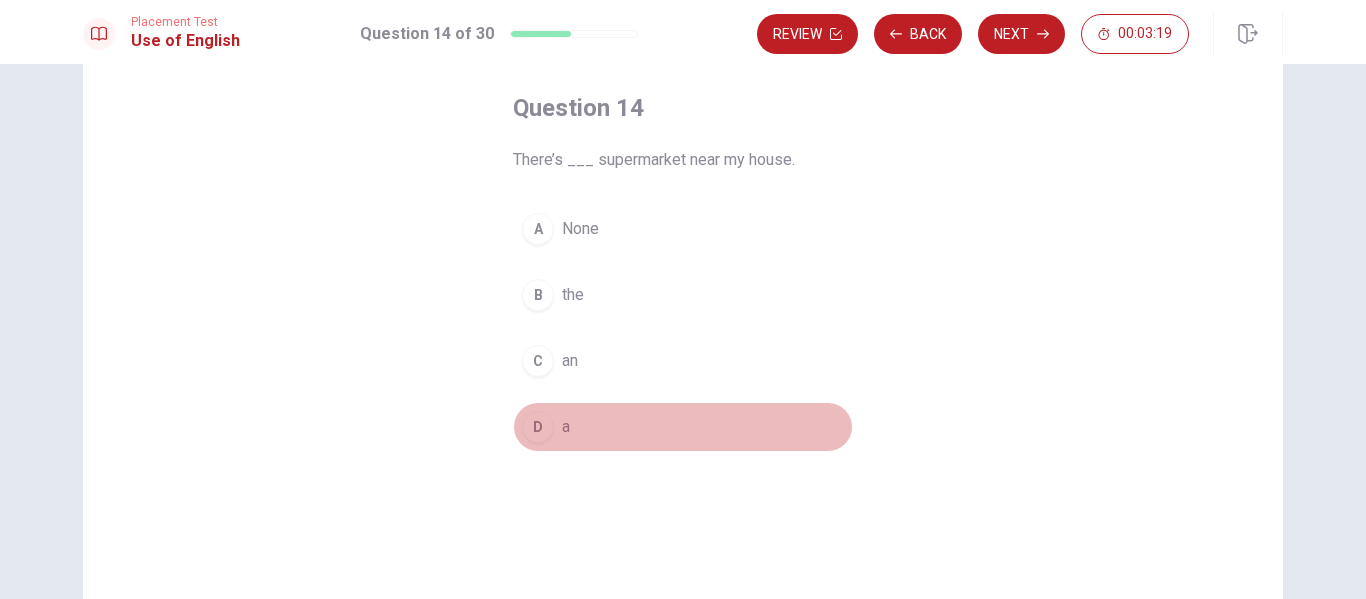 click on "a" at bounding box center (566, 427) 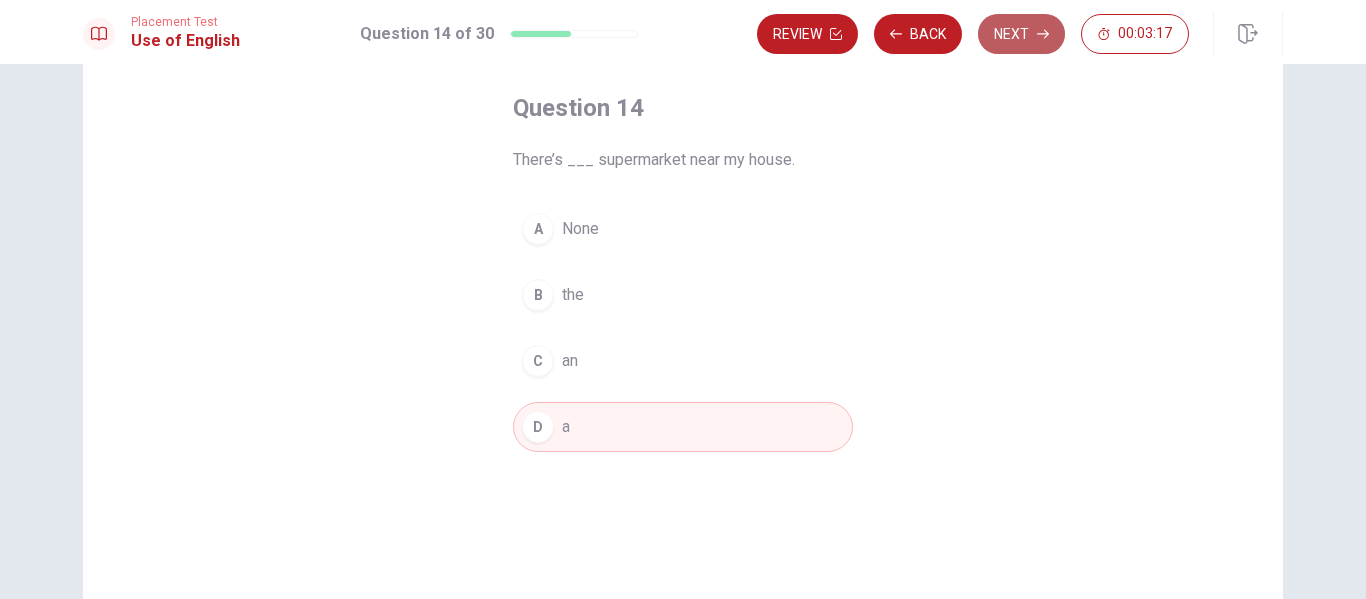 click 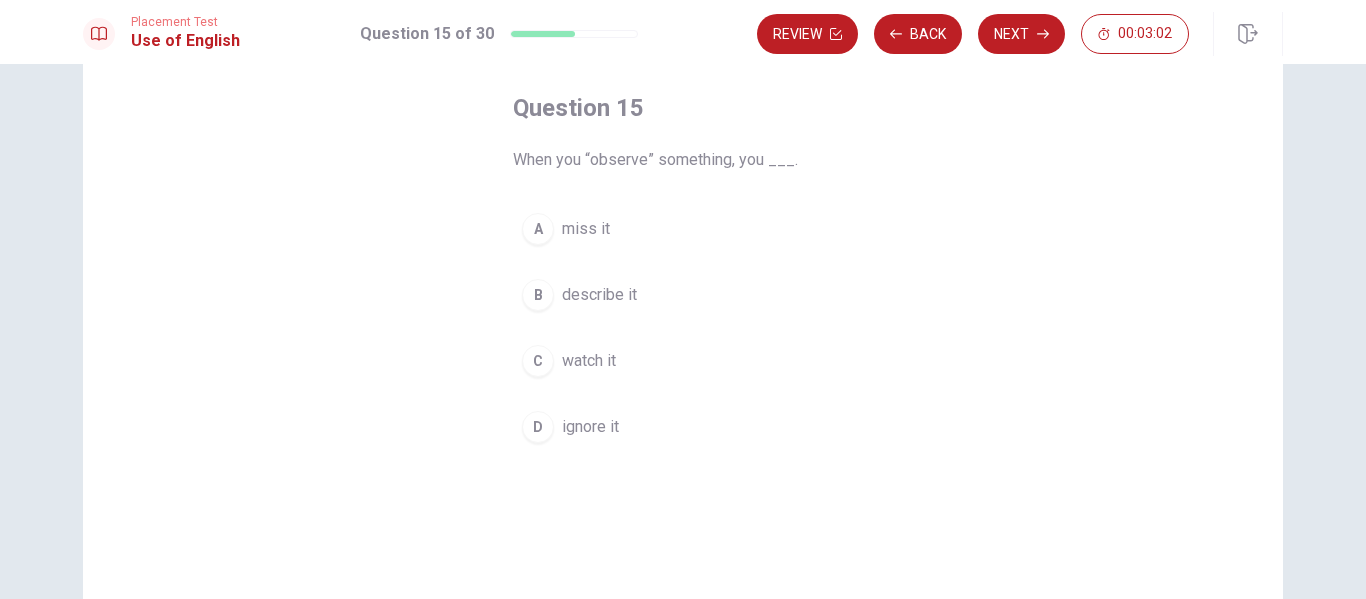 click on "C watch it" at bounding box center (683, 361) 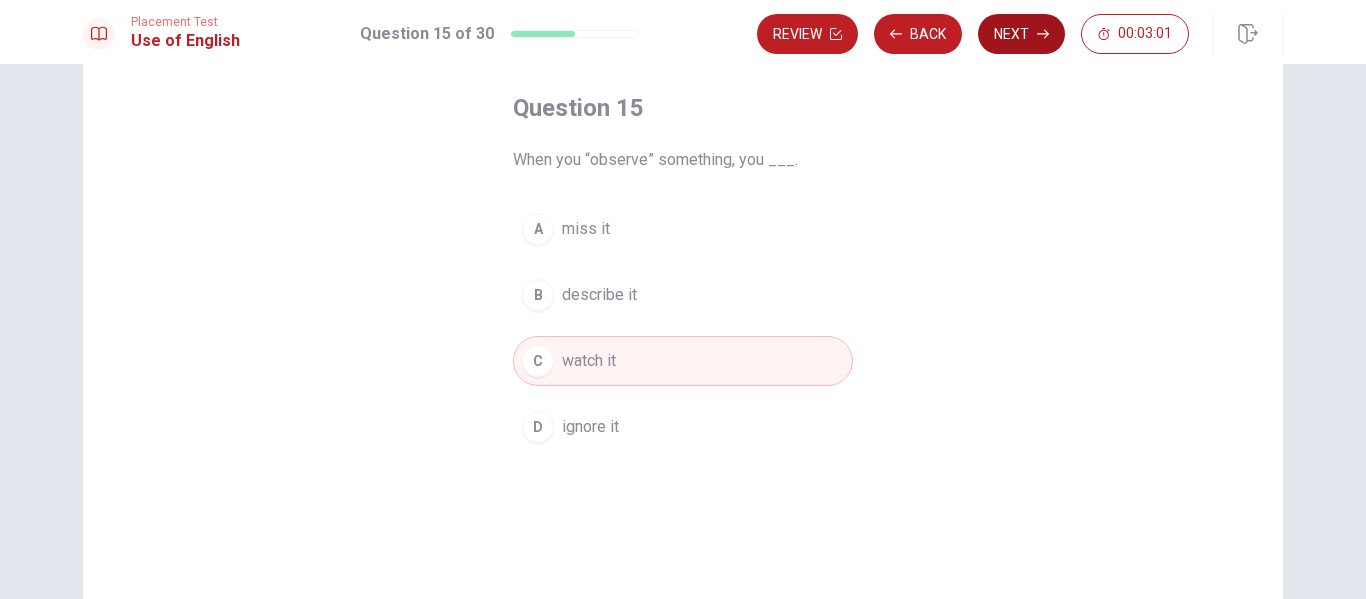 click on "Next" at bounding box center [1021, 34] 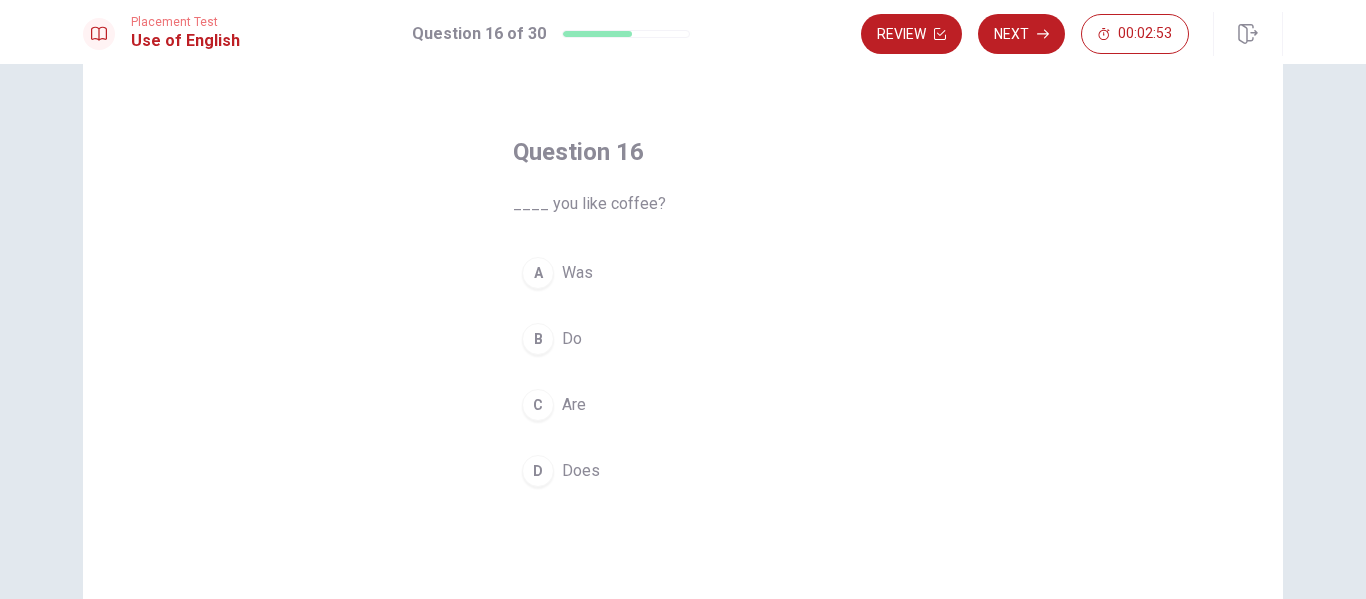 scroll, scrollTop: 51, scrollLeft: 0, axis: vertical 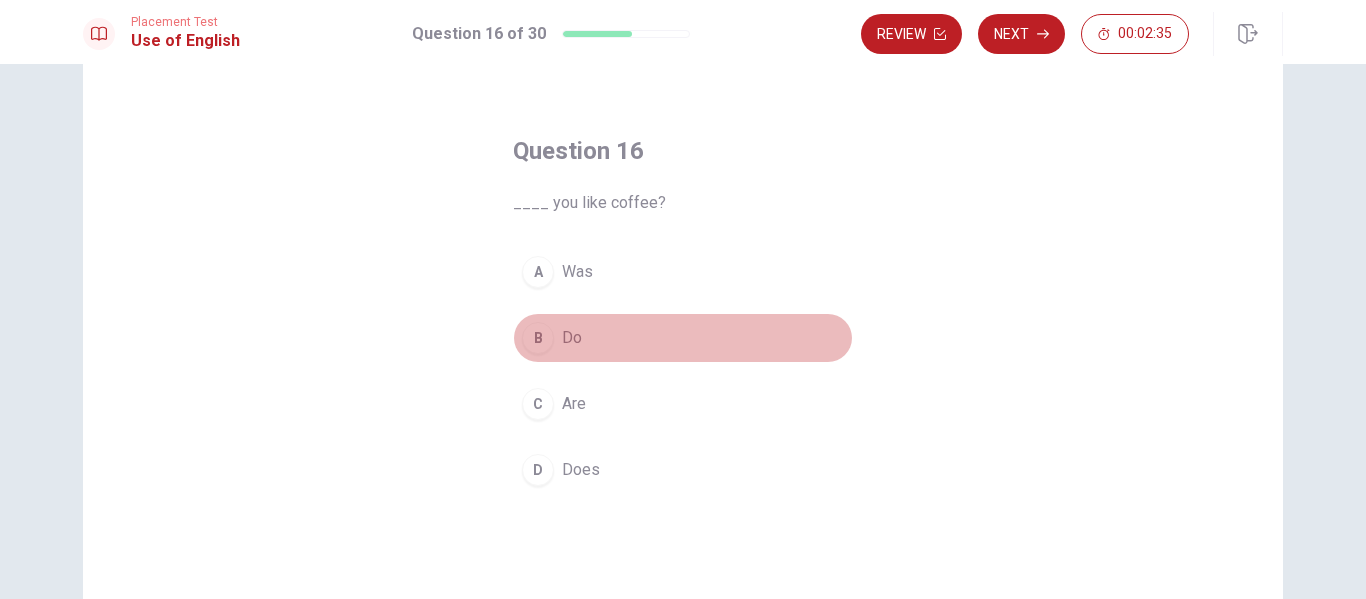 click on "B Do" at bounding box center [683, 338] 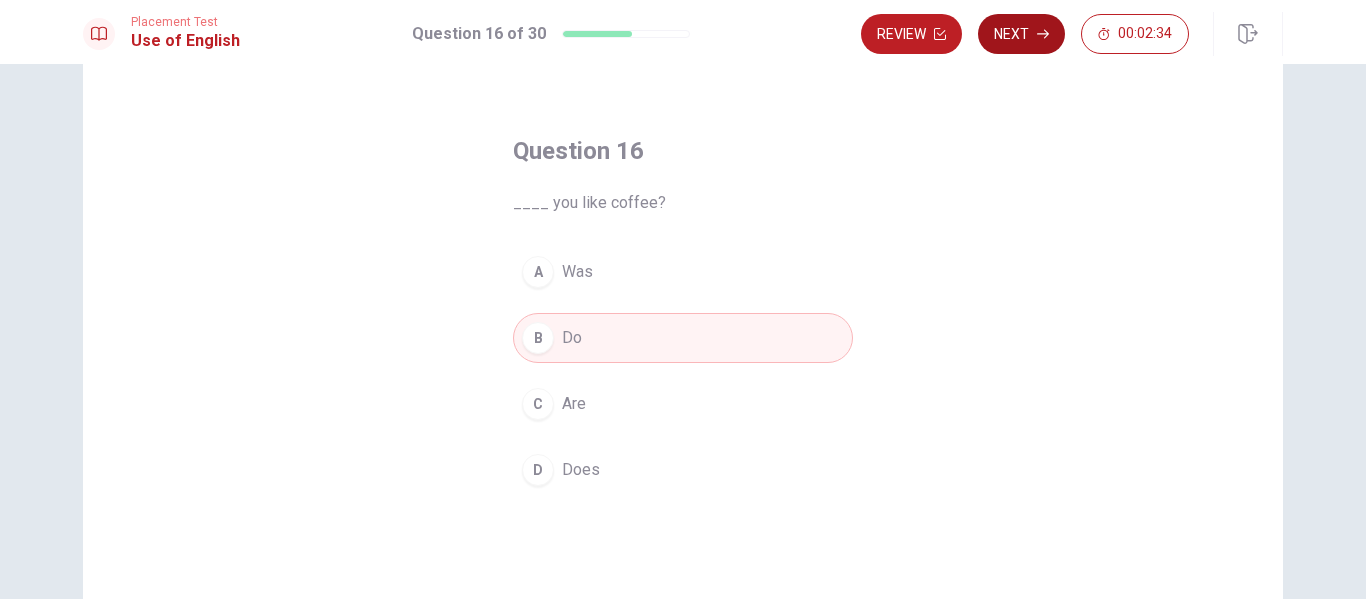 click on "Next" at bounding box center (1021, 34) 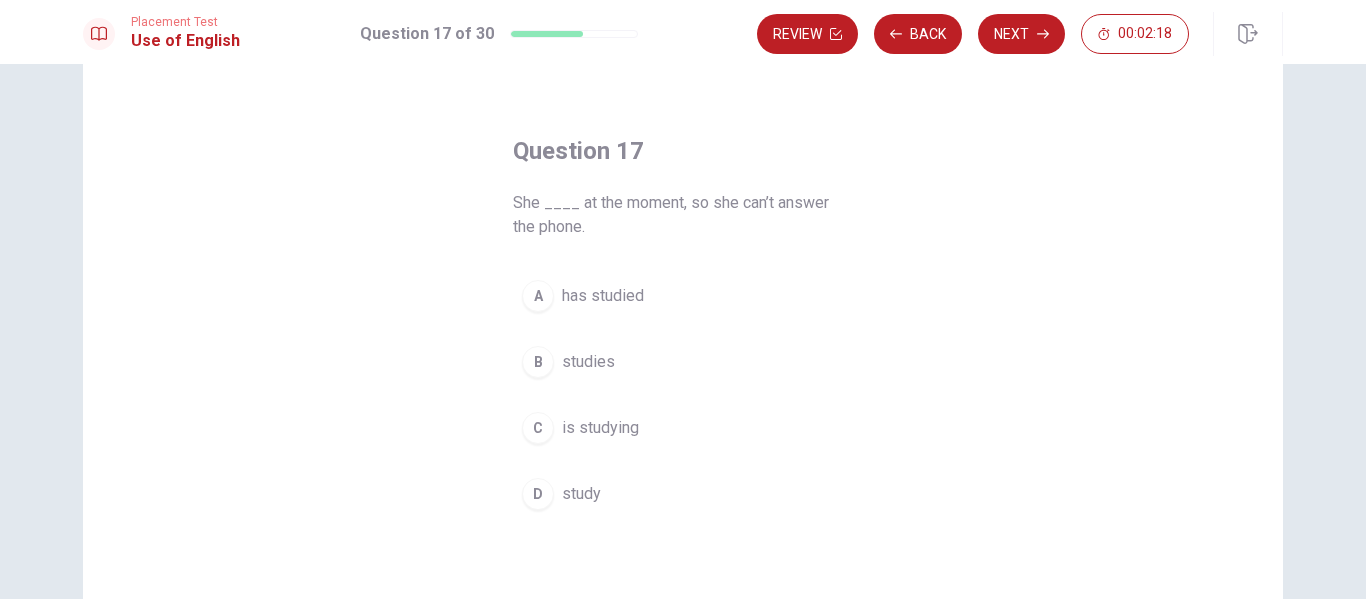 click on "A has studied B studies C is studying D study" at bounding box center (683, 395) 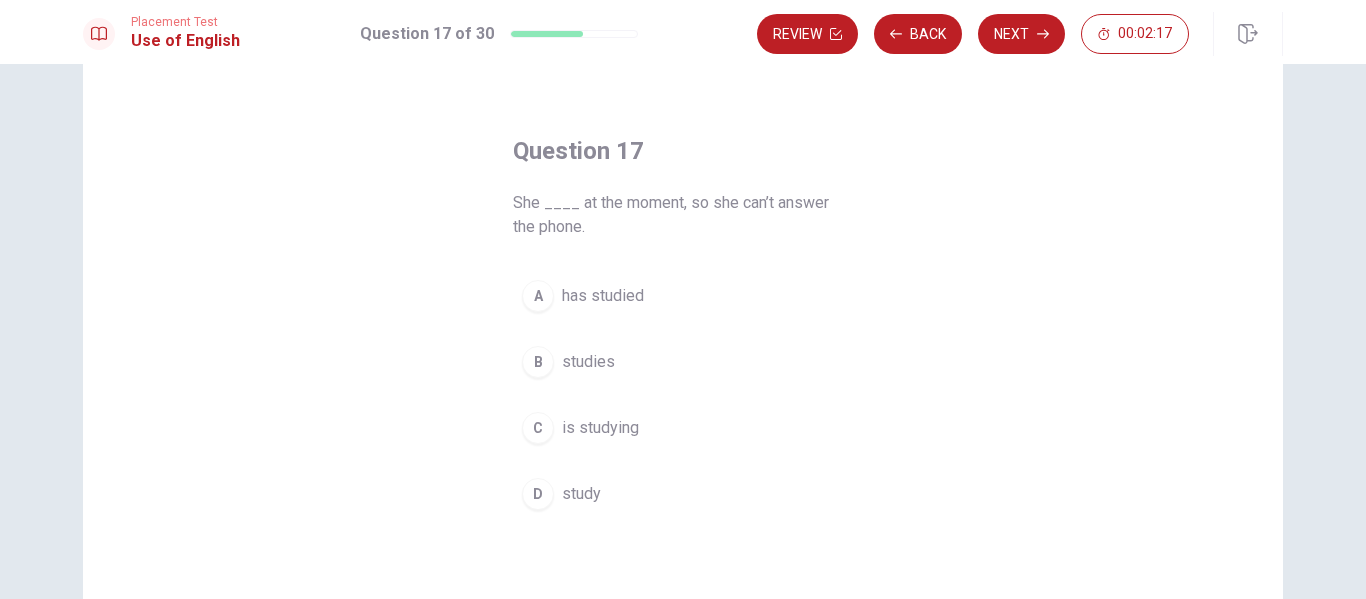 click on "is studying" at bounding box center (600, 428) 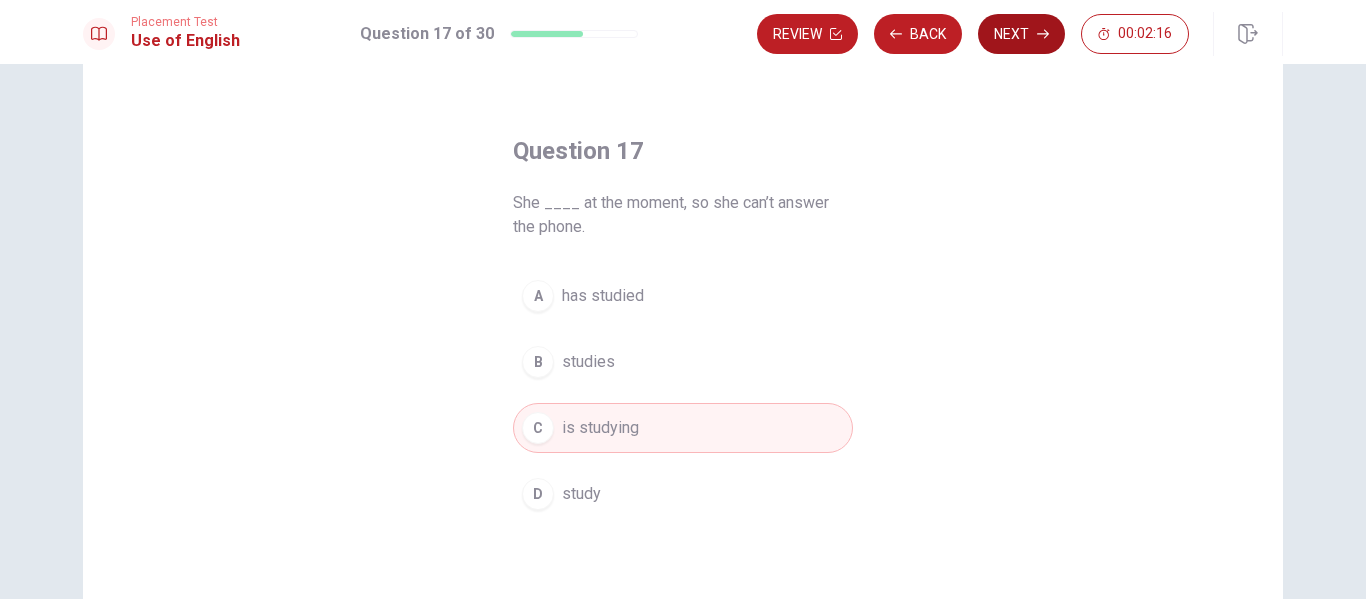 click on "Next" at bounding box center [1021, 34] 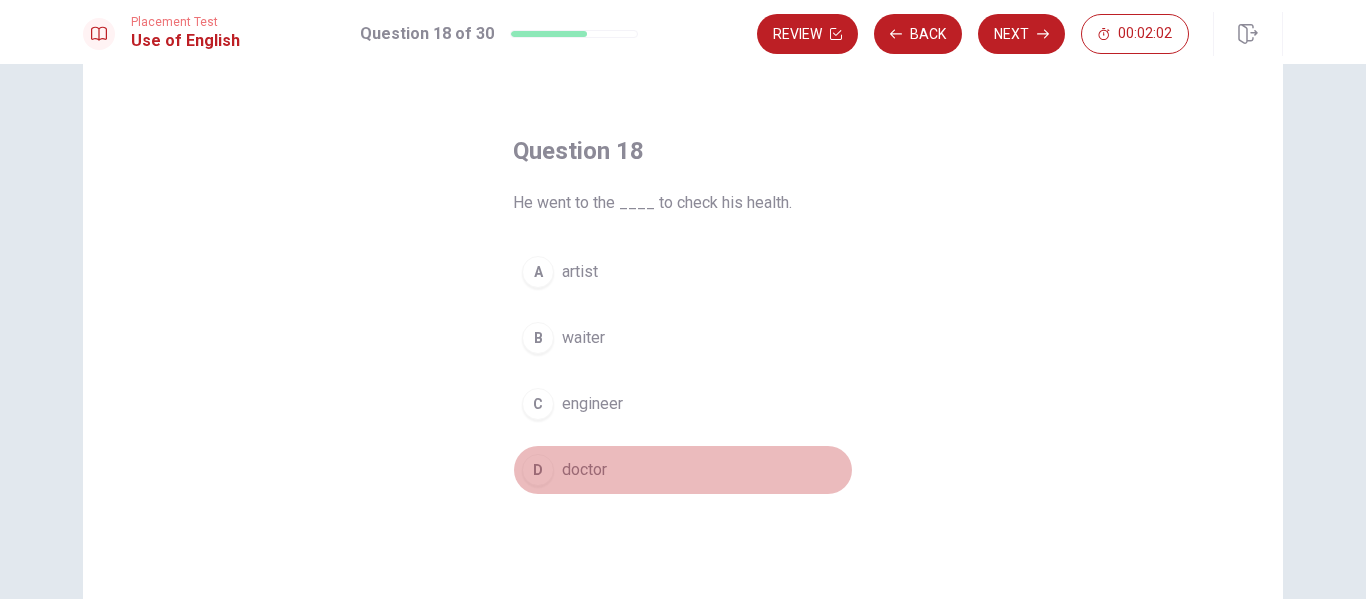 click on "D doctor" at bounding box center (683, 470) 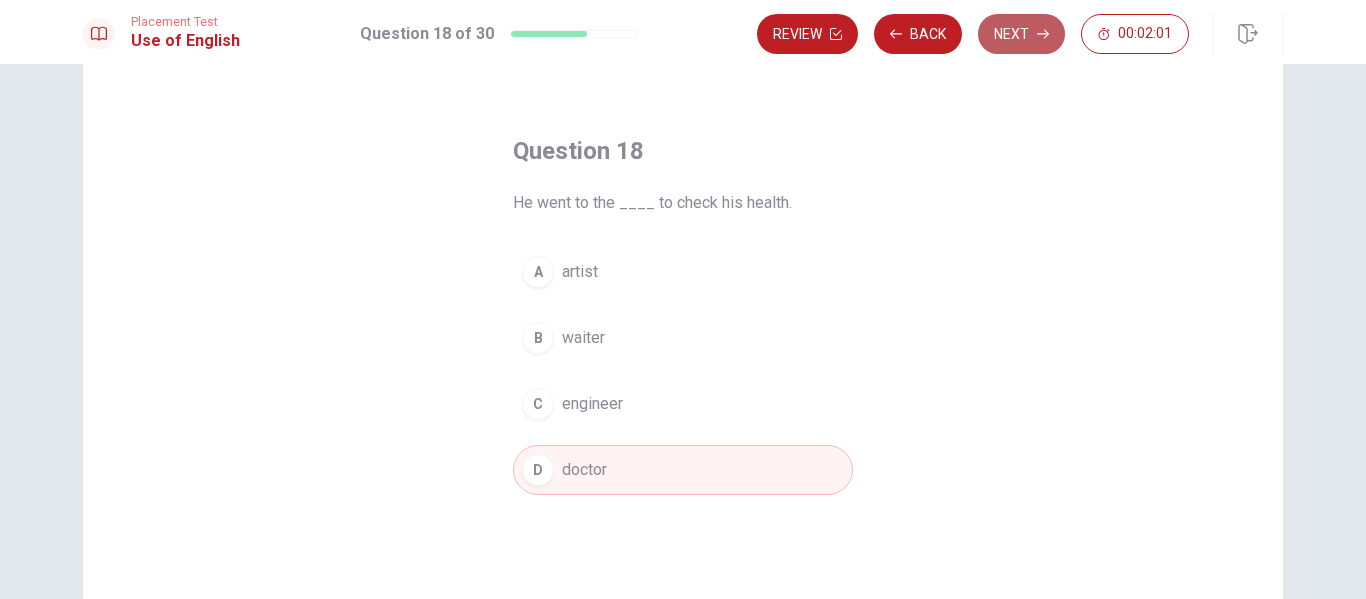 click on "Next" at bounding box center [1021, 34] 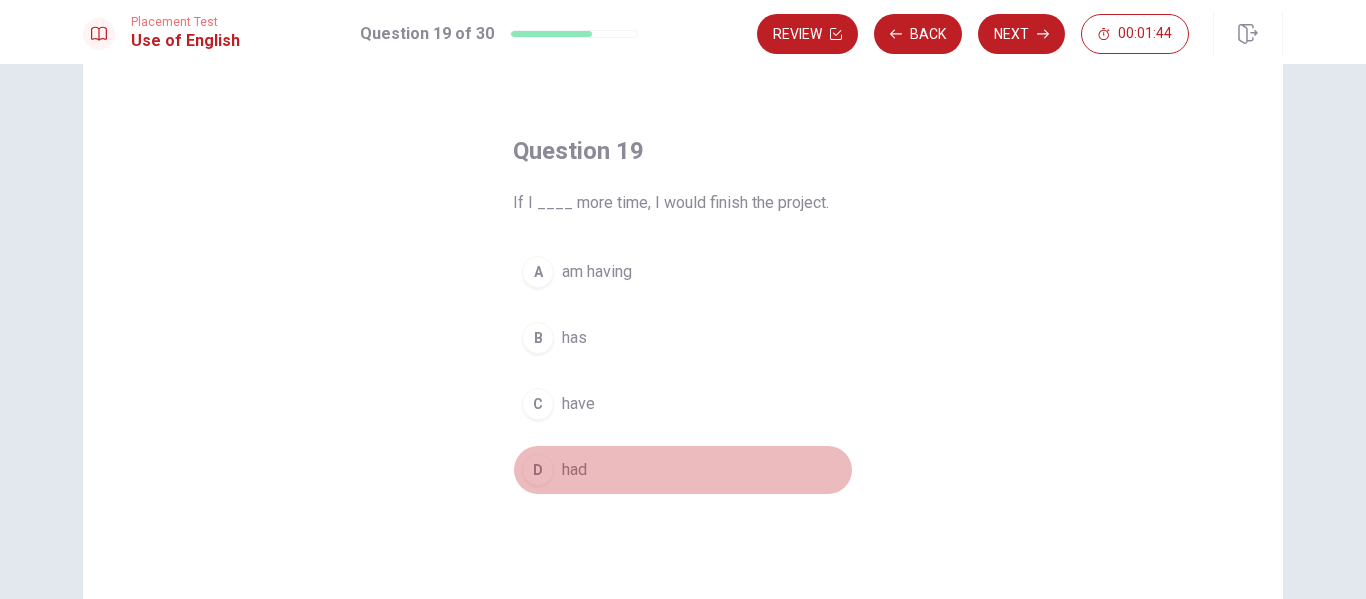click on "had" at bounding box center (574, 470) 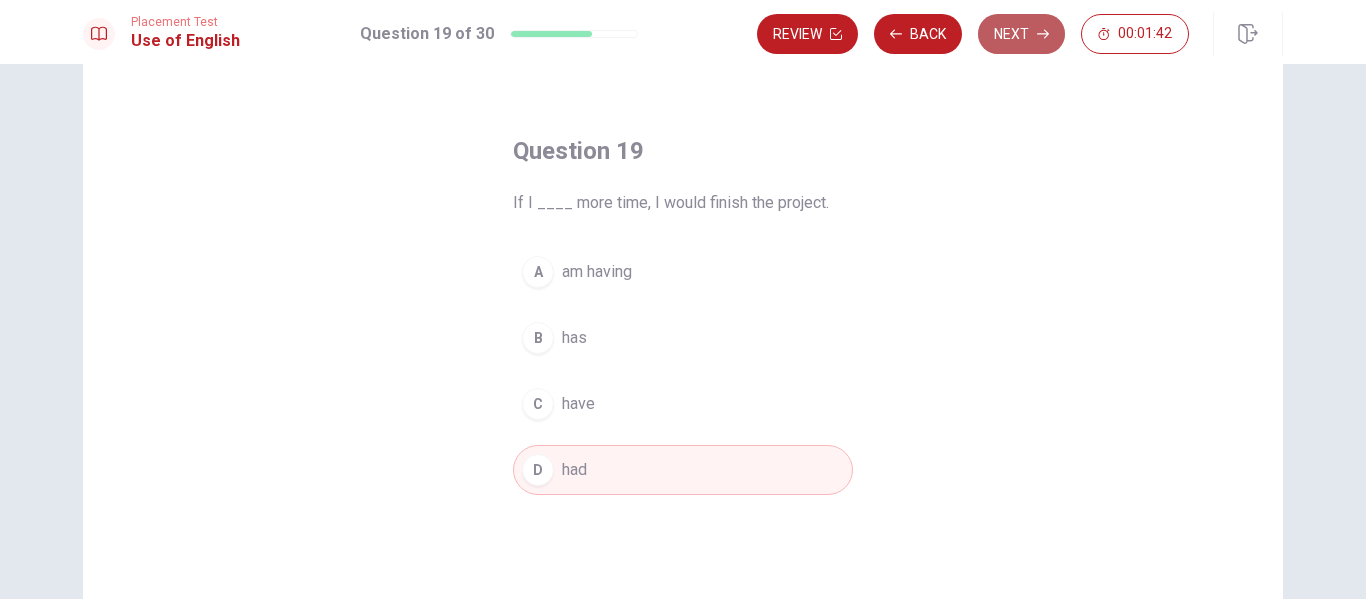 click on "Next" at bounding box center (1021, 34) 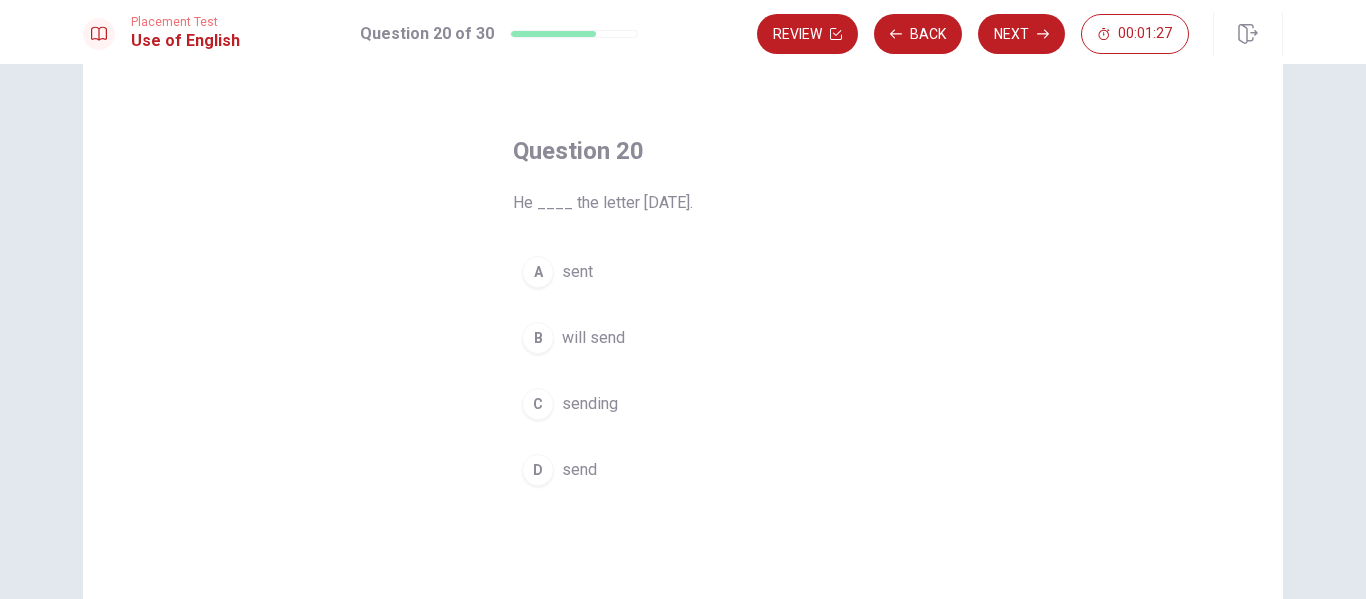 click on "B will send" at bounding box center (683, 338) 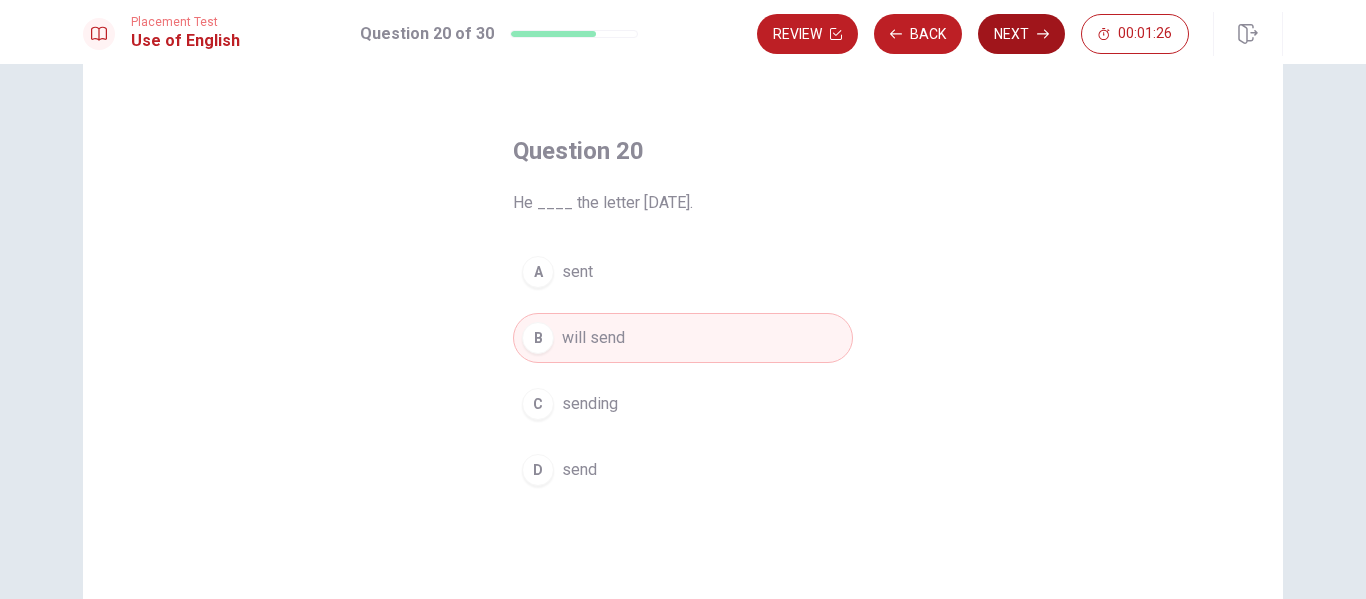 click on "Next" at bounding box center (1021, 34) 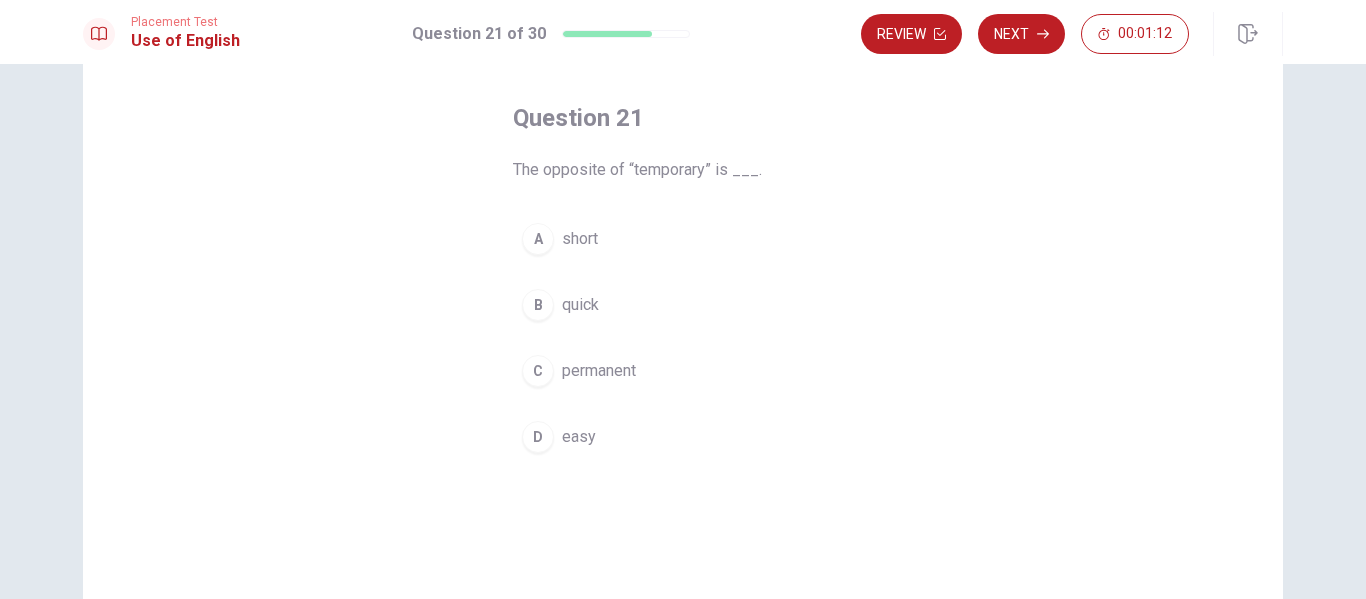 scroll, scrollTop: 85, scrollLeft: 0, axis: vertical 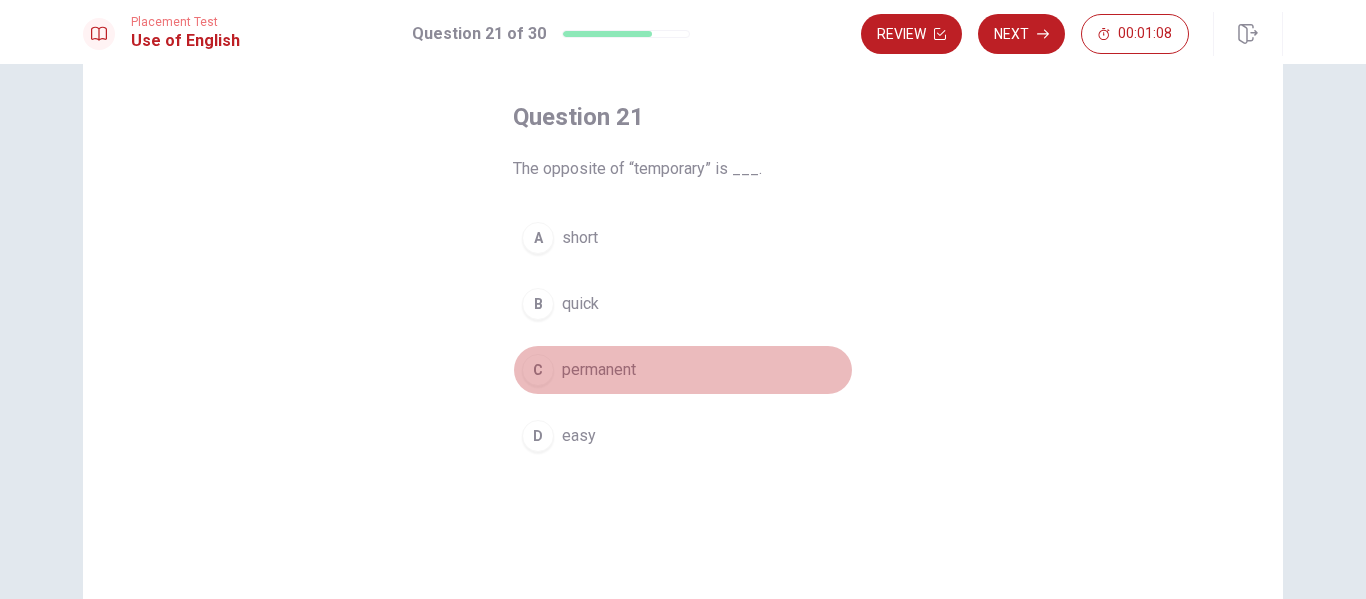 click on "permanent" at bounding box center (599, 370) 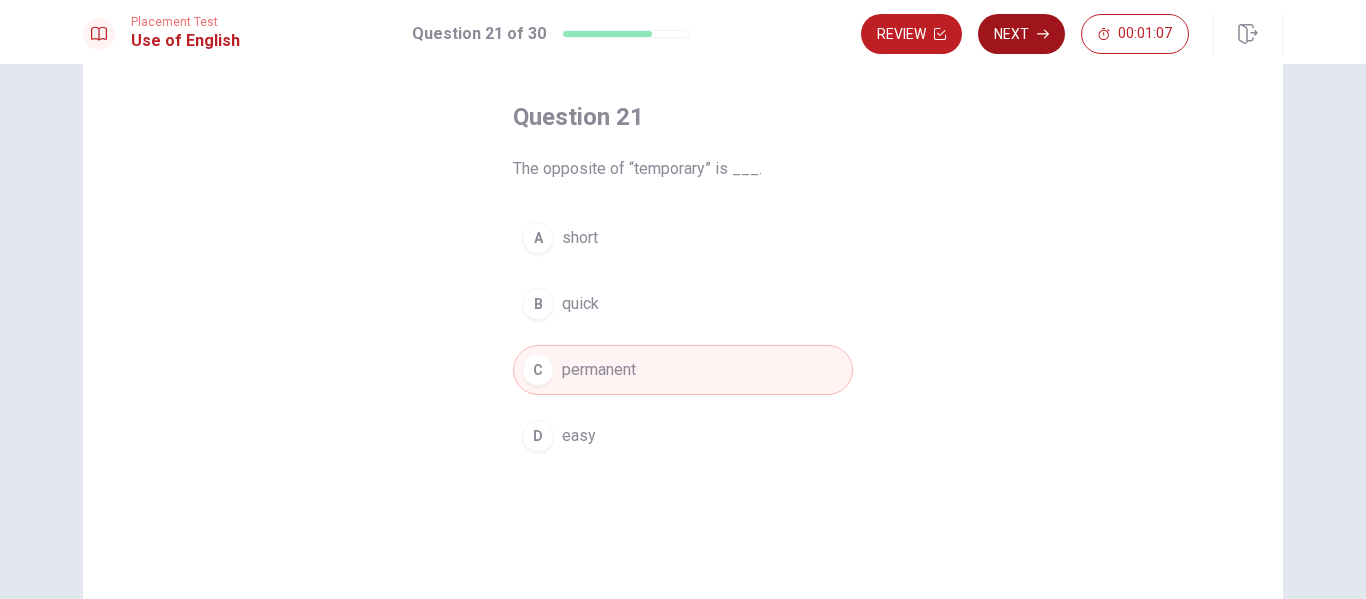 click on "Next" at bounding box center [1021, 34] 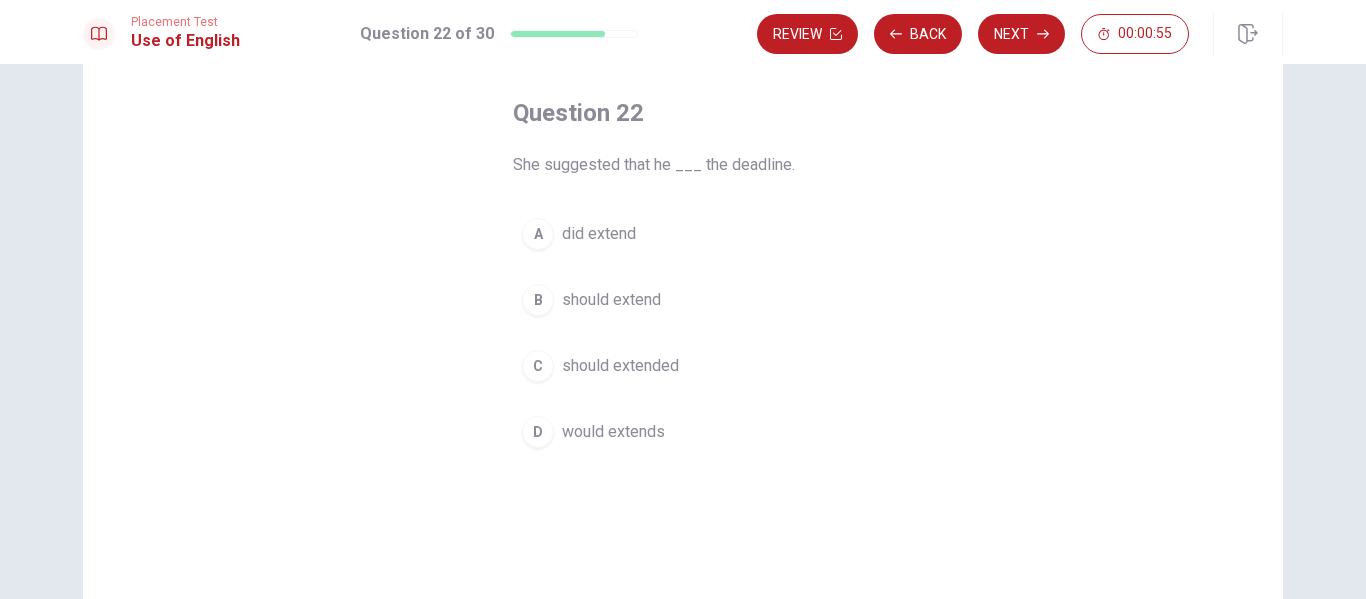 scroll, scrollTop: 90, scrollLeft: 0, axis: vertical 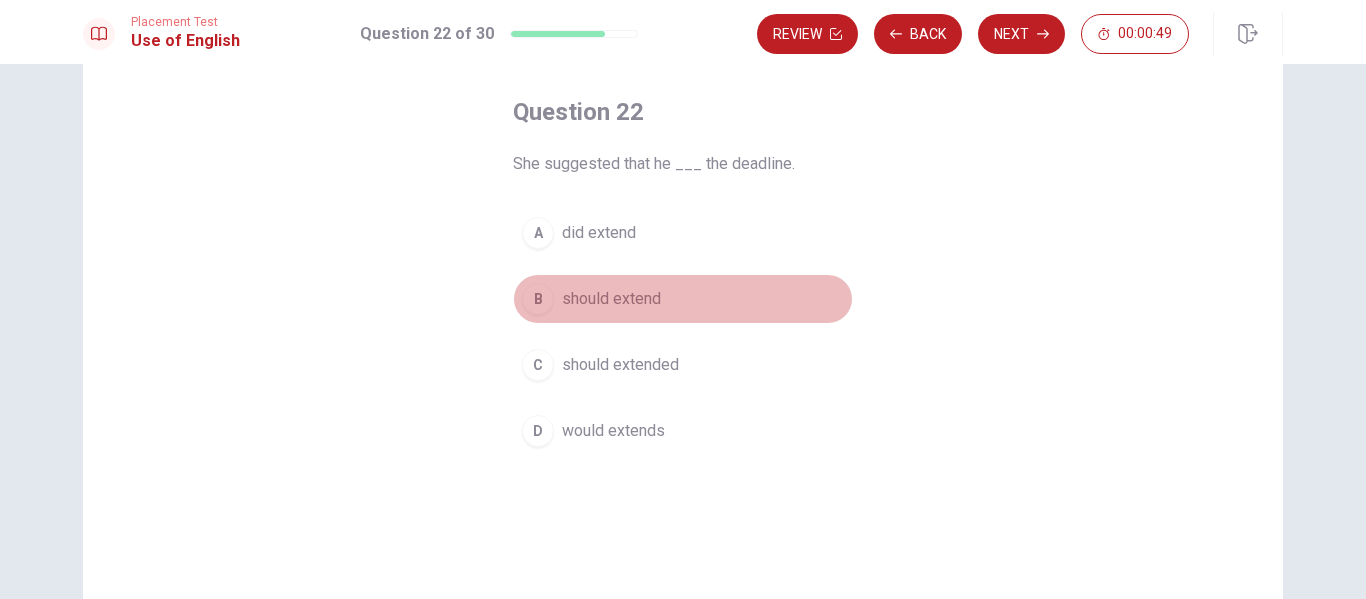 click on "B should extend" at bounding box center [683, 299] 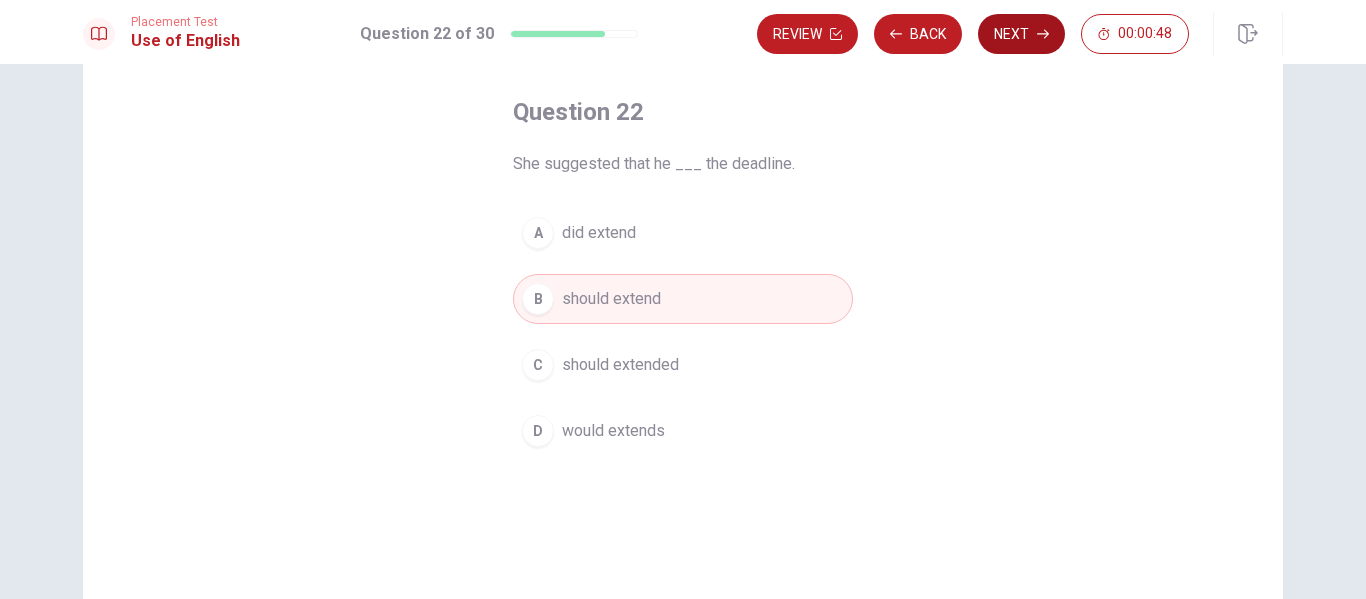click on "Next" at bounding box center [1021, 34] 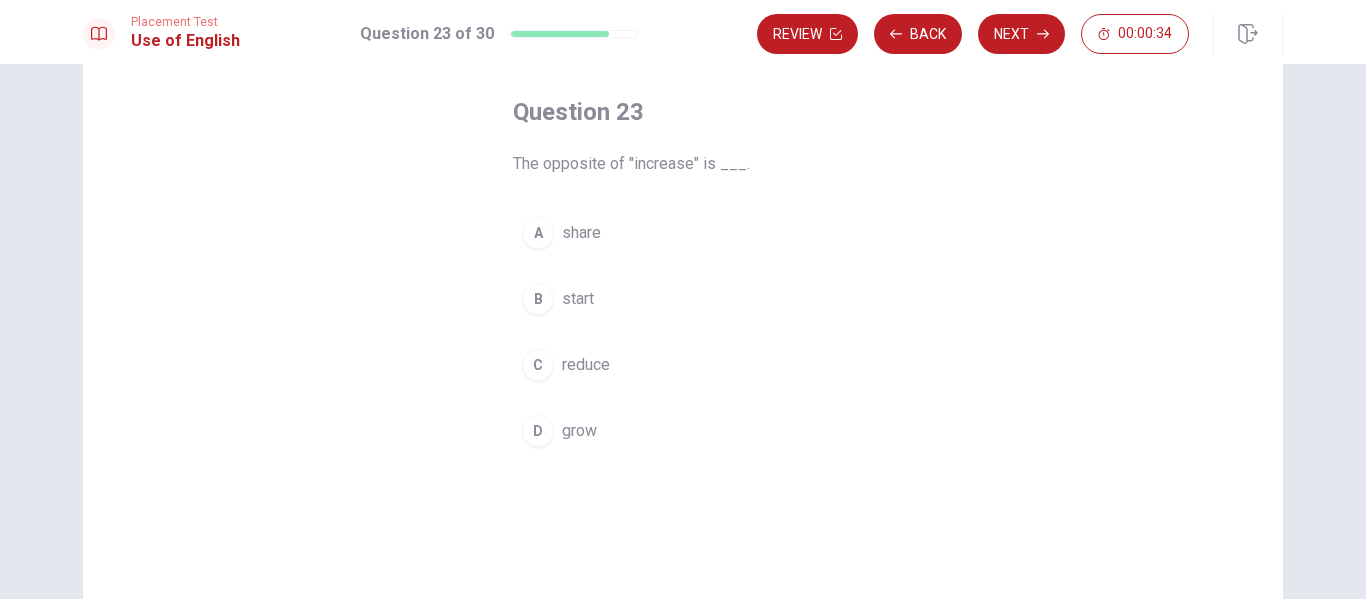 click on "A share B start C reduce D grow" at bounding box center (683, 332) 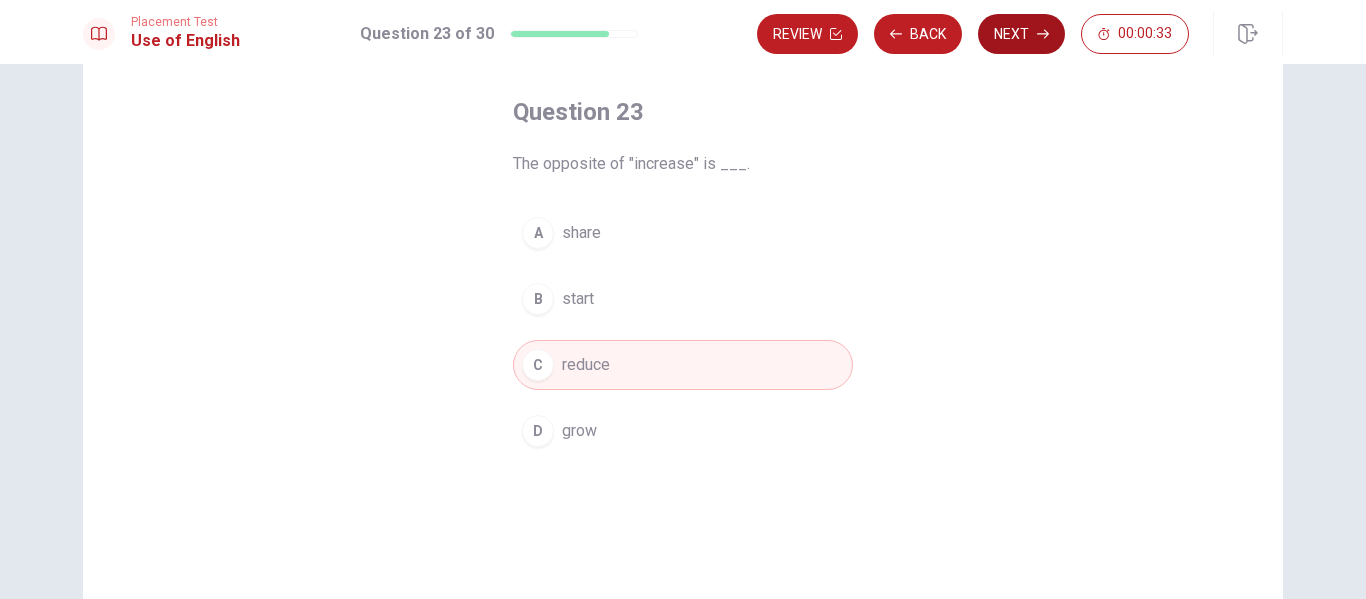 click on "Next" at bounding box center [1021, 34] 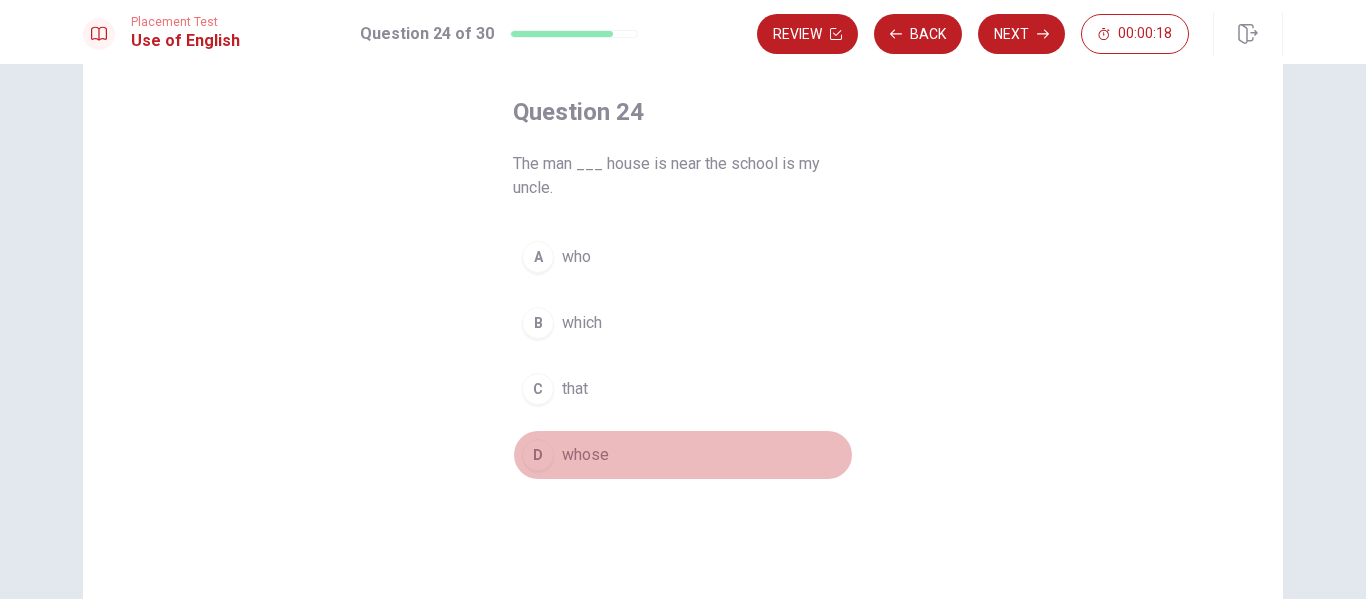 click on "D whose" at bounding box center [683, 455] 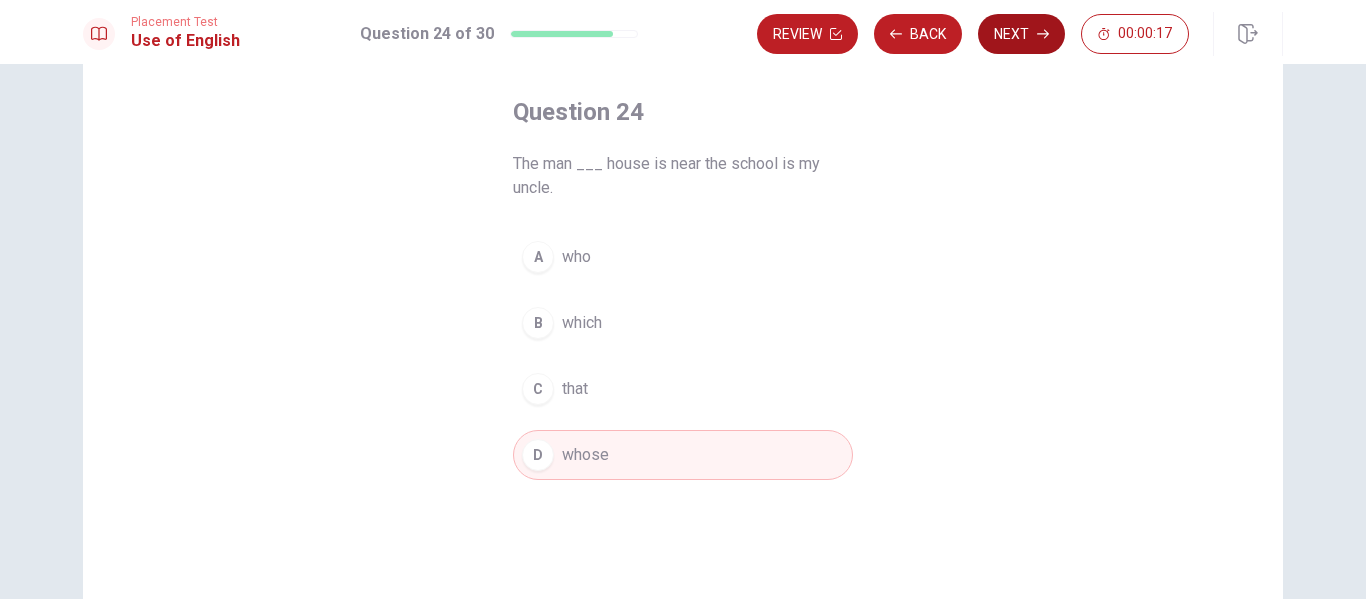 click on "Next" at bounding box center (1021, 34) 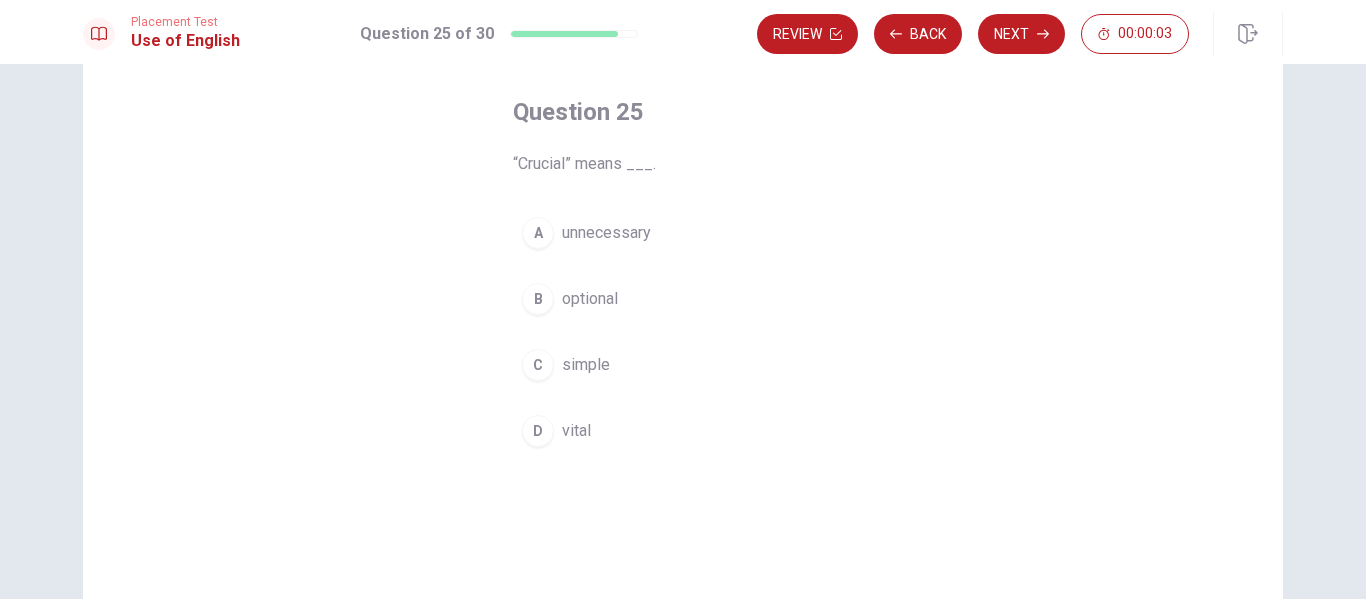 click on "D vital" at bounding box center [683, 431] 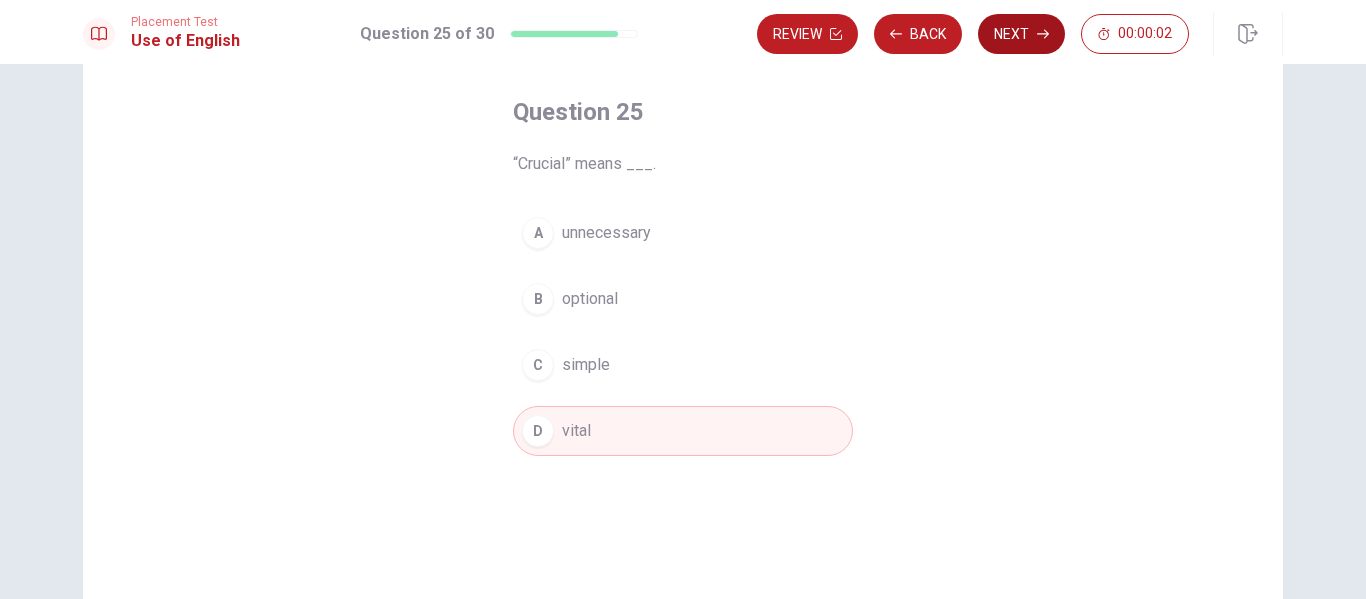 click on "Next" at bounding box center (1021, 34) 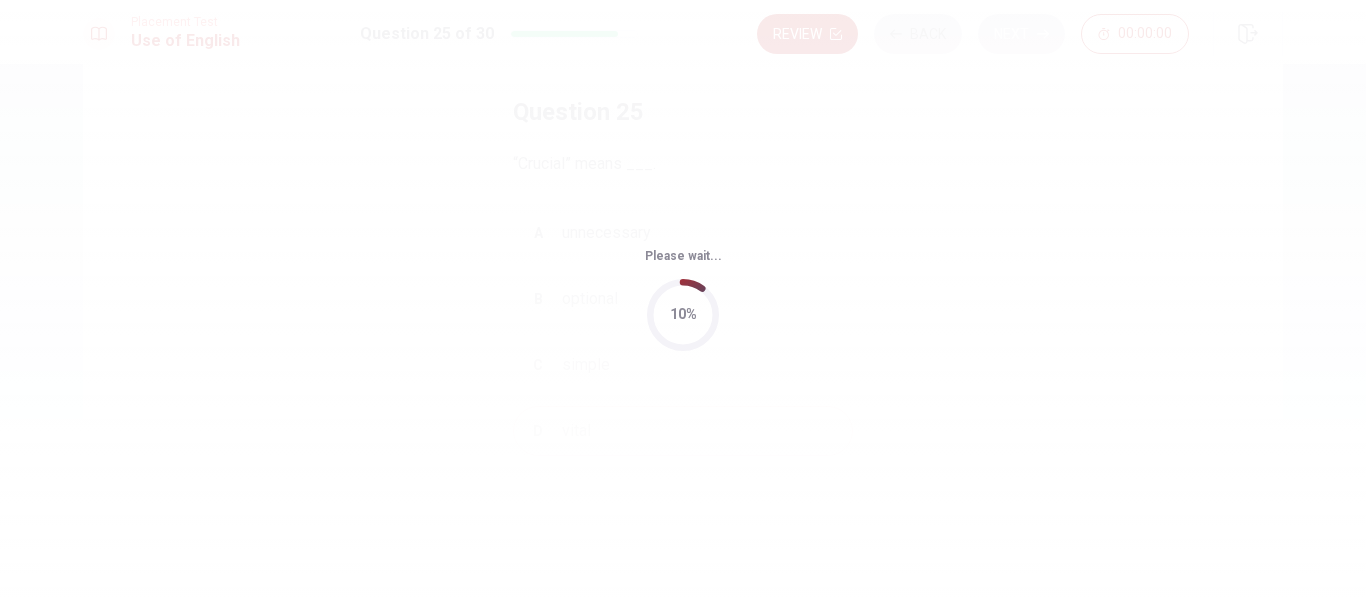 scroll, scrollTop: 0, scrollLeft: 0, axis: both 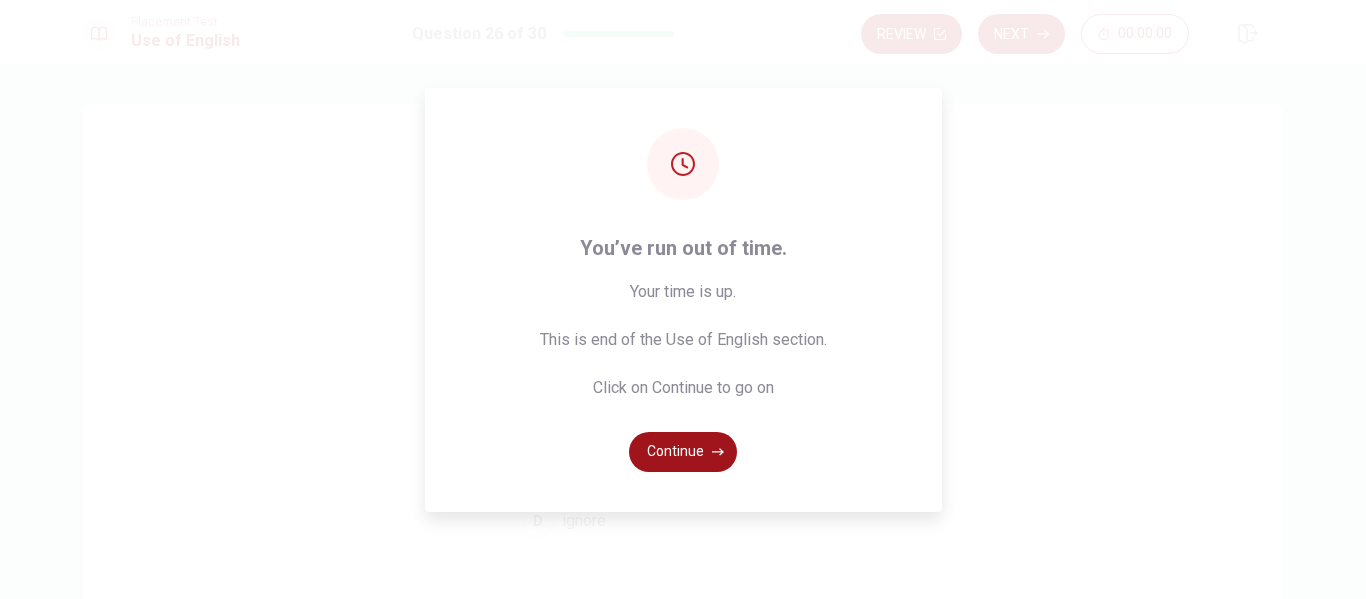 click on "Continue" at bounding box center [683, 452] 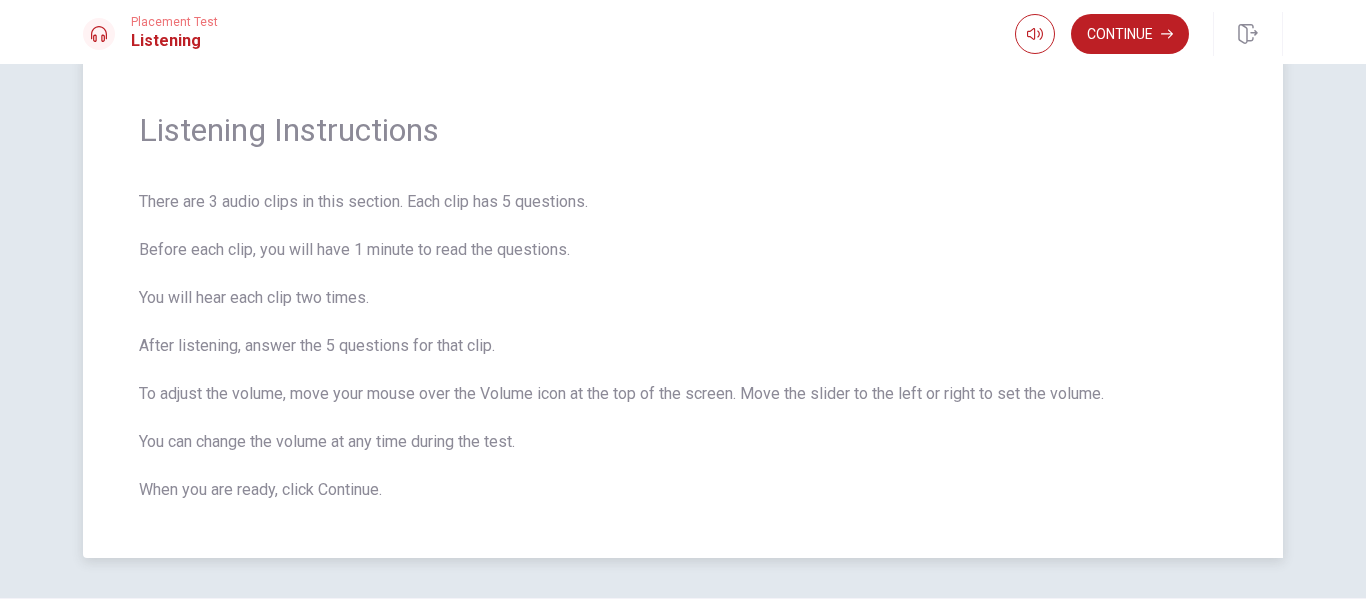 scroll, scrollTop: 113, scrollLeft: 0, axis: vertical 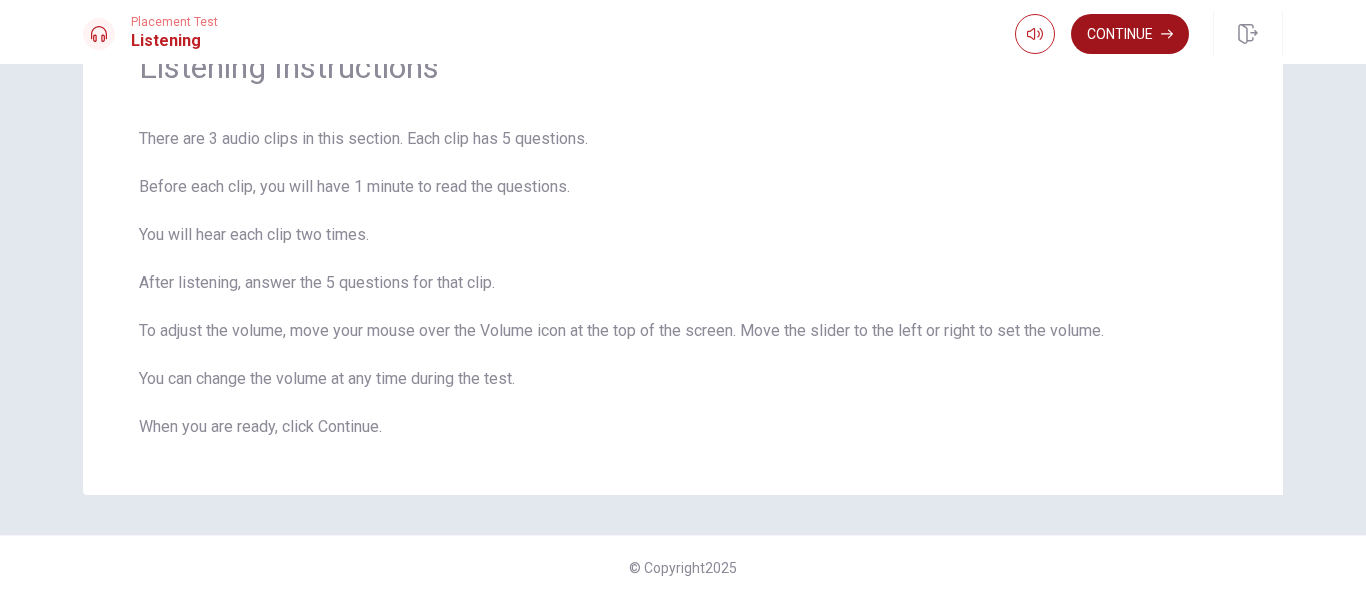 click on "Continue" at bounding box center [1130, 34] 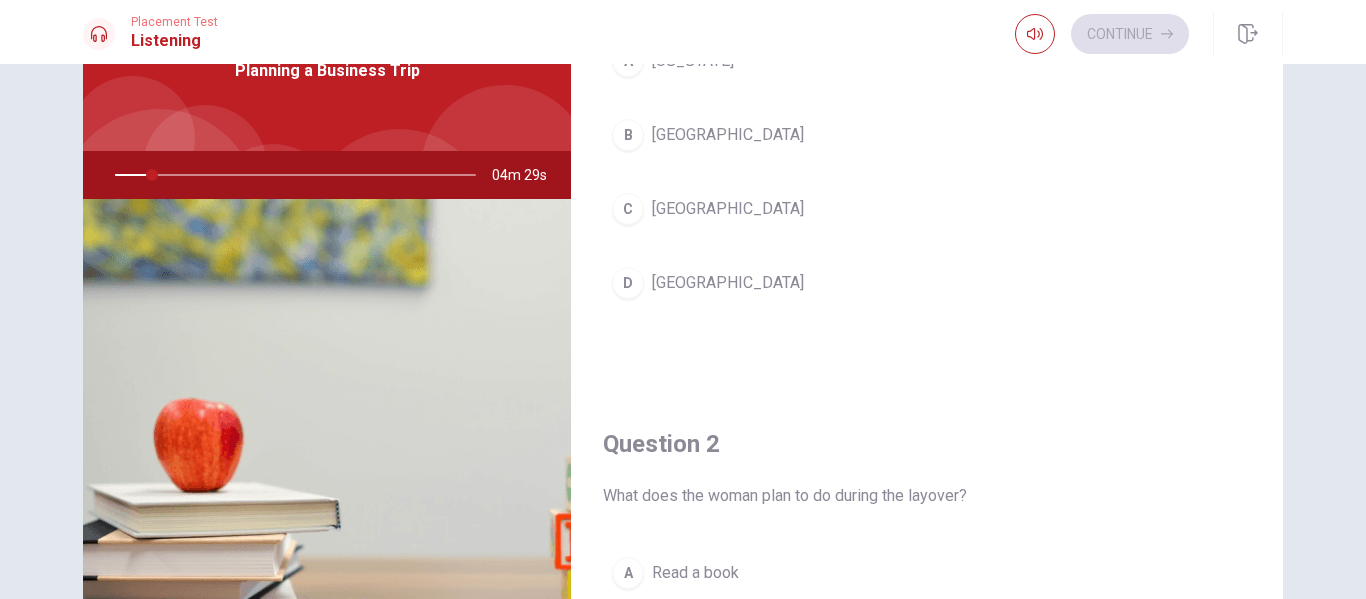 scroll, scrollTop: 0, scrollLeft: 0, axis: both 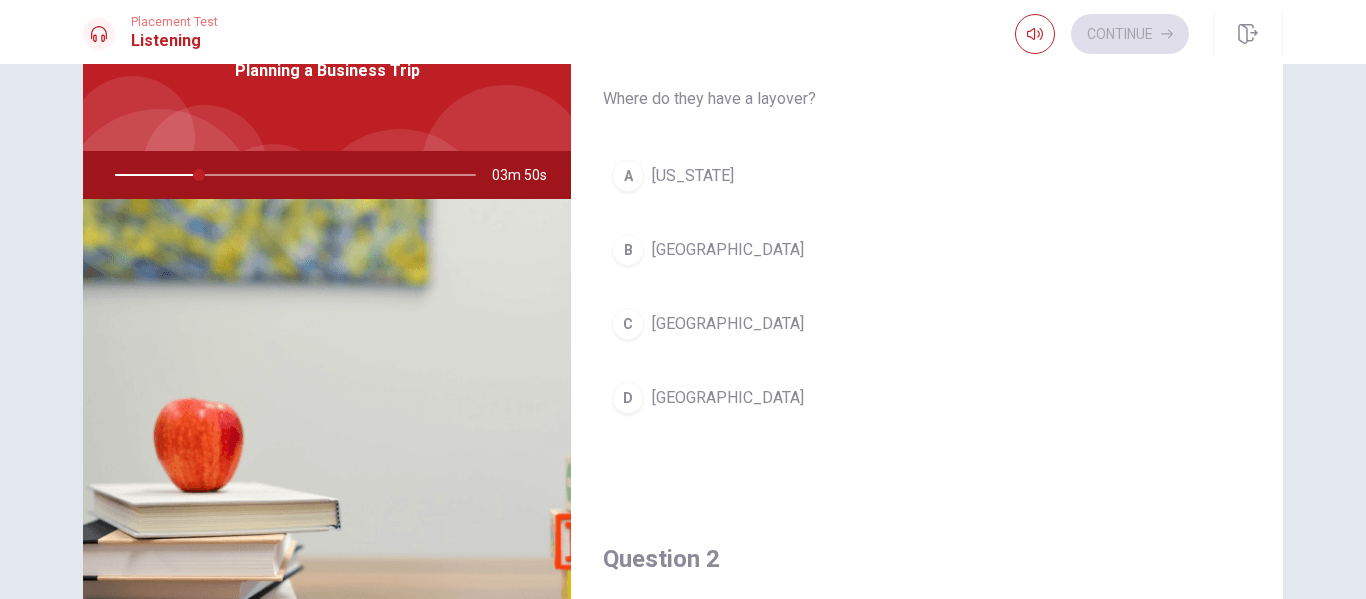 click at bounding box center [291, 175] 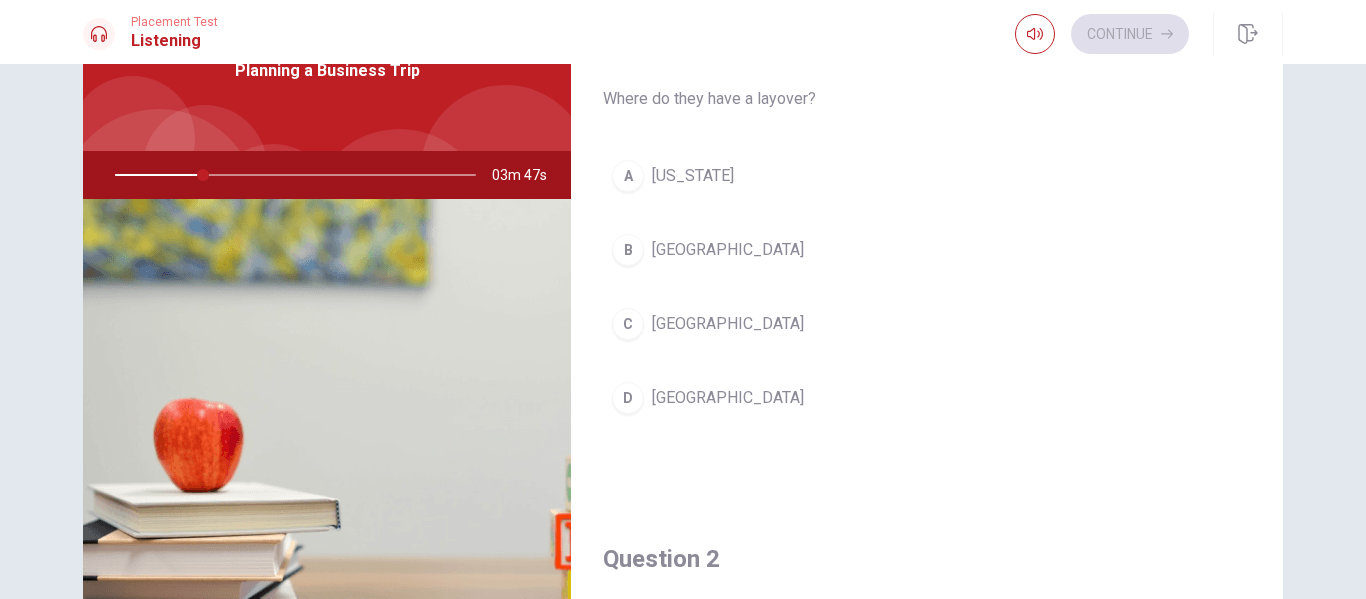 drag, startPoint x: 194, startPoint y: 176, endPoint x: 177, endPoint y: 176, distance: 17 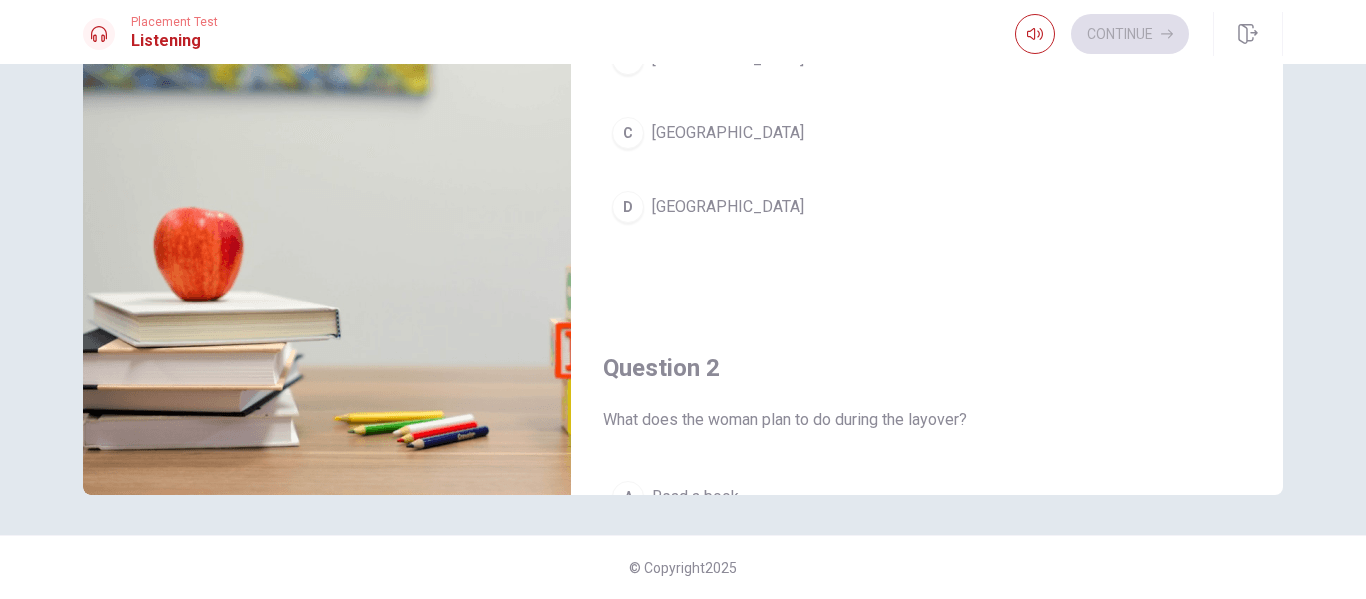 scroll, scrollTop: 0, scrollLeft: 0, axis: both 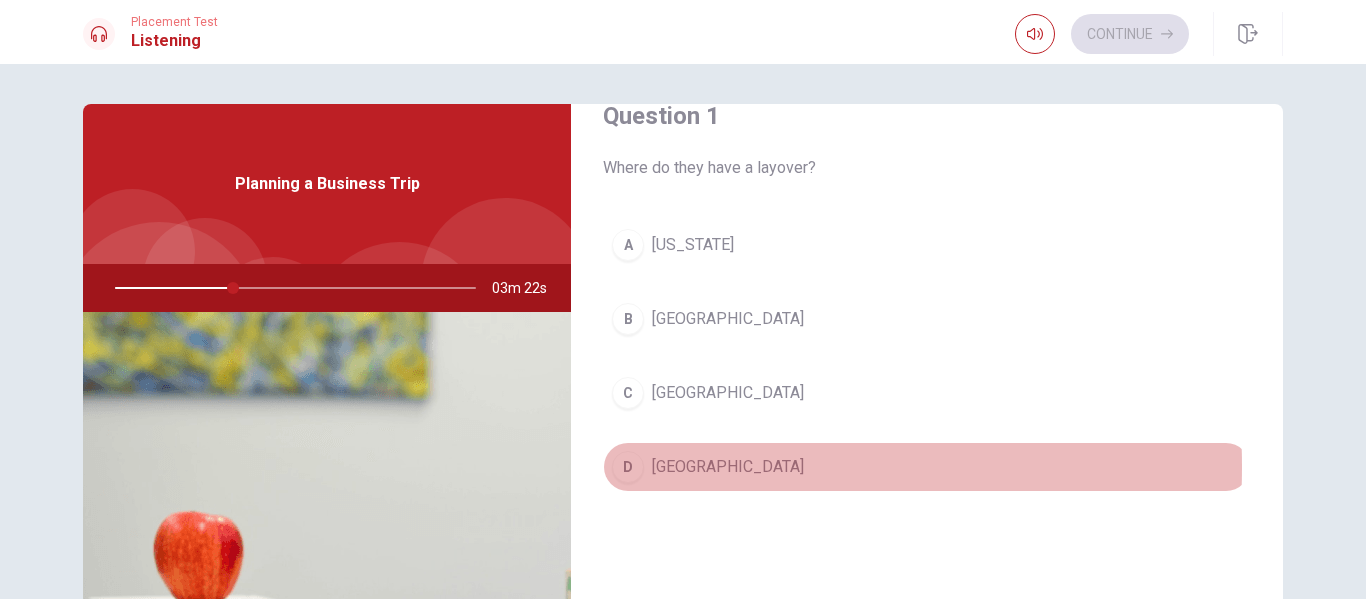 click on "Chicago" at bounding box center [728, 467] 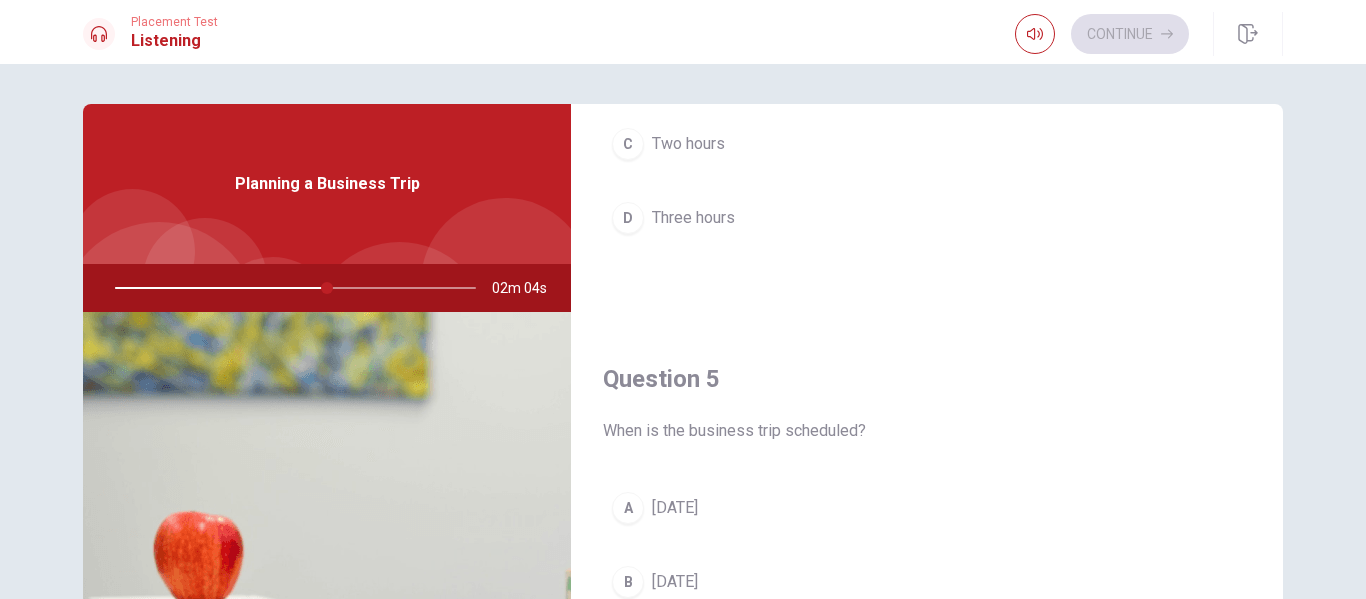 scroll, scrollTop: 1865, scrollLeft: 0, axis: vertical 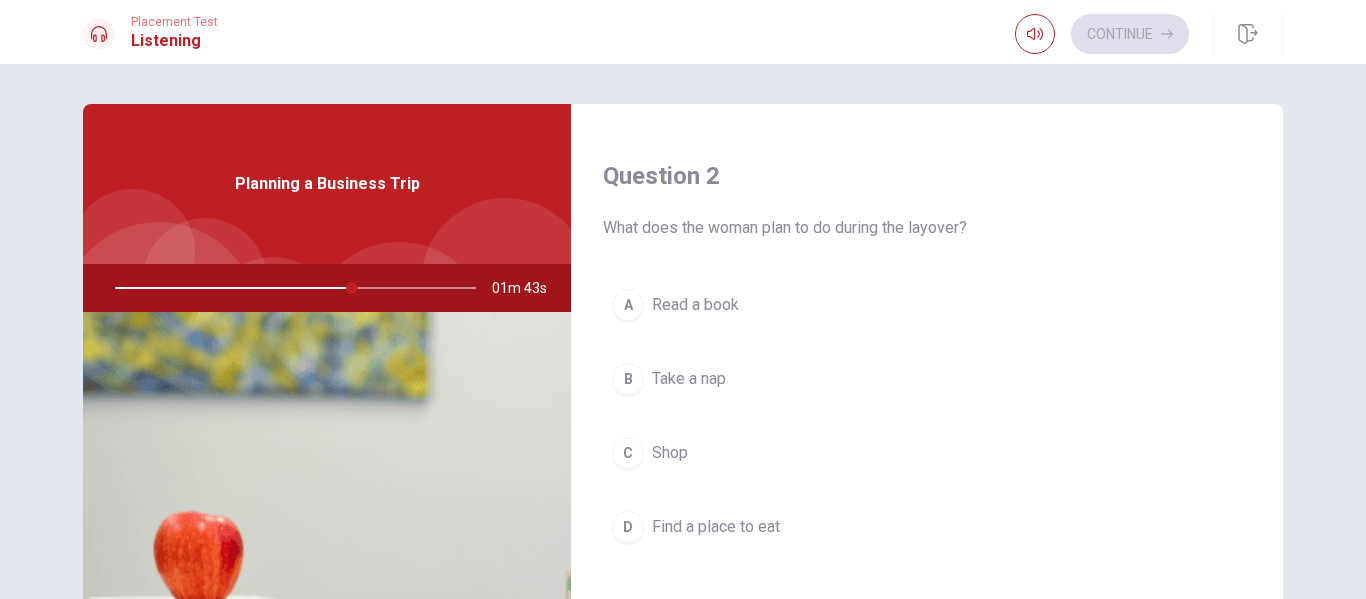 click on "Find a place to eat" at bounding box center (716, 527) 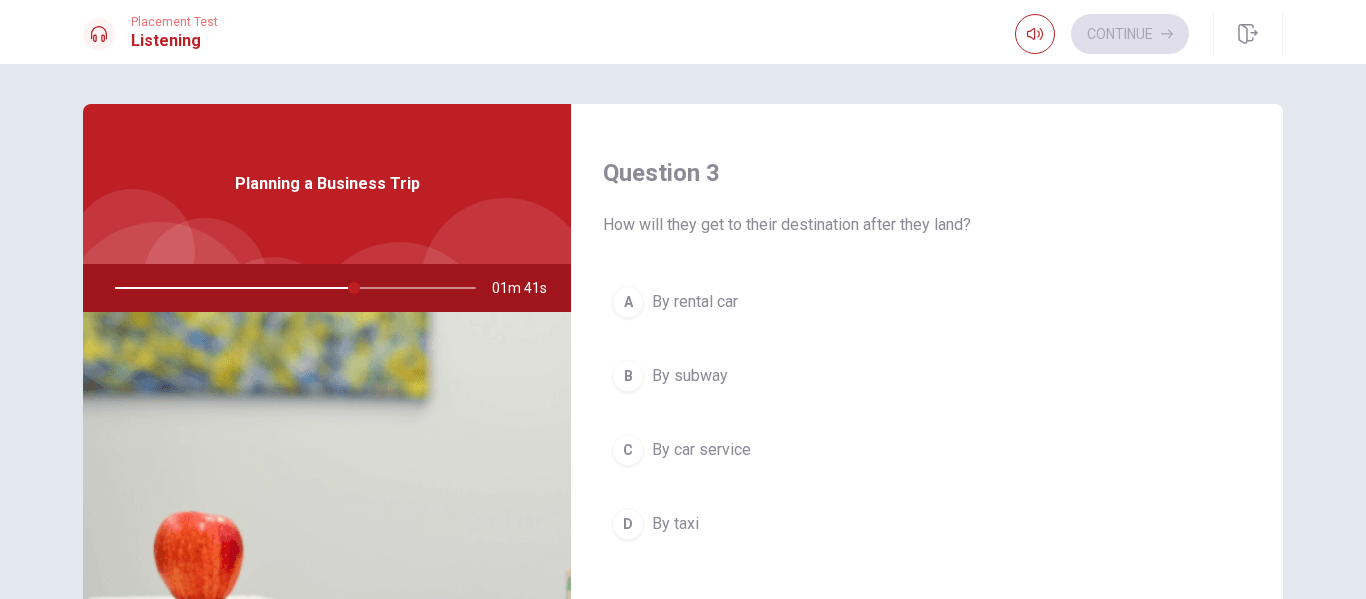 scroll, scrollTop: 1012, scrollLeft: 0, axis: vertical 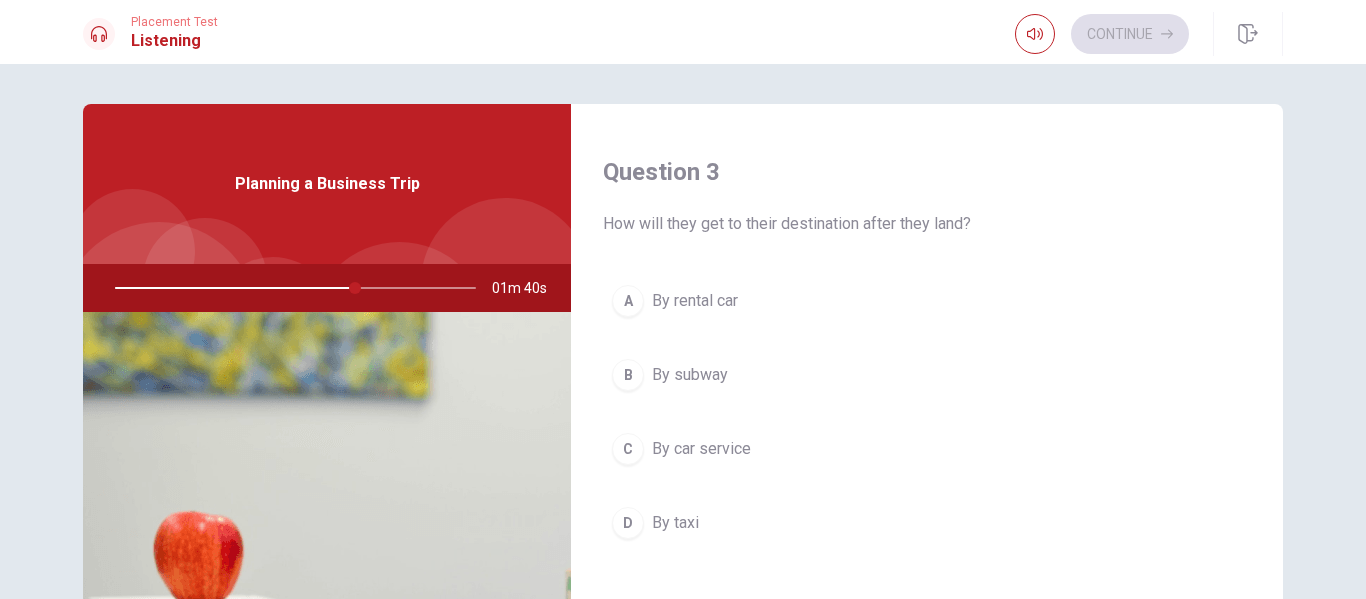 click on "By car service" at bounding box center [701, 449] 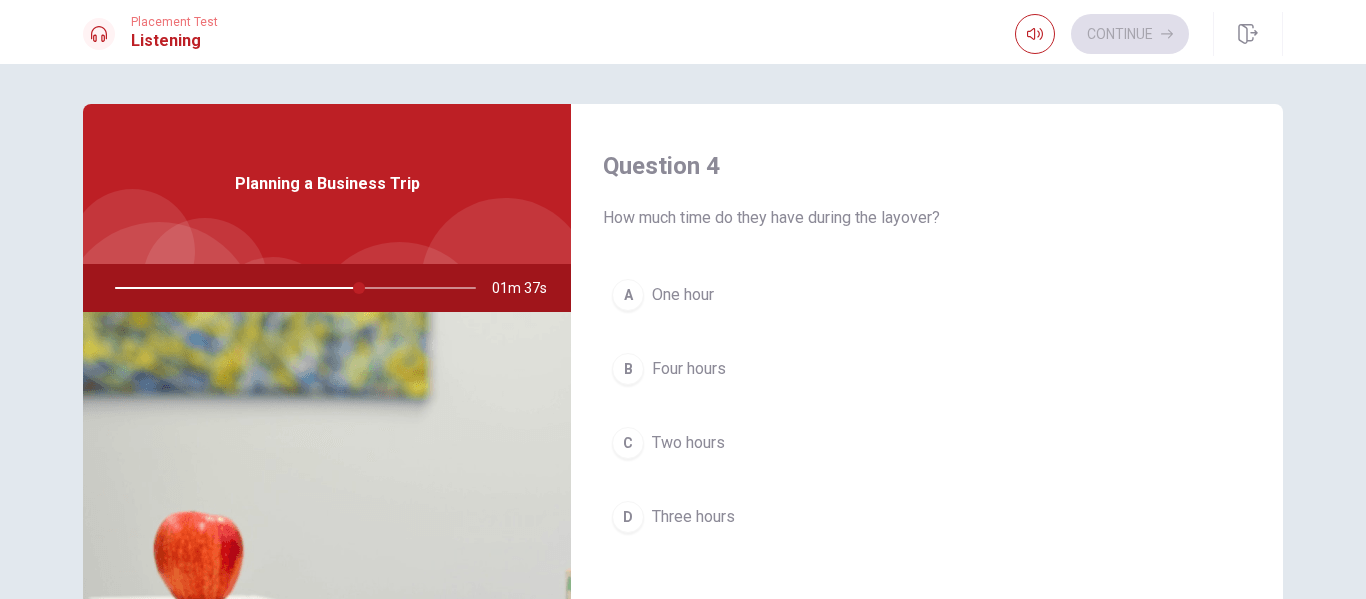 scroll, scrollTop: 1531, scrollLeft: 0, axis: vertical 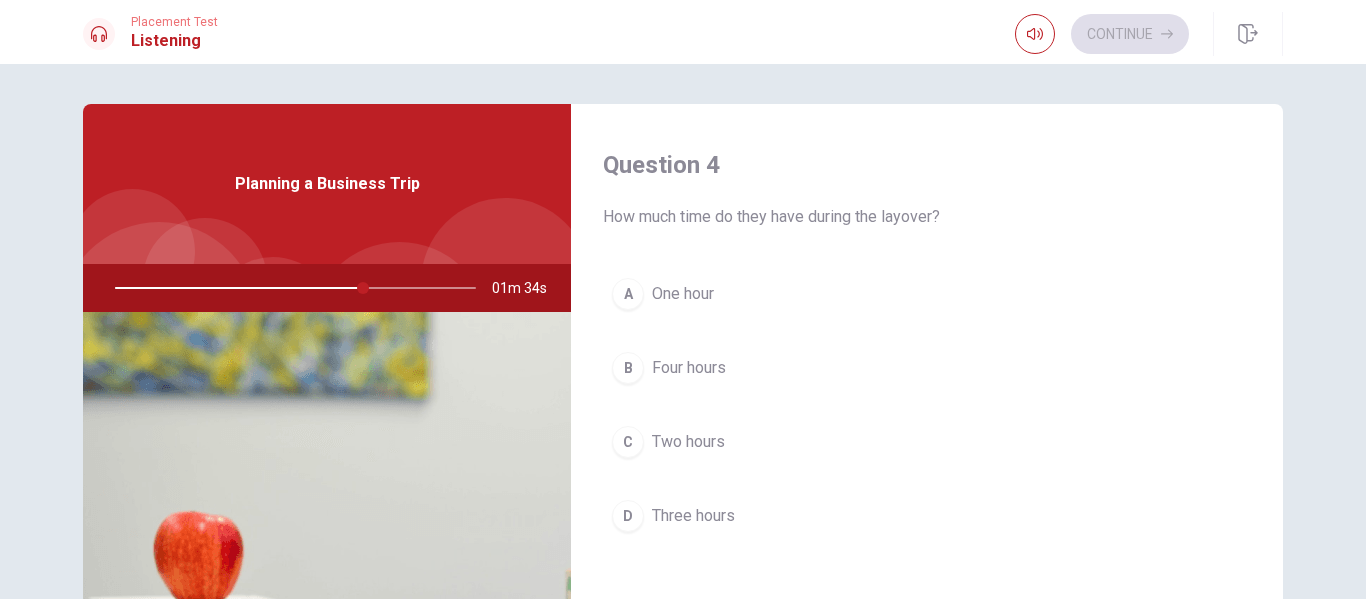 click on "Three hours" at bounding box center (693, 516) 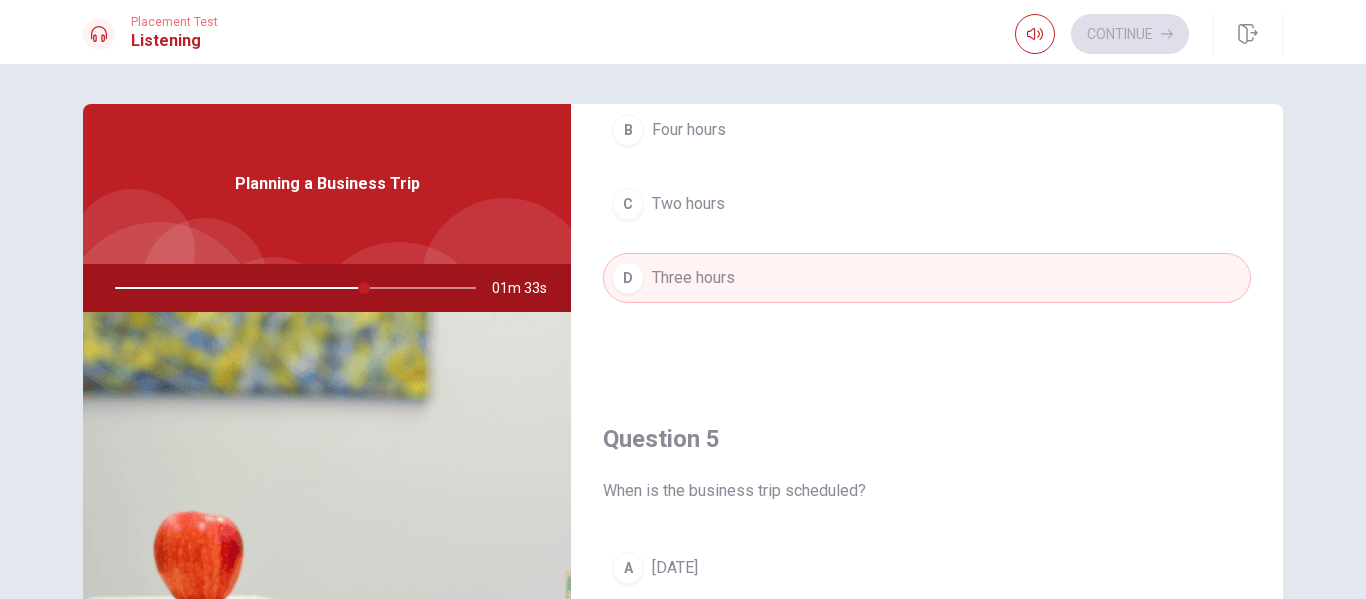 scroll, scrollTop: 1865, scrollLeft: 0, axis: vertical 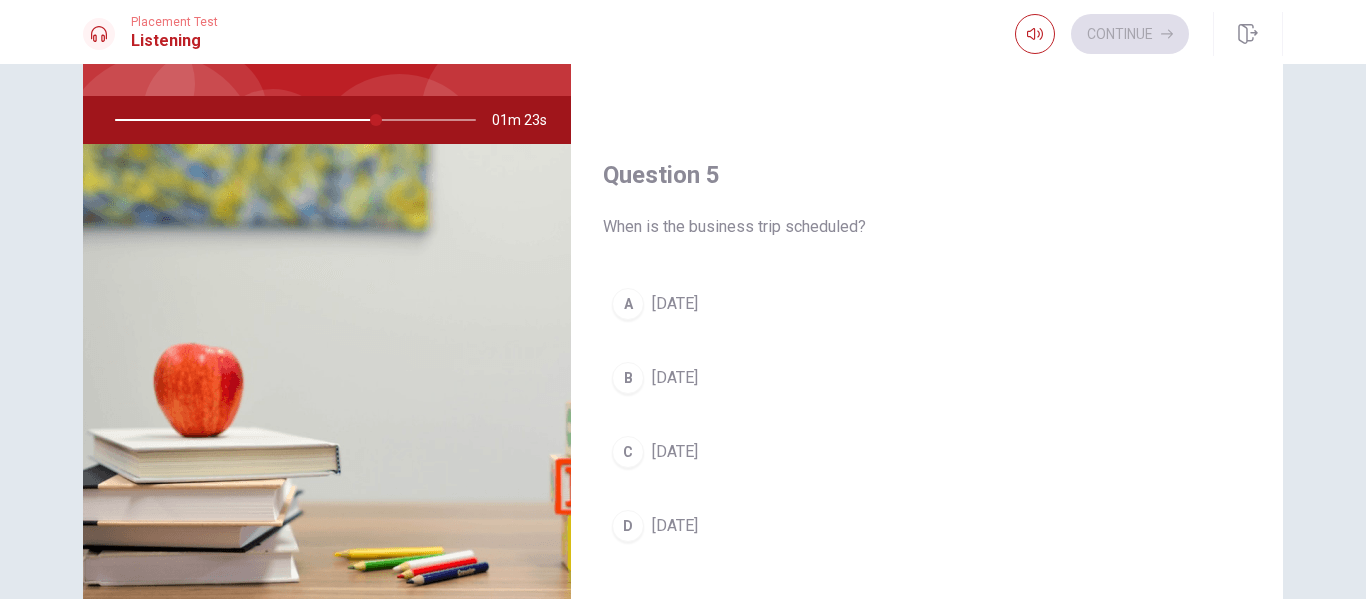 click on "Next Thursday" at bounding box center (675, 304) 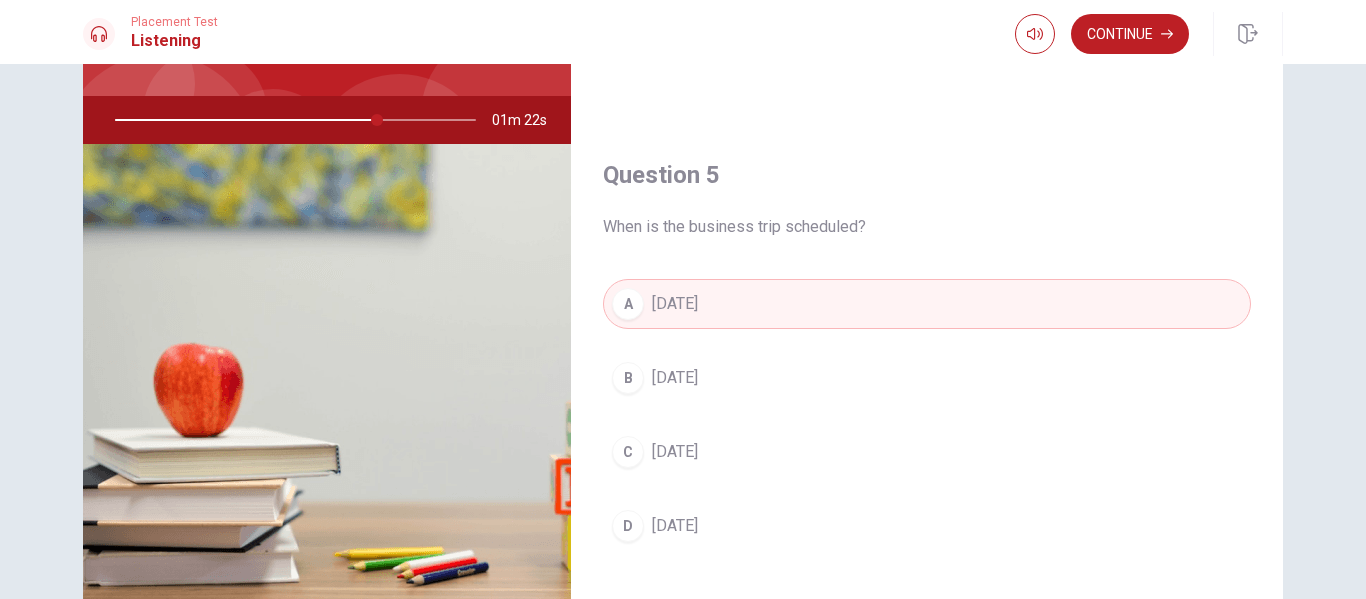 scroll, scrollTop: 304, scrollLeft: 0, axis: vertical 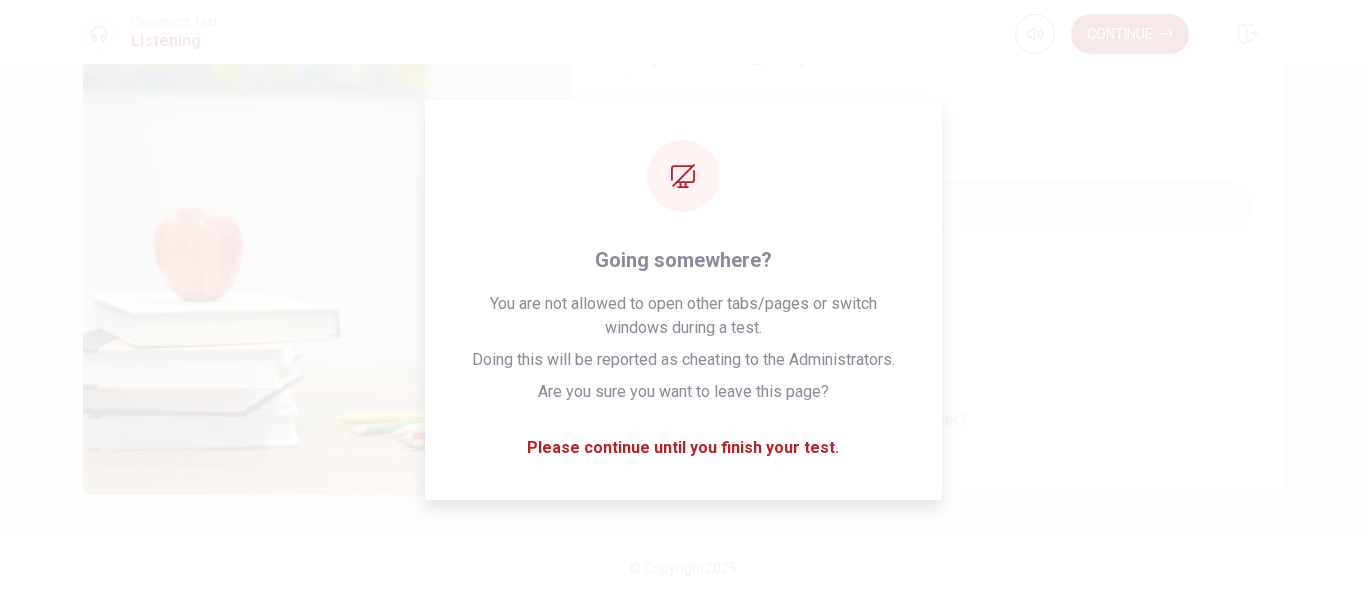 click on "Continue" at bounding box center (1130, 34) 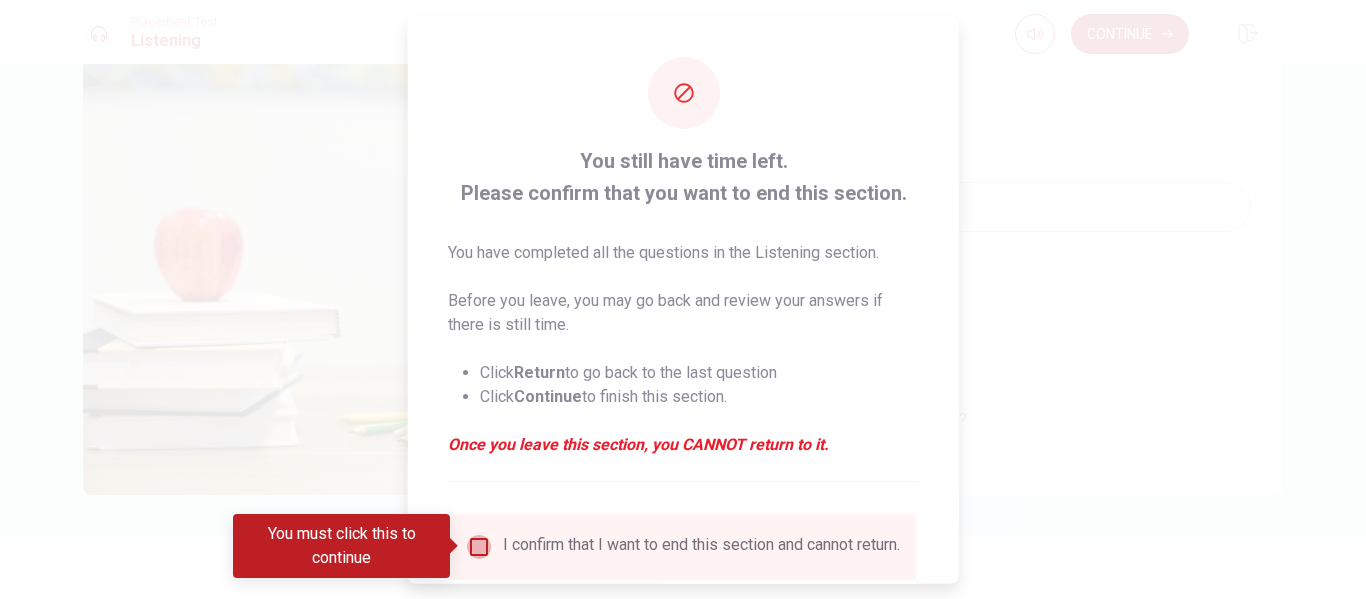 click at bounding box center (479, 546) 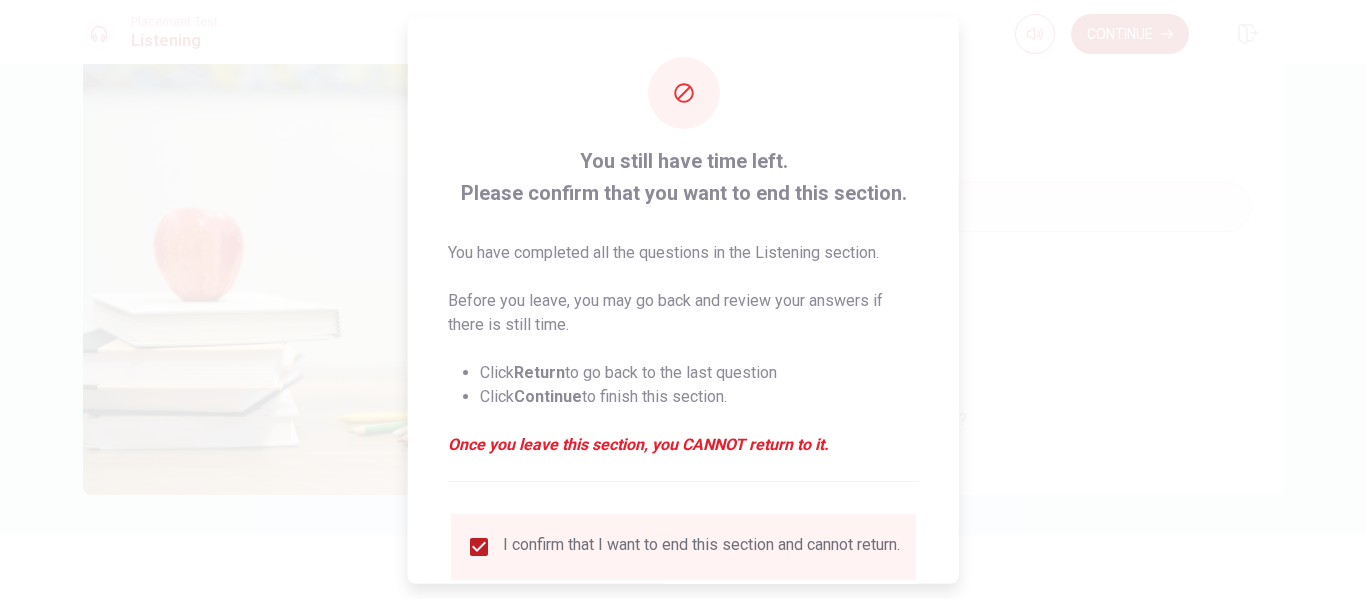 scroll, scrollTop: 147, scrollLeft: 0, axis: vertical 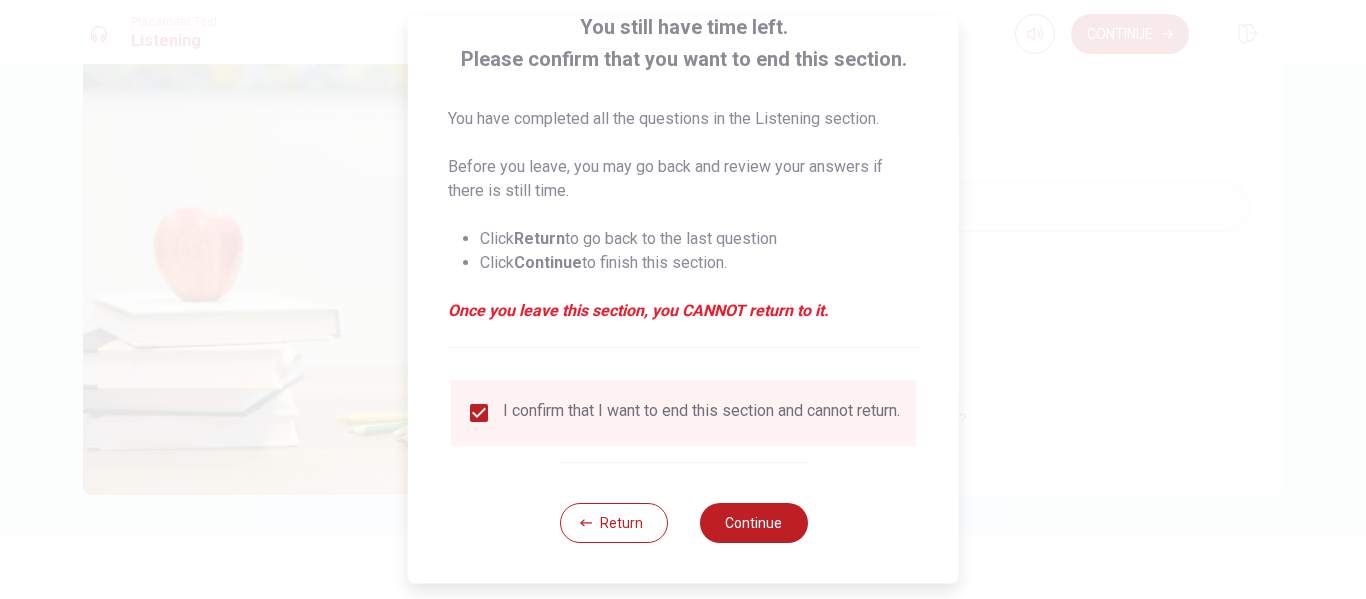 click on "Return Continue" at bounding box center [683, 522] 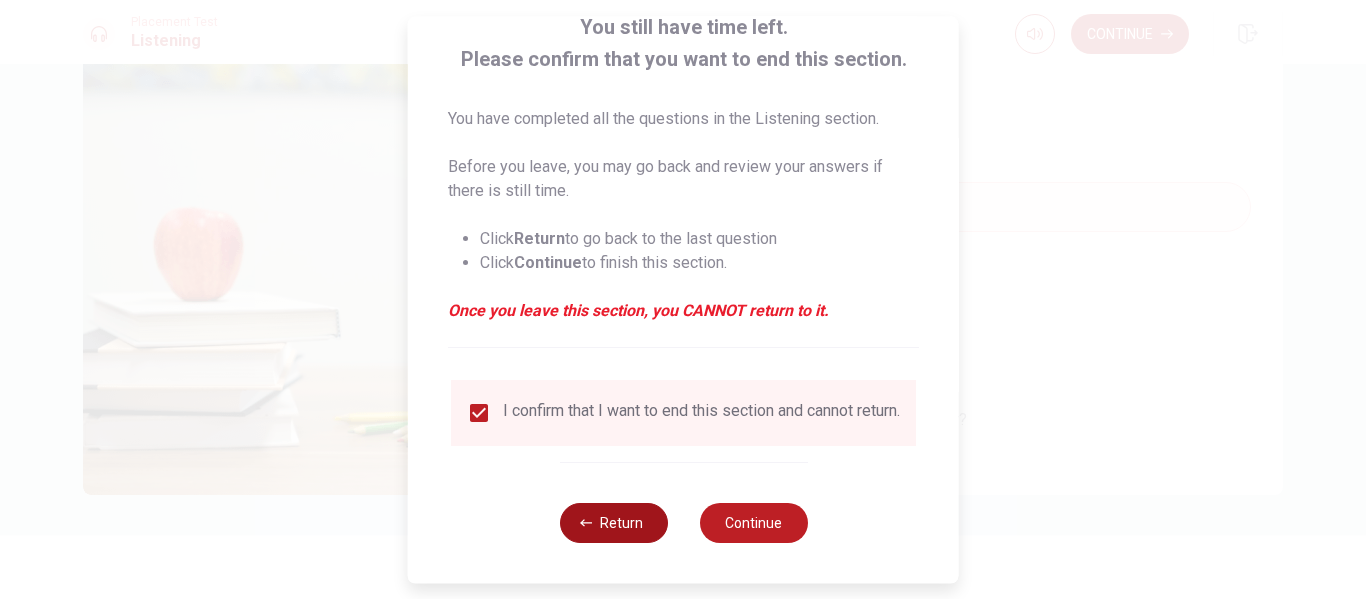 click on "Return" at bounding box center [613, 523] 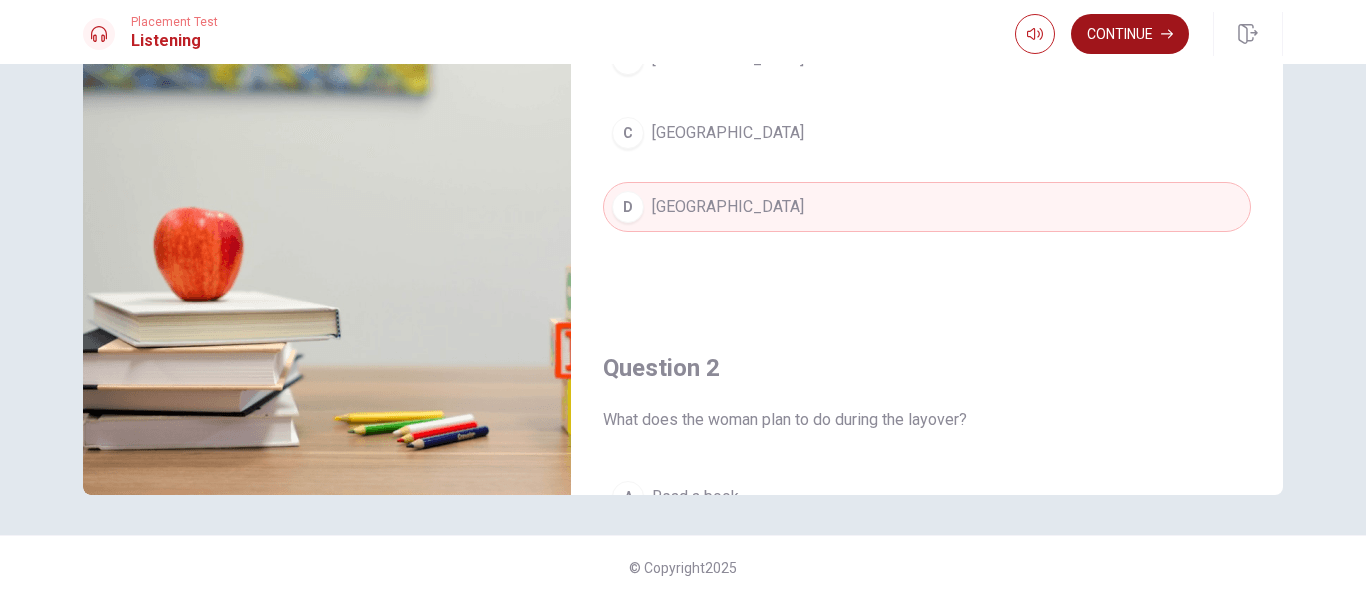 click on "Continue" at bounding box center [1130, 34] 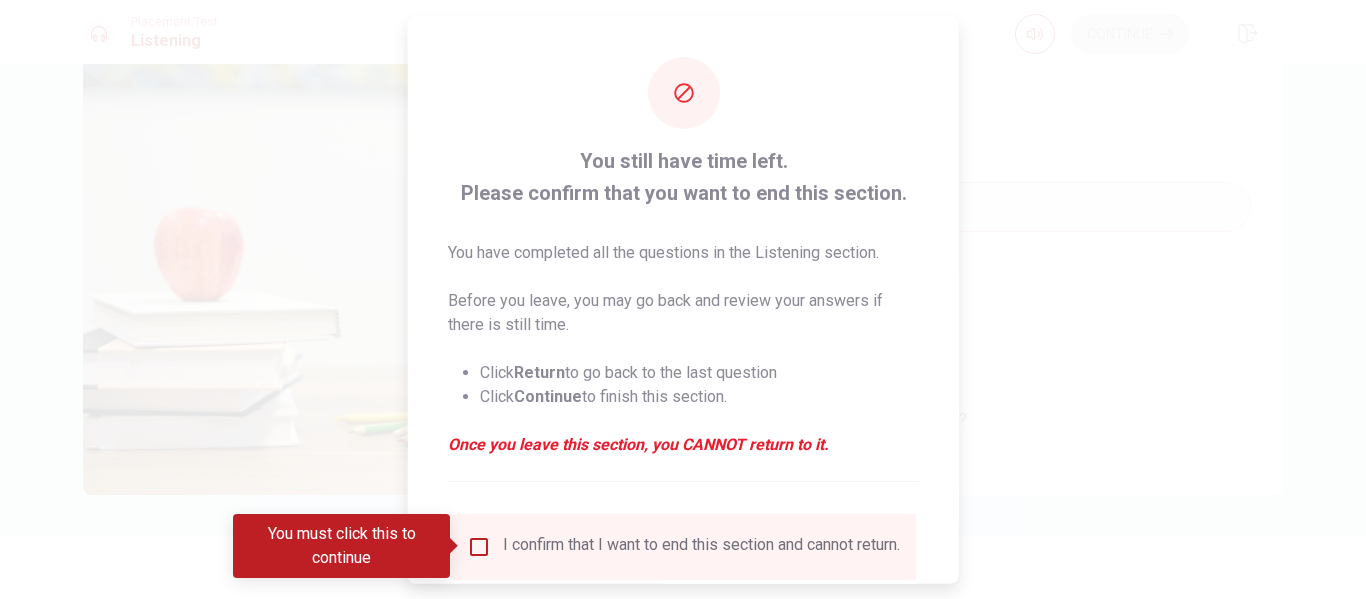 scroll, scrollTop: 147, scrollLeft: 0, axis: vertical 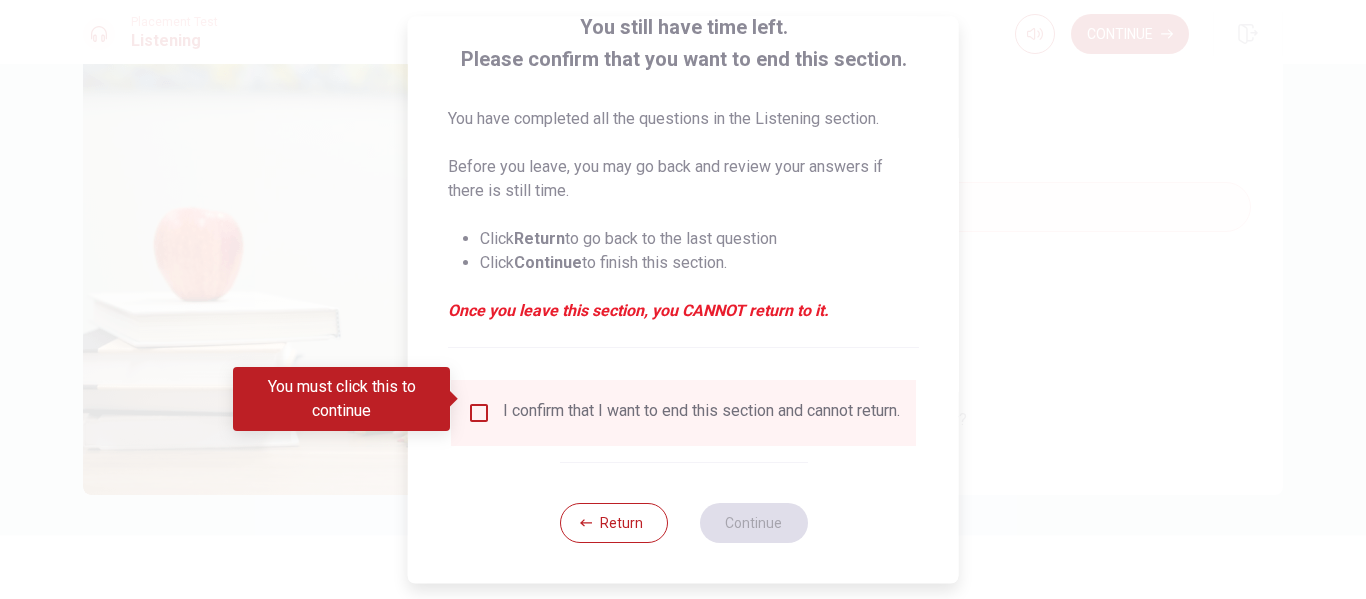 click on "I confirm that I want to end this section and cannot return." at bounding box center (701, 413) 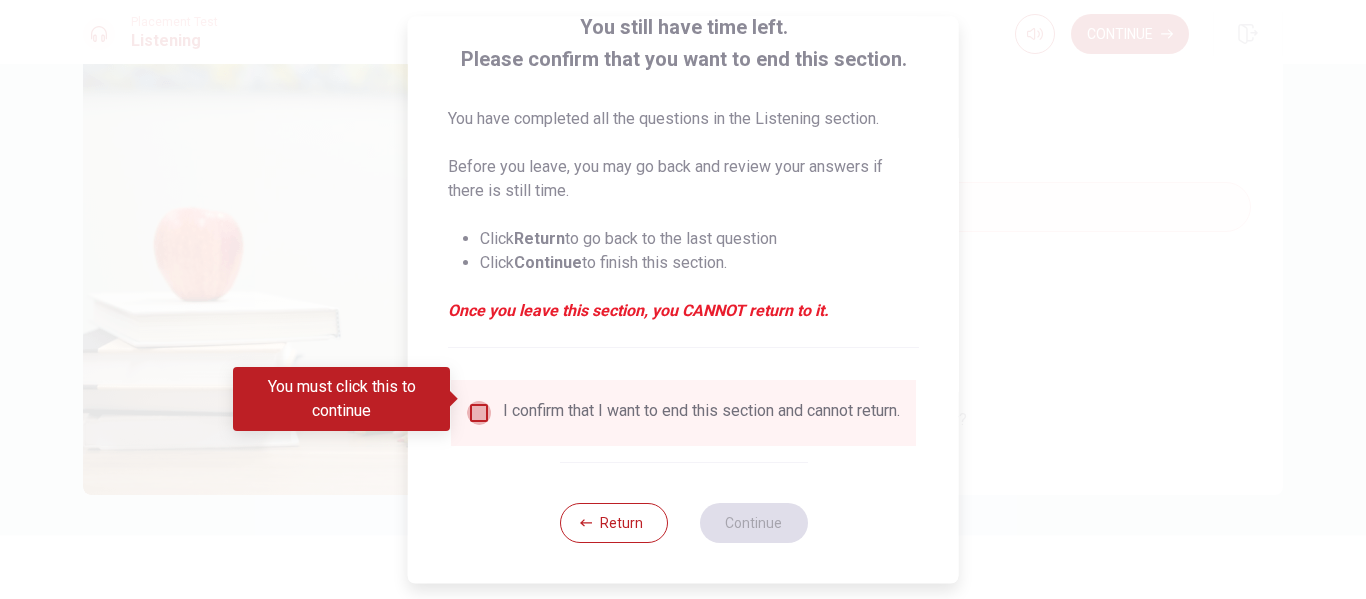click at bounding box center (479, 413) 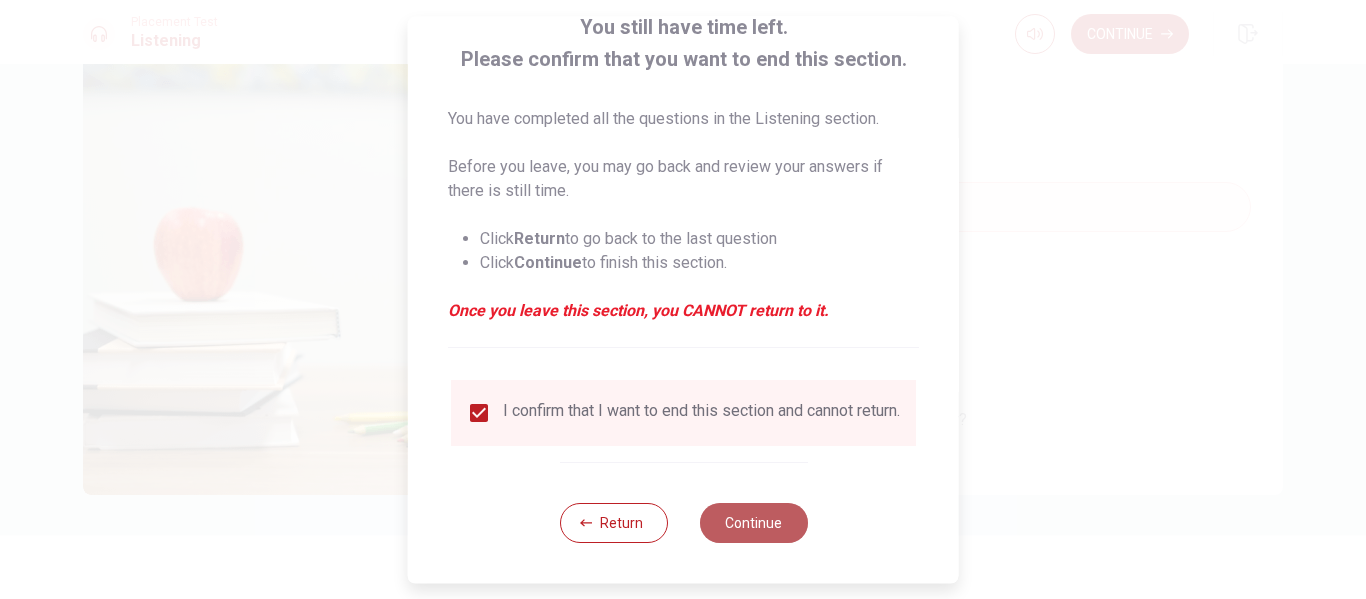click on "Continue" at bounding box center (753, 523) 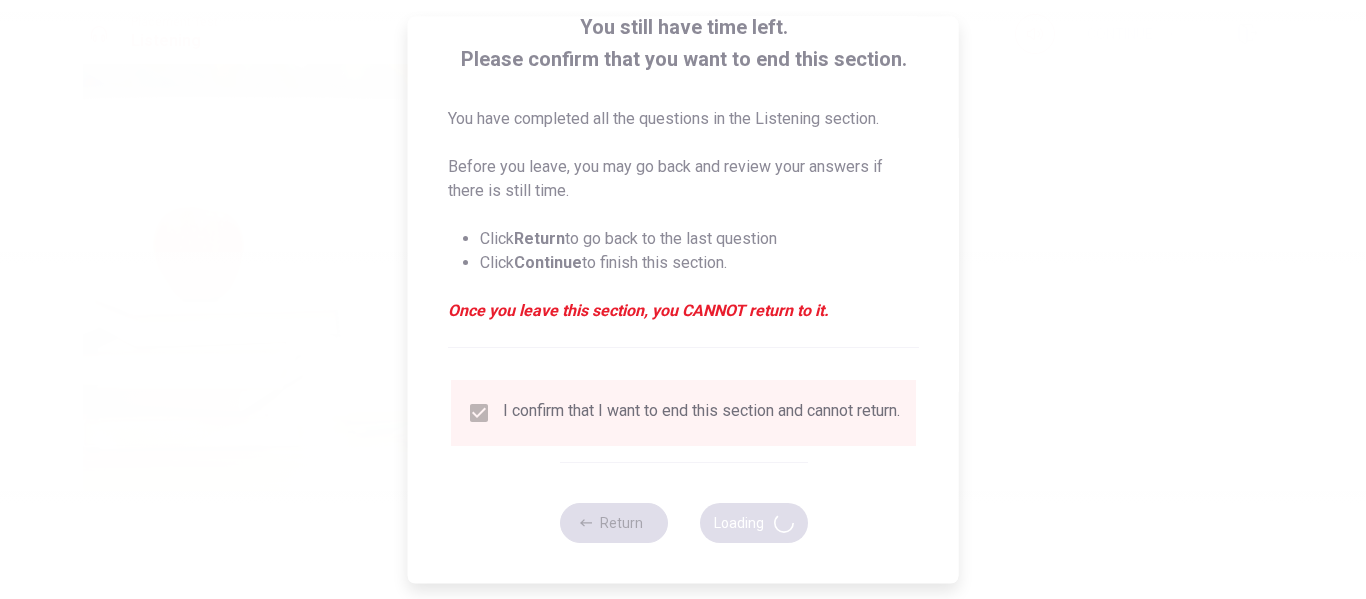 type on "79" 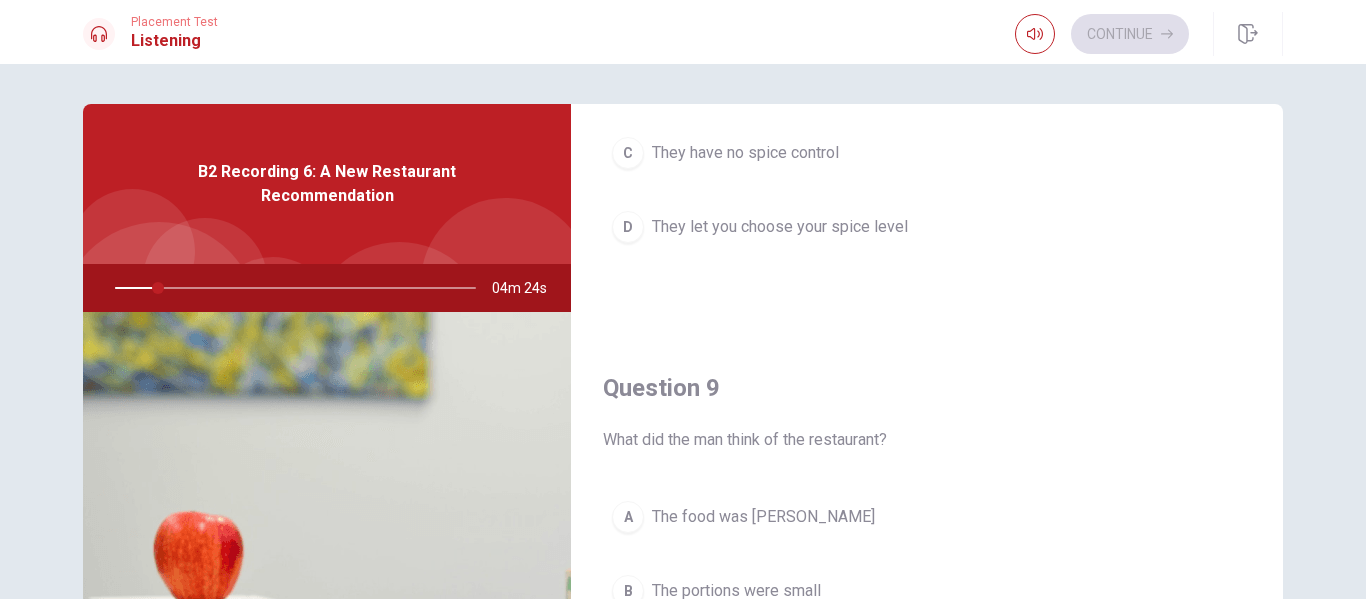 scroll, scrollTop: 1865, scrollLeft: 0, axis: vertical 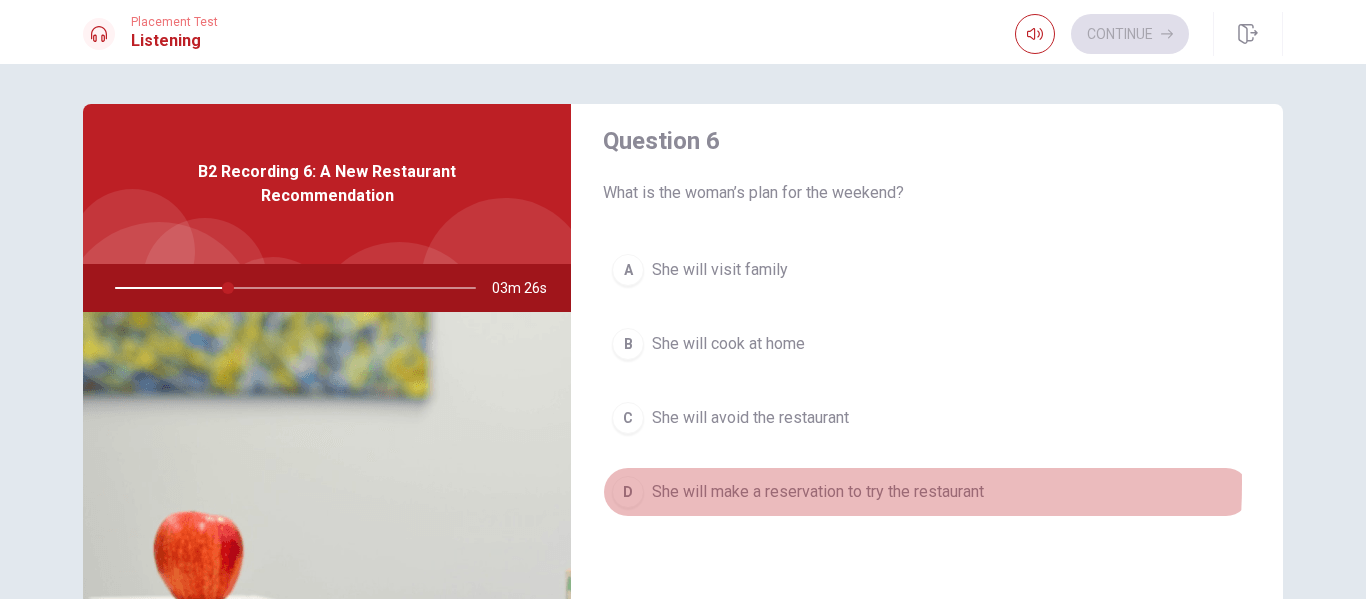 click on "She will make a reservation to try the restaurant" at bounding box center [818, 492] 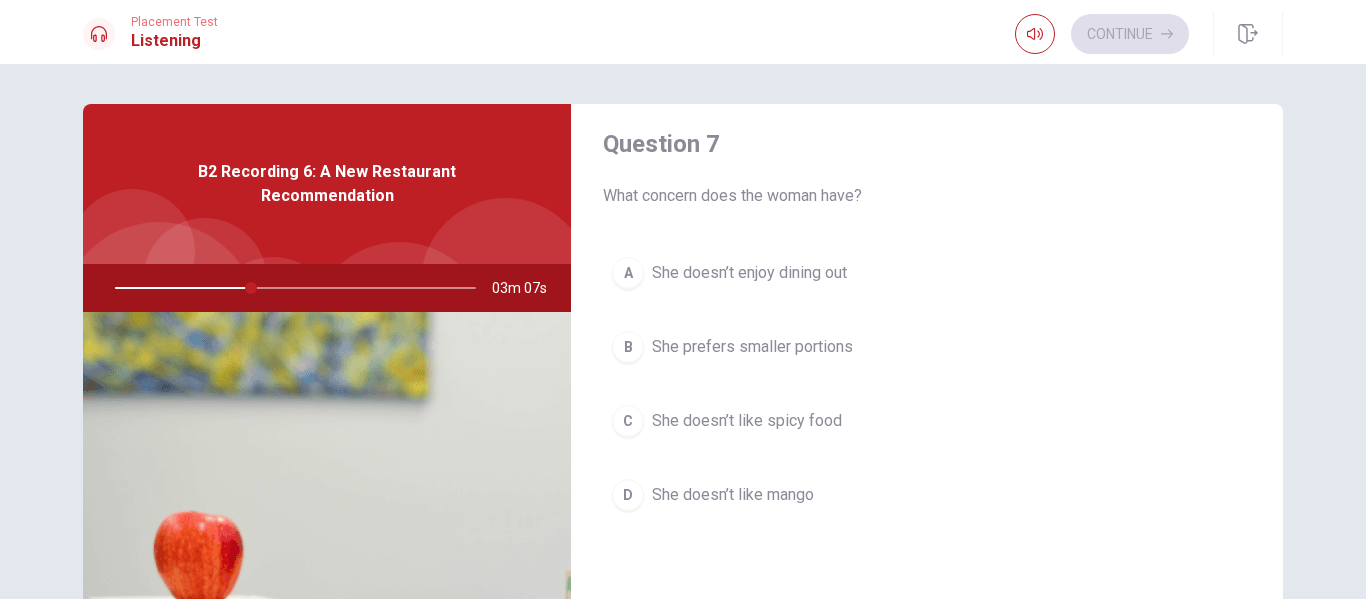 scroll, scrollTop: 531, scrollLeft: 0, axis: vertical 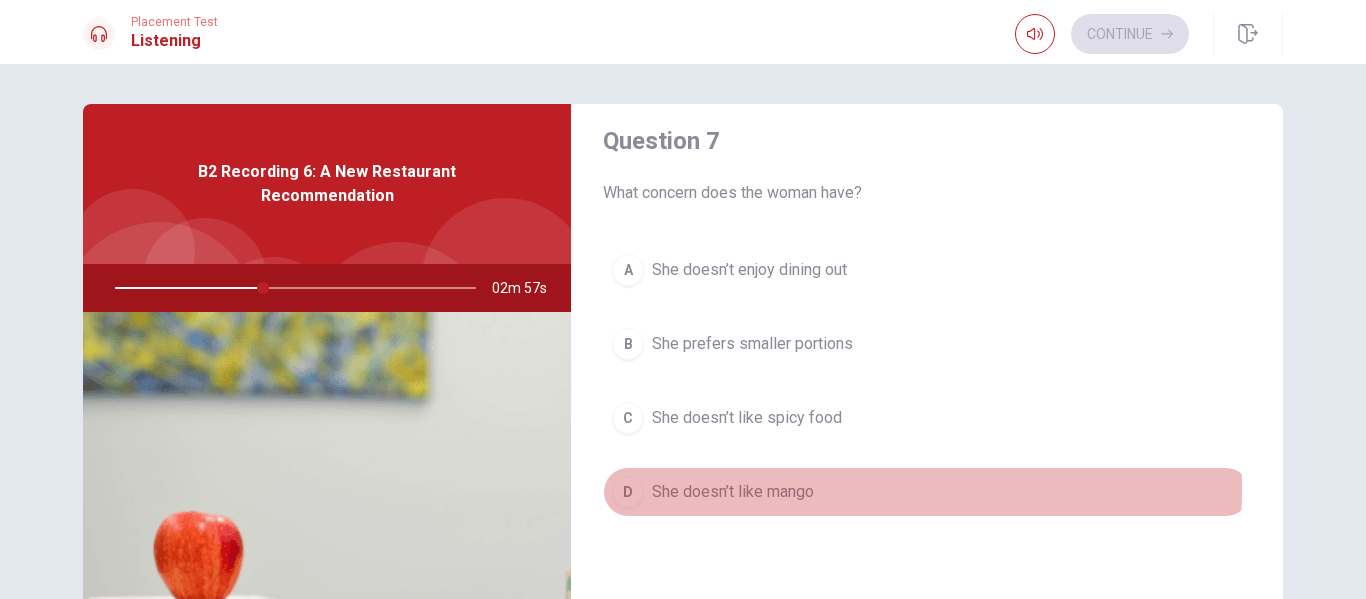 click on "She doesn’t like mango" at bounding box center [733, 492] 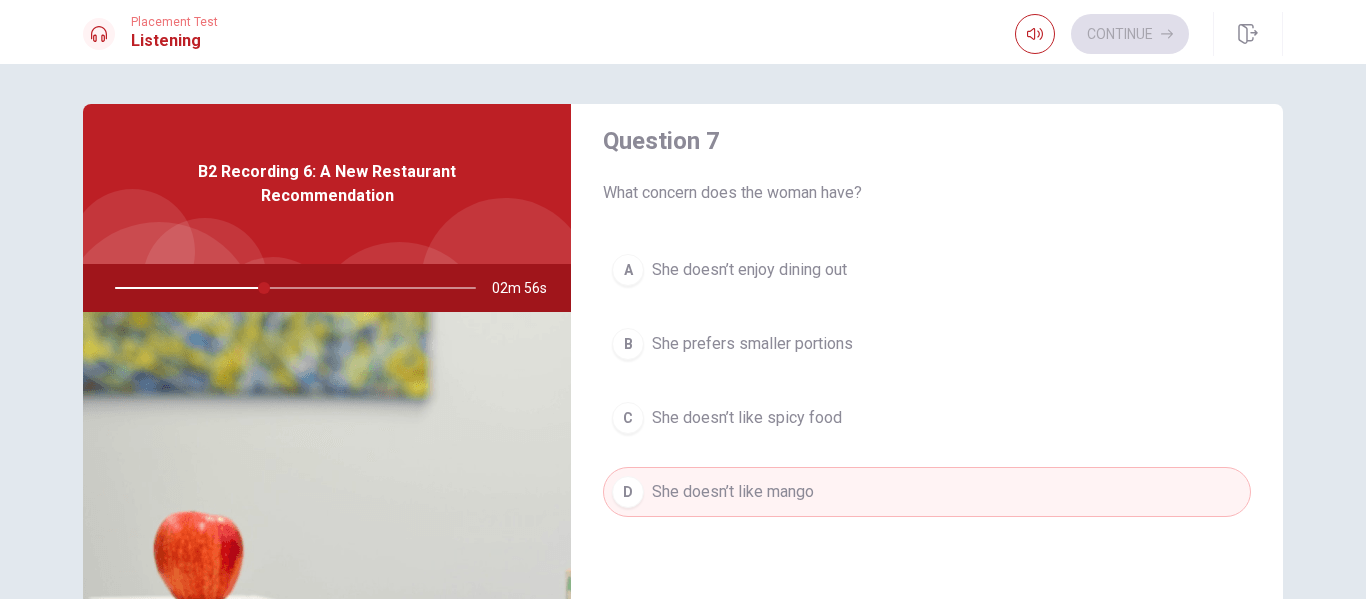 click on "She doesn’t like mango" at bounding box center (733, 492) 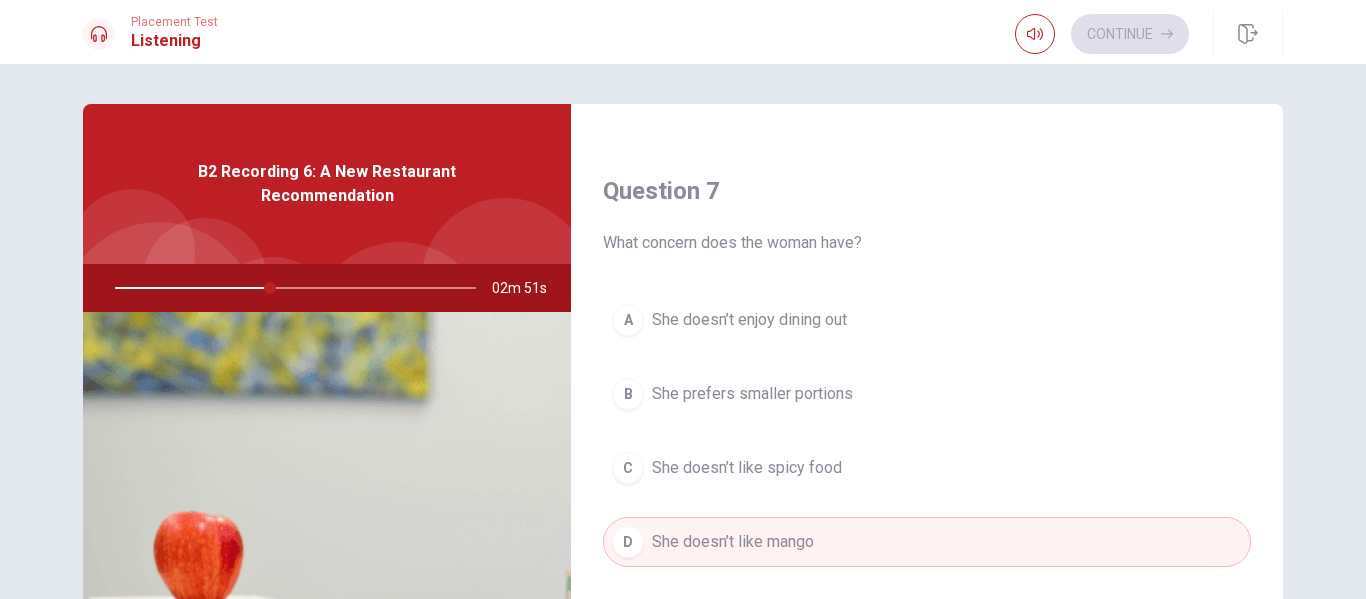 scroll, scrollTop: 499, scrollLeft: 0, axis: vertical 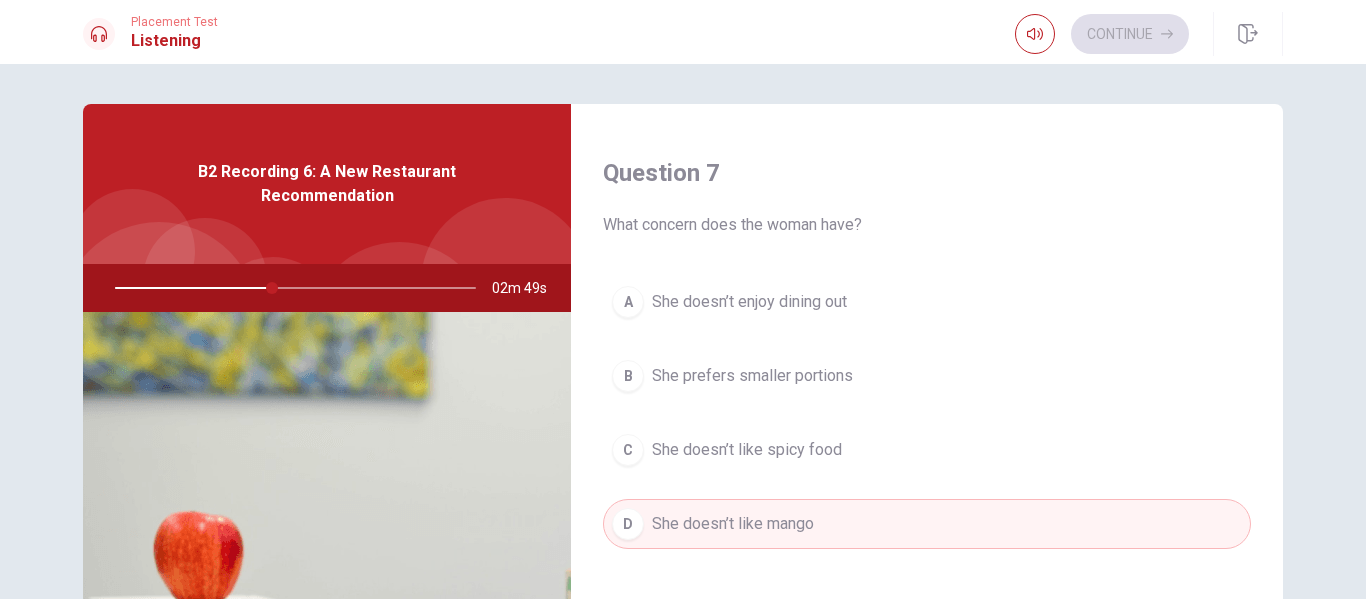 click on "She prefers smaller portions" at bounding box center [752, 376] 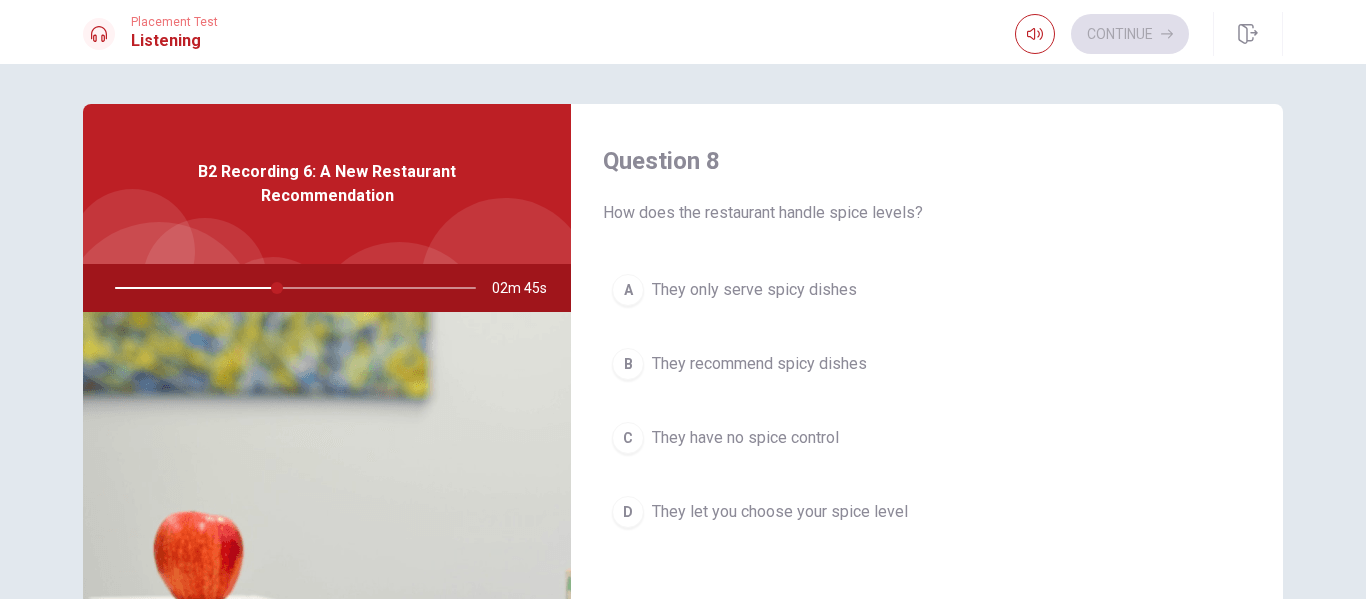 scroll, scrollTop: 1024, scrollLeft: 0, axis: vertical 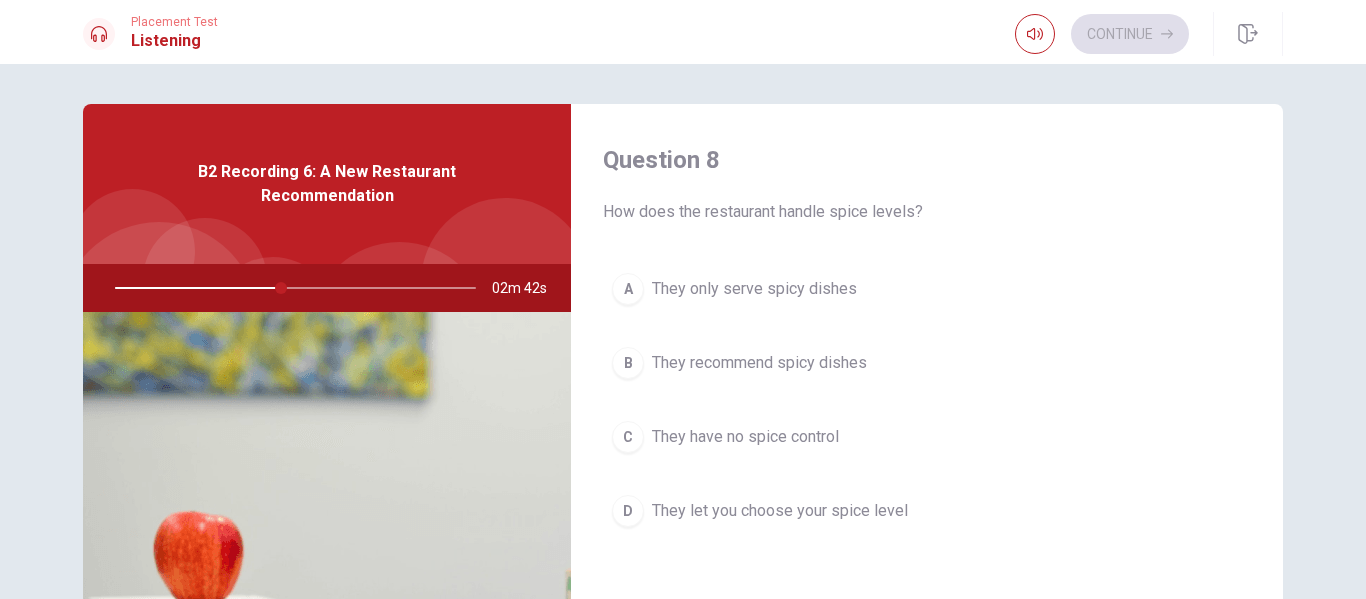 click on "They recommend spicy dishes" at bounding box center [759, 363] 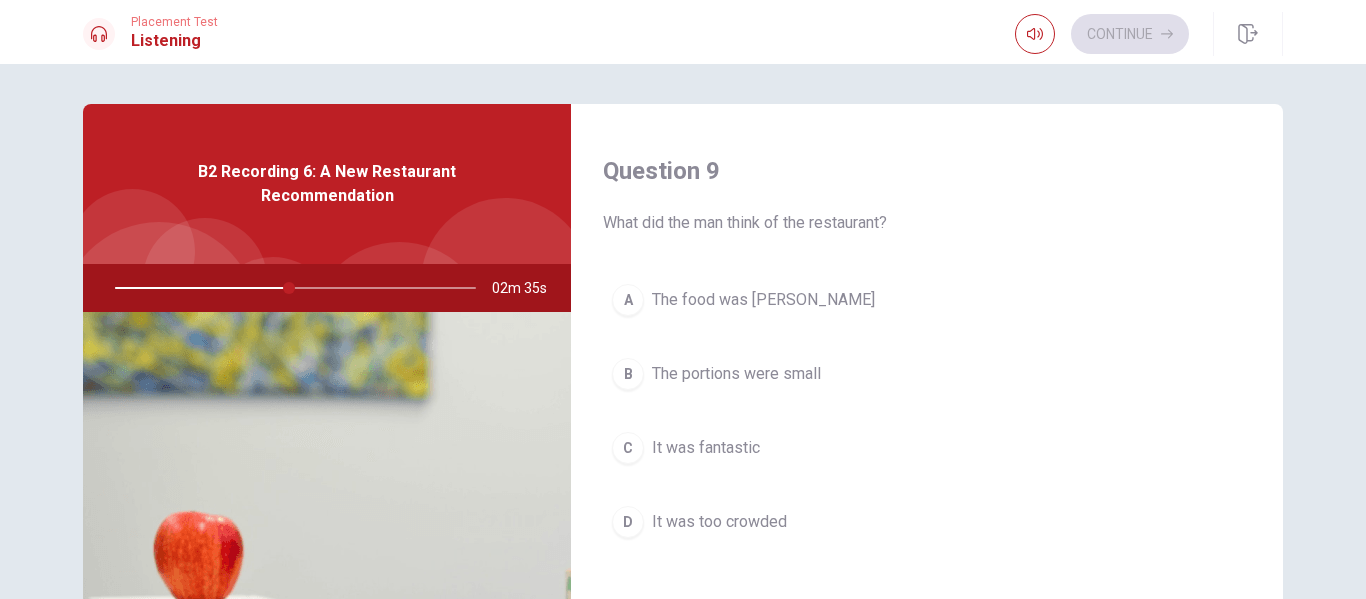 scroll, scrollTop: 1526, scrollLeft: 0, axis: vertical 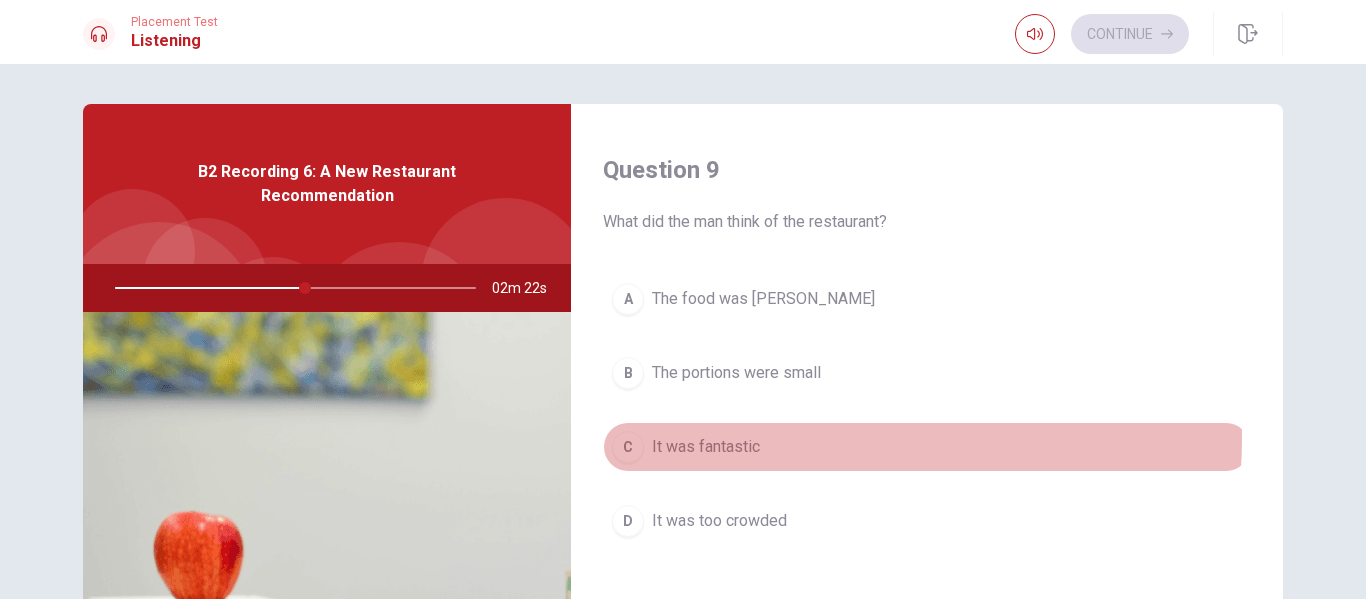 click on "C It was fantastic" at bounding box center [927, 447] 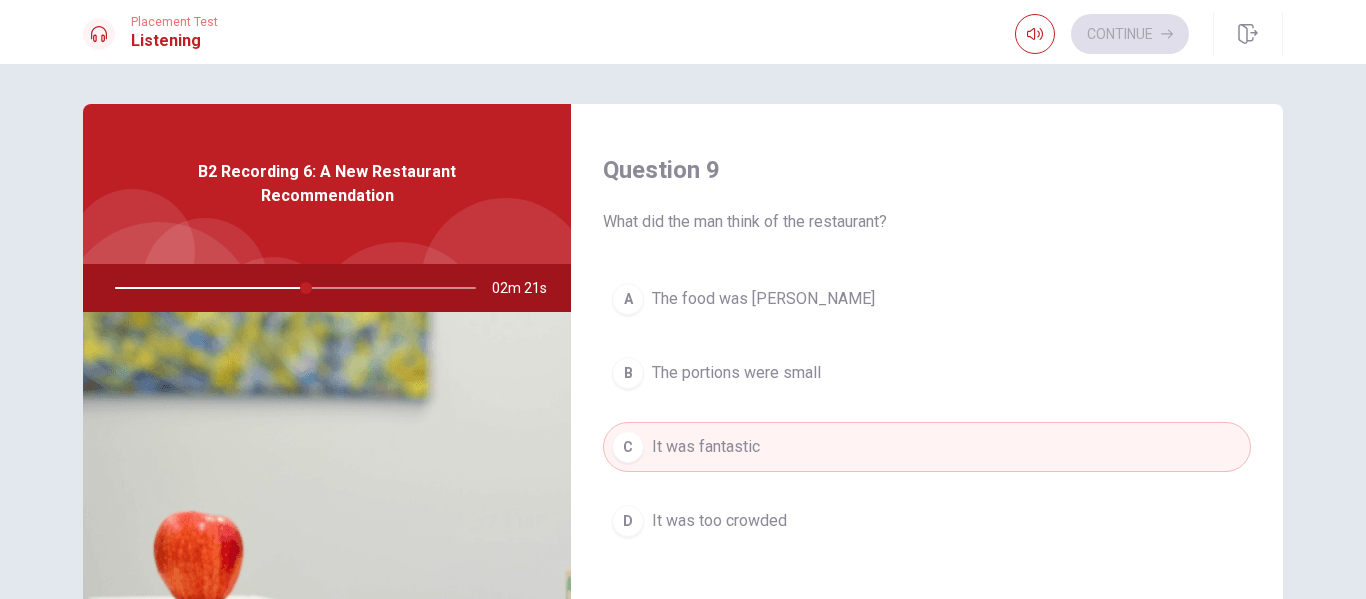 scroll, scrollTop: 1865, scrollLeft: 0, axis: vertical 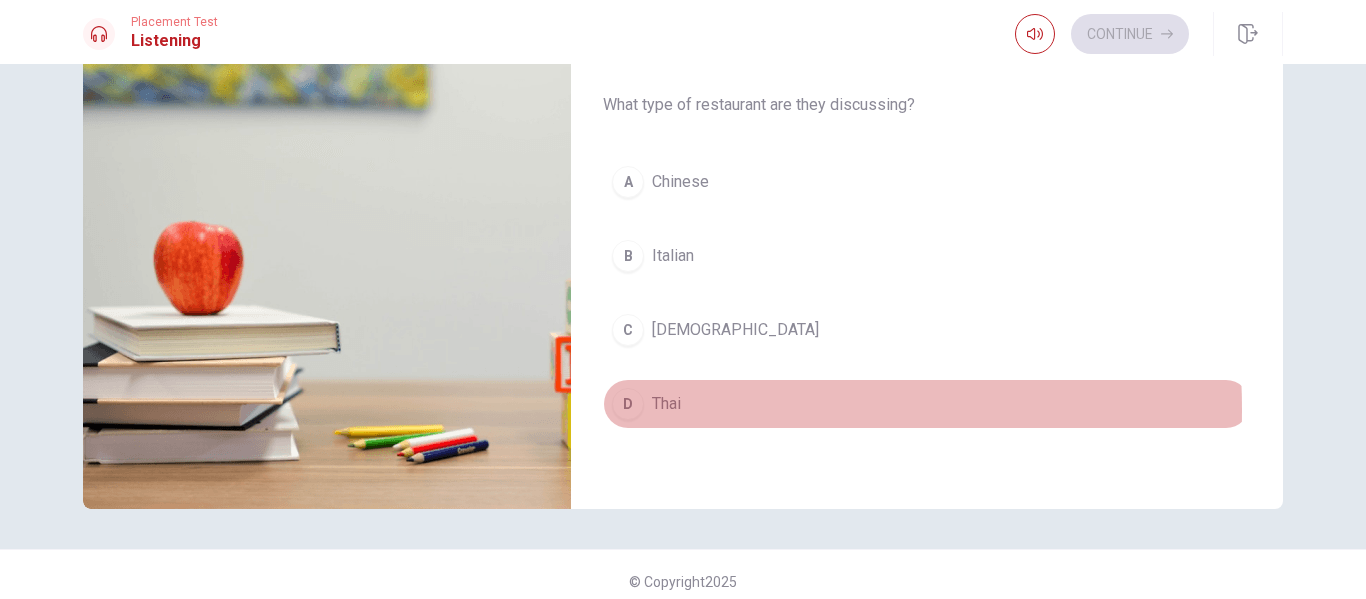 click on "D" at bounding box center (628, 404) 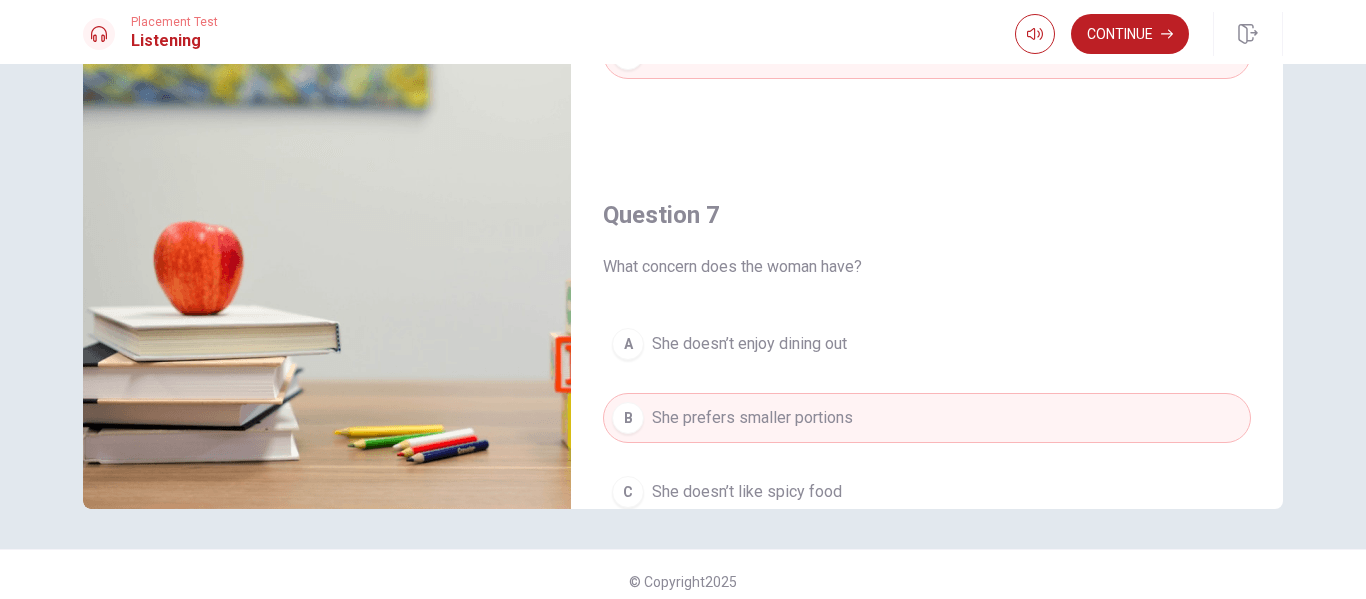 scroll, scrollTop: 0, scrollLeft: 0, axis: both 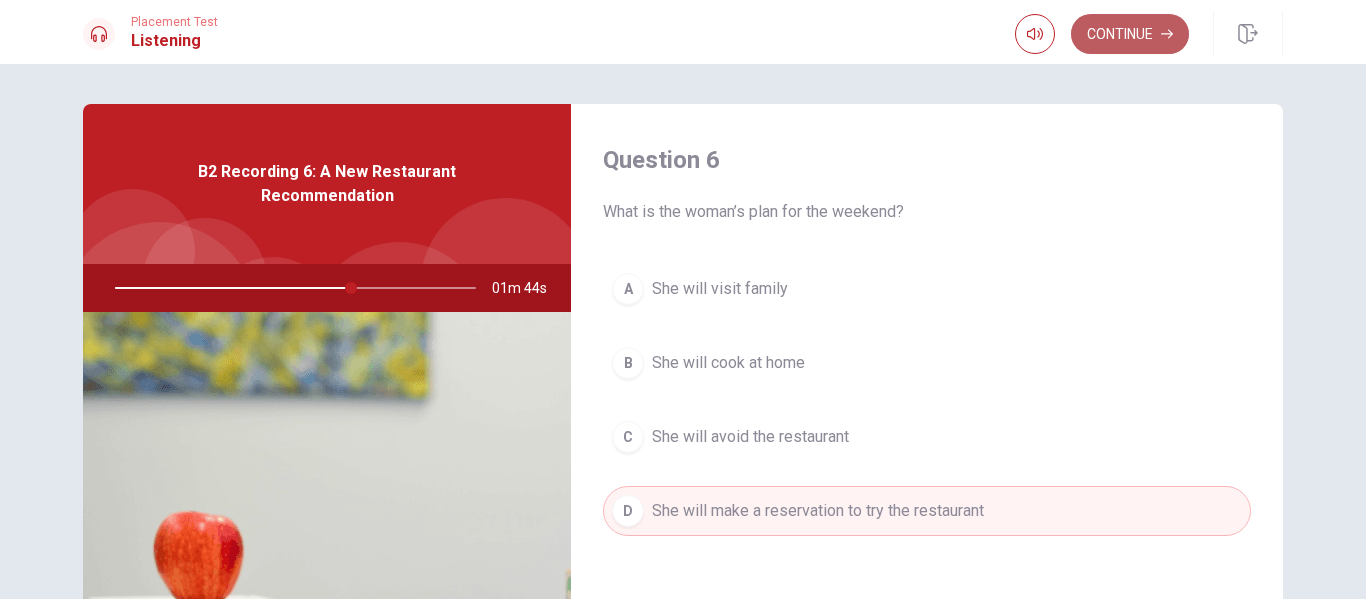 click on "Continue" at bounding box center (1130, 34) 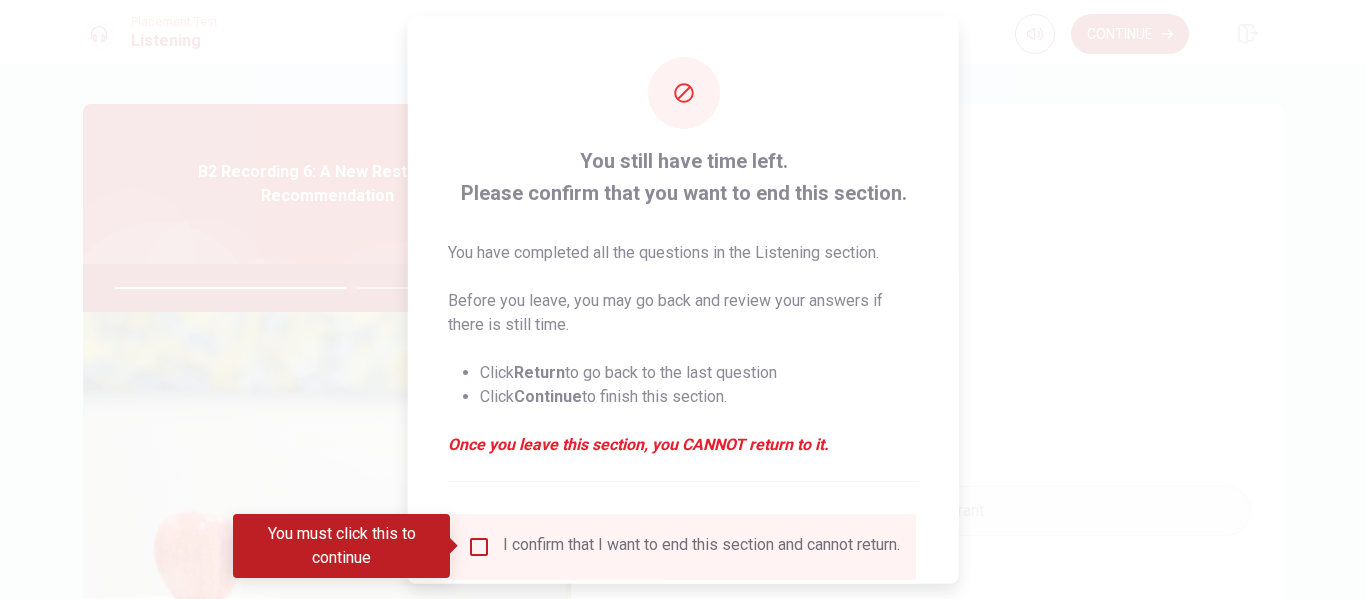 click at bounding box center (479, 546) 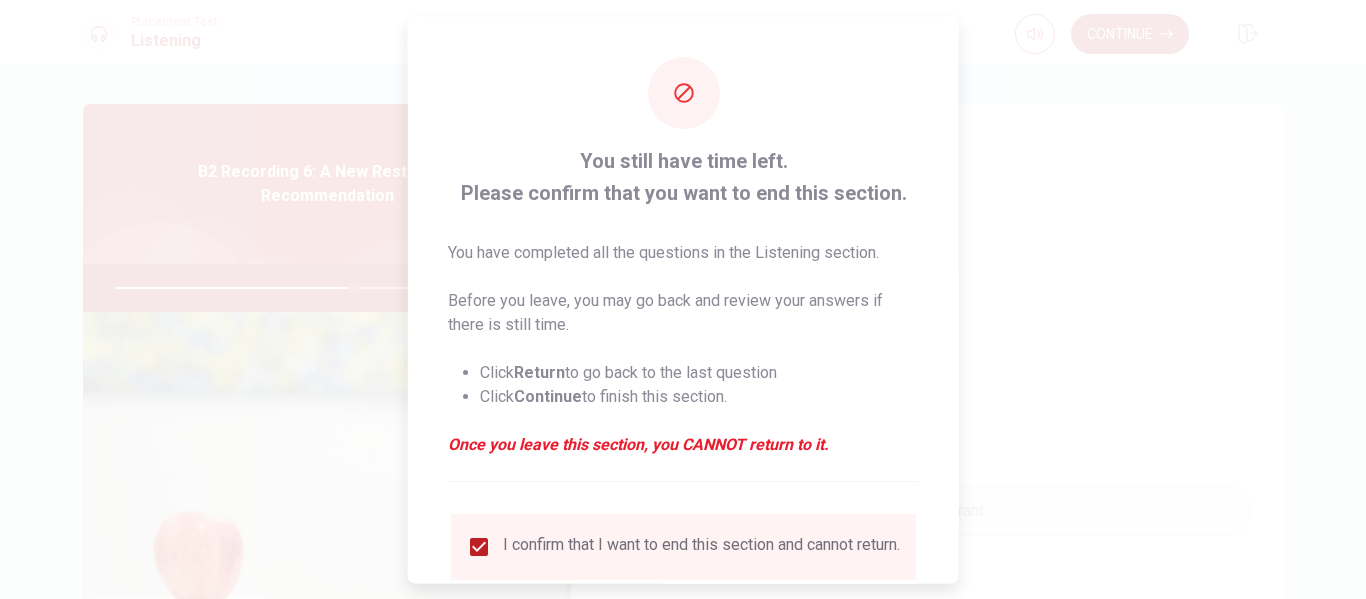 scroll, scrollTop: 147, scrollLeft: 0, axis: vertical 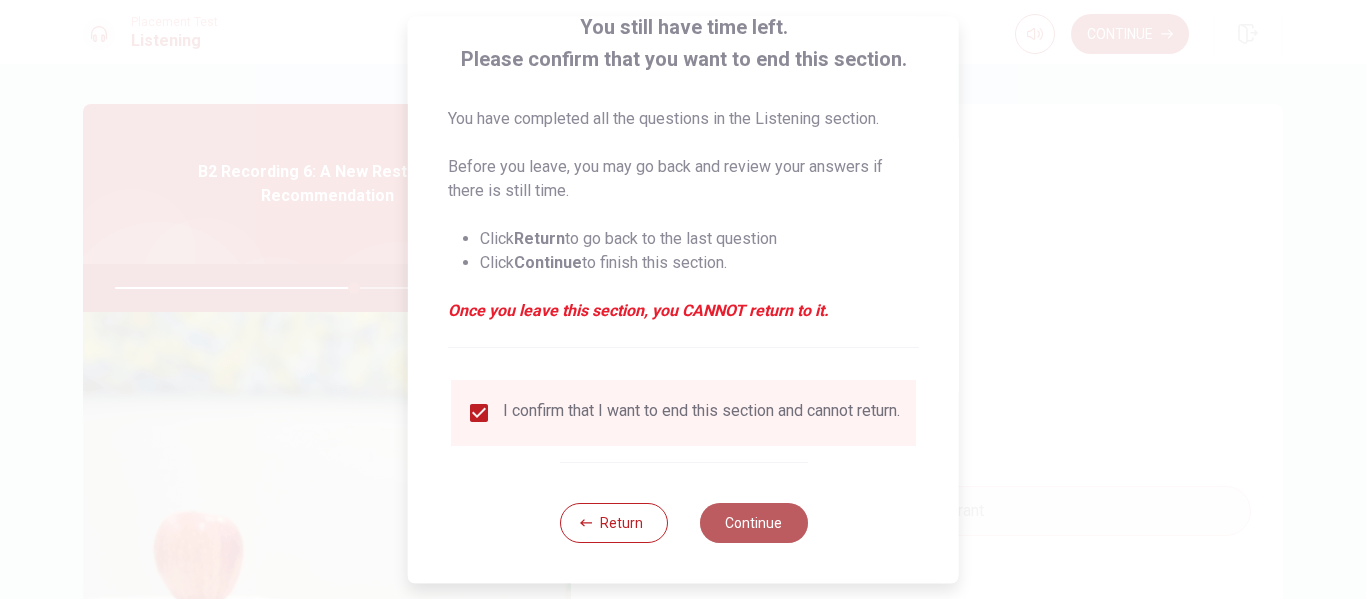 click on "Continue" at bounding box center (753, 523) 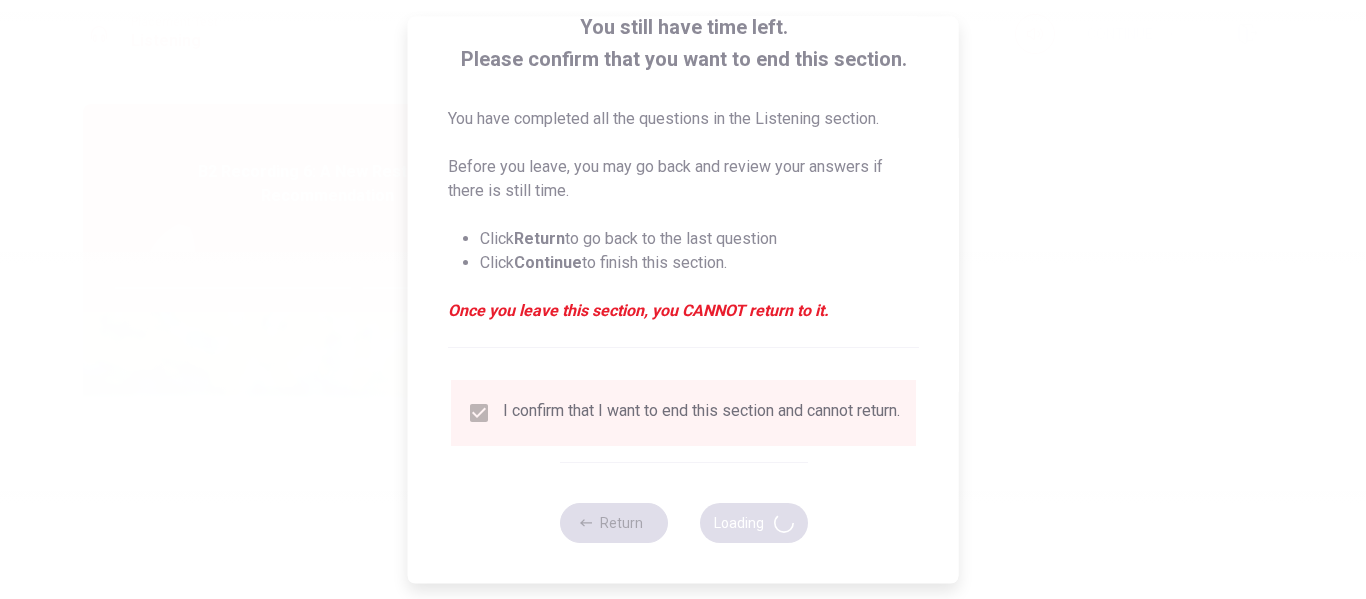 type on "67" 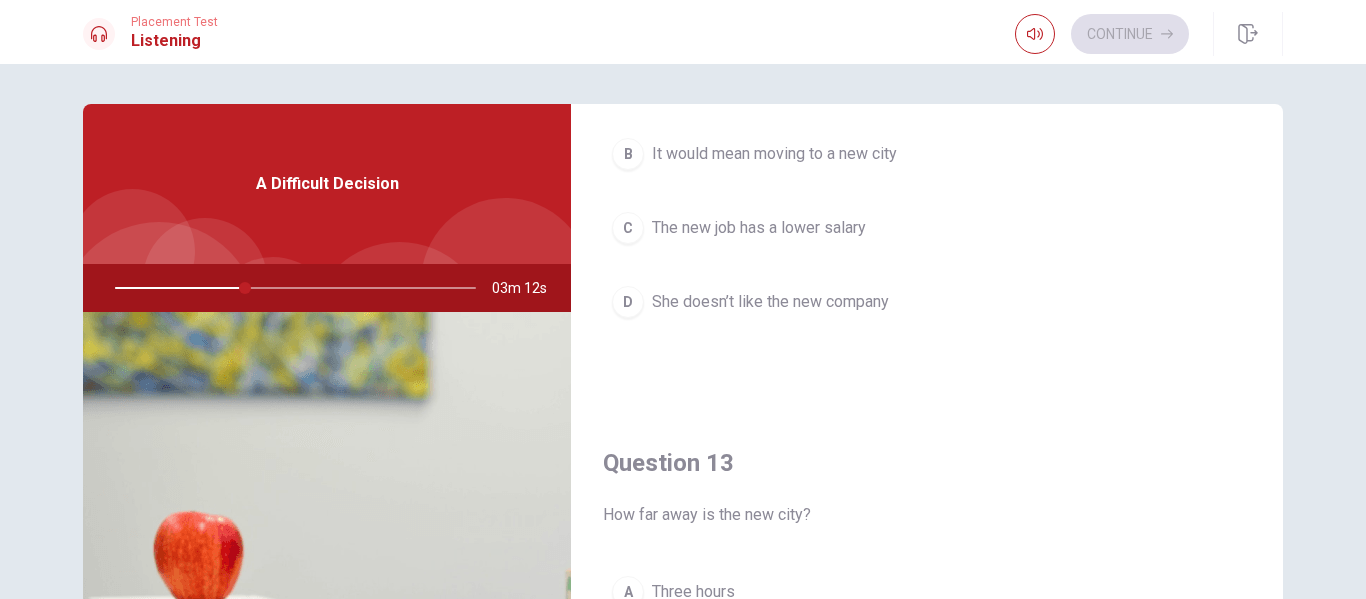 scroll, scrollTop: 705, scrollLeft: 0, axis: vertical 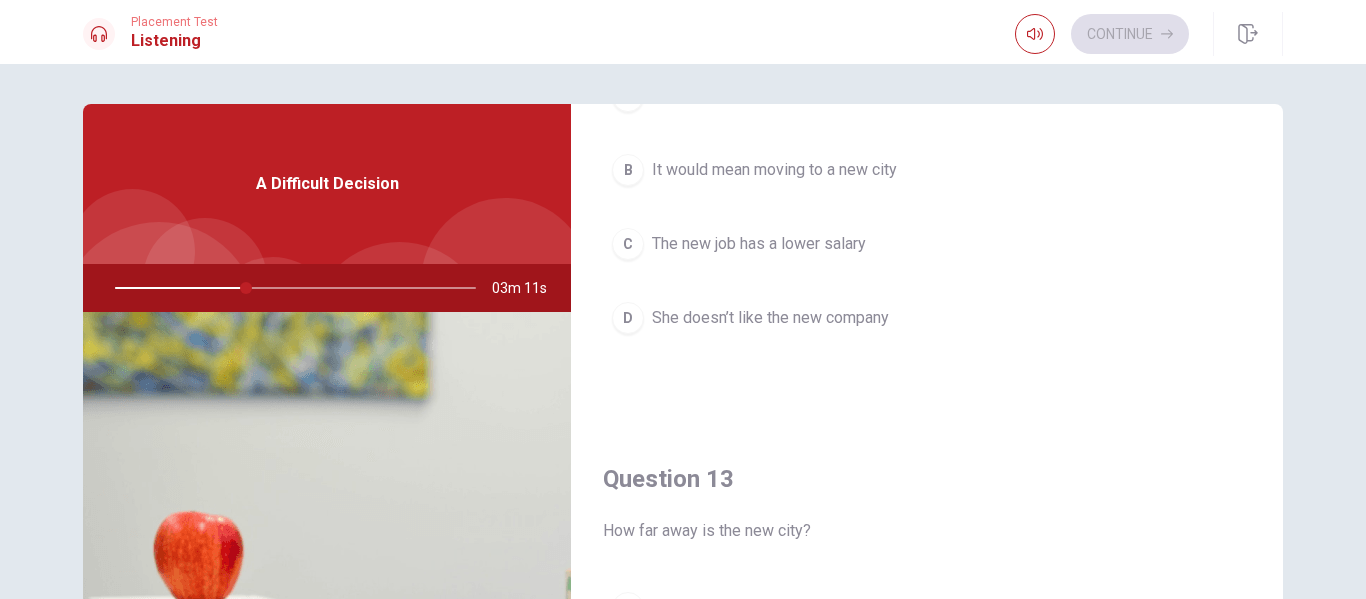 click on "B It would mean moving to a new city" at bounding box center (927, 170) 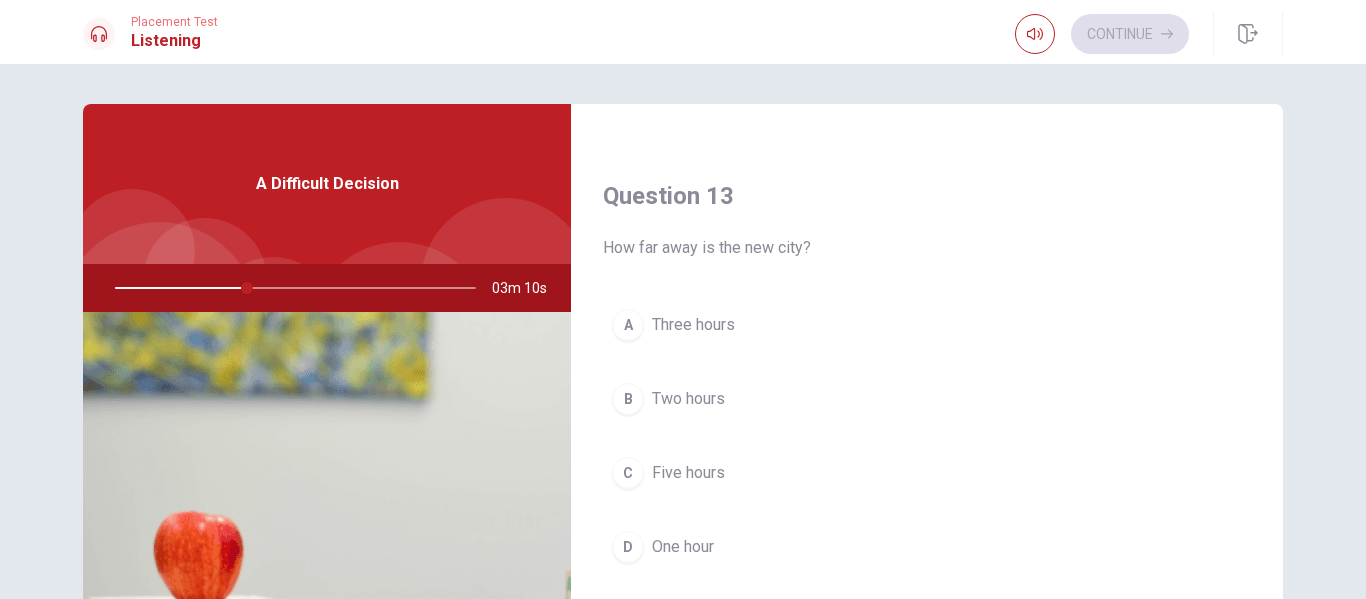 scroll, scrollTop: 989, scrollLeft: 0, axis: vertical 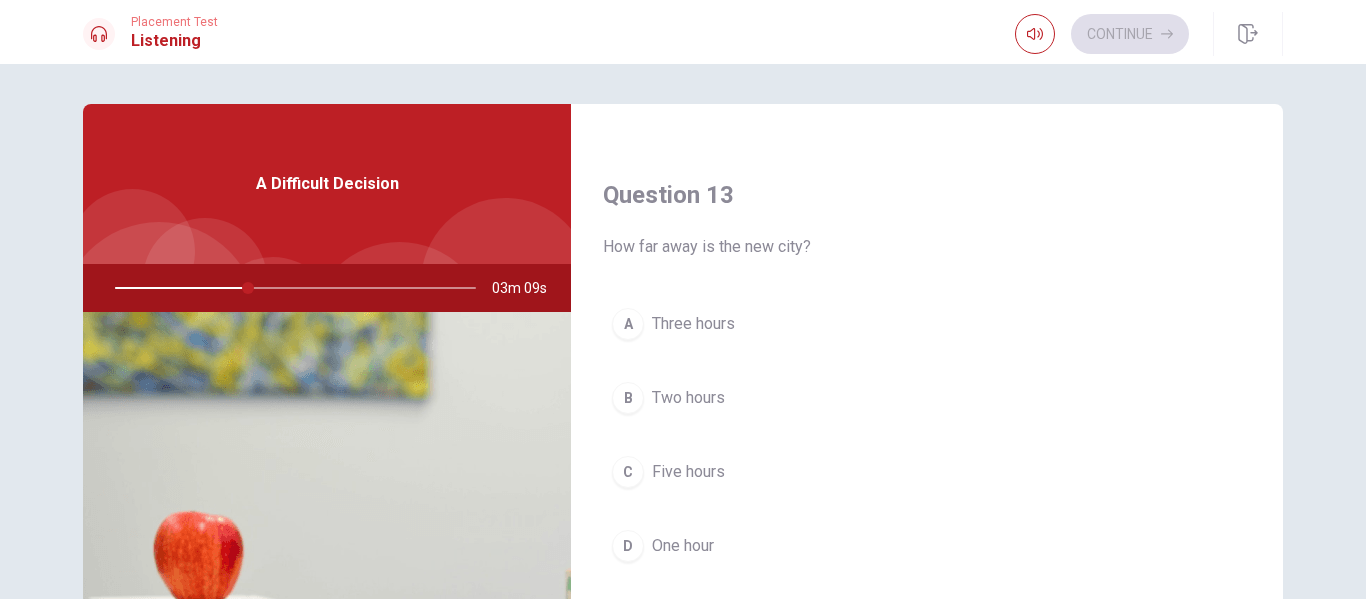 click on "Three hours" at bounding box center [693, 324] 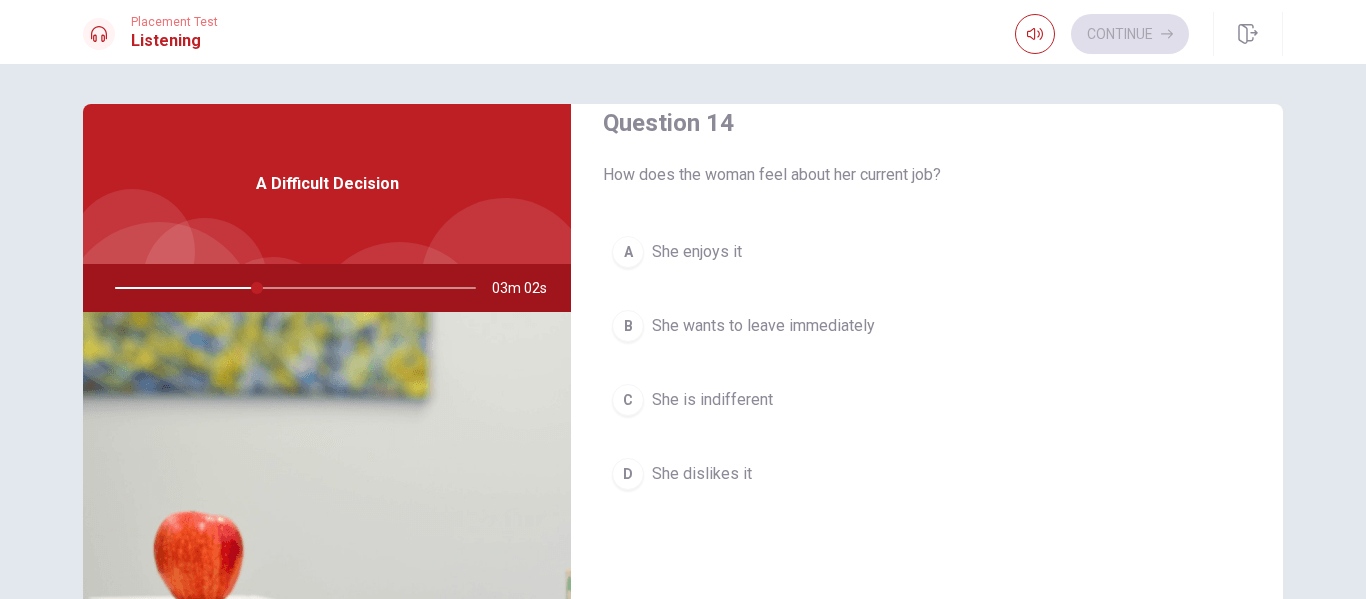 scroll, scrollTop: 1575, scrollLeft: 0, axis: vertical 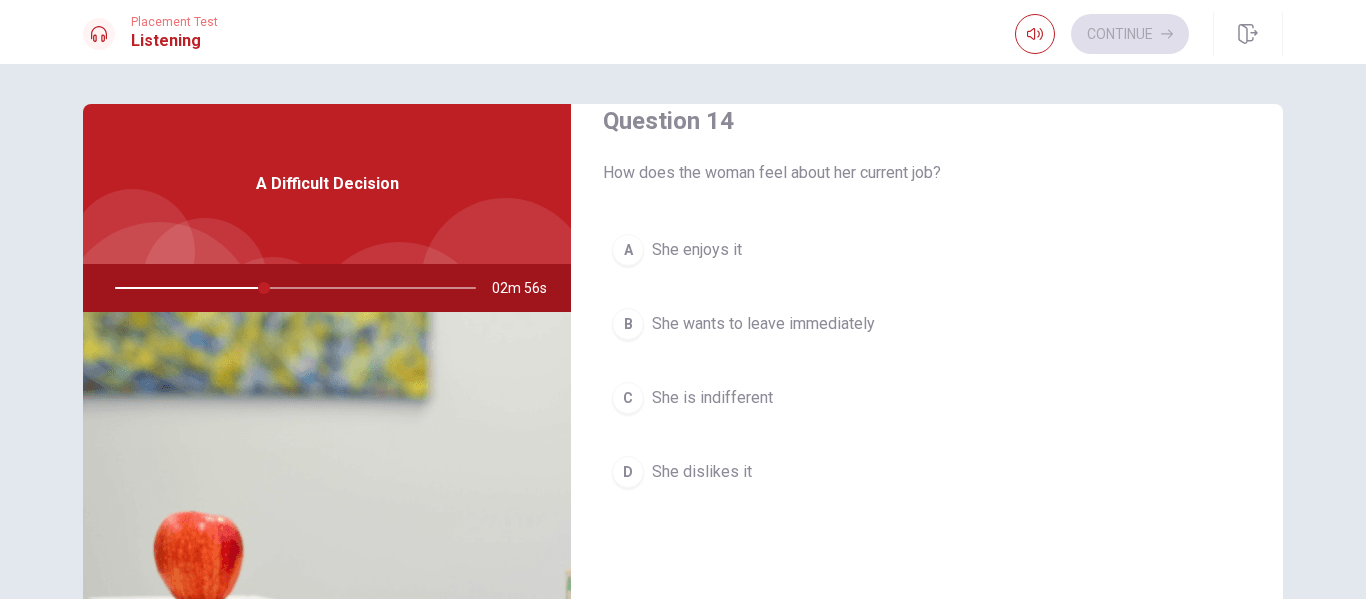 click on "She dislikes it" at bounding box center (702, 472) 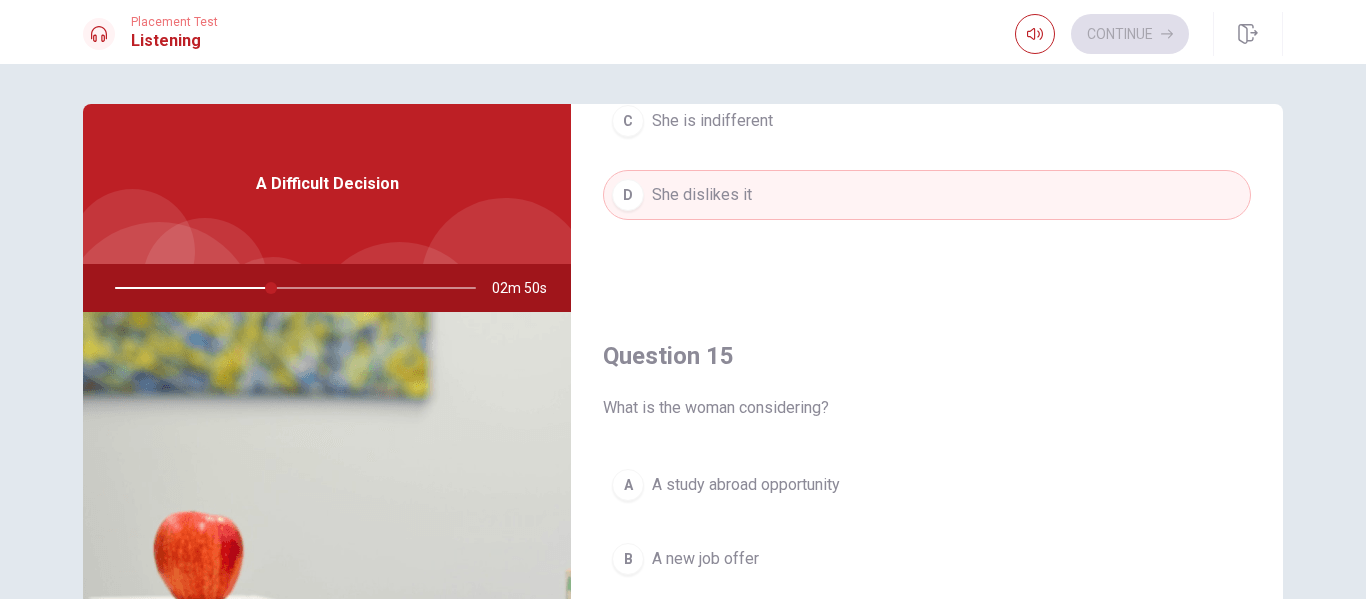 scroll, scrollTop: 1865, scrollLeft: 0, axis: vertical 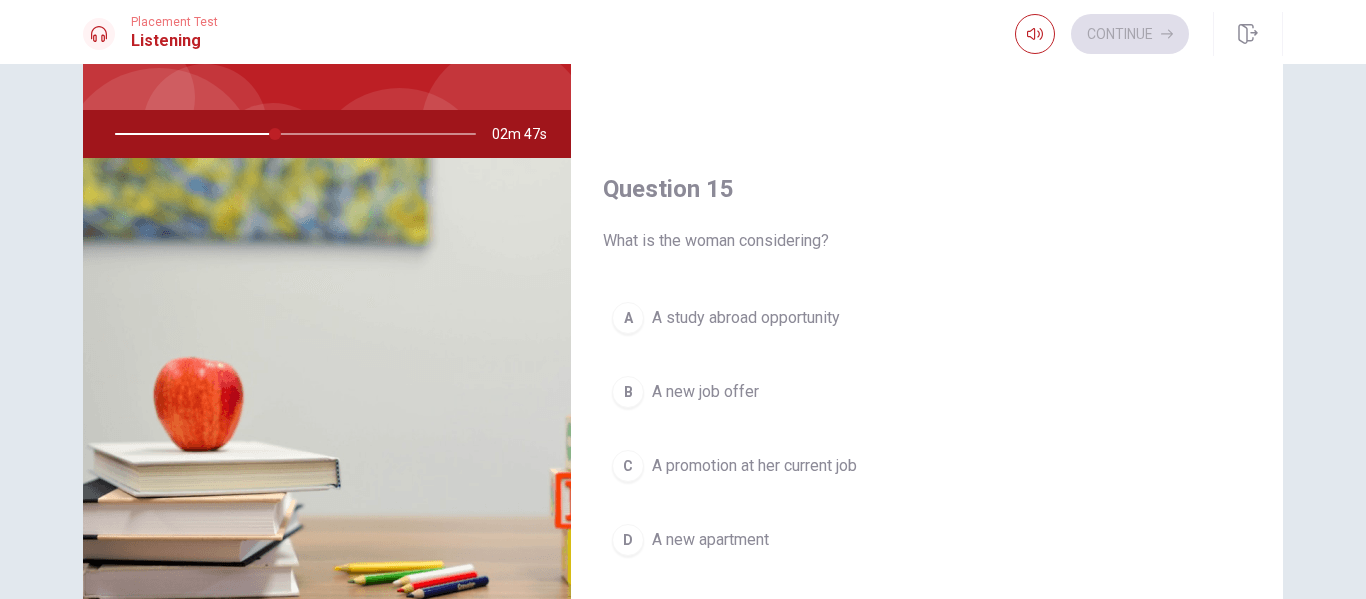 click on "A new job offer" at bounding box center [705, 392] 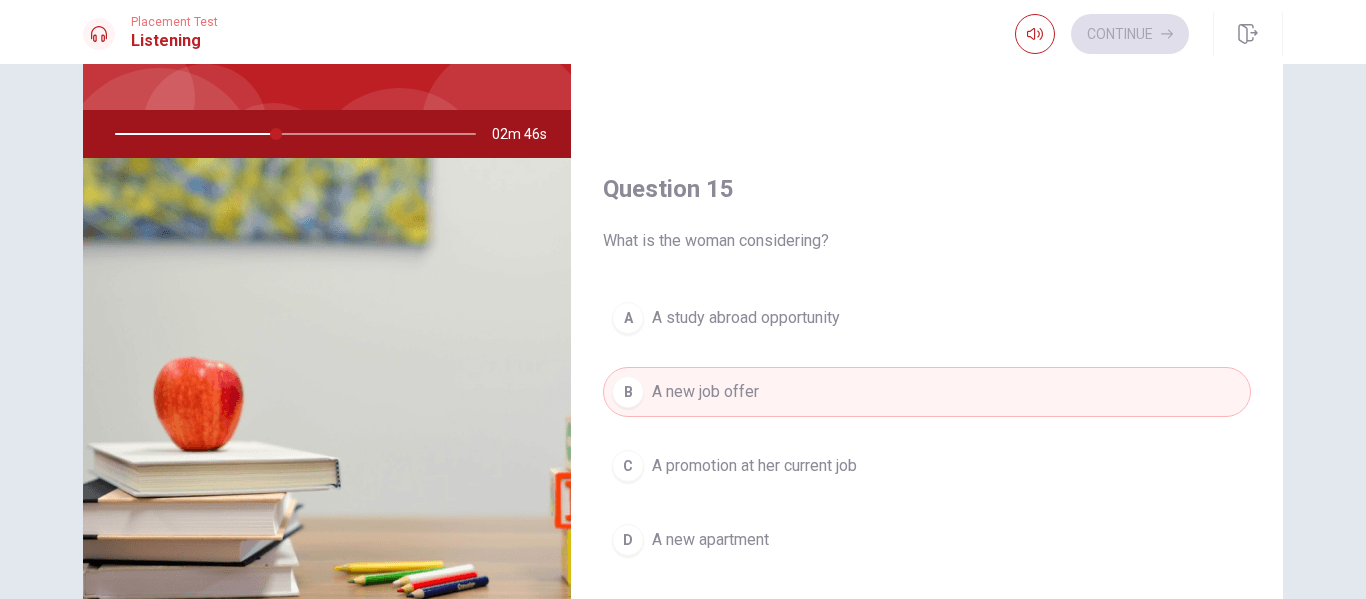 scroll, scrollTop: 304, scrollLeft: 0, axis: vertical 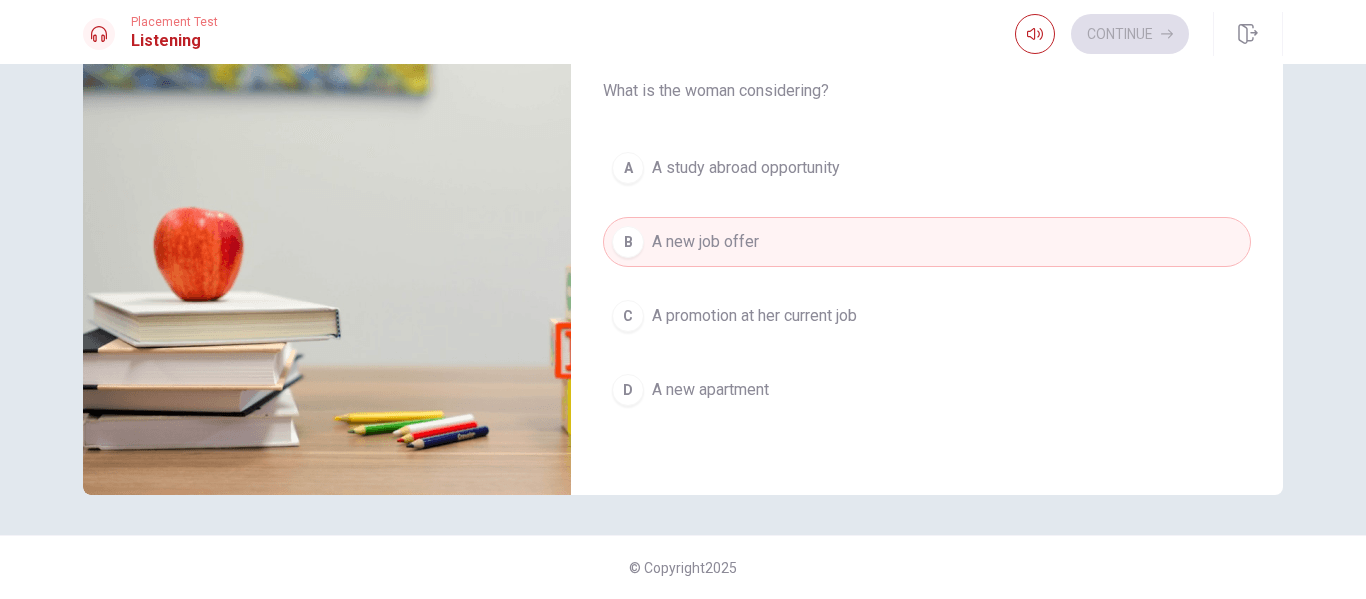 click on "A promotion at her current job" at bounding box center (754, 316) 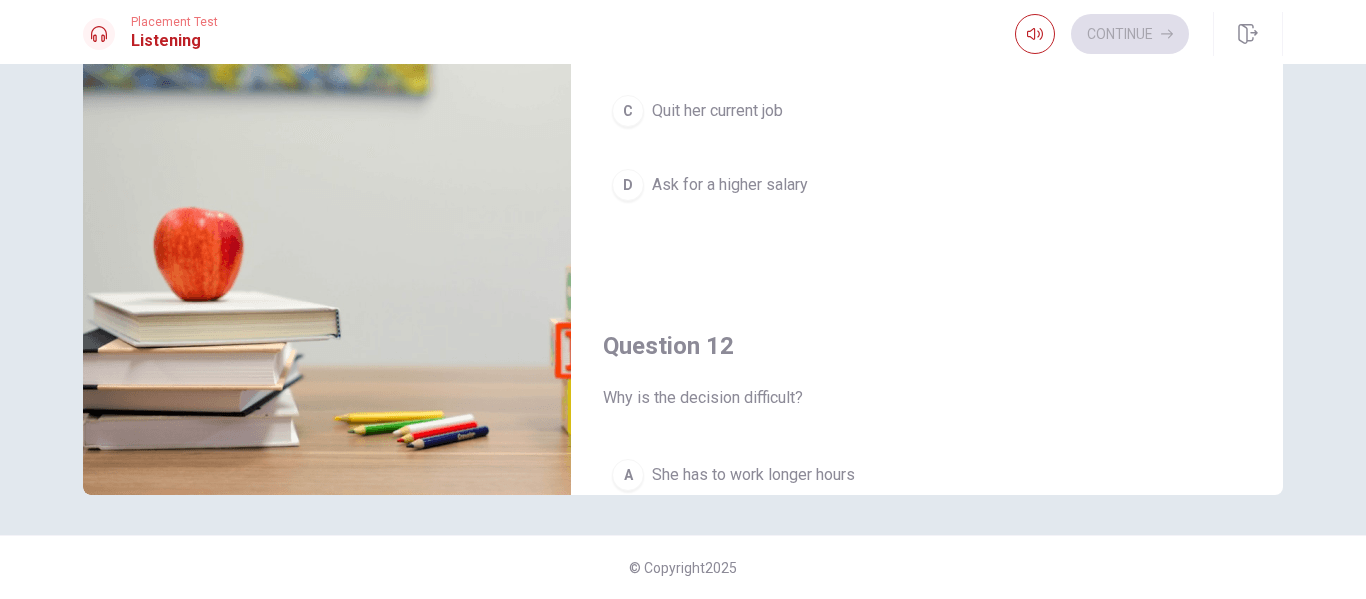 scroll, scrollTop: 0, scrollLeft: 0, axis: both 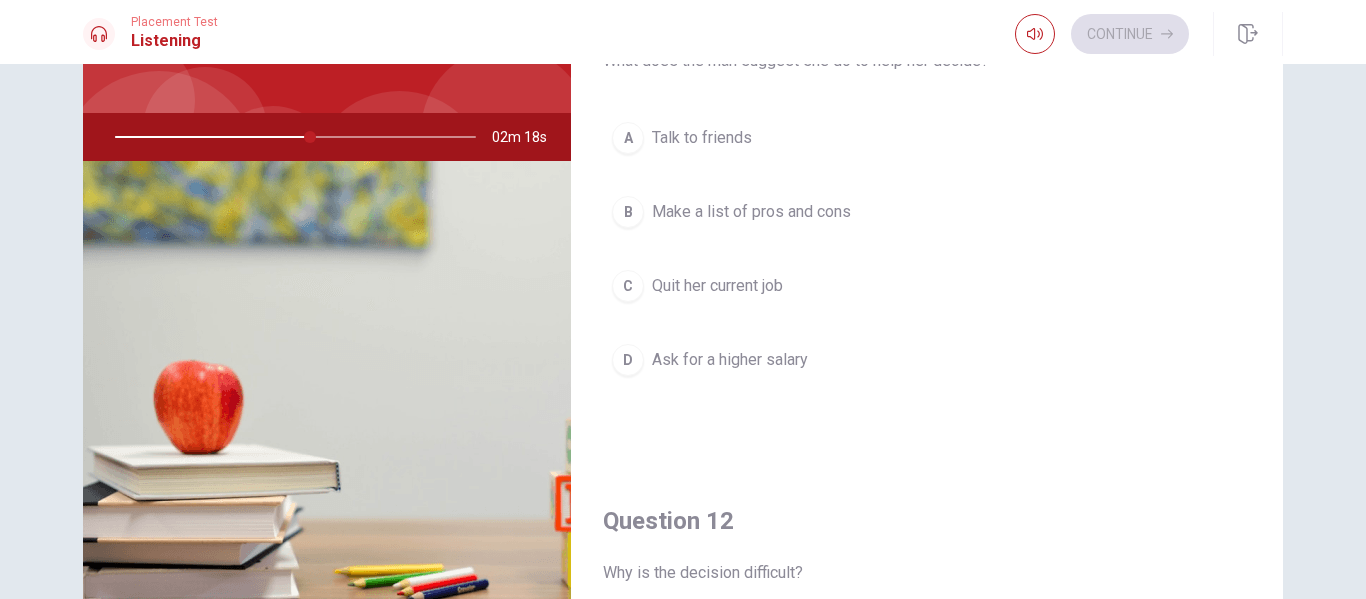 click on "B Make a list of pros and cons" at bounding box center [927, 212] 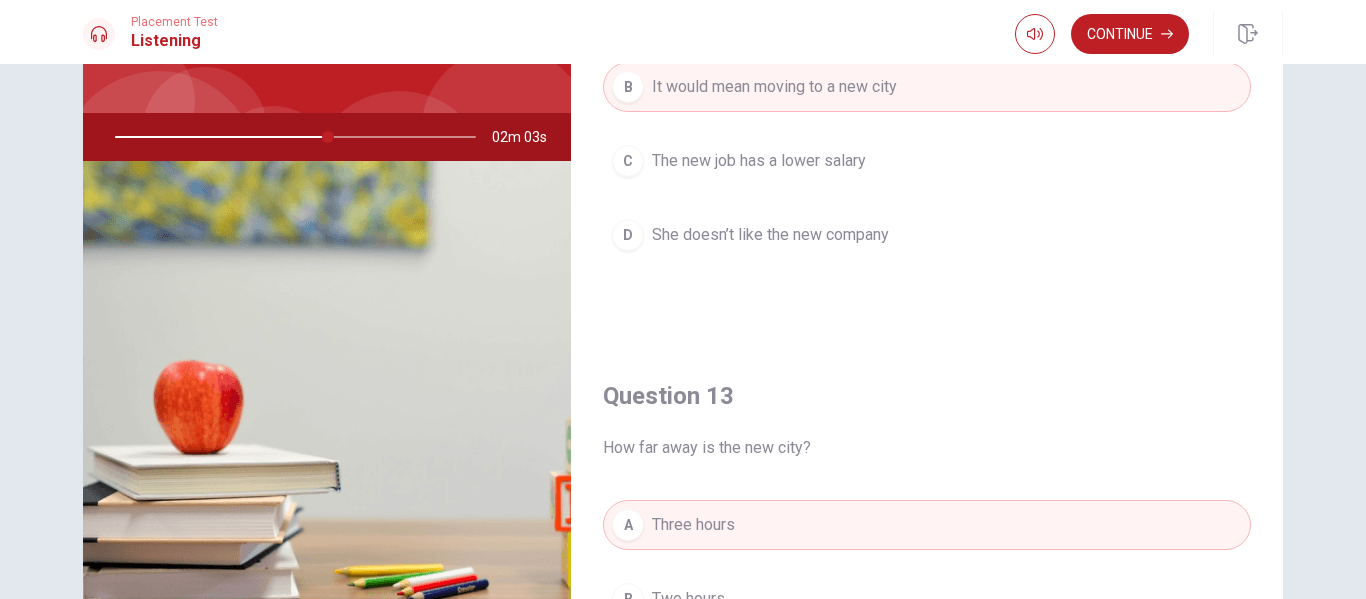 scroll, scrollTop: 0, scrollLeft: 0, axis: both 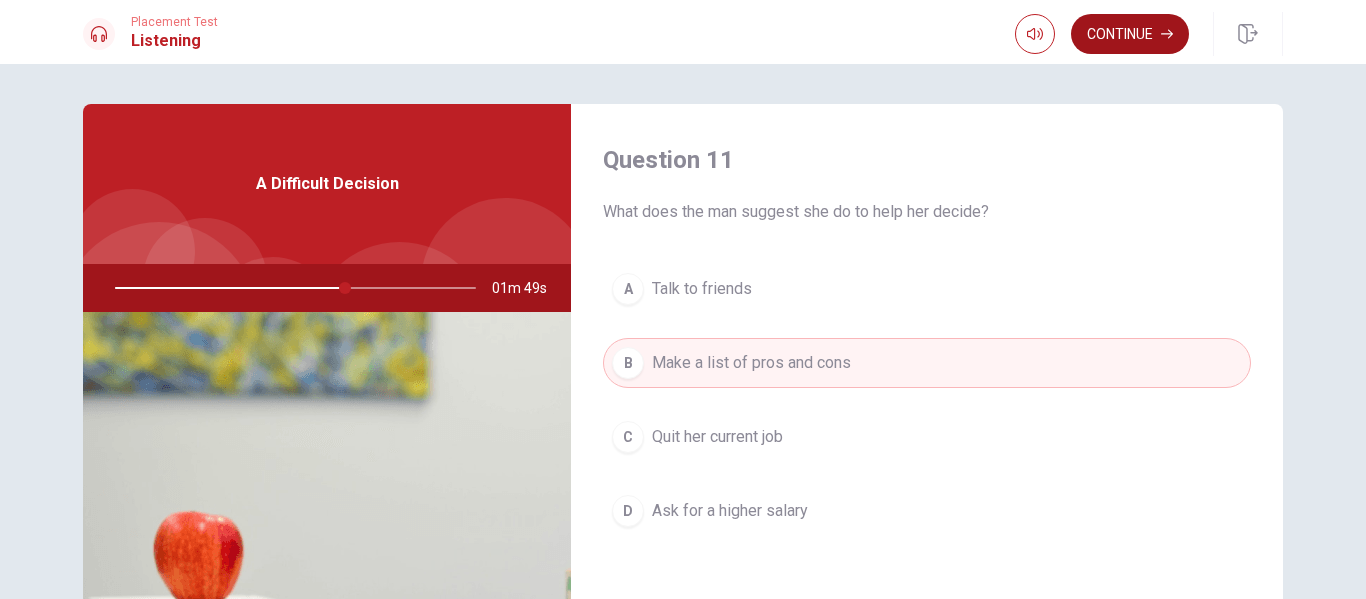 click on "Continue" at bounding box center [1130, 34] 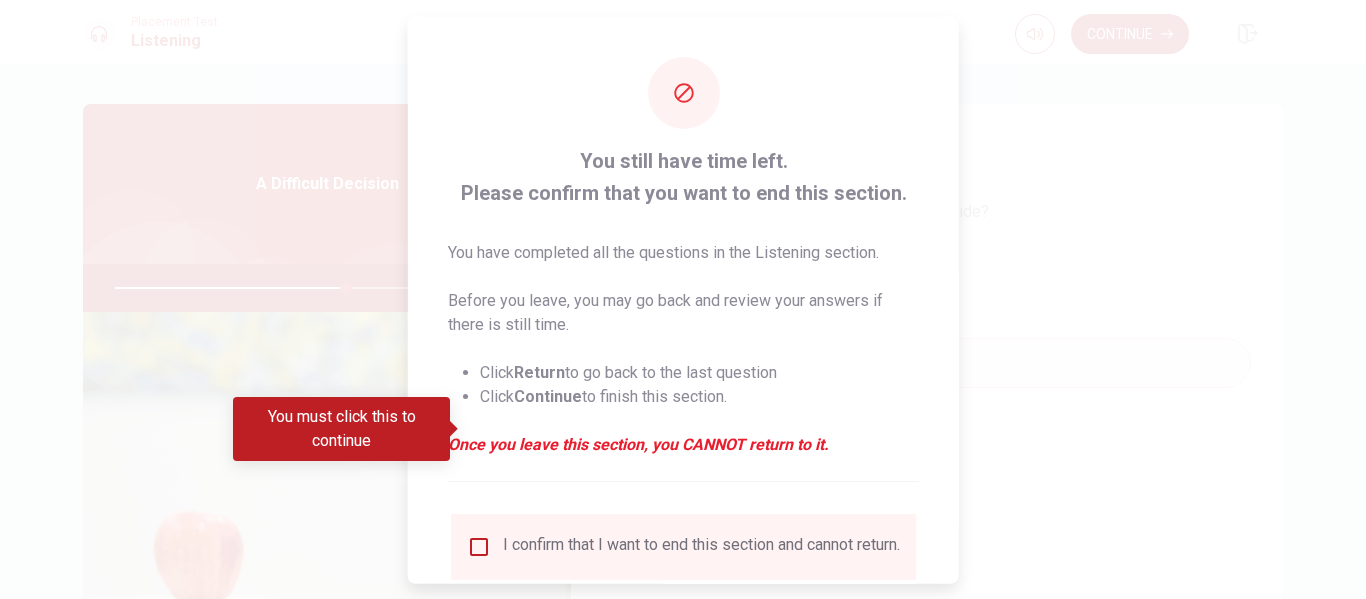 scroll, scrollTop: 147, scrollLeft: 0, axis: vertical 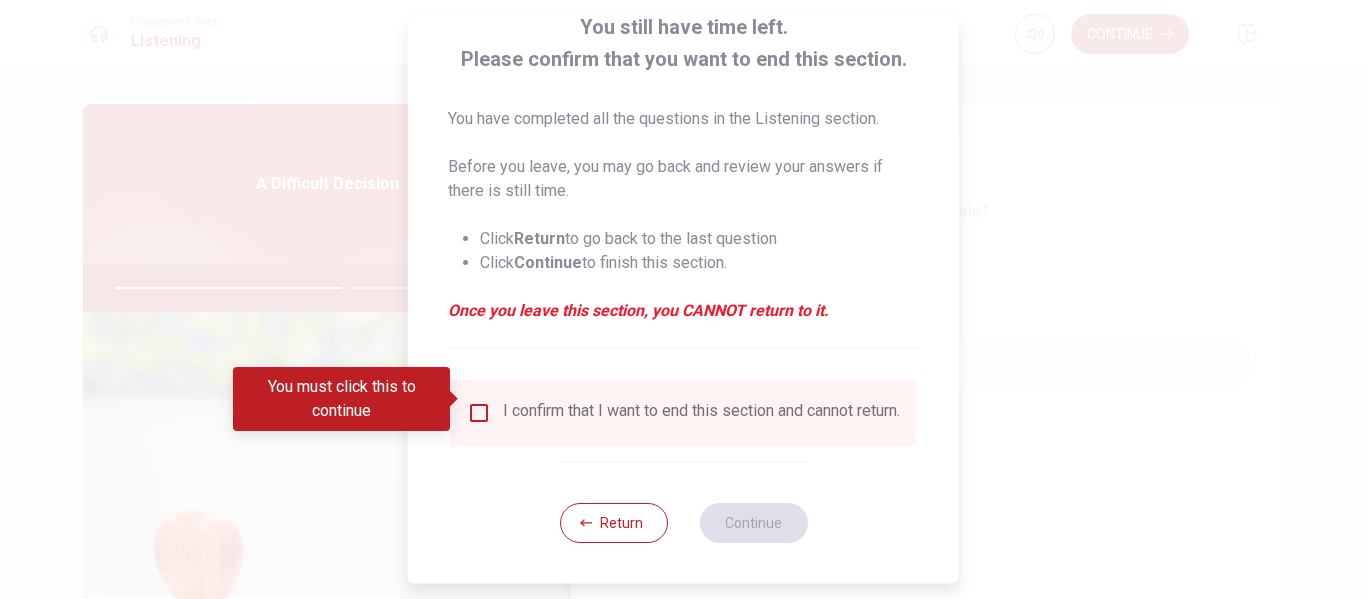 click at bounding box center [479, 413] 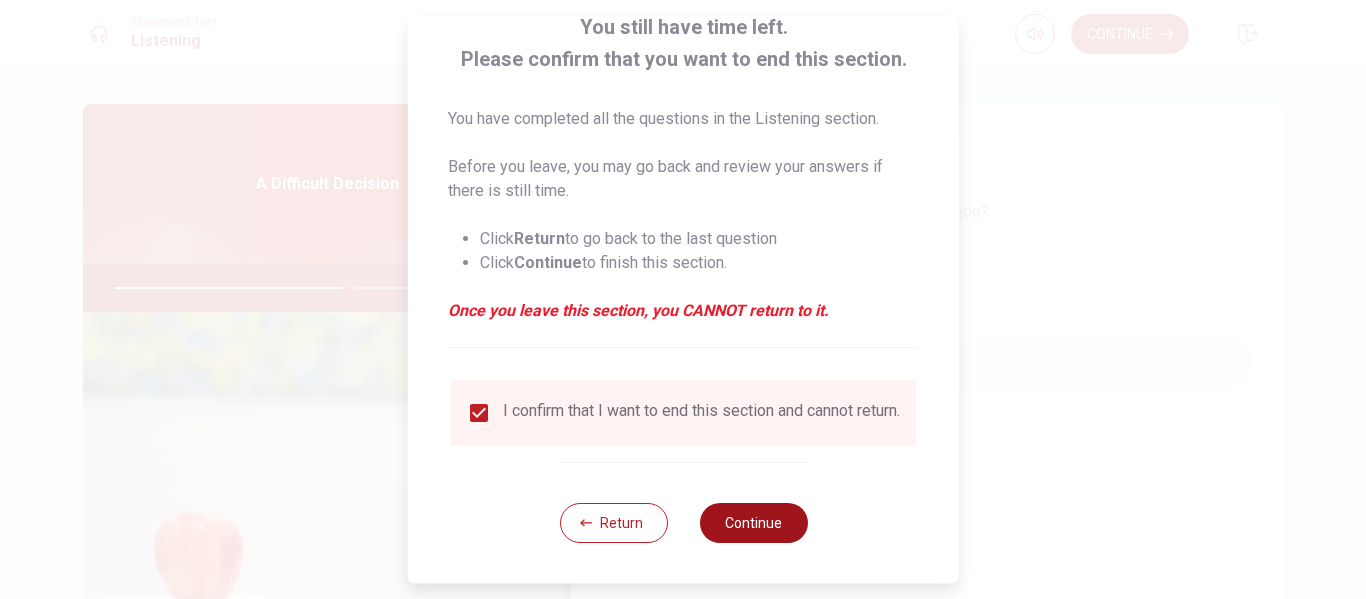 click on "Continue" at bounding box center (753, 523) 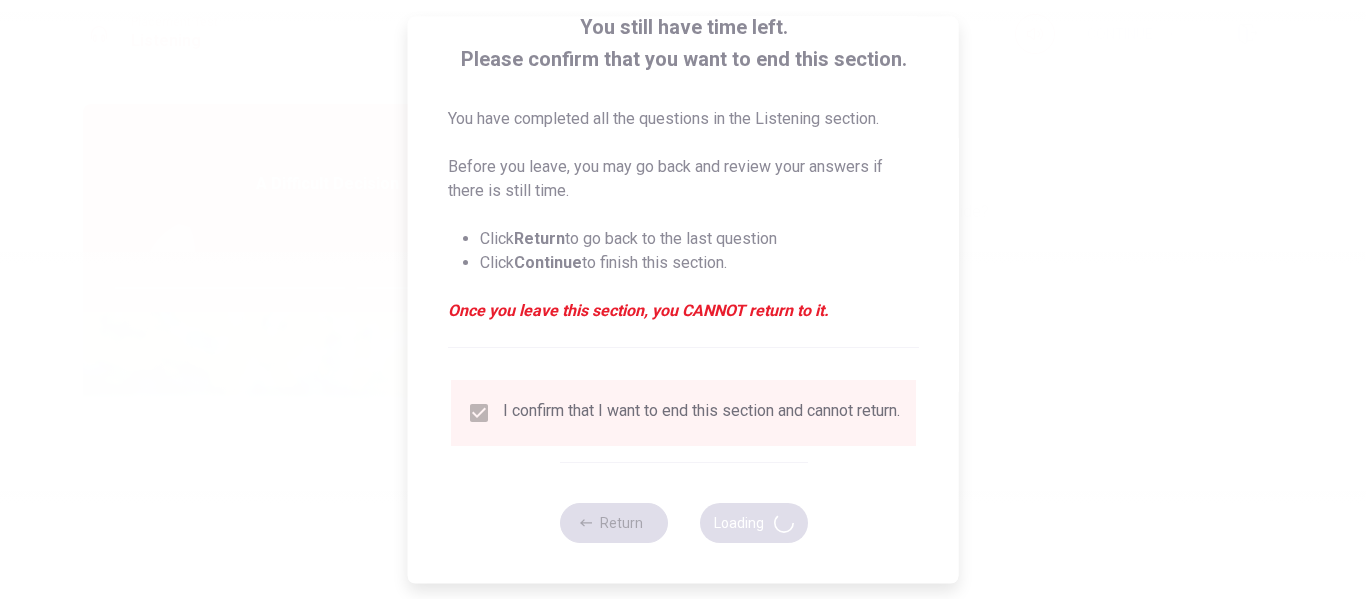type on "66" 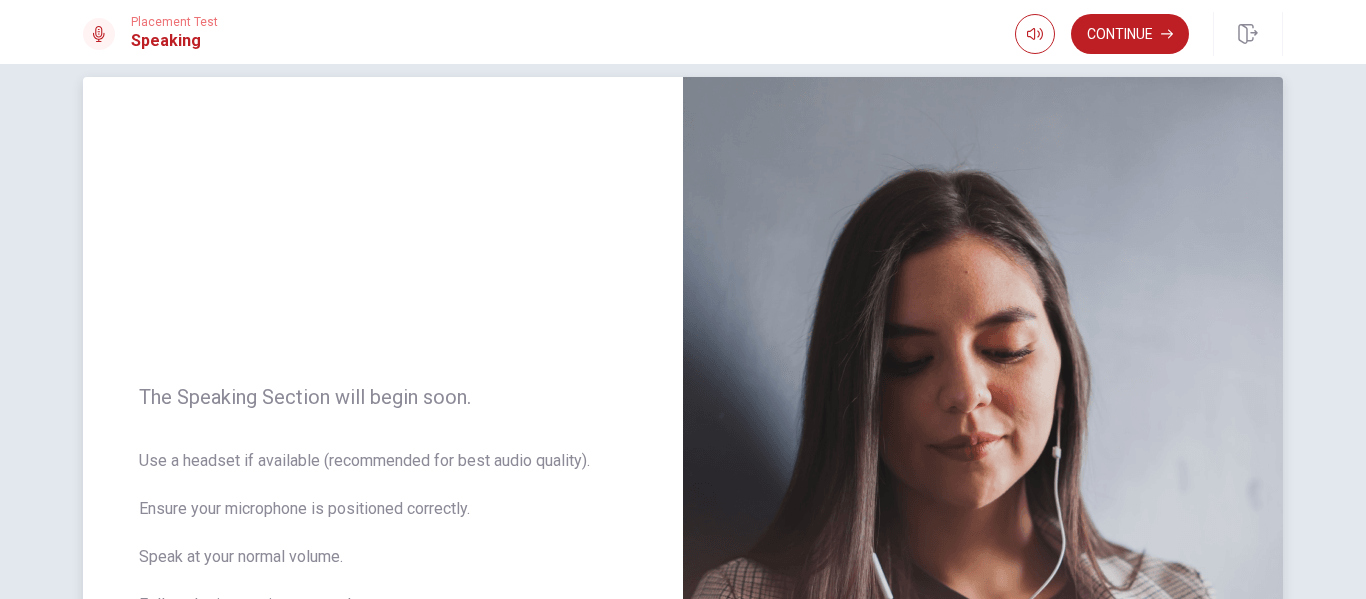 scroll, scrollTop: 0, scrollLeft: 0, axis: both 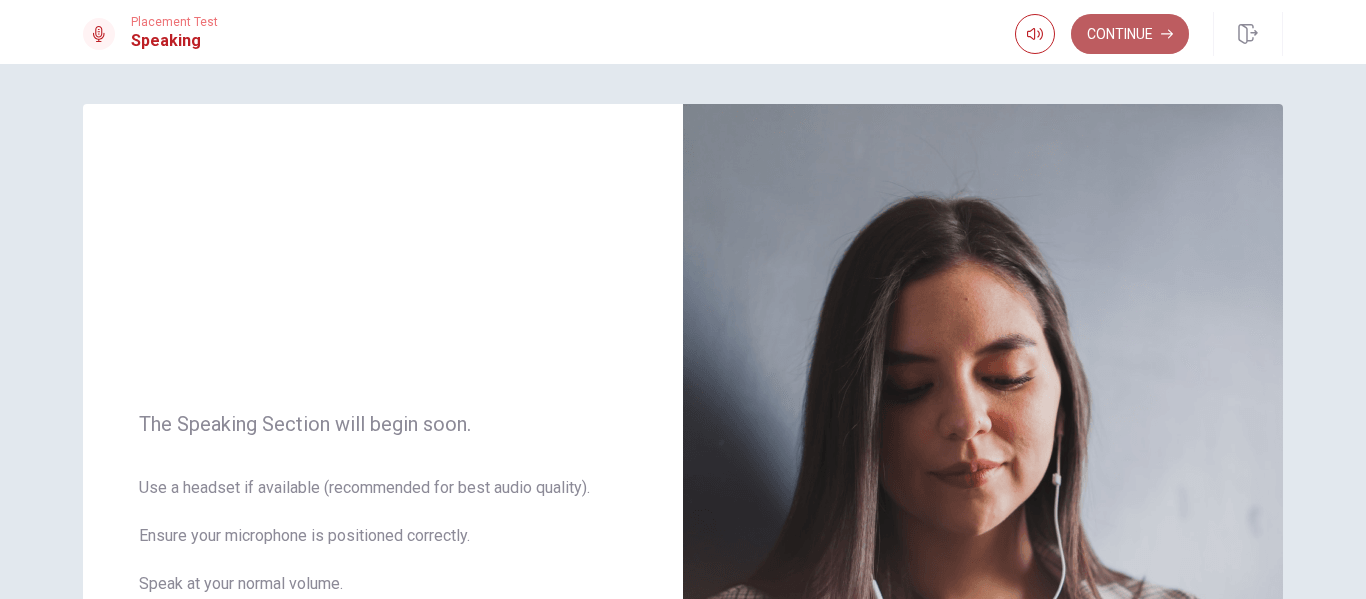 click on "Continue" at bounding box center (1130, 34) 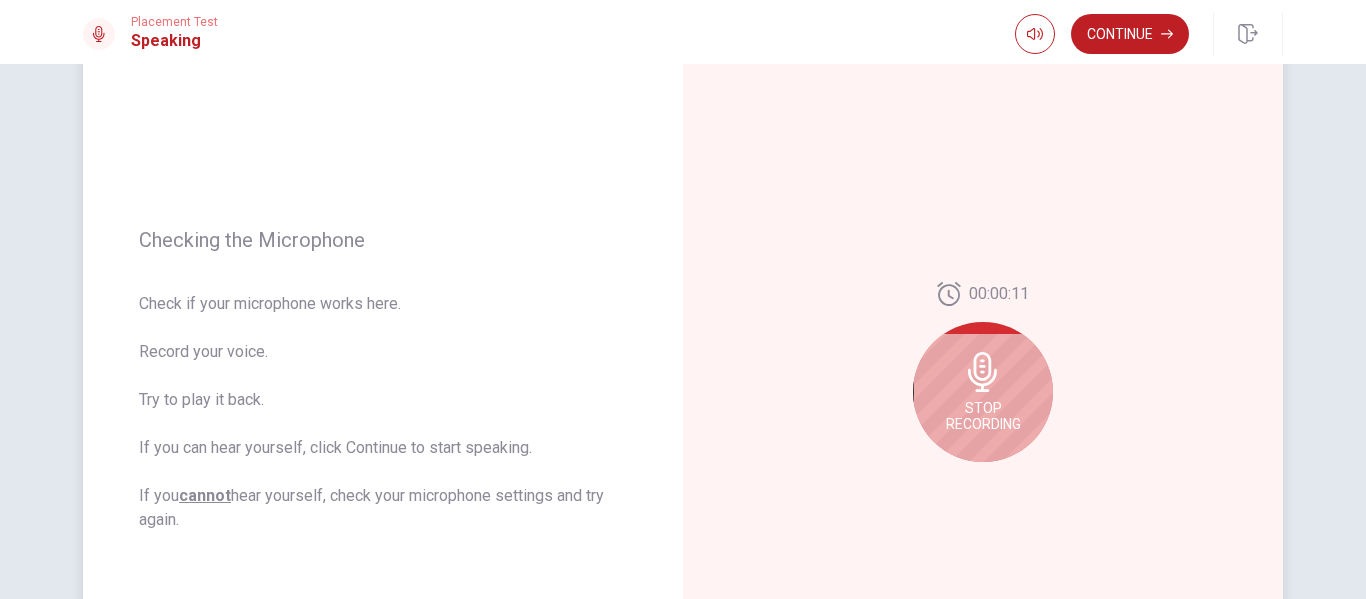 scroll, scrollTop: 161, scrollLeft: 0, axis: vertical 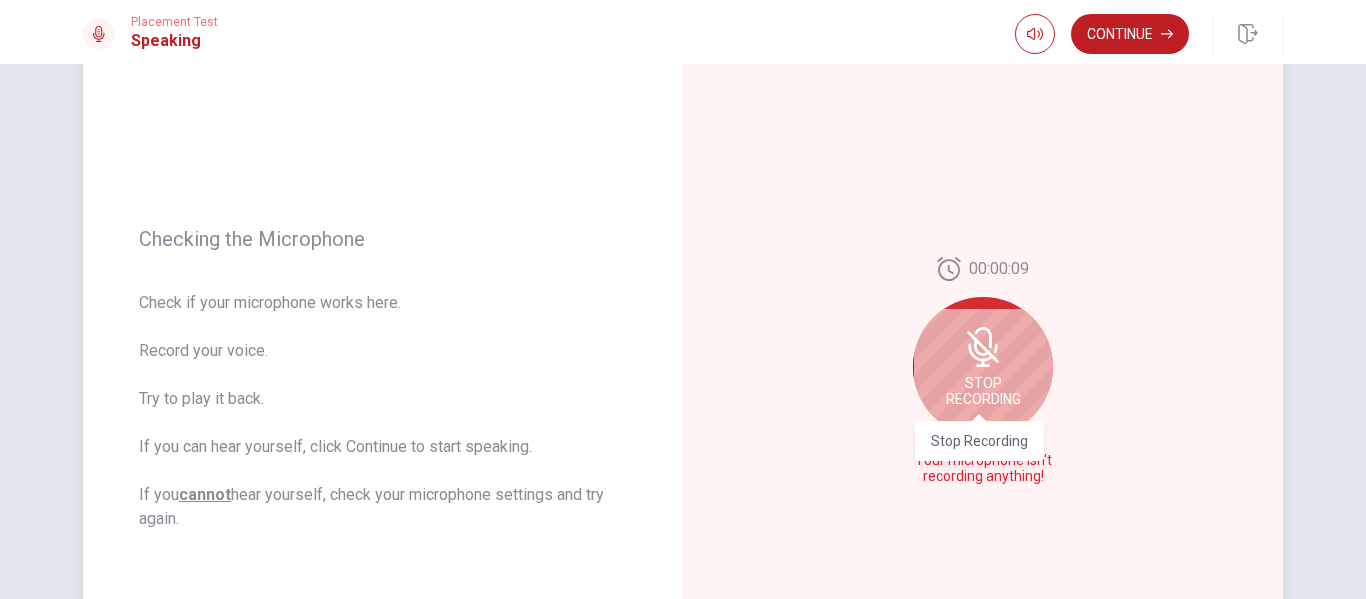 click on "Stop   Recording" at bounding box center (983, 391) 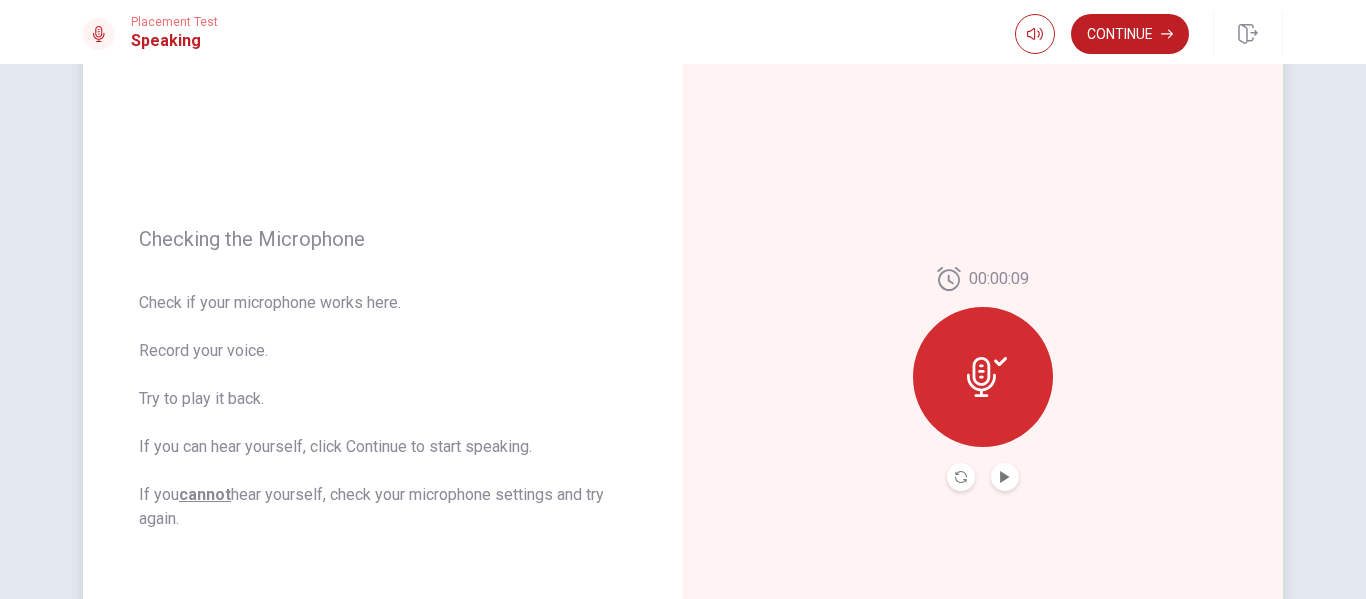 click 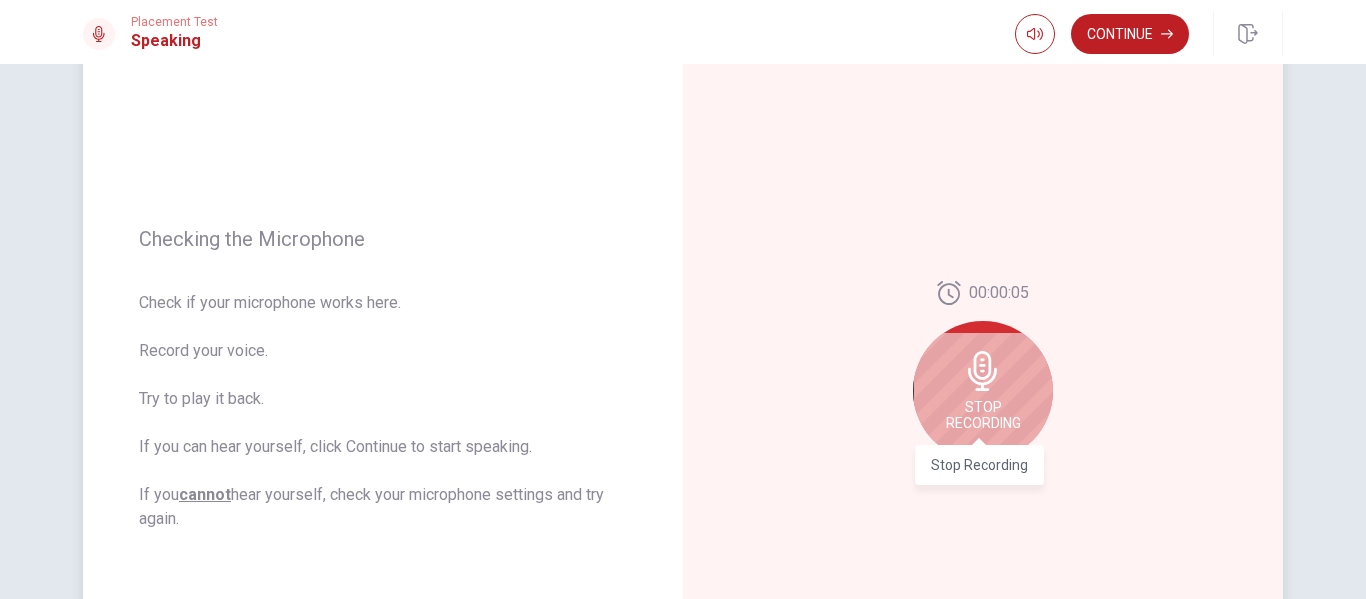 click on "Stop   Recording" at bounding box center [983, 415] 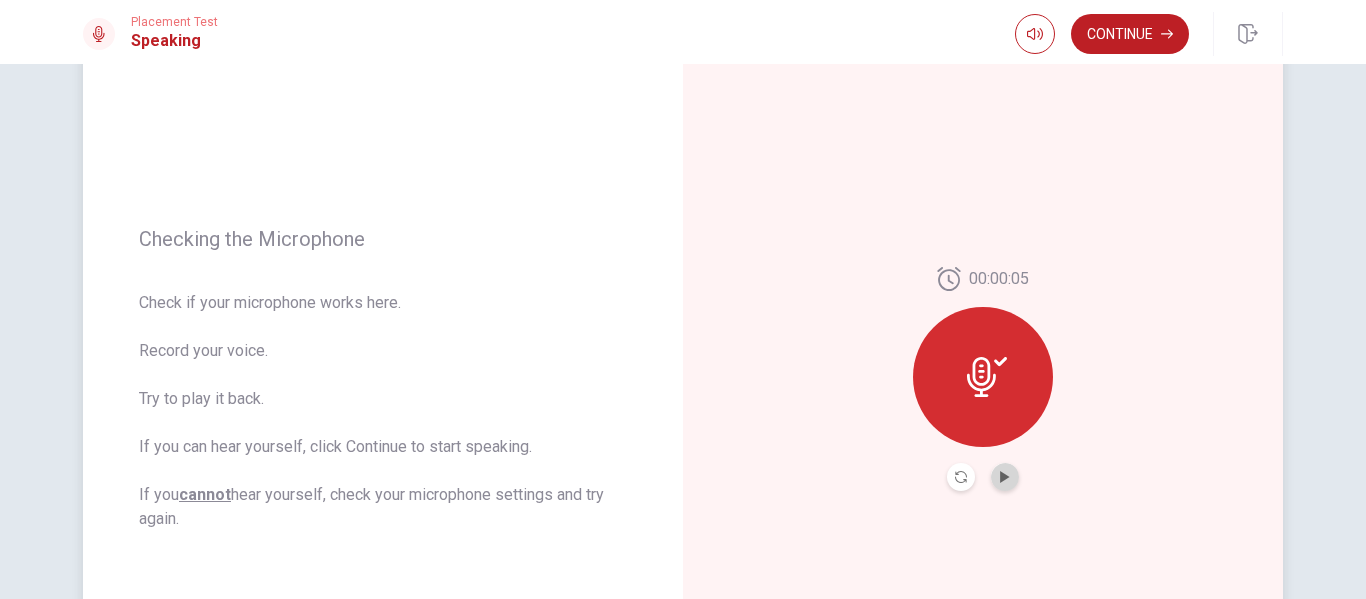 click at bounding box center (1005, 477) 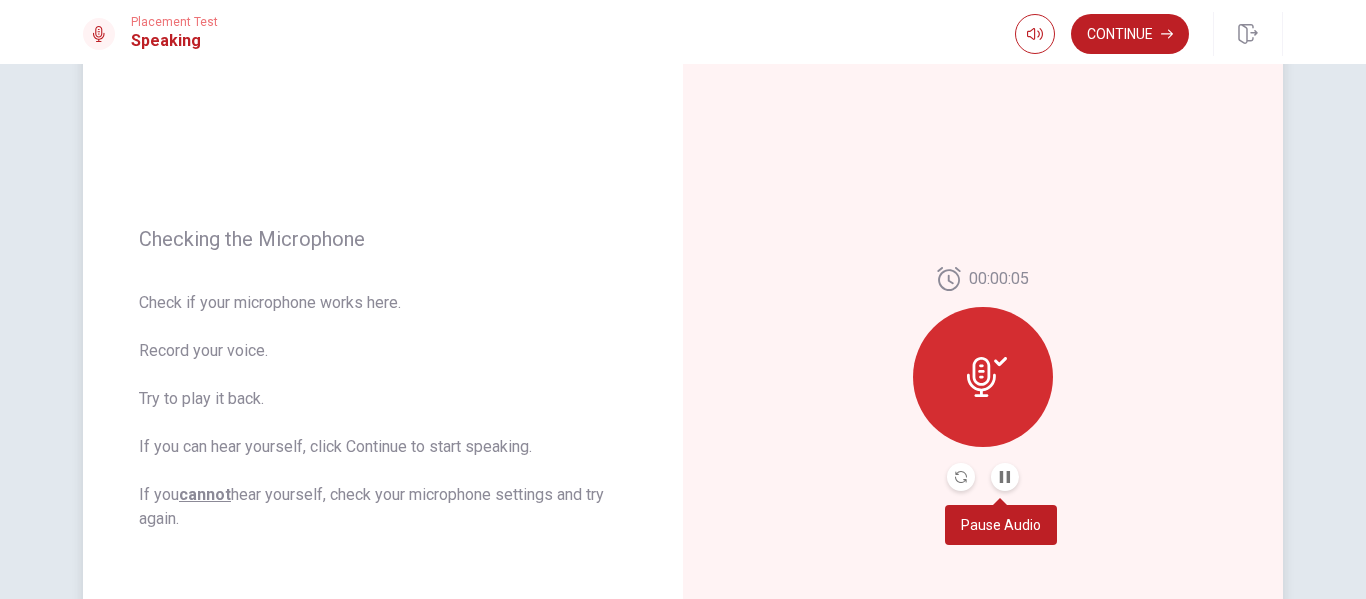 click at bounding box center (1005, 477) 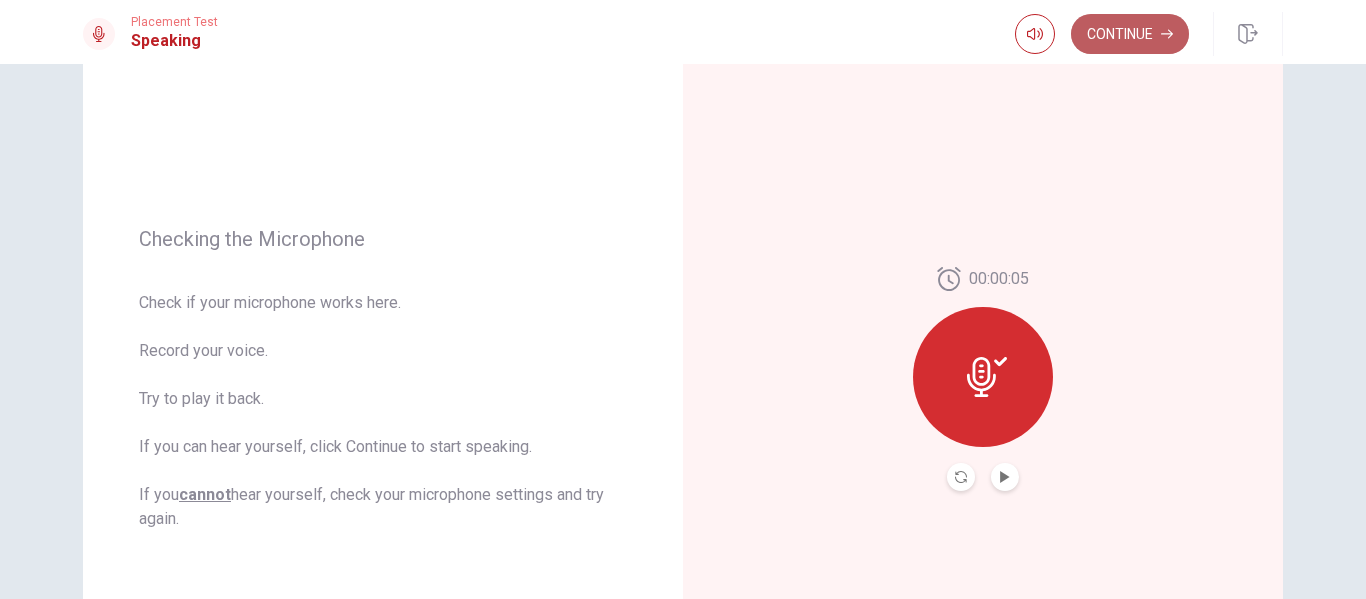 click on "Continue" at bounding box center [1130, 34] 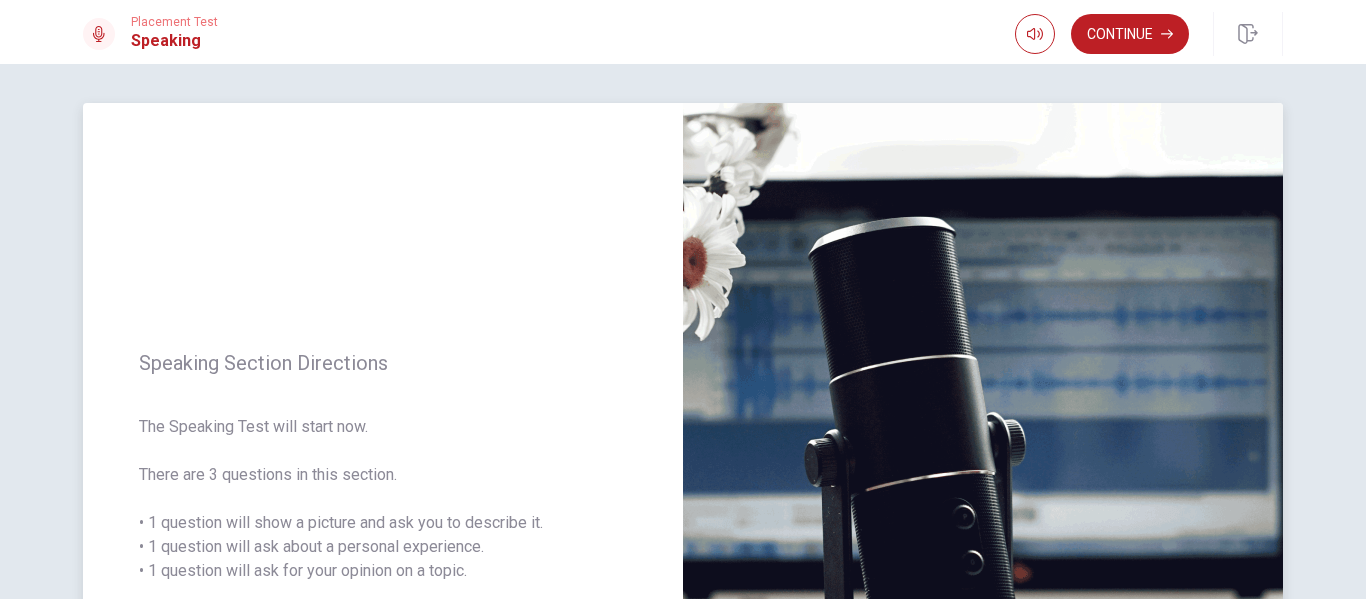 scroll, scrollTop: 0, scrollLeft: 0, axis: both 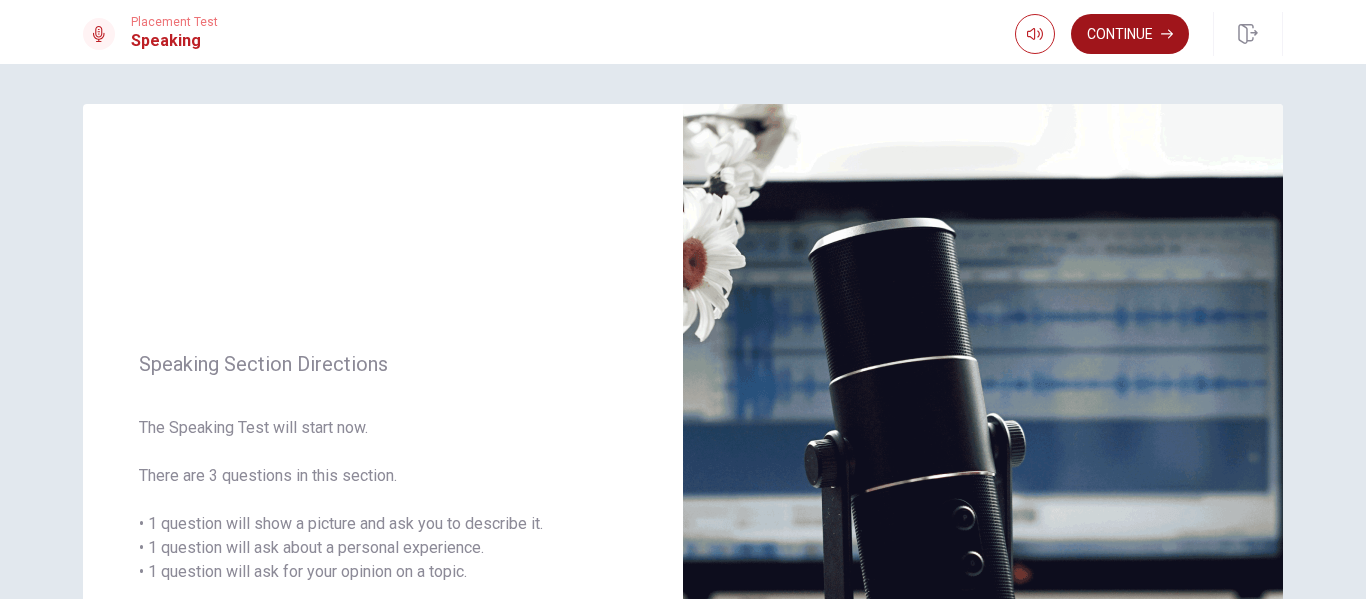click on "Continue" at bounding box center [1130, 34] 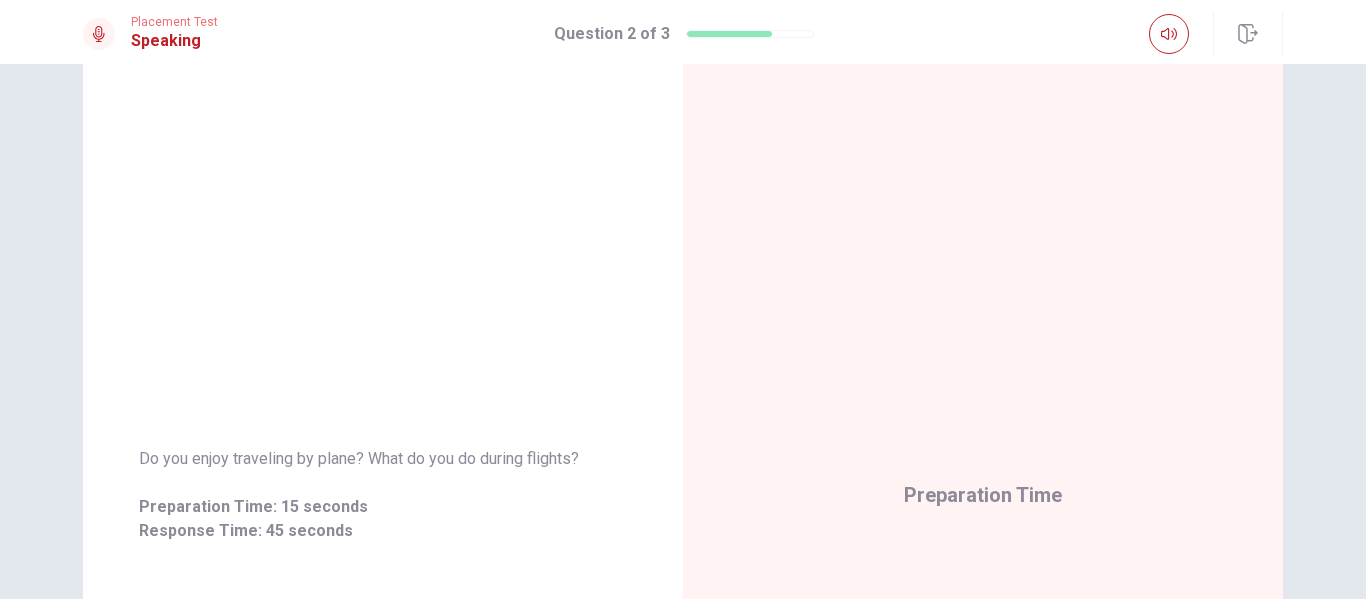 scroll, scrollTop: 46, scrollLeft: 0, axis: vertical 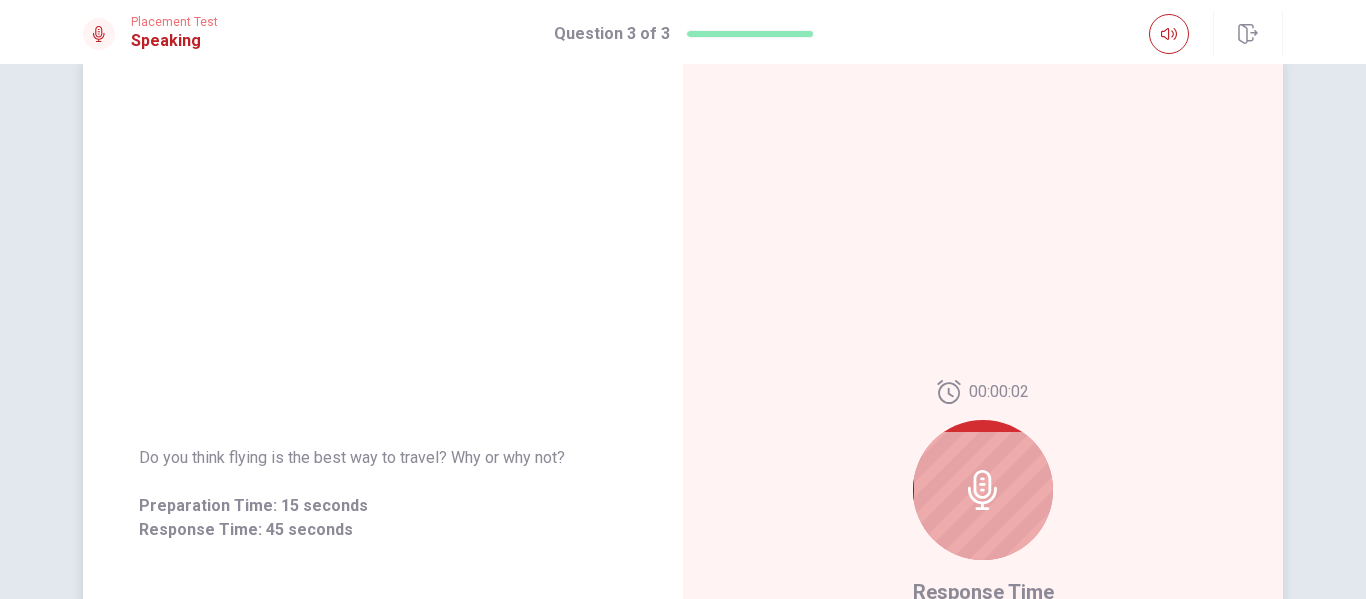 click at bounding box center (983, 490) 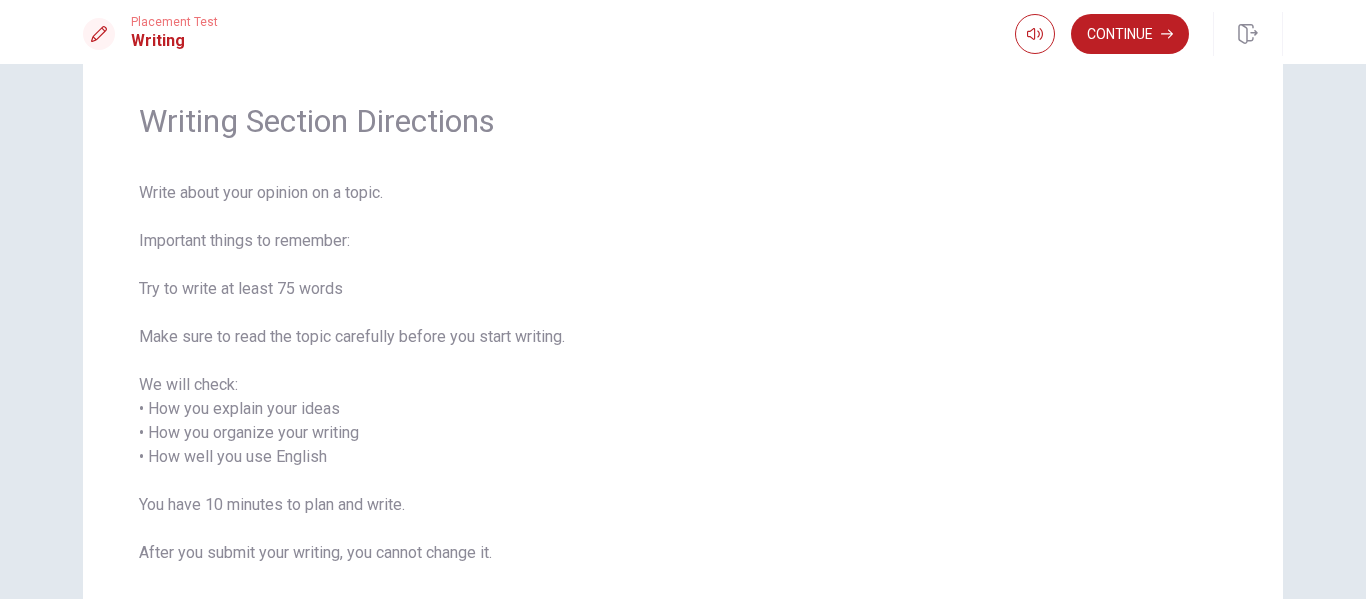 scroll, scrollTop: 61, scrollLeft: 0, axis: vertical 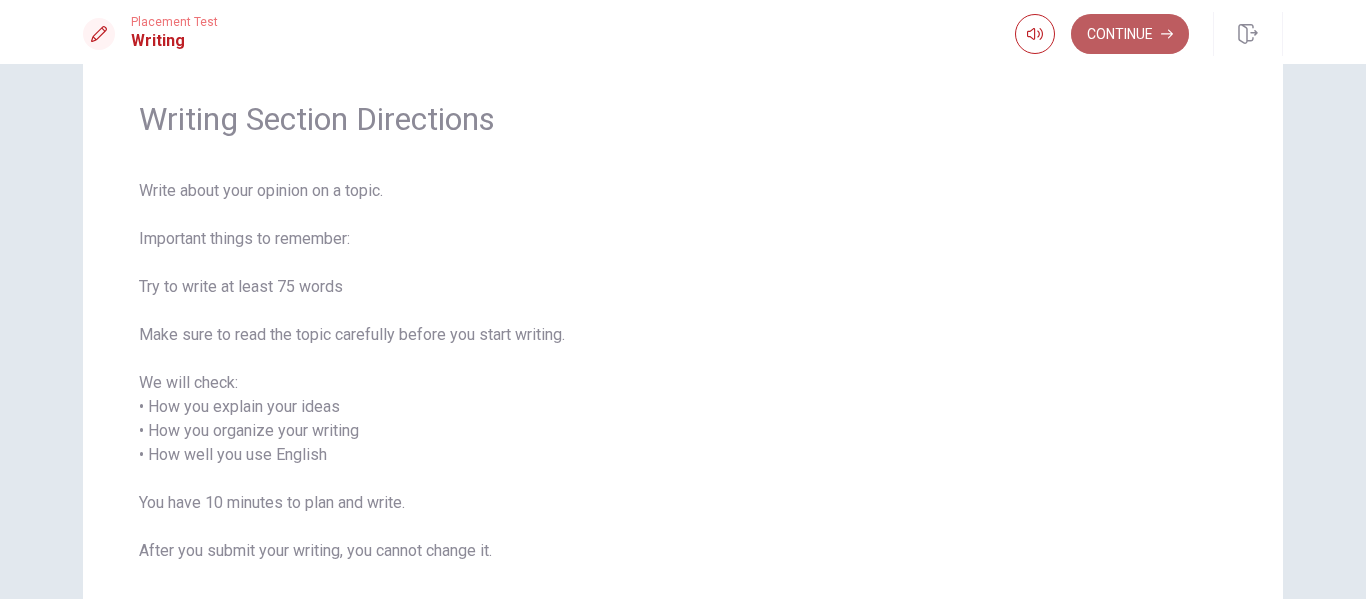 click on "Continue" at bounding box center [1130, 34] 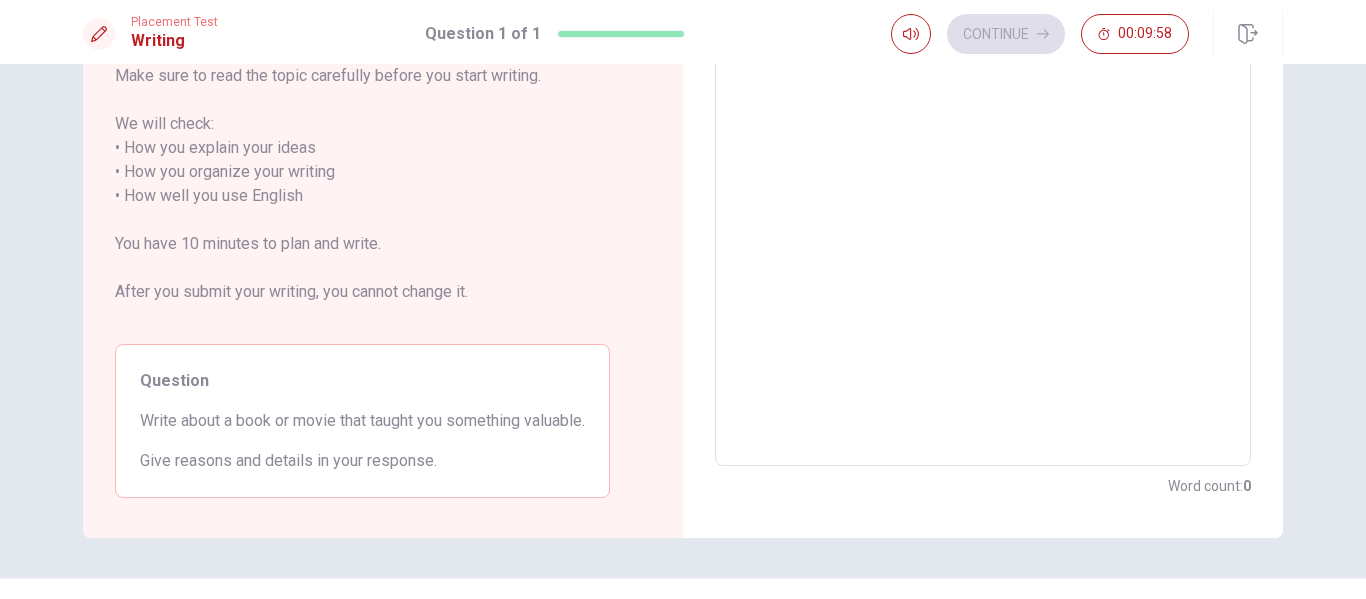 scroll, scrollTop: 274, scrollLeft: 0, axis: vertical 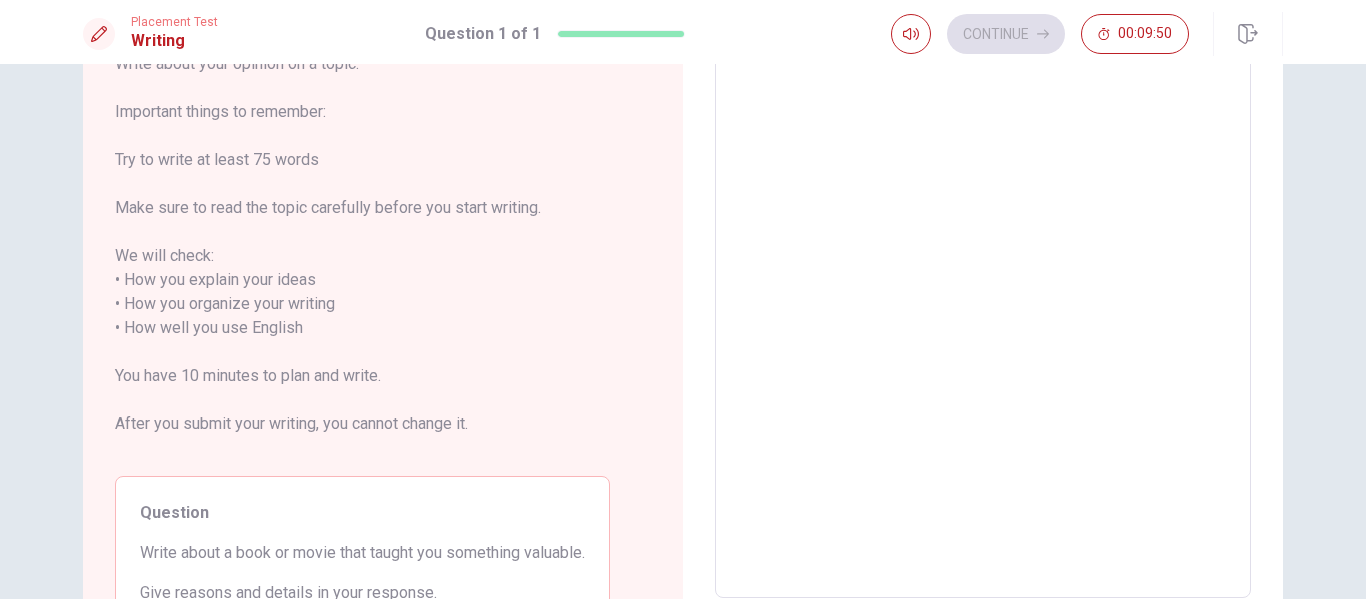 click at bounding box center (983, 316) 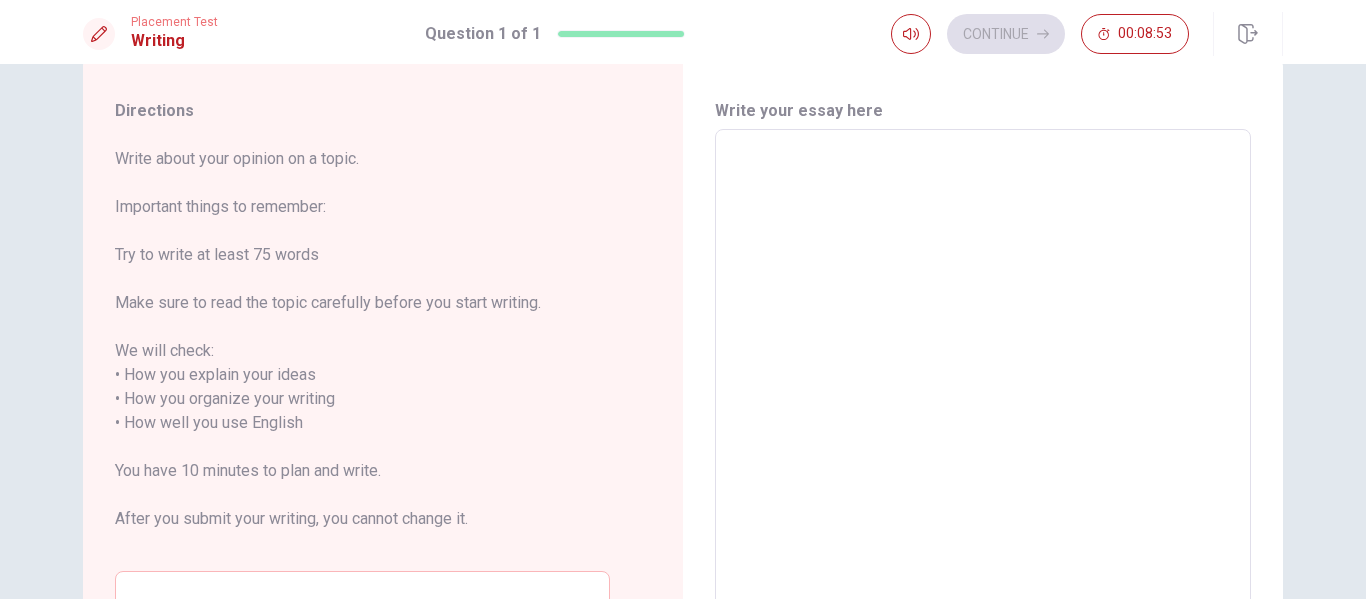 scroll, scrollTop: 44, scrollLeft: 0, axis: vertical 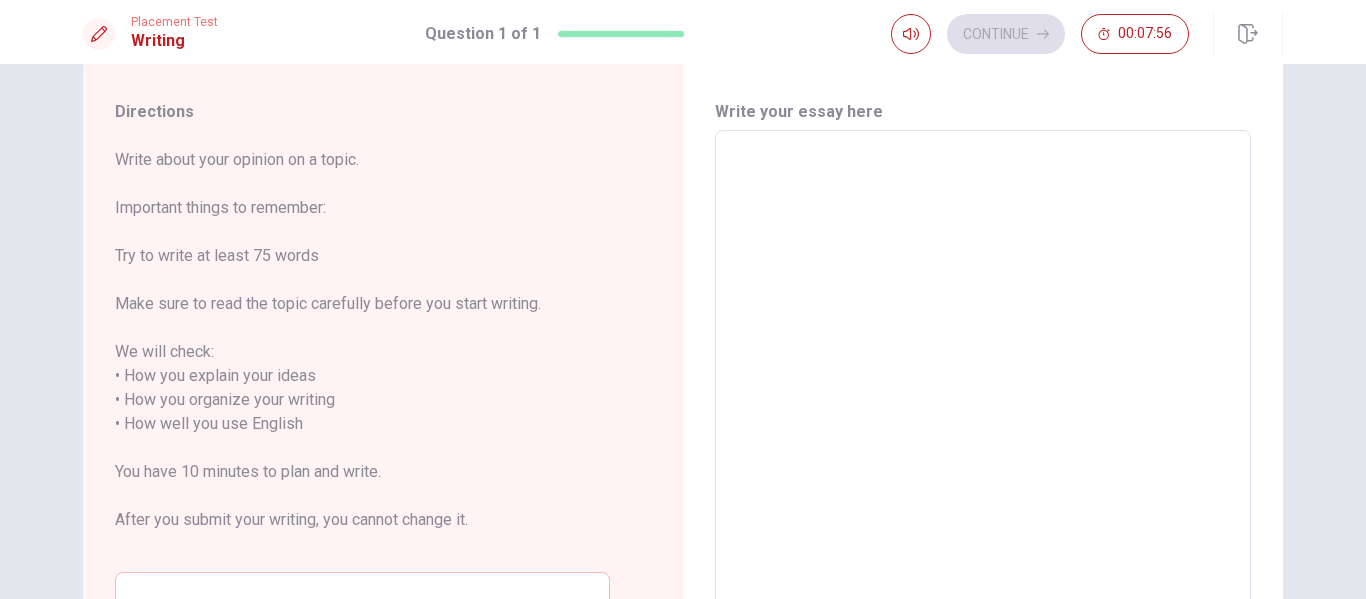 type on "J" 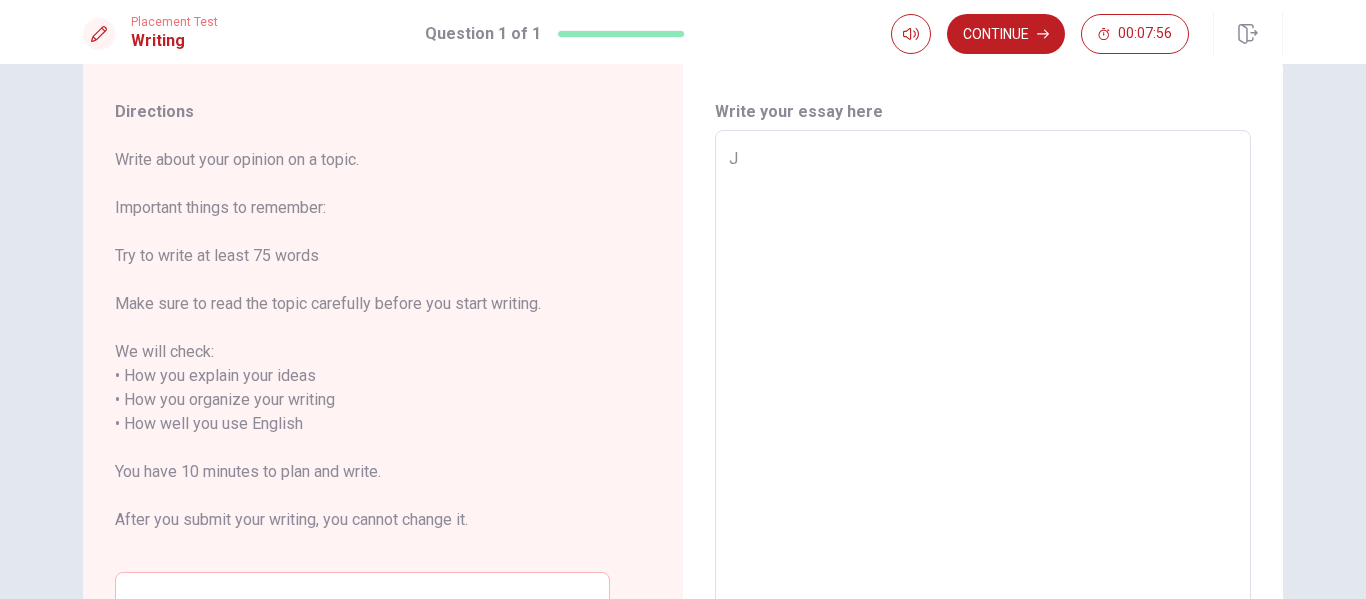 type on "x" 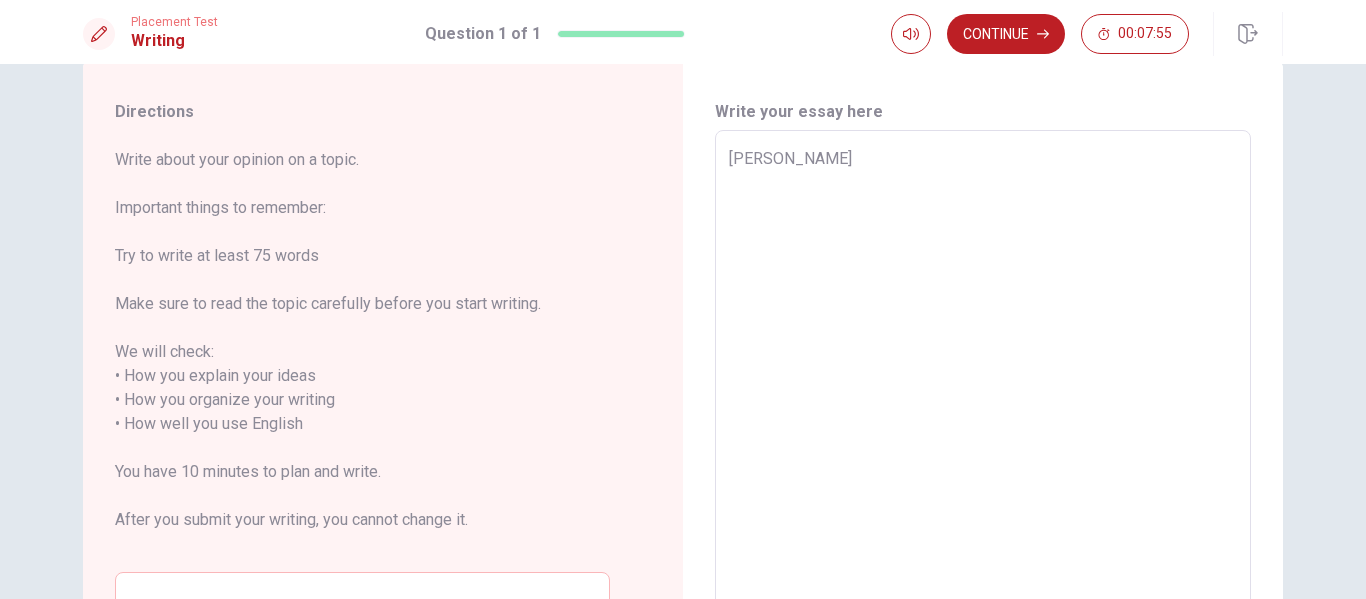 type on "x" 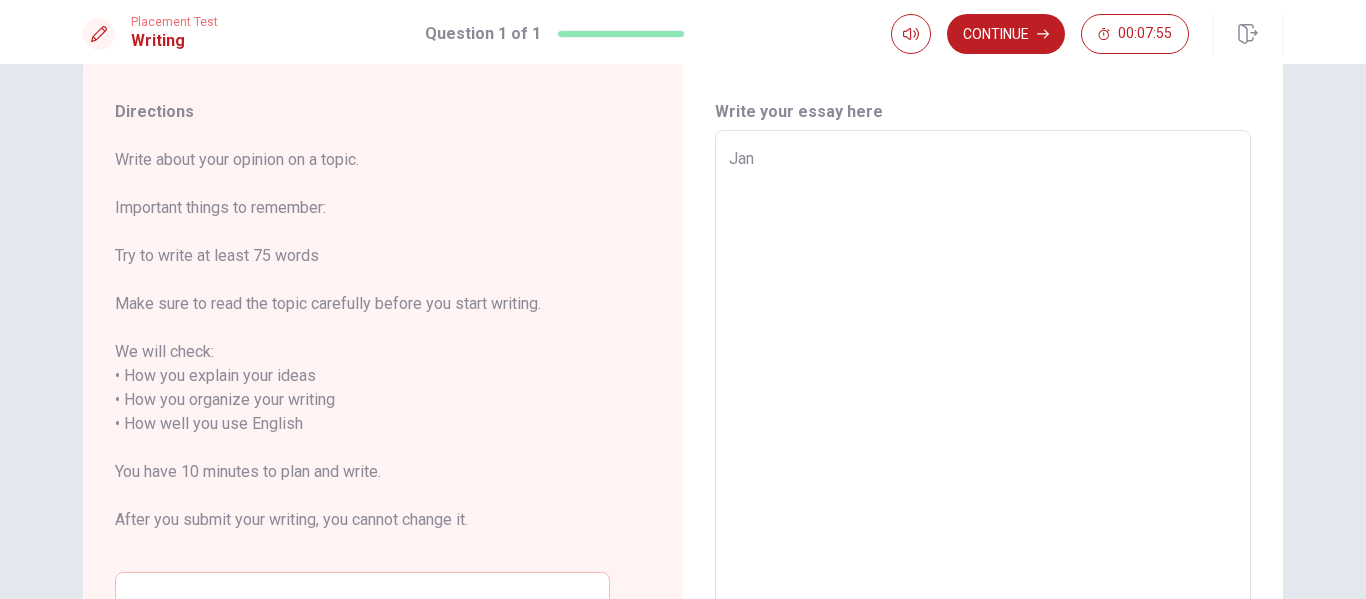 type on "x" 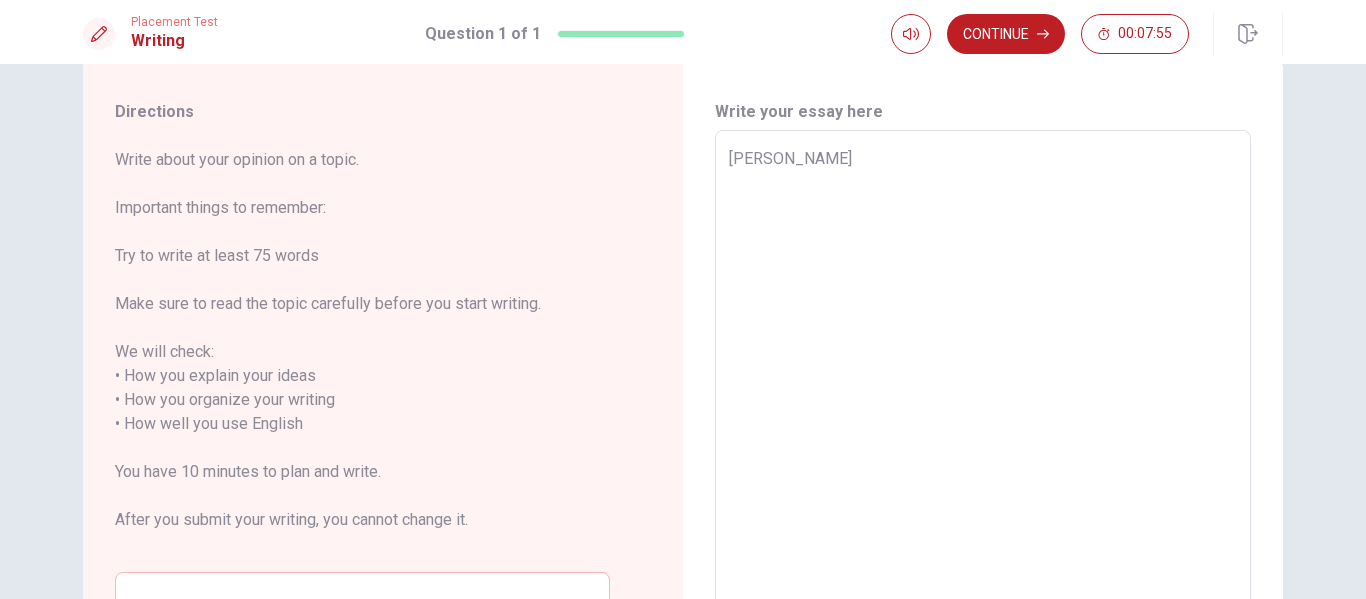 type on "x" 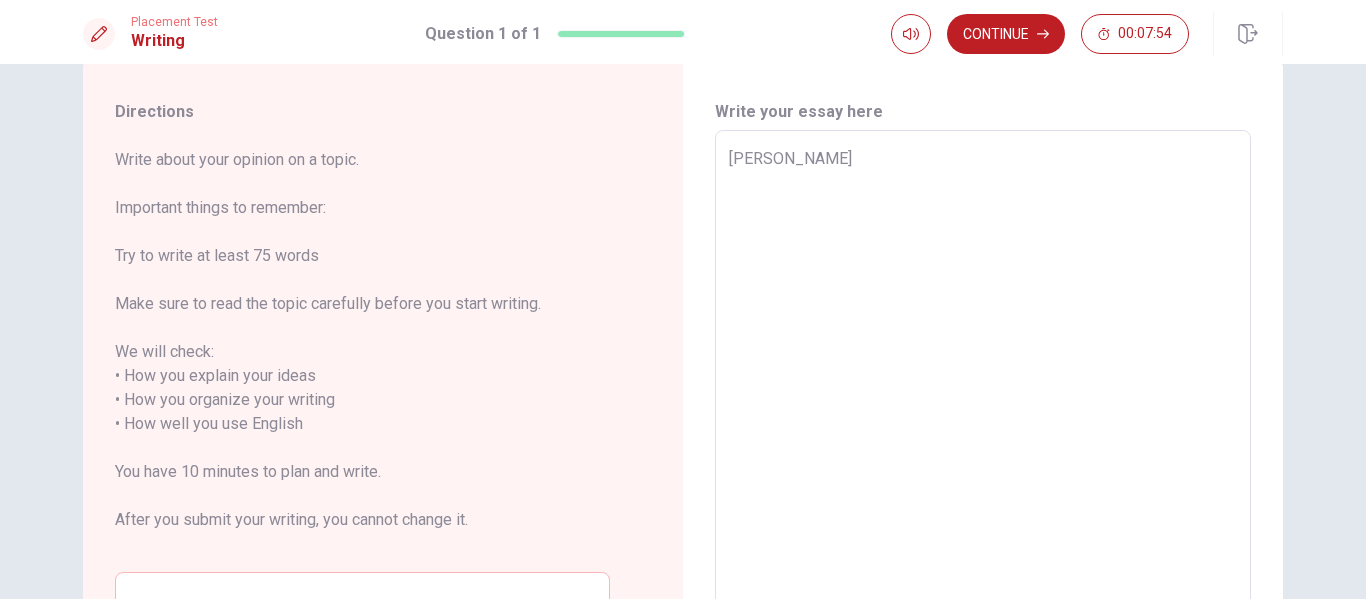 type on "x" 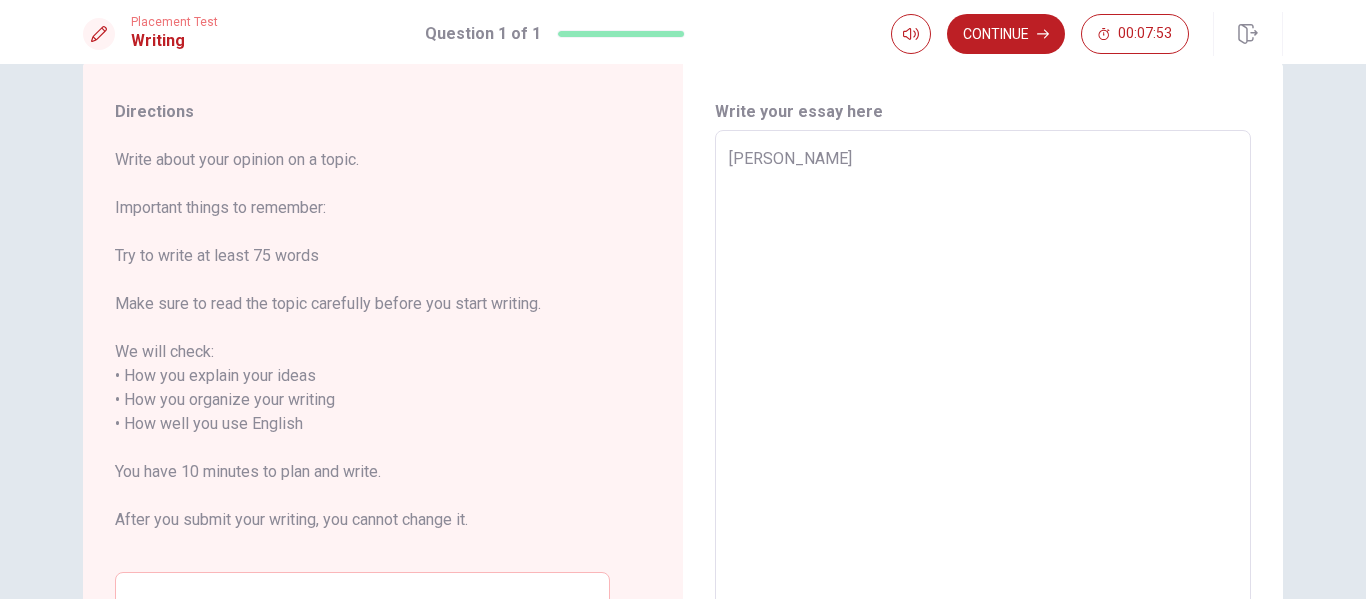 type on "Jane A" 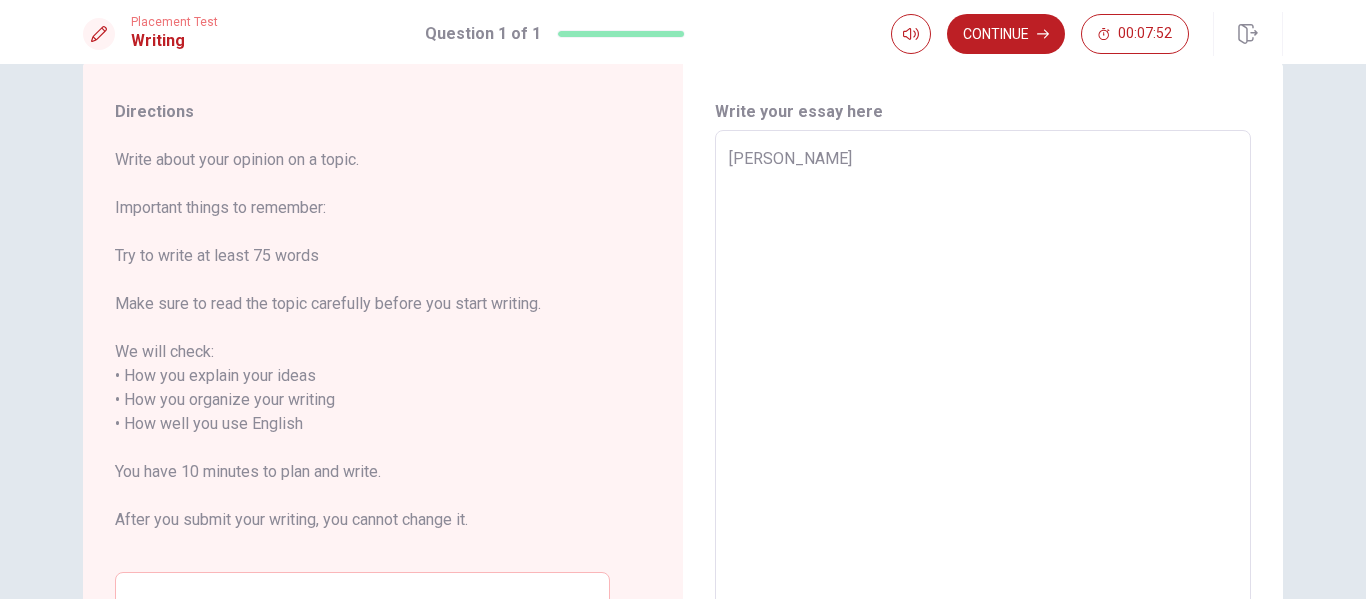 type on "x" 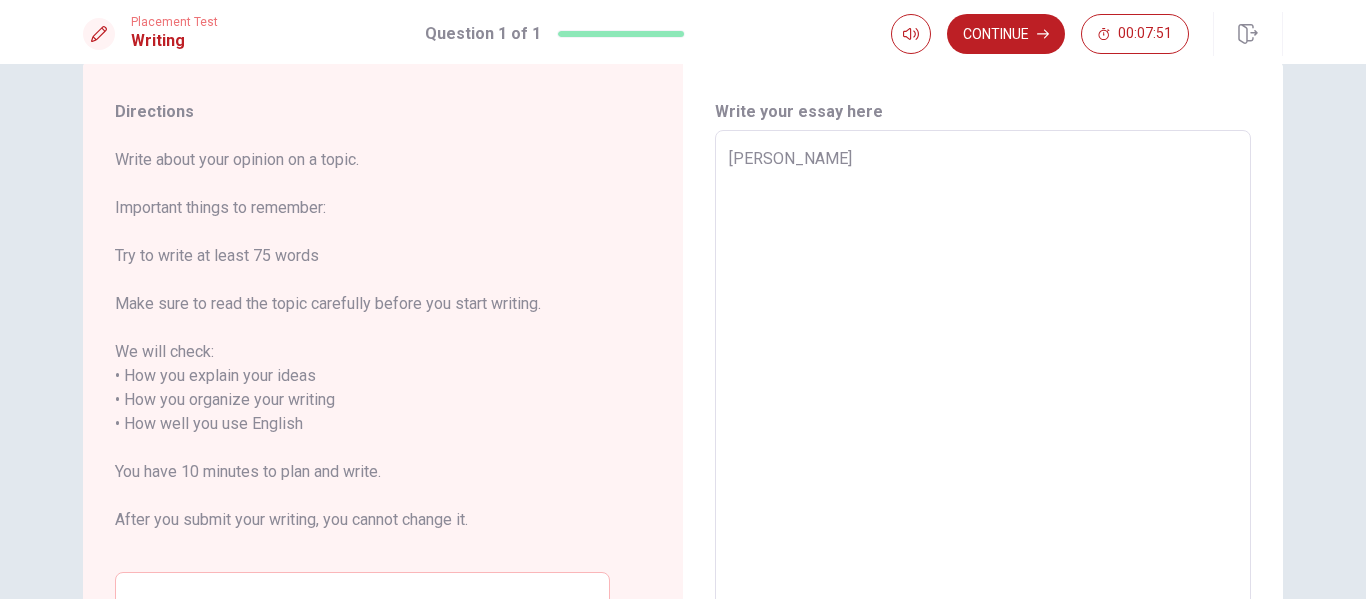 type on "Jane Ausen" 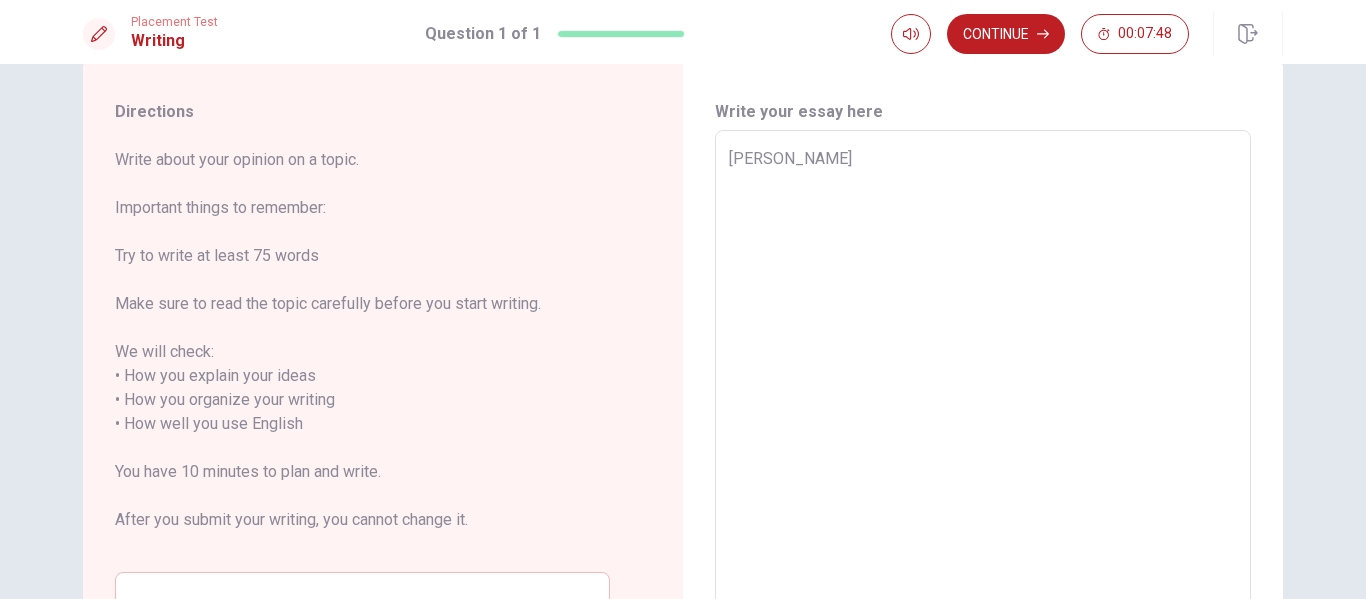 type on "x" 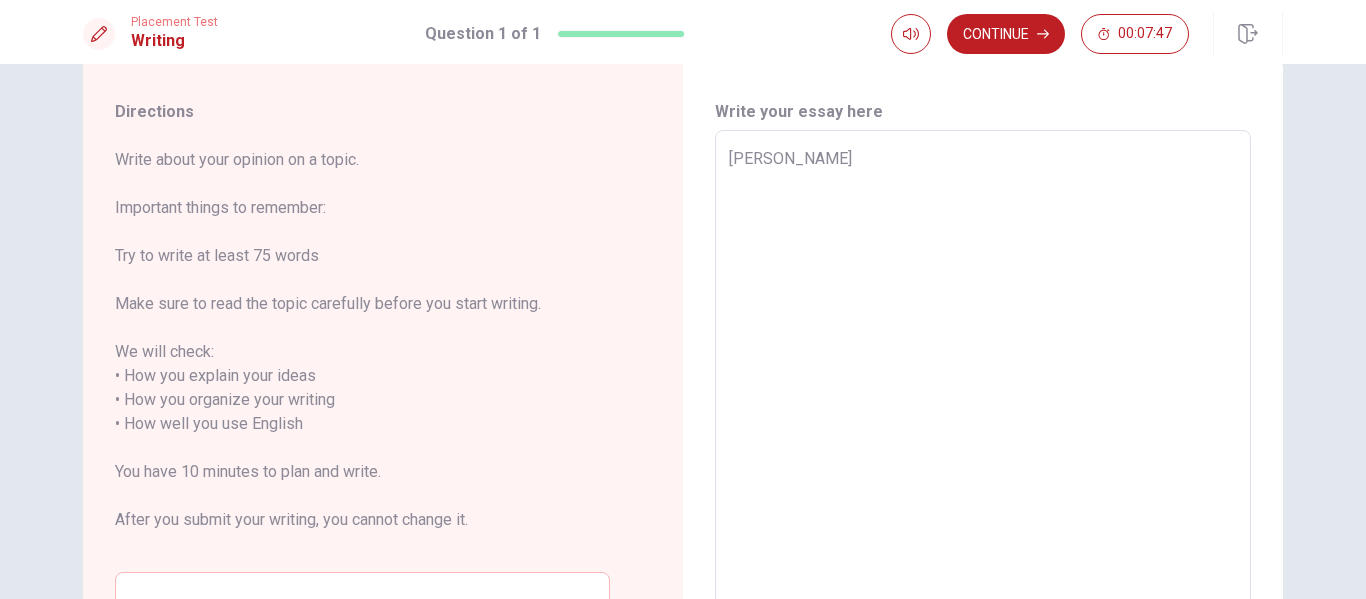 type on "Jane Ausens" 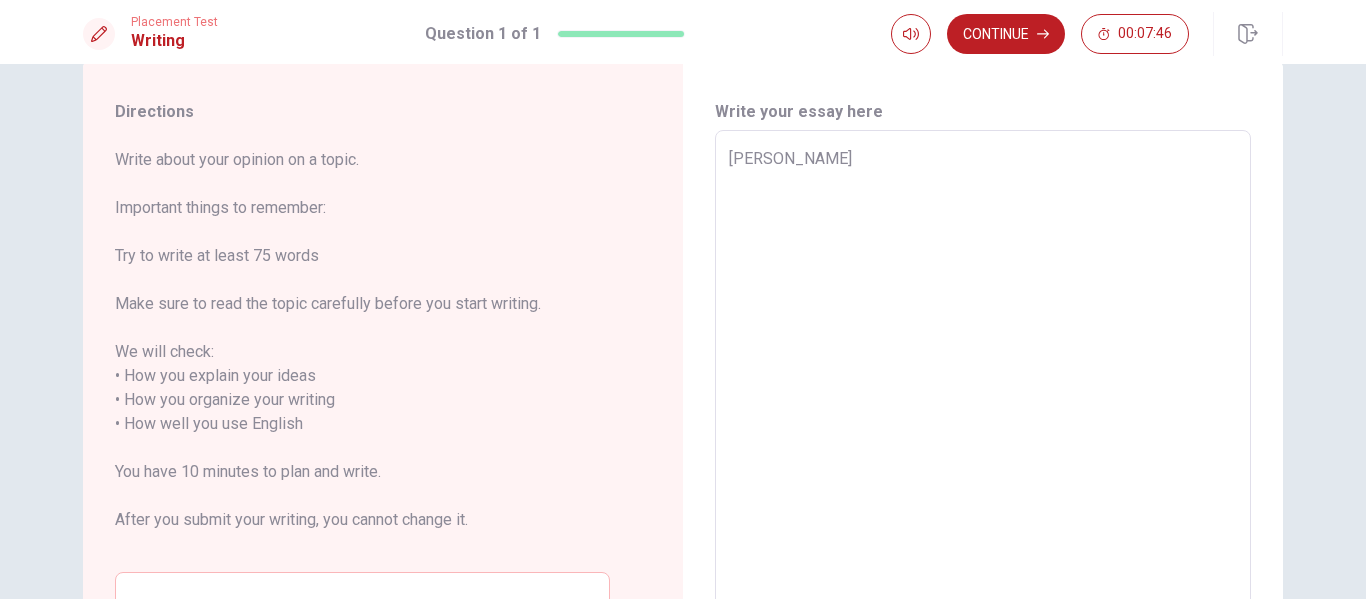 type on "Jane Ausens" 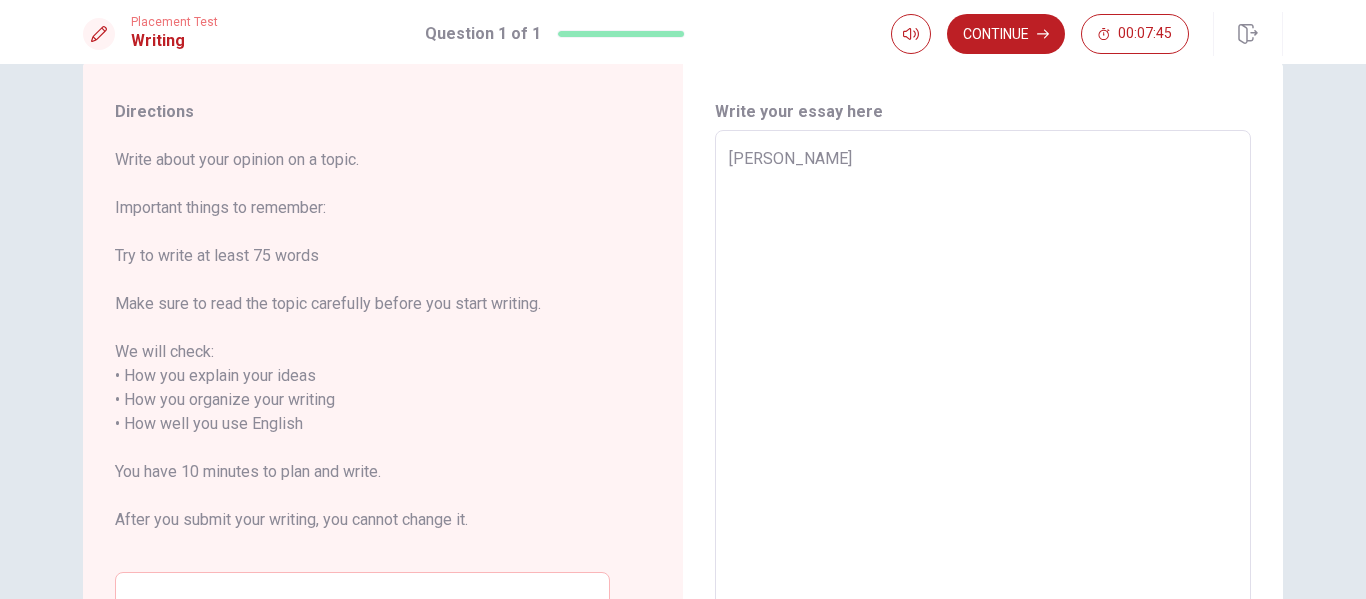 type on "Jane Ausens "" 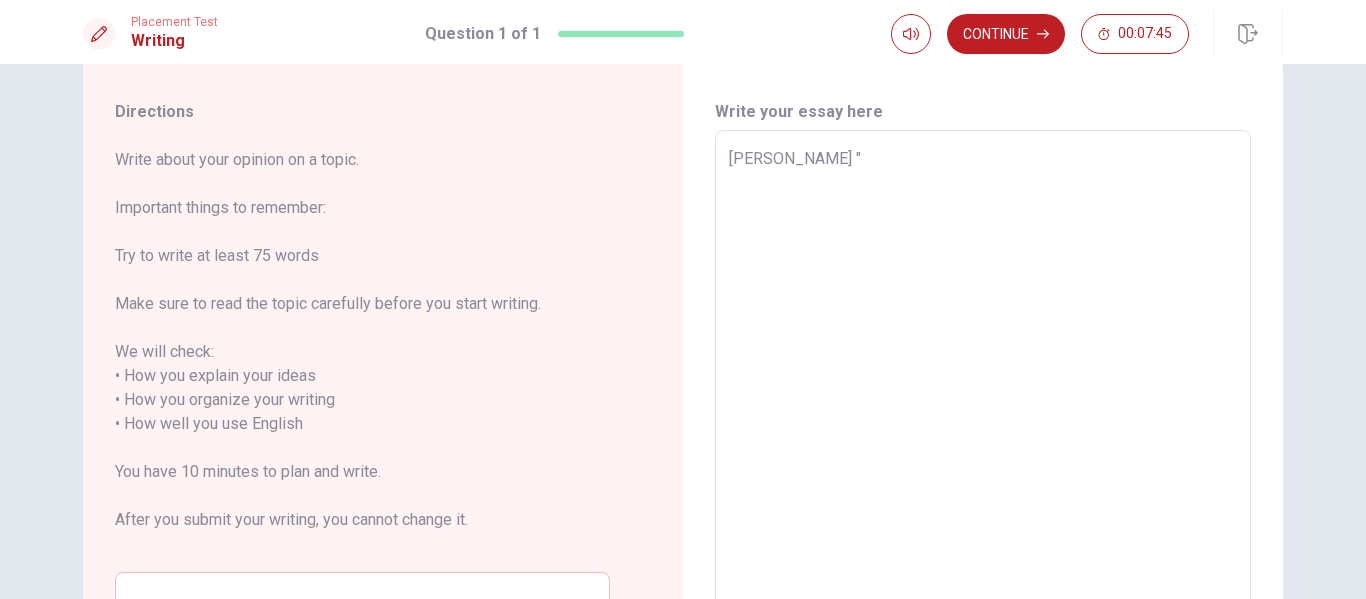 type on "x" 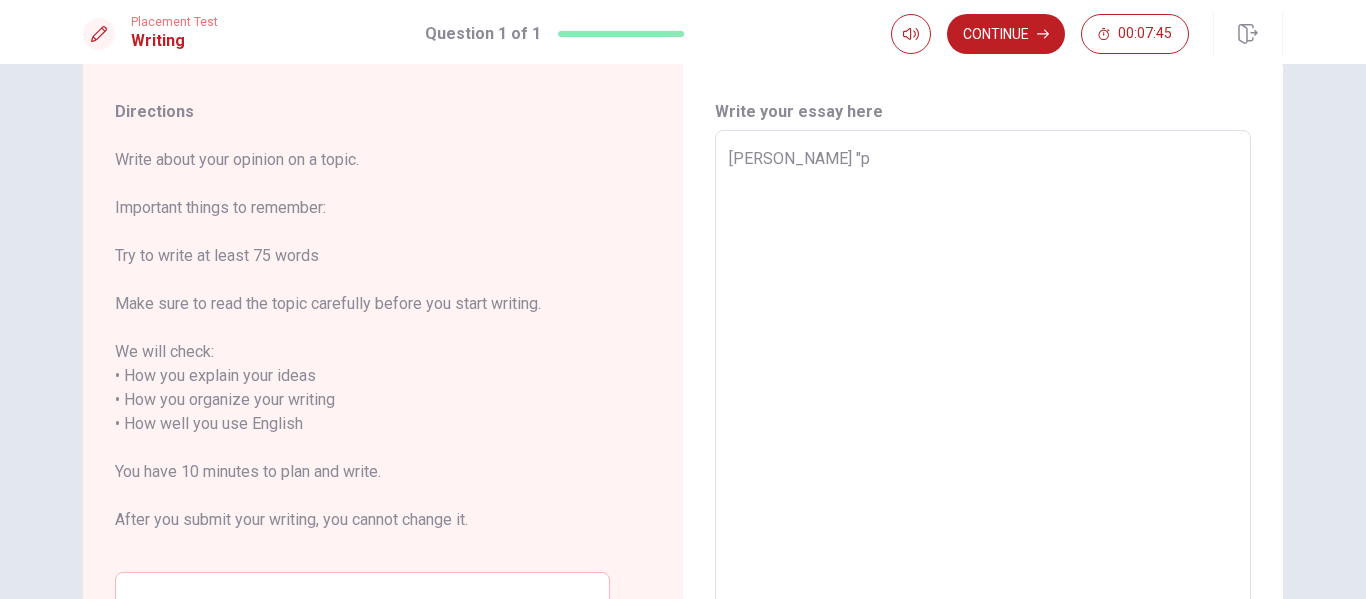 type on "x" 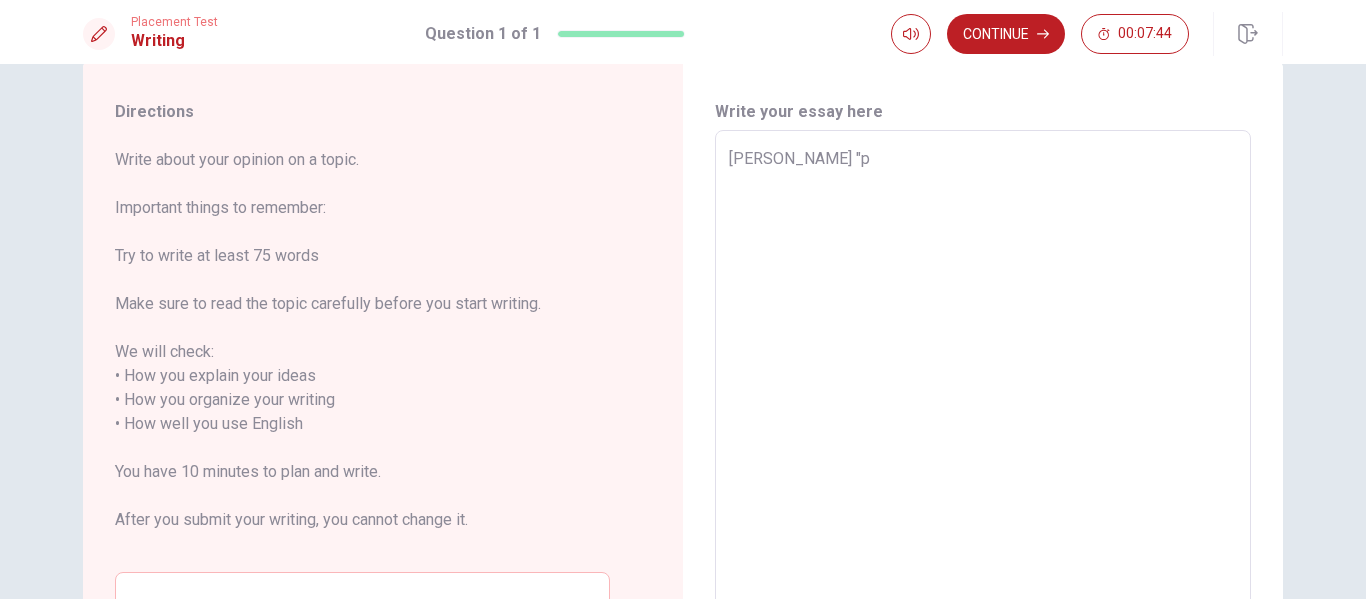type on "Jane Ausens "pr" 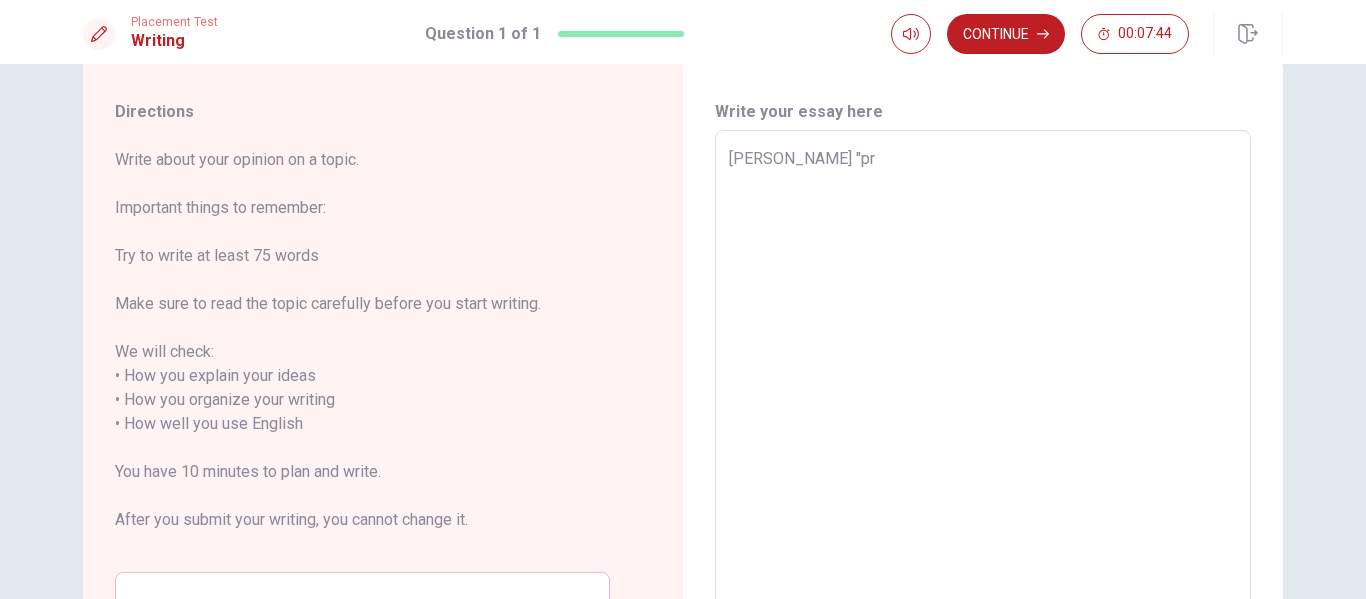type on "x" 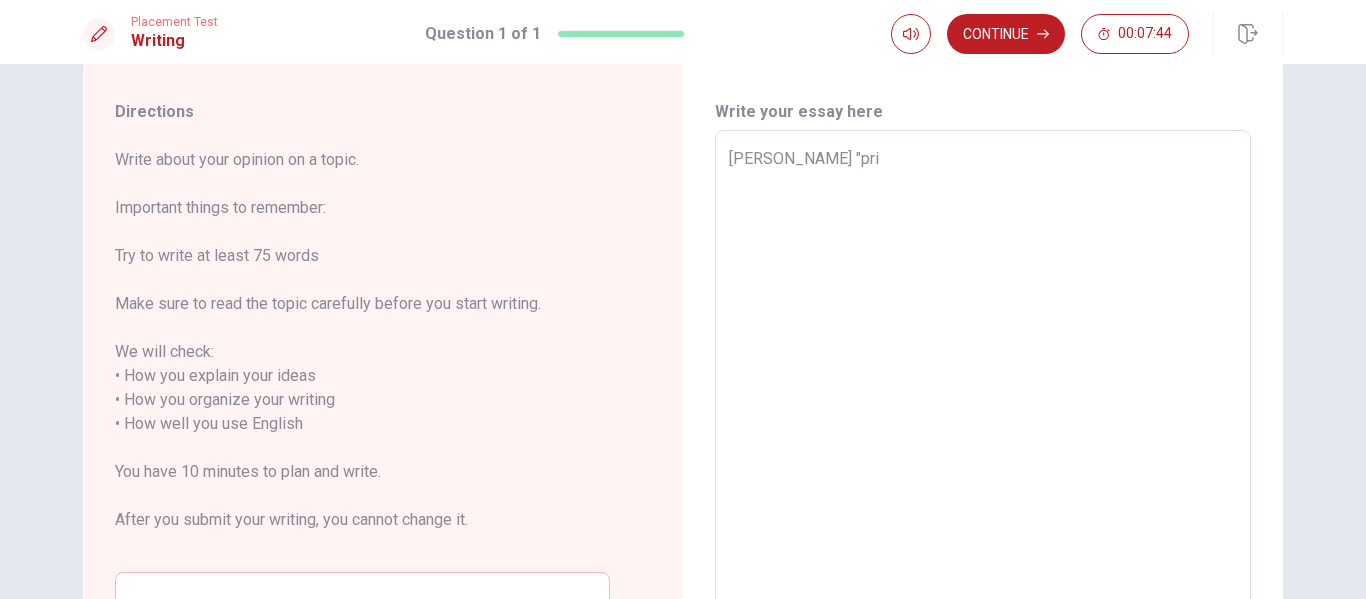 type on "x" 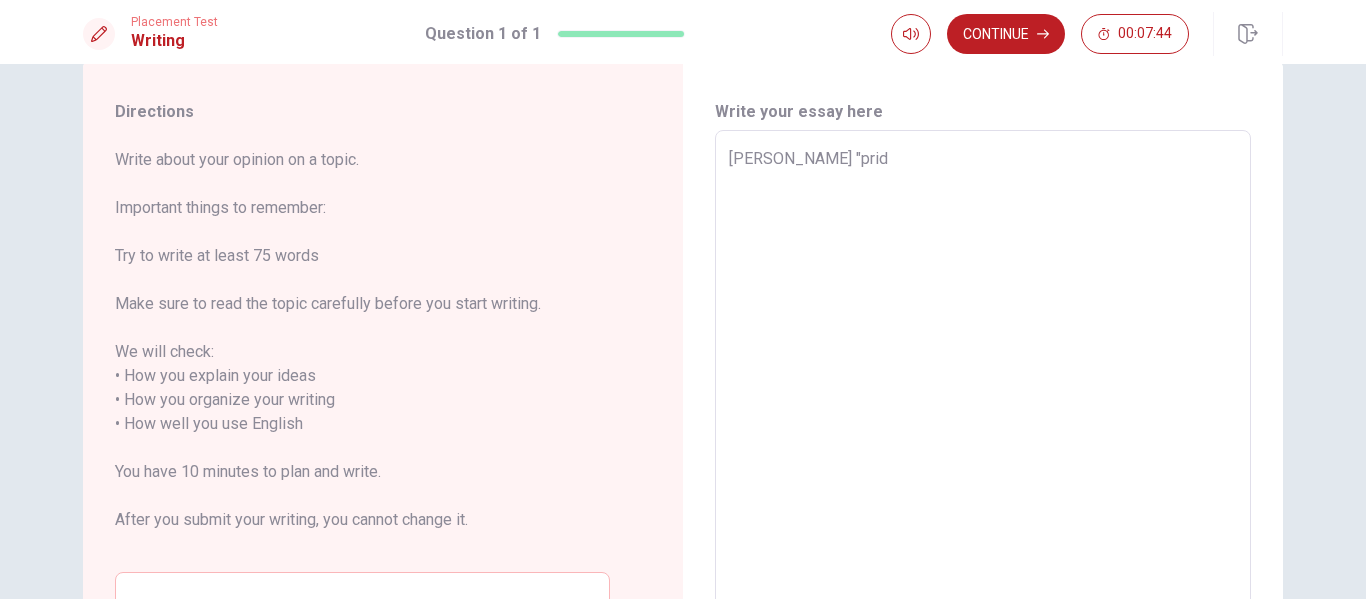 type on "x" 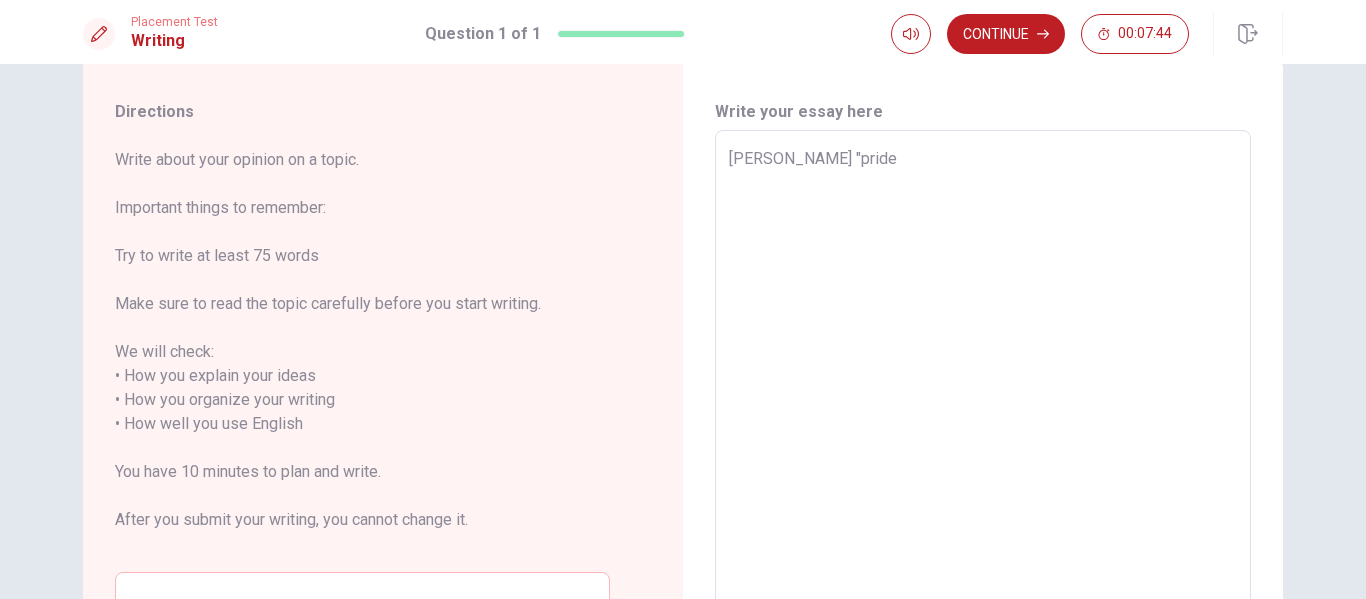 type on "x" 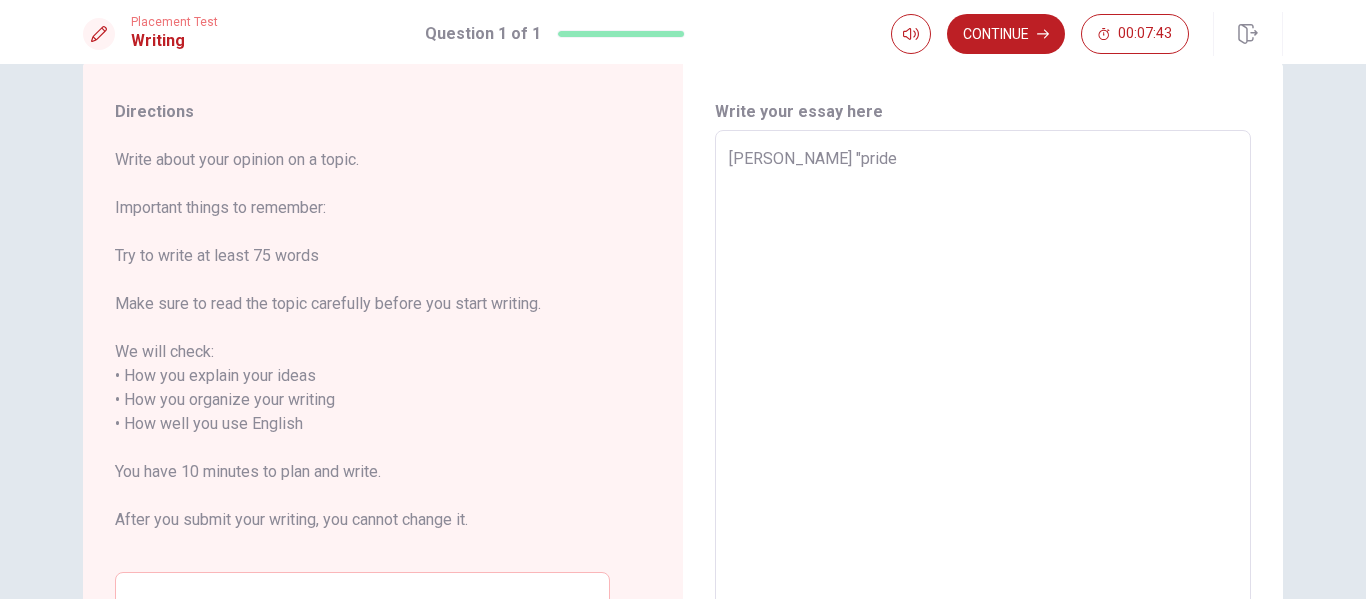 type on "Jane Ausens "pride" 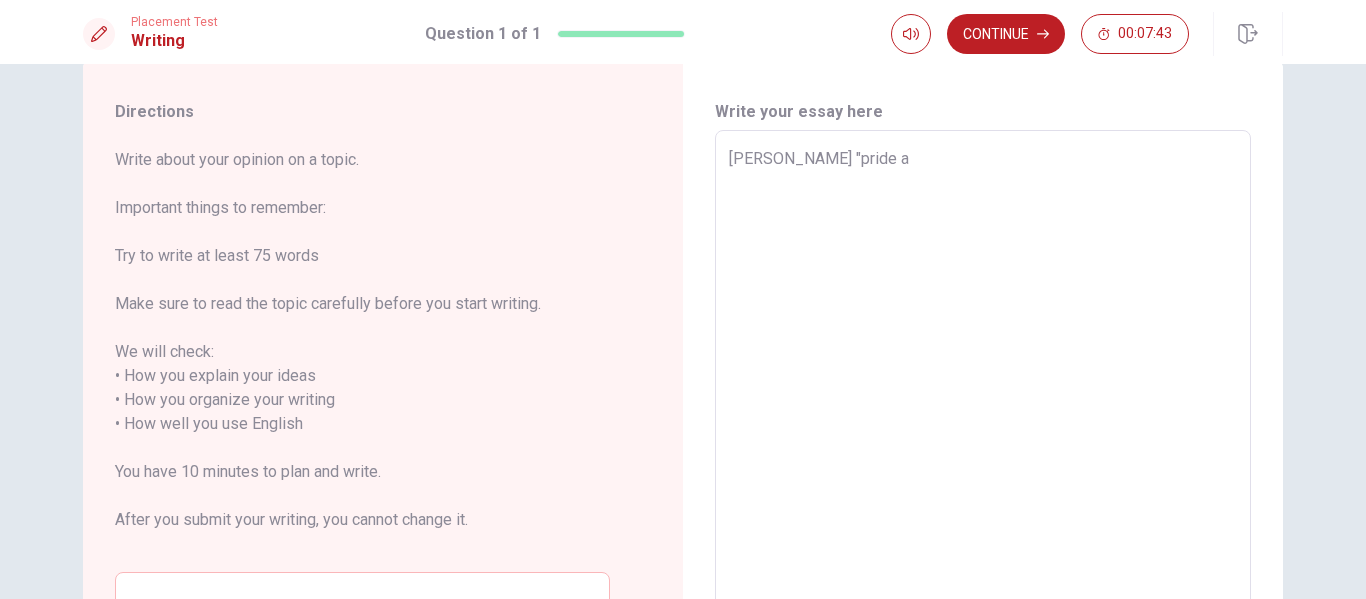 type on "x" 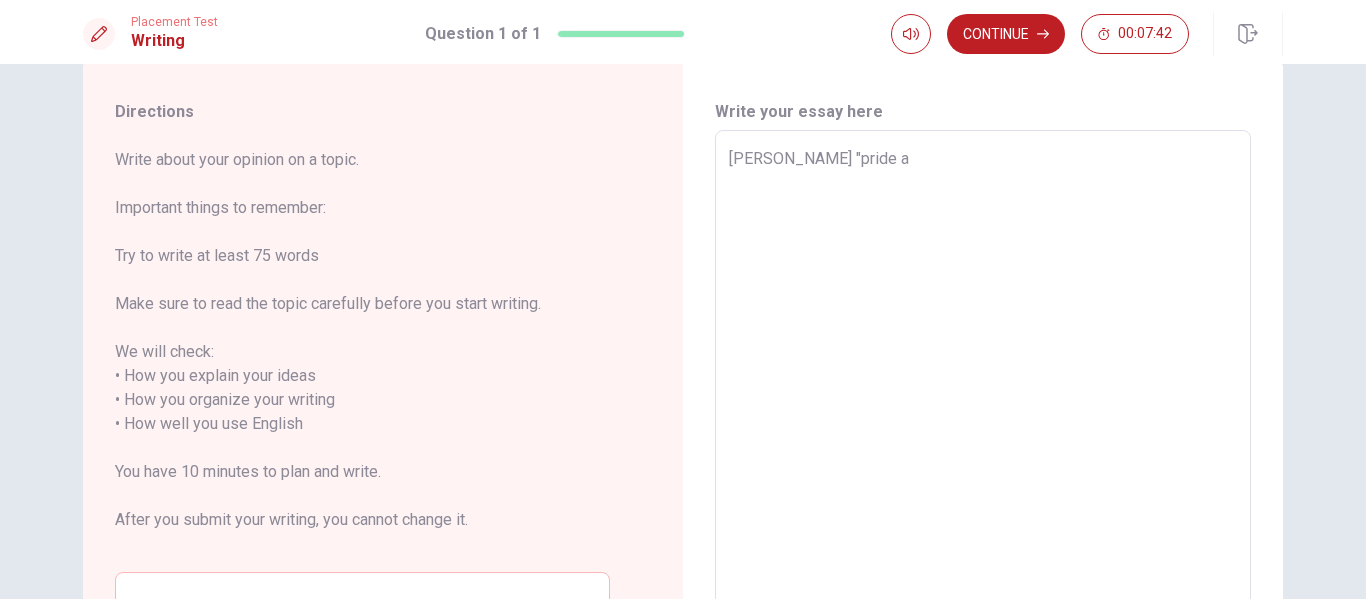 type on "Jane Ausens "pride an" 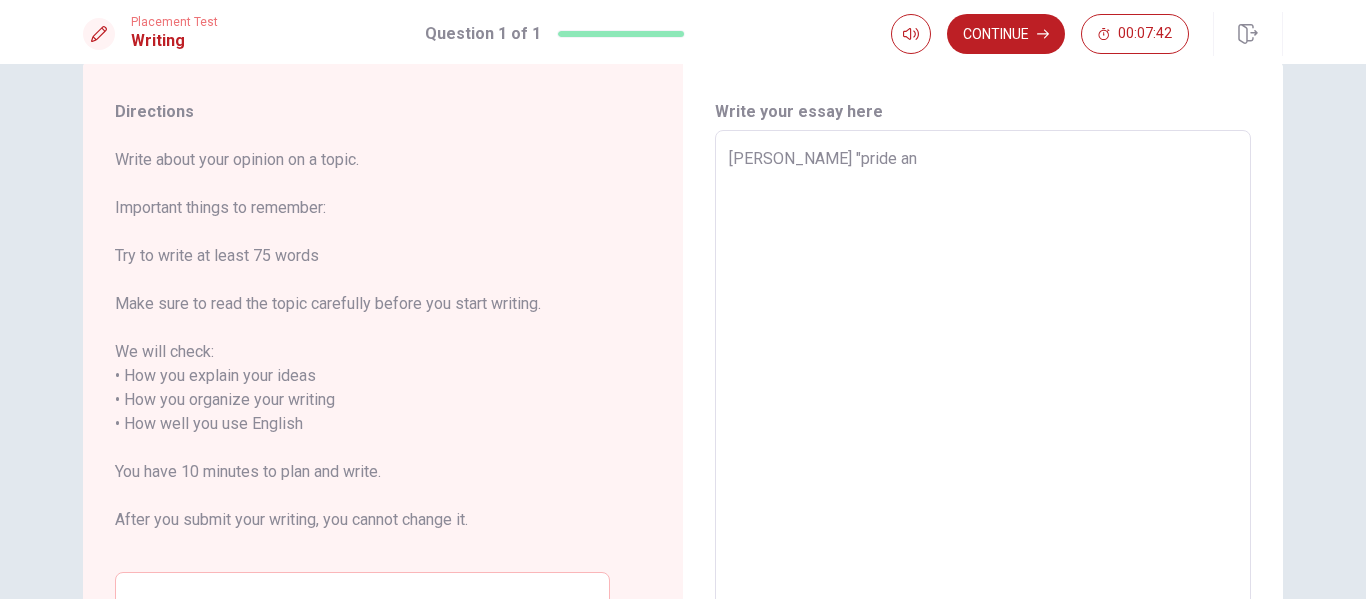 type on "x" 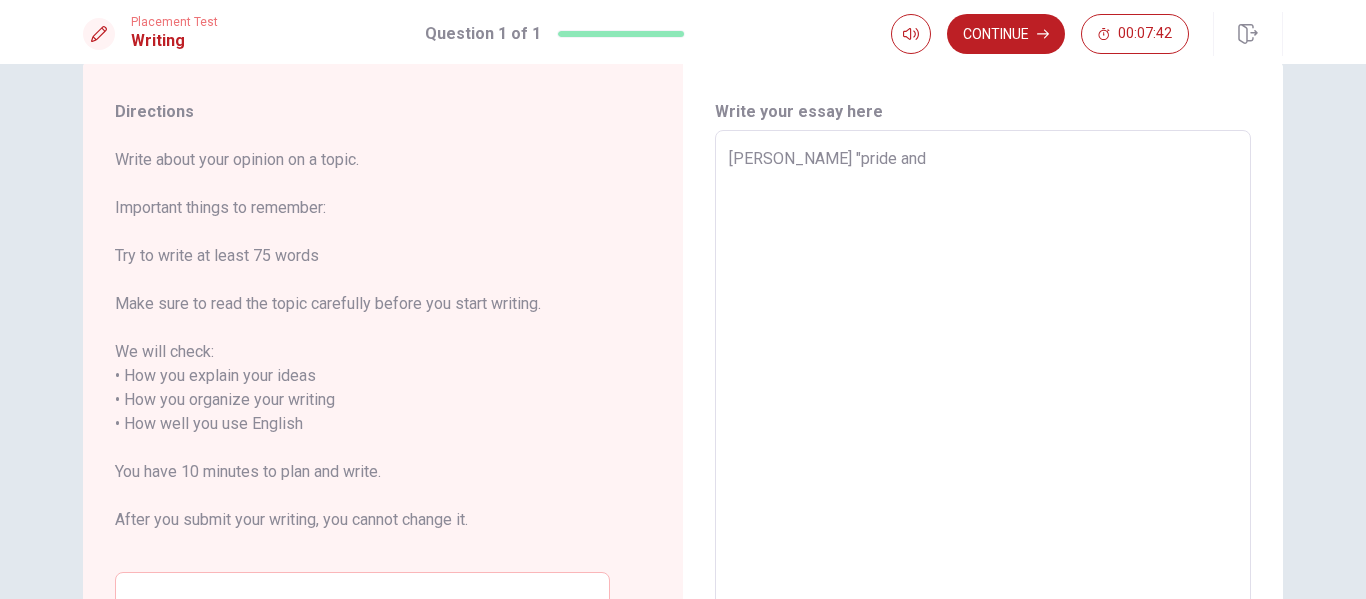 type on "x" 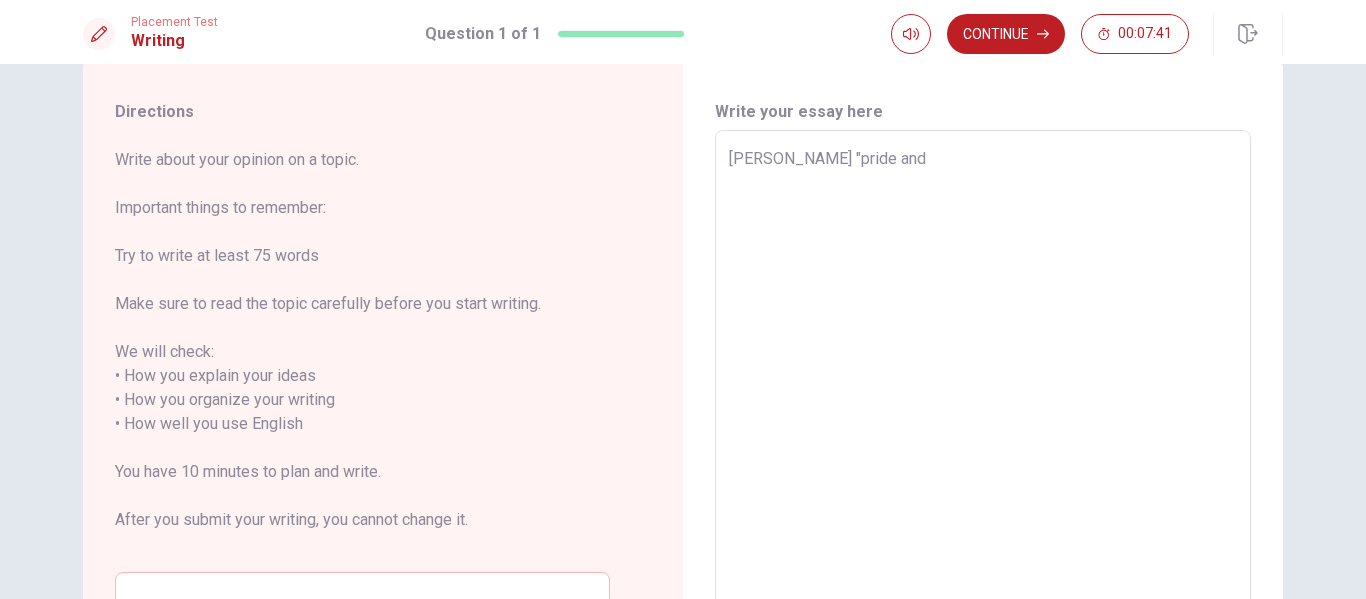 type on "Jane Ausens "pride and p" 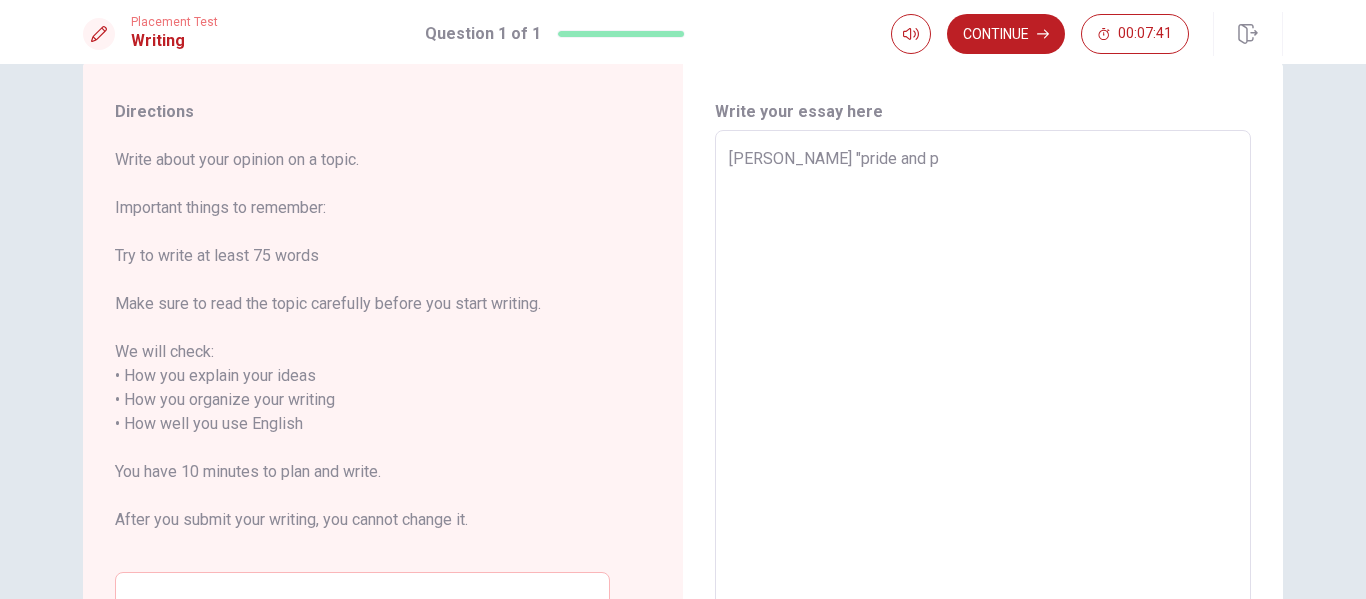 type on "x" 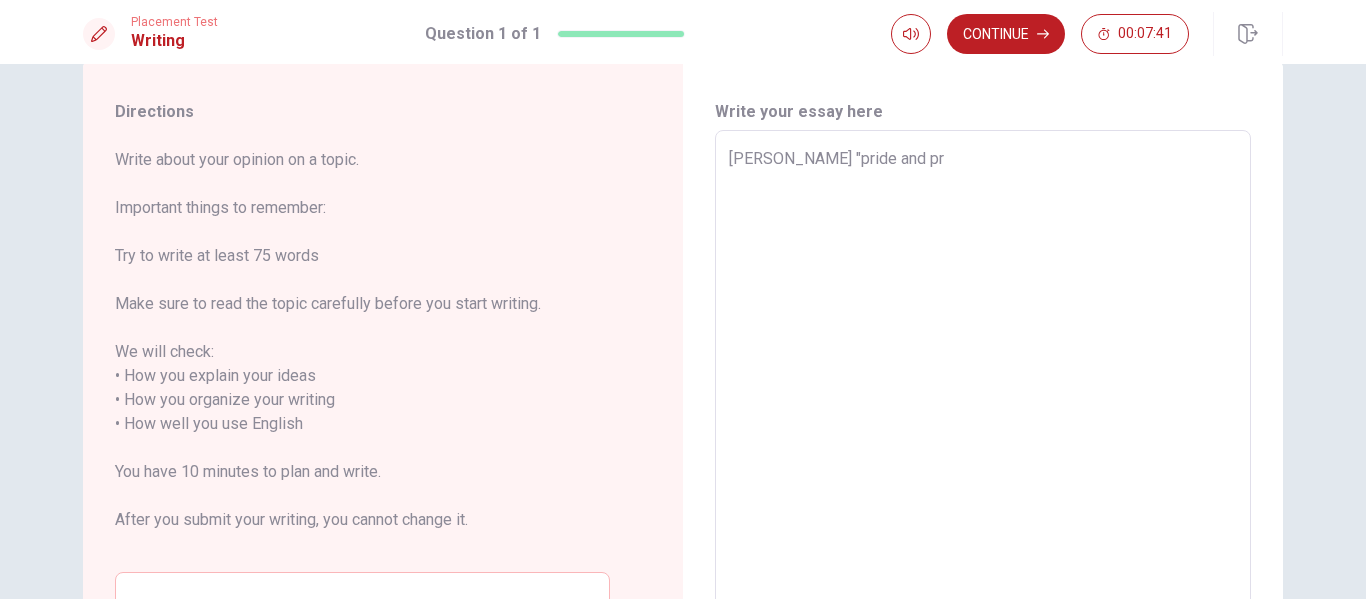 type on "x" 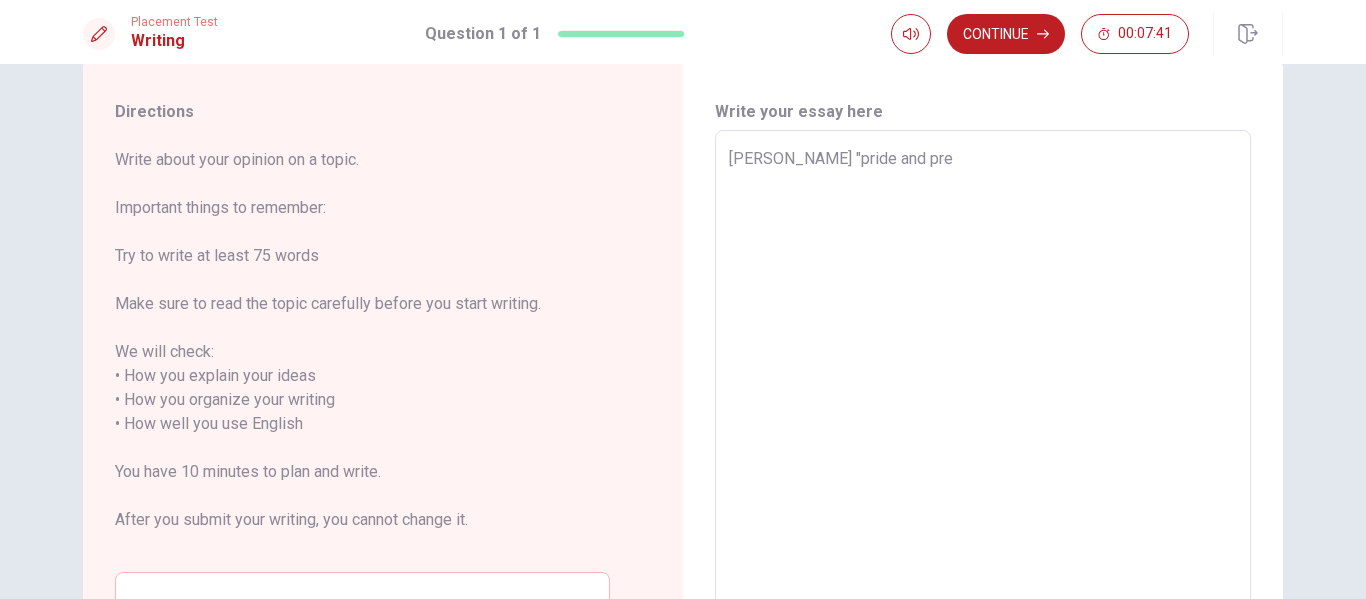 type on "x" 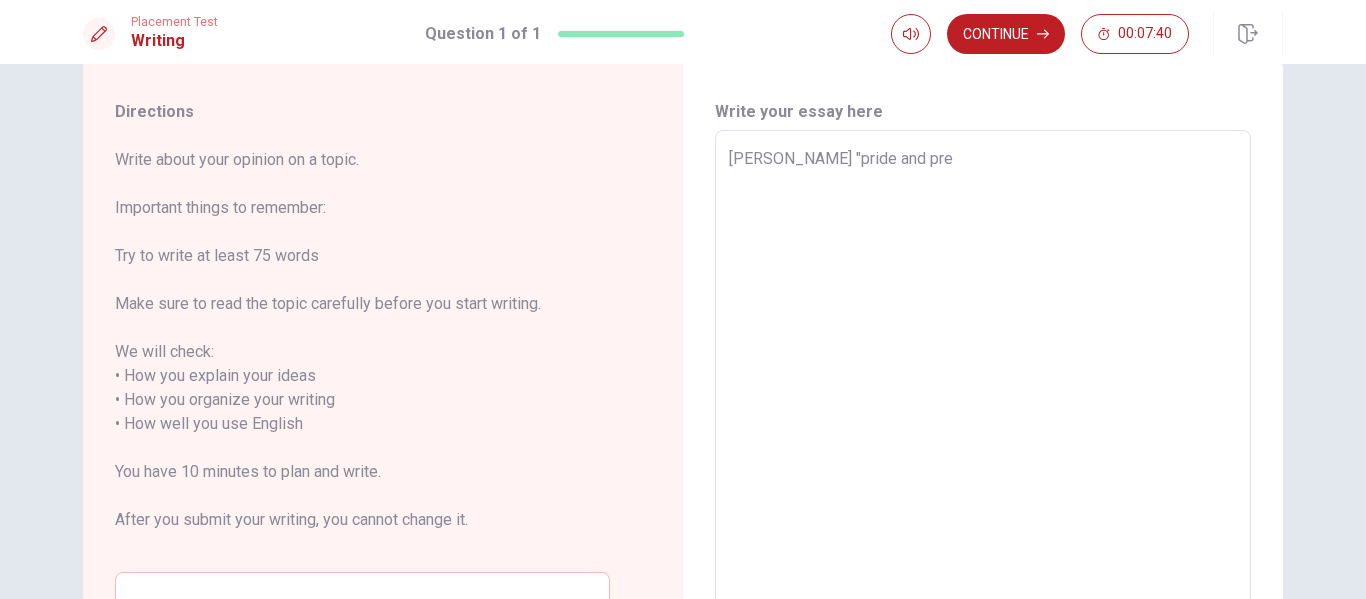 type on "Jane Ausens "pride and pred" 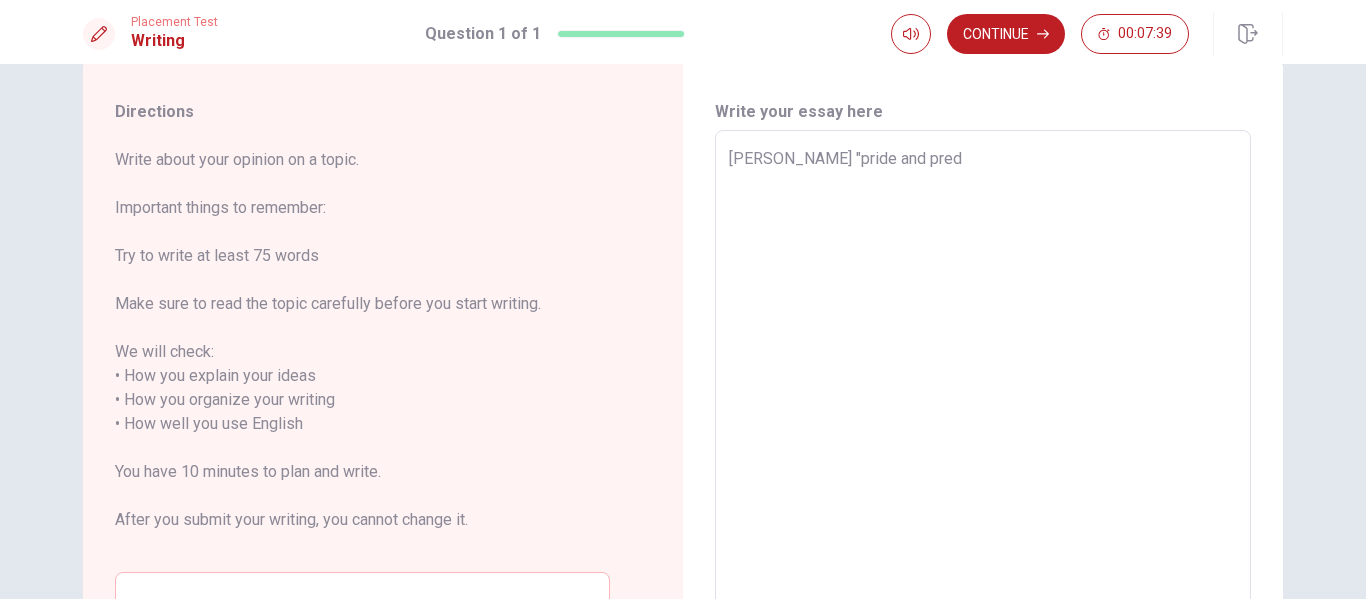 type on "x" 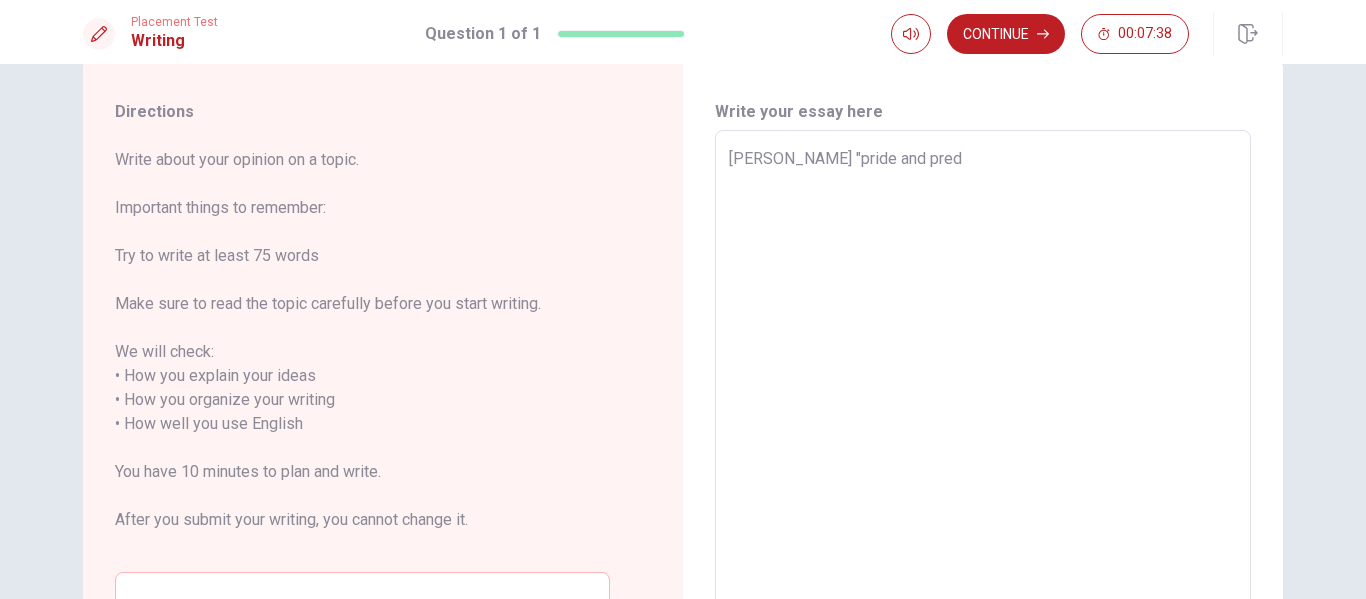 type on "Jane Ausens "pride and pre" 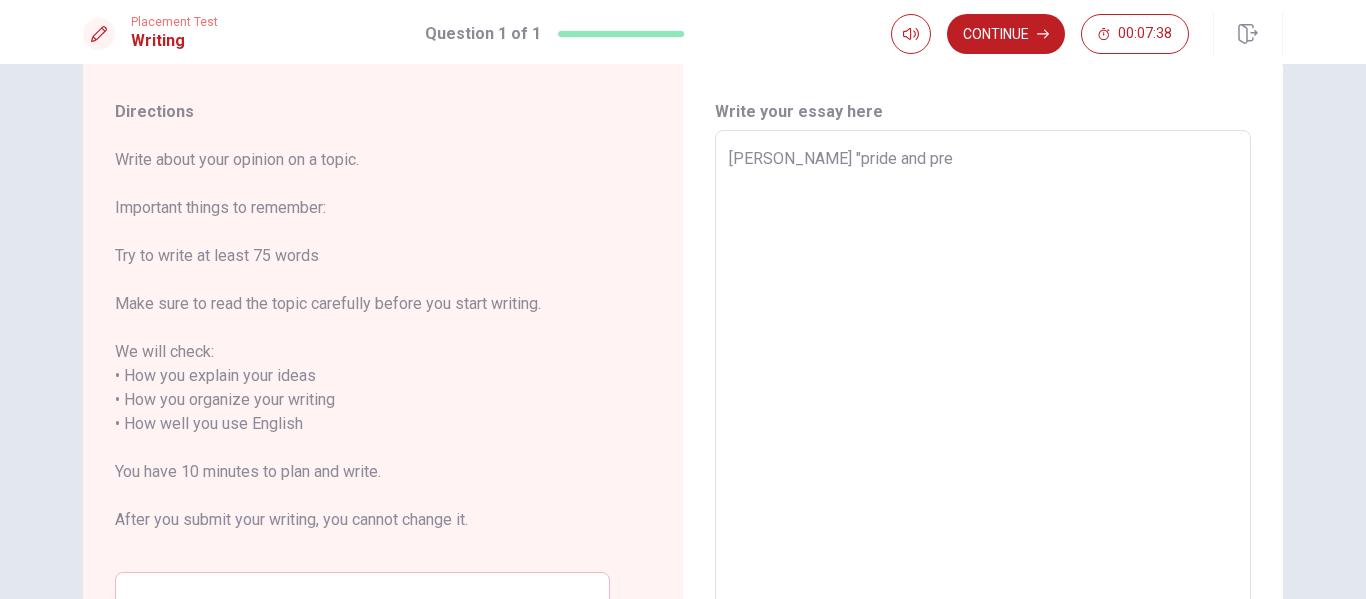 type on "x" 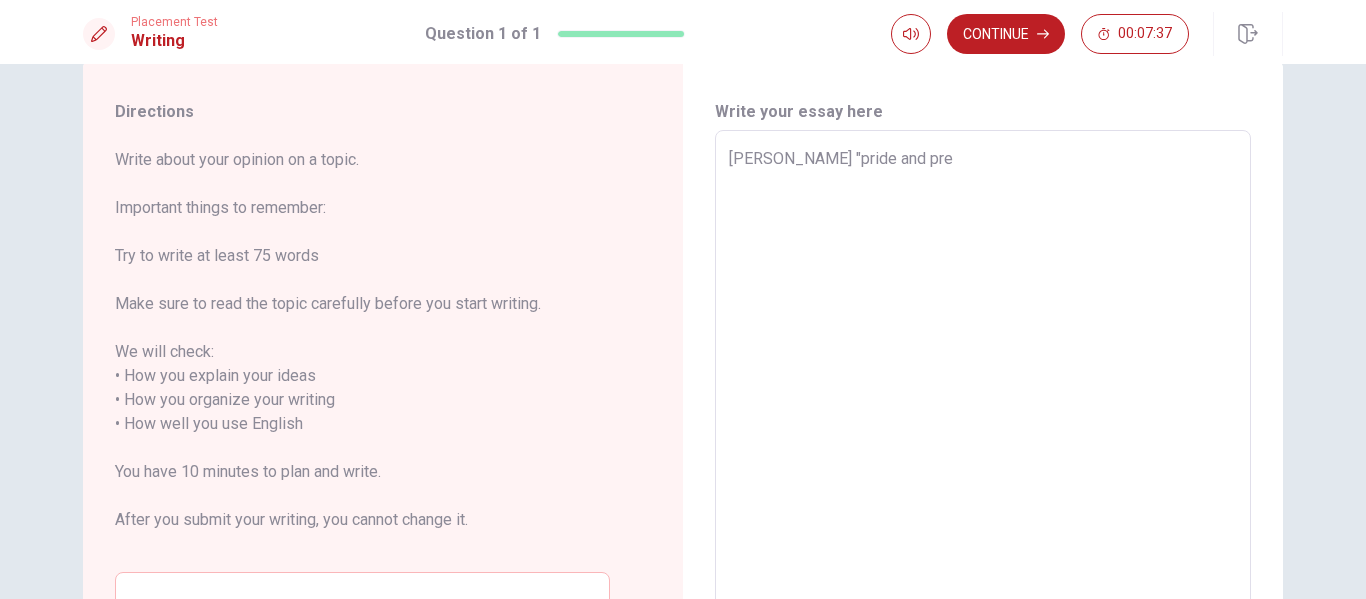 type on "Jane Ausens "pride and prej" 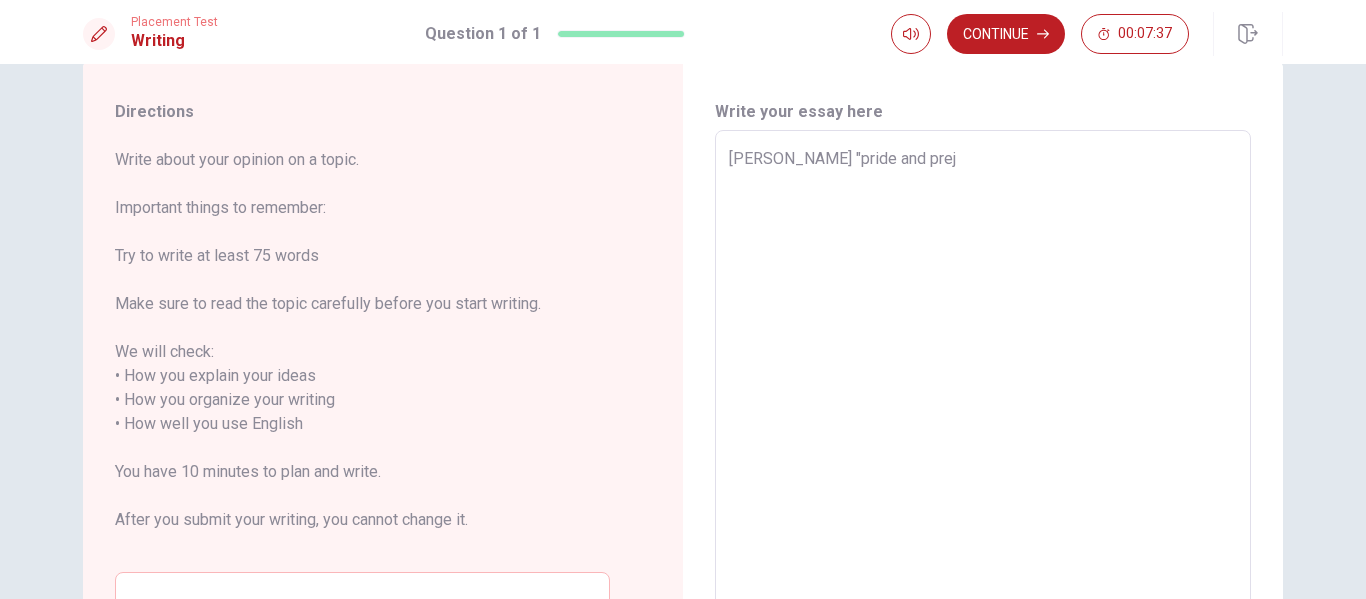 type on "x" 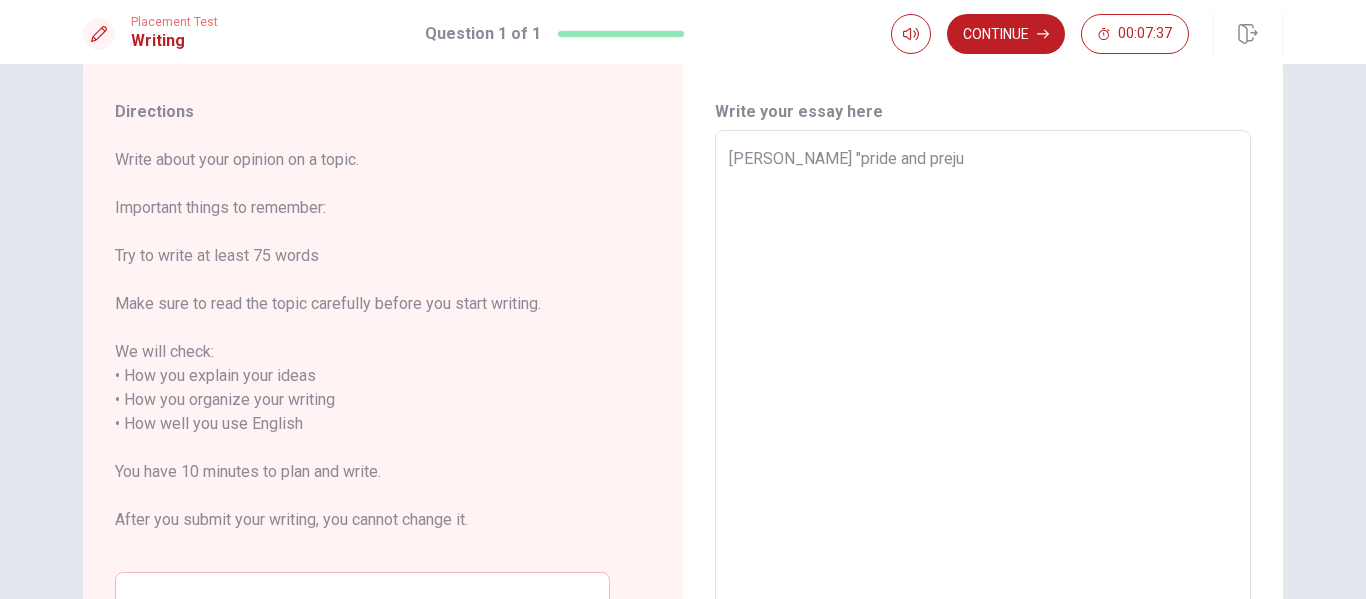 type on "x" 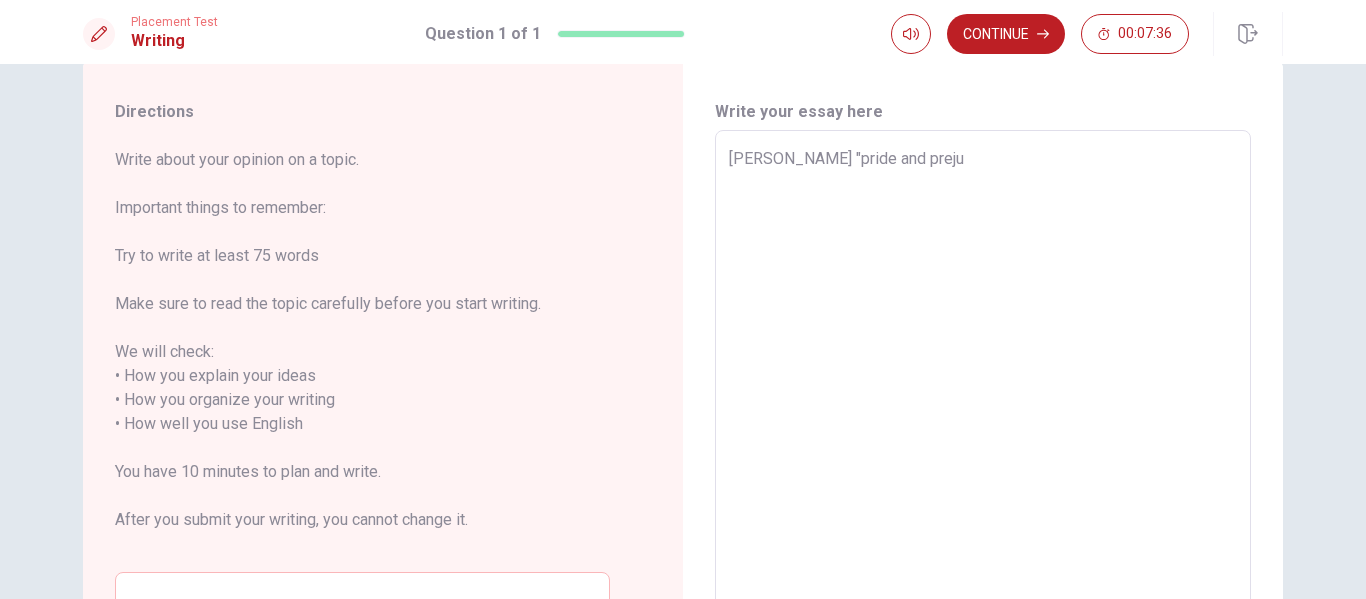 type on "Jane Ausens "pride and prejud" 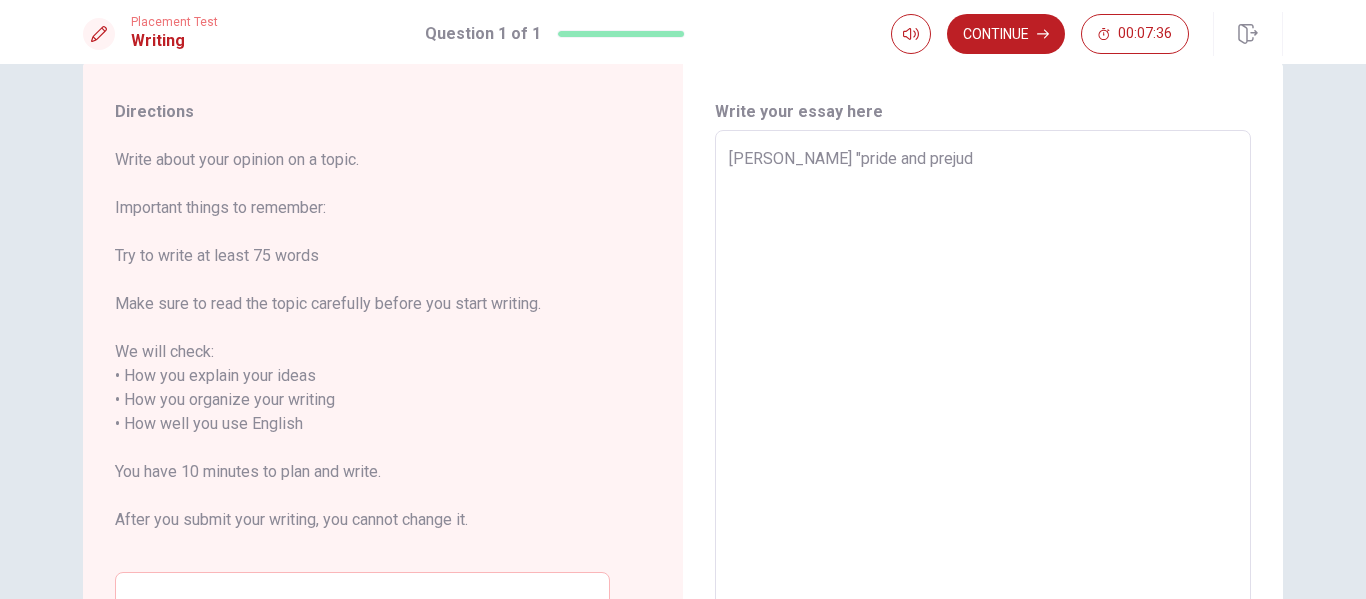 type on "x" 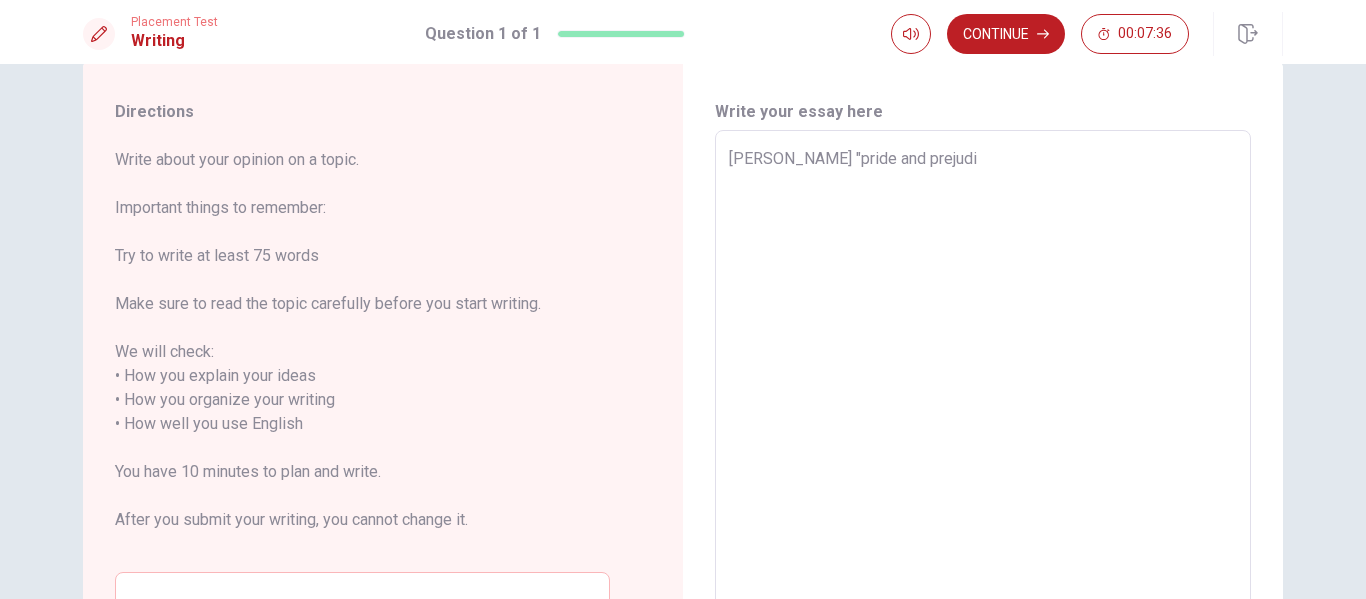 type on "x" 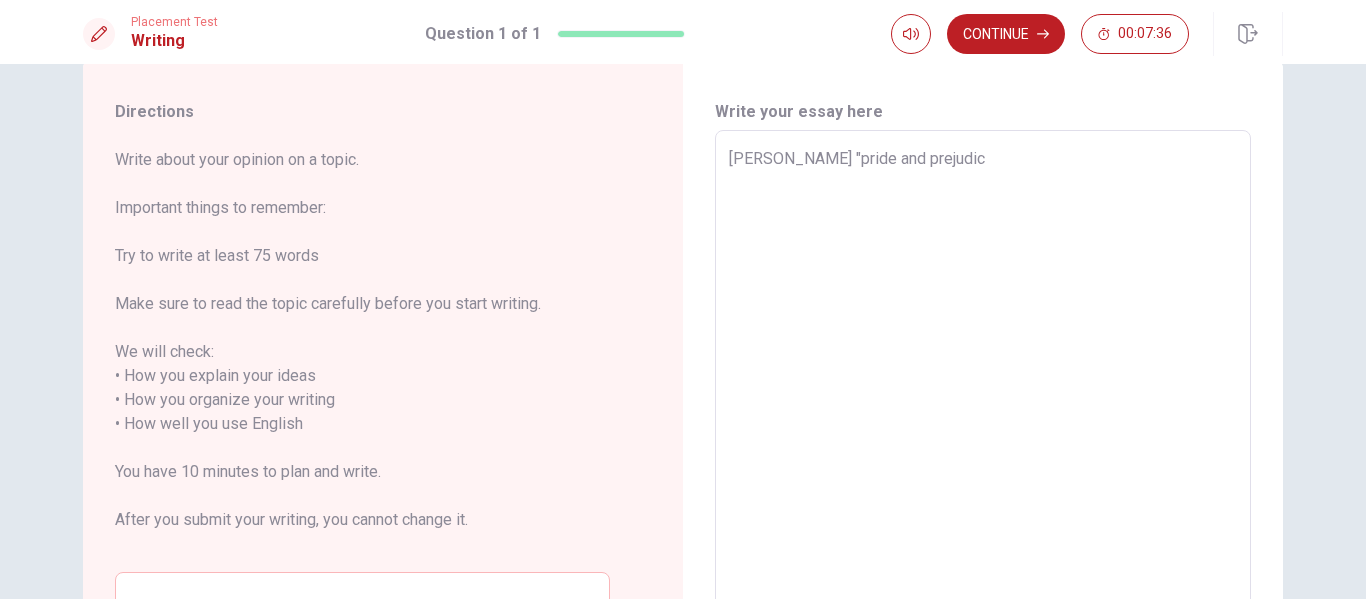 type on "x" 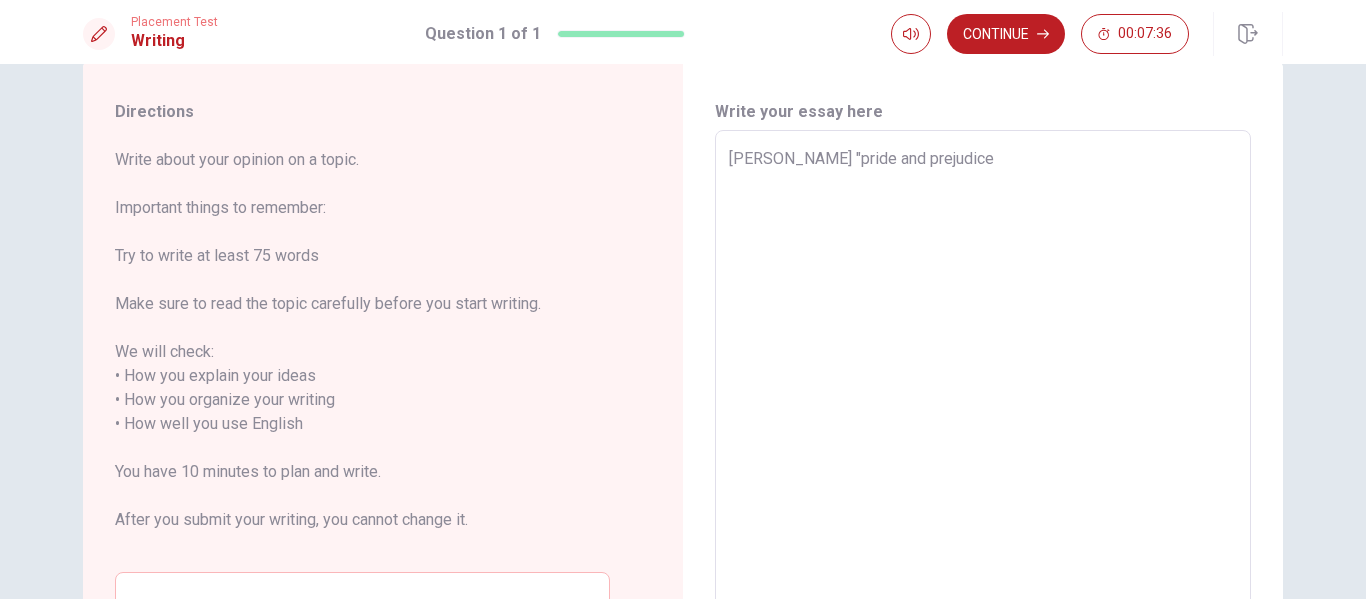 type on "x" 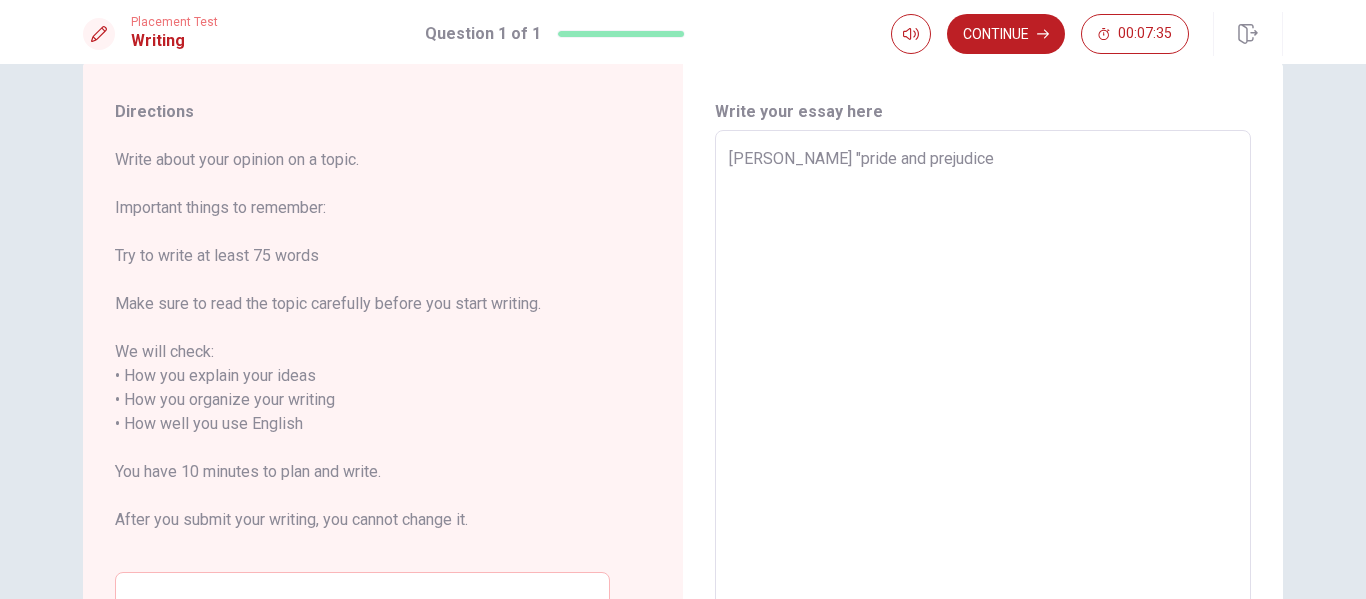 type on "Jane Ausens "pride and prejudice"" 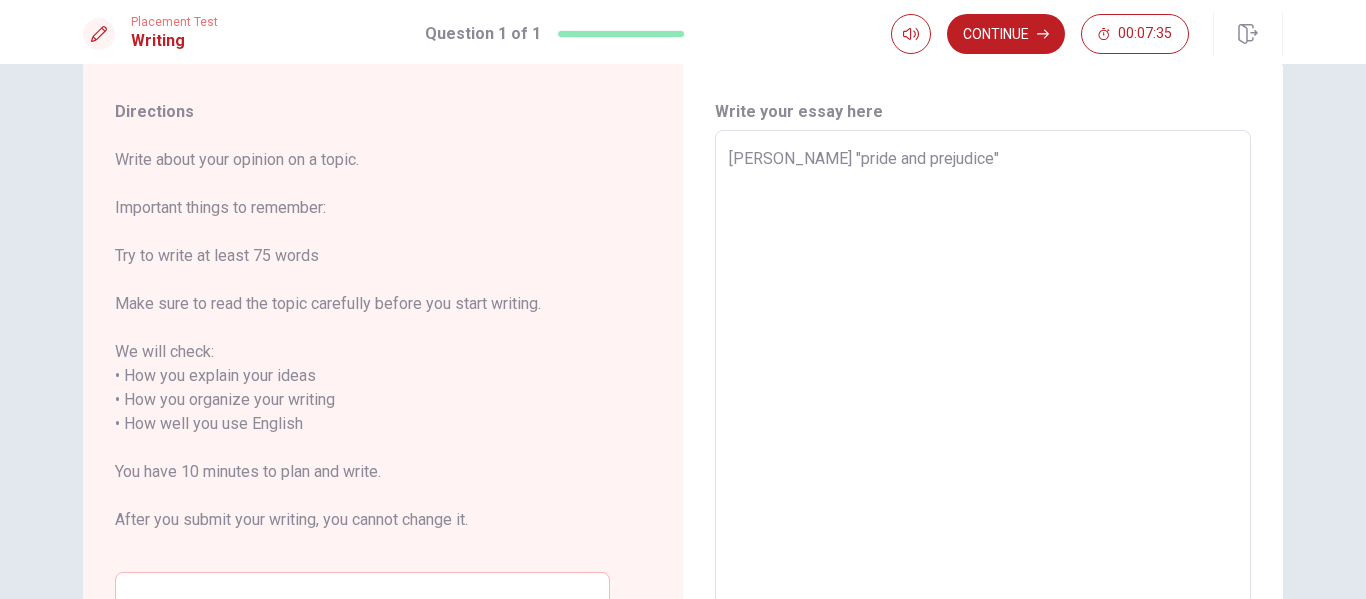 type on "x" 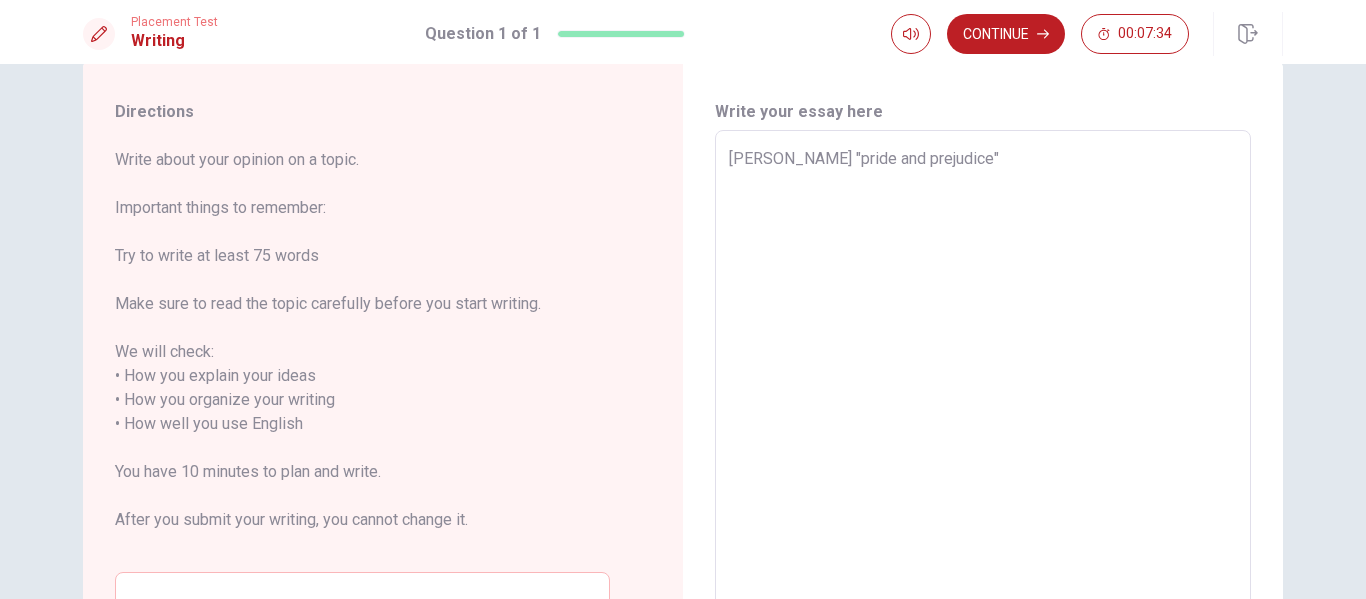 type on "Jane Ausens "pride and prejudice"" 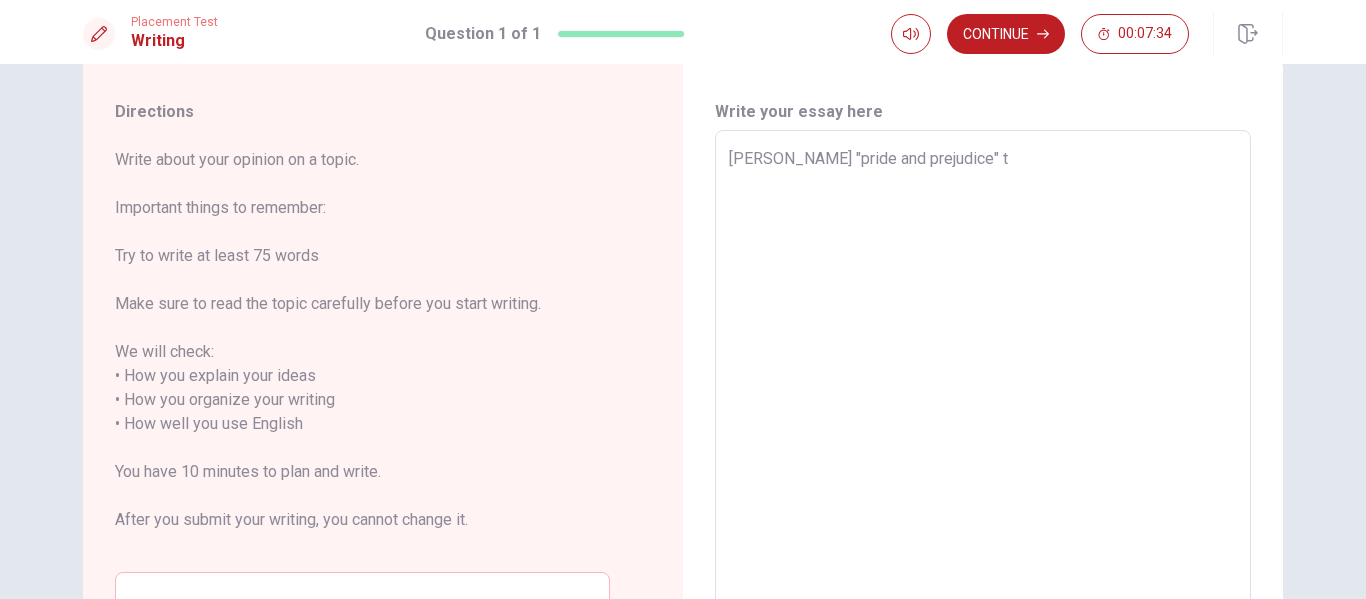 type on "x" 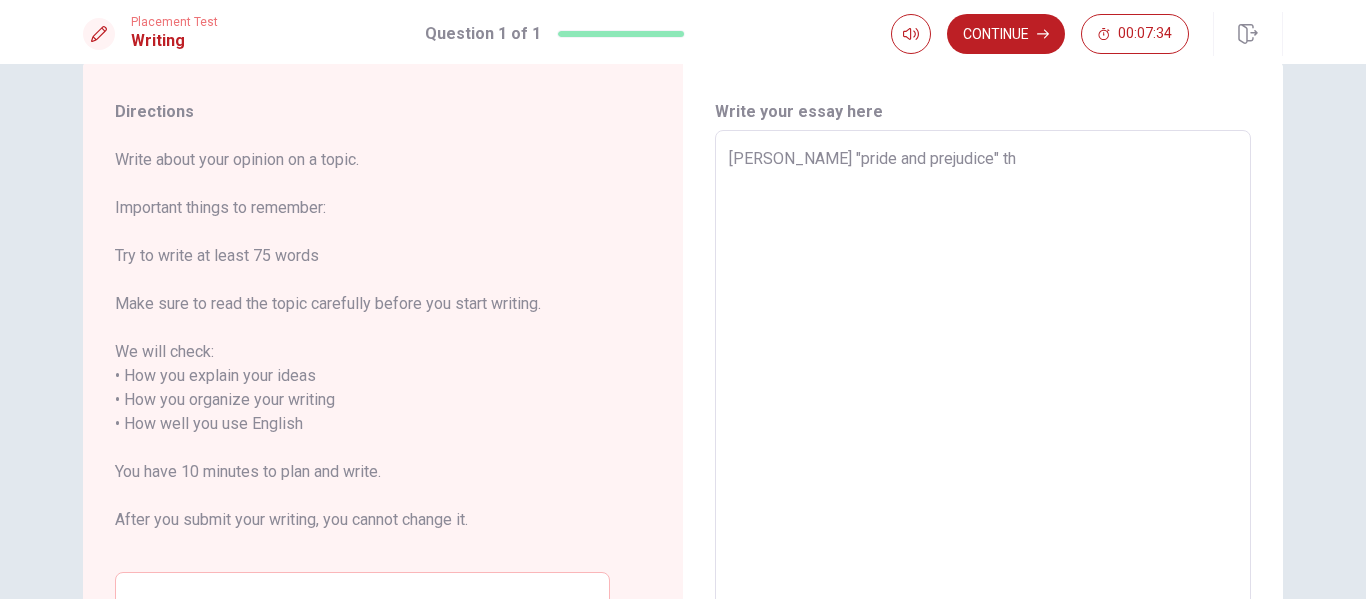 type on "x" 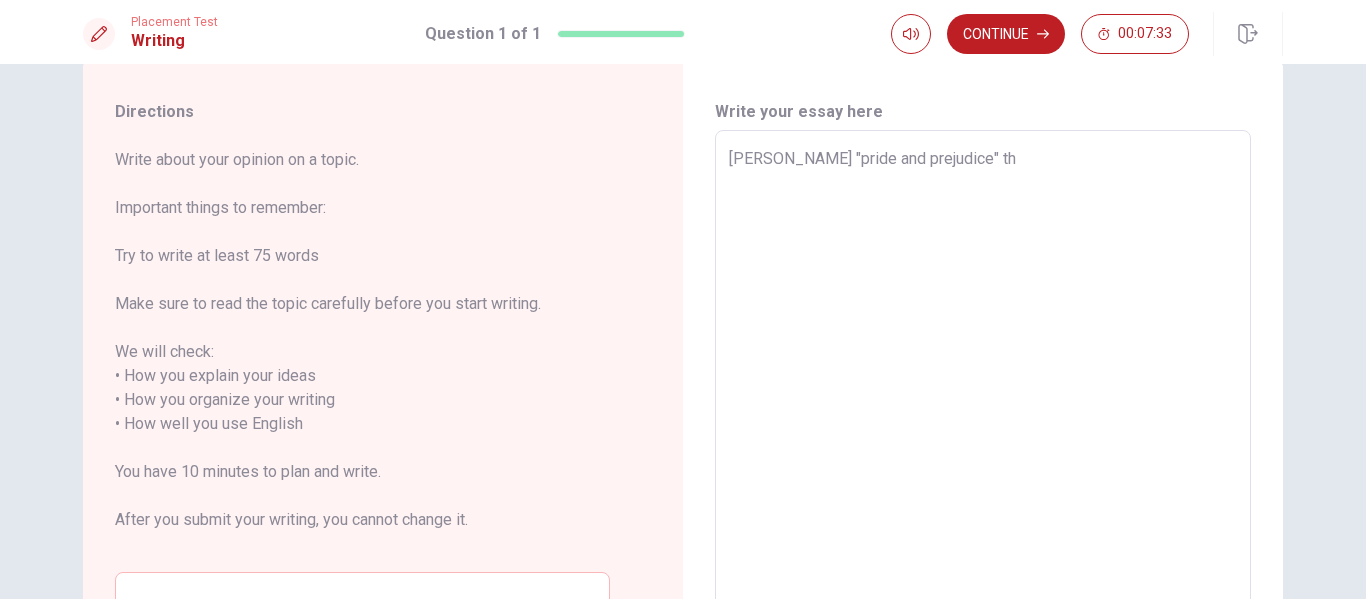 type on "Jane Ausens "pride and prejudice" tha" 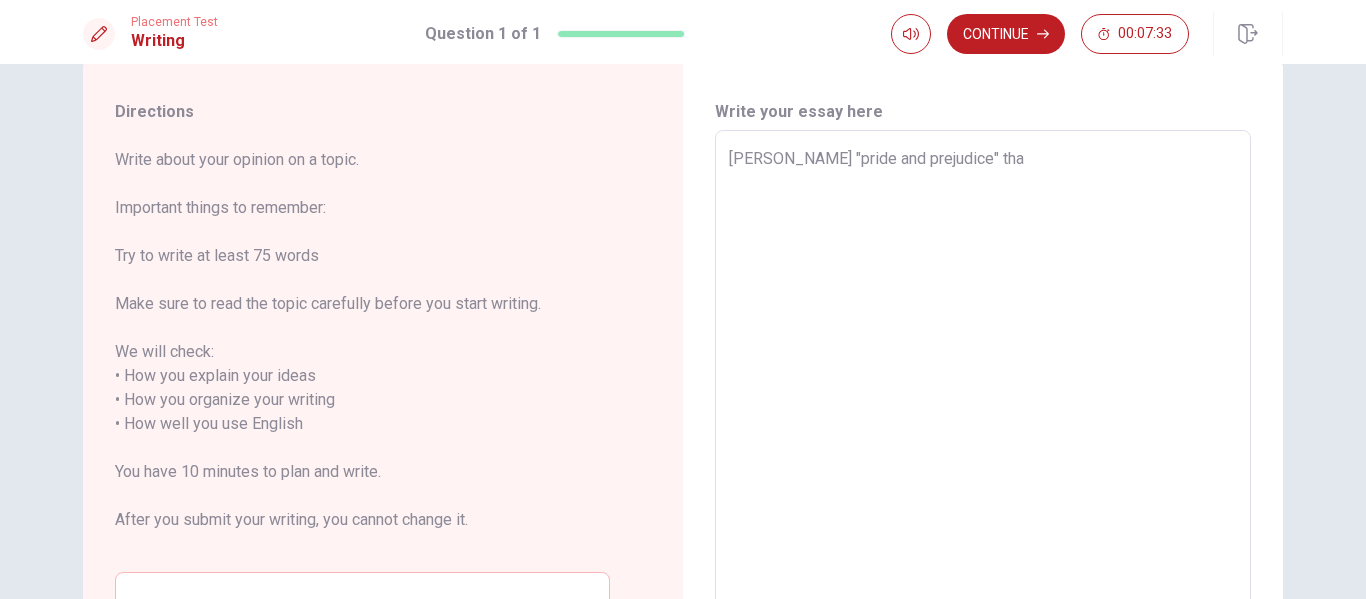 type on "x" 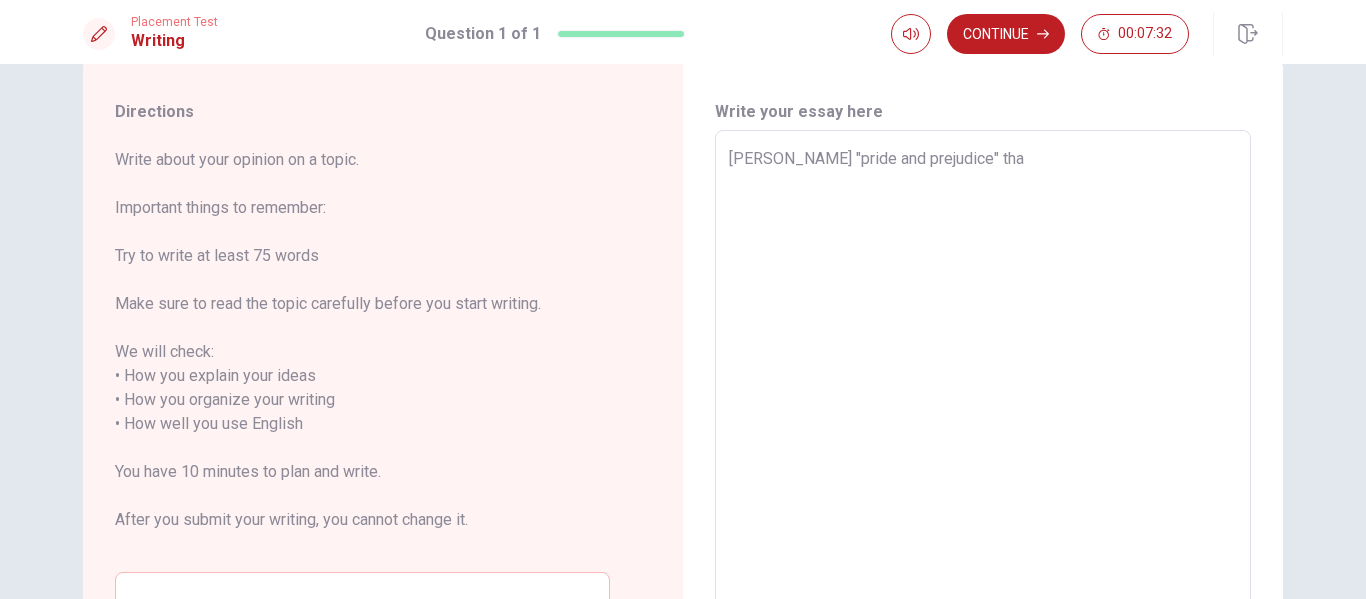 type on "Jane Ausens "pride and prejudice" thag" 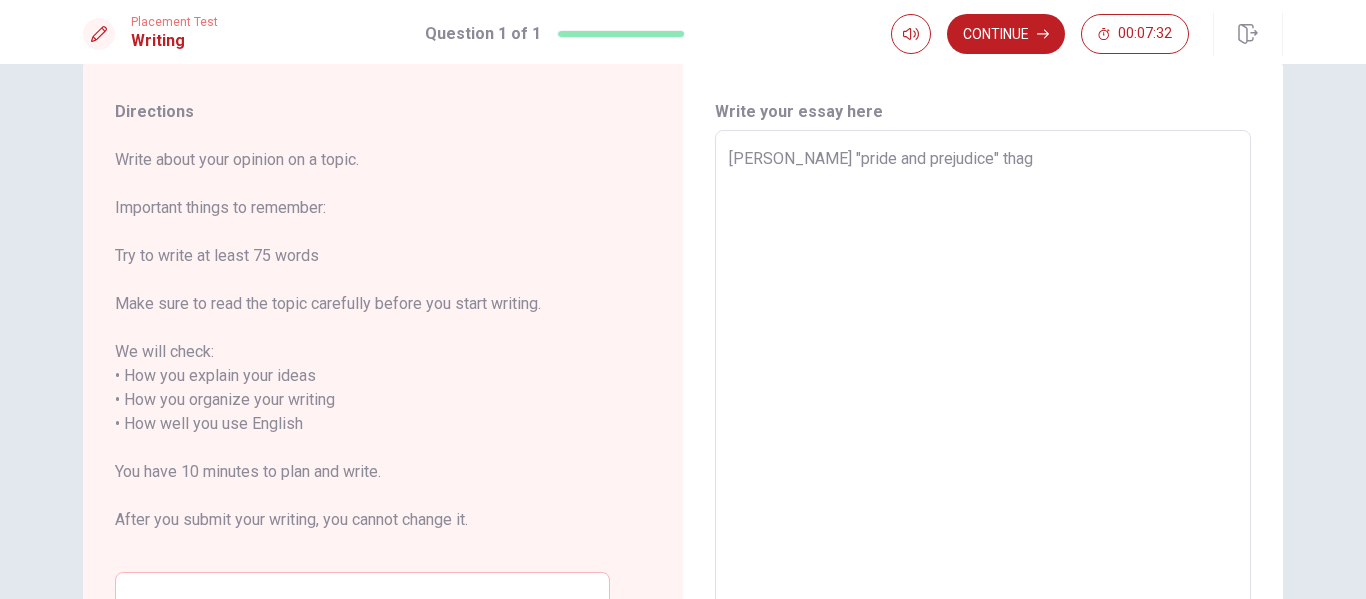 type on "x" 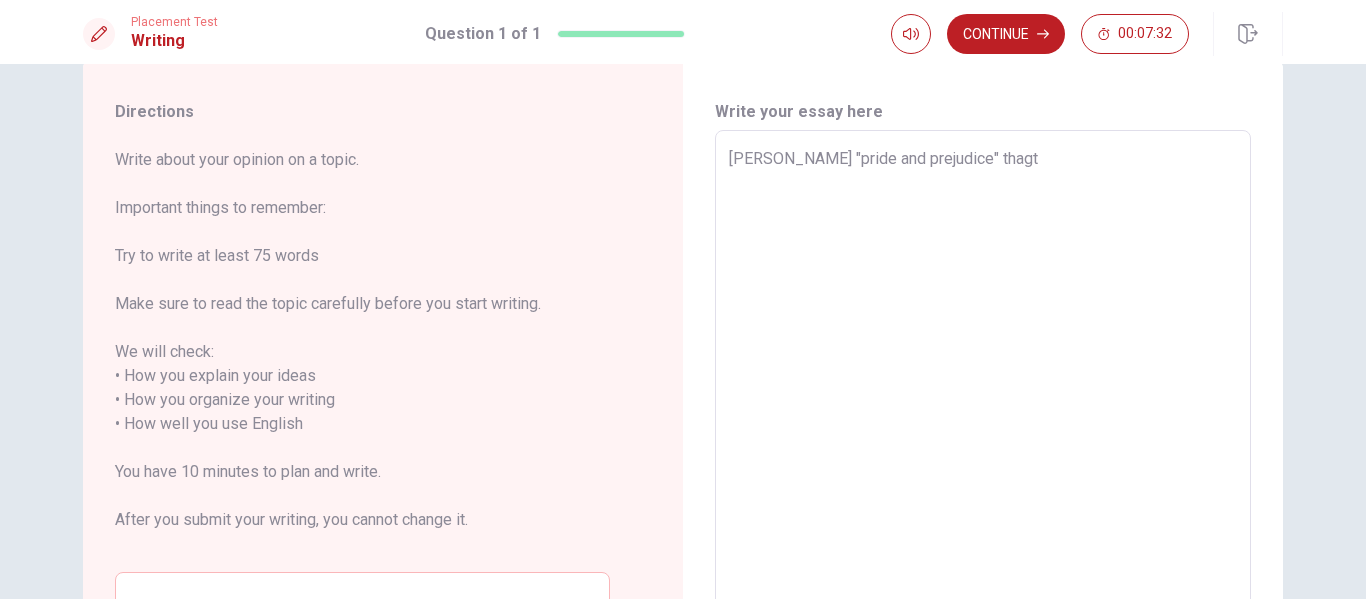 type on "x" 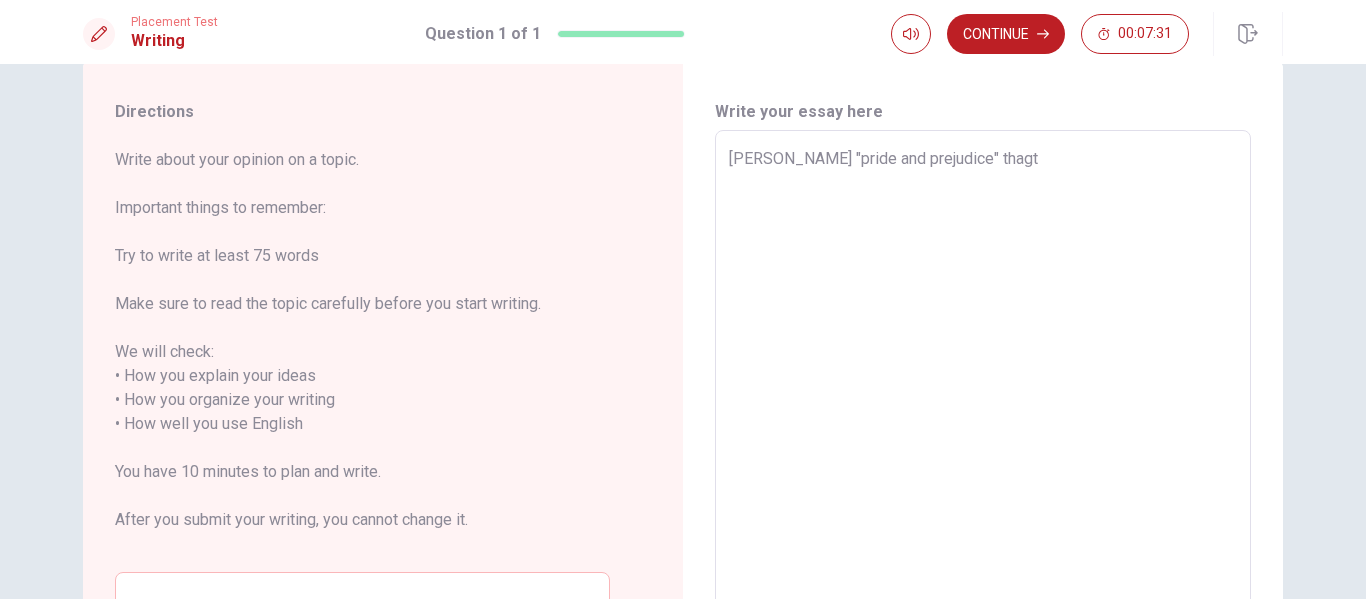 type on "Jane Ausens "pride and prejudice" thagth" 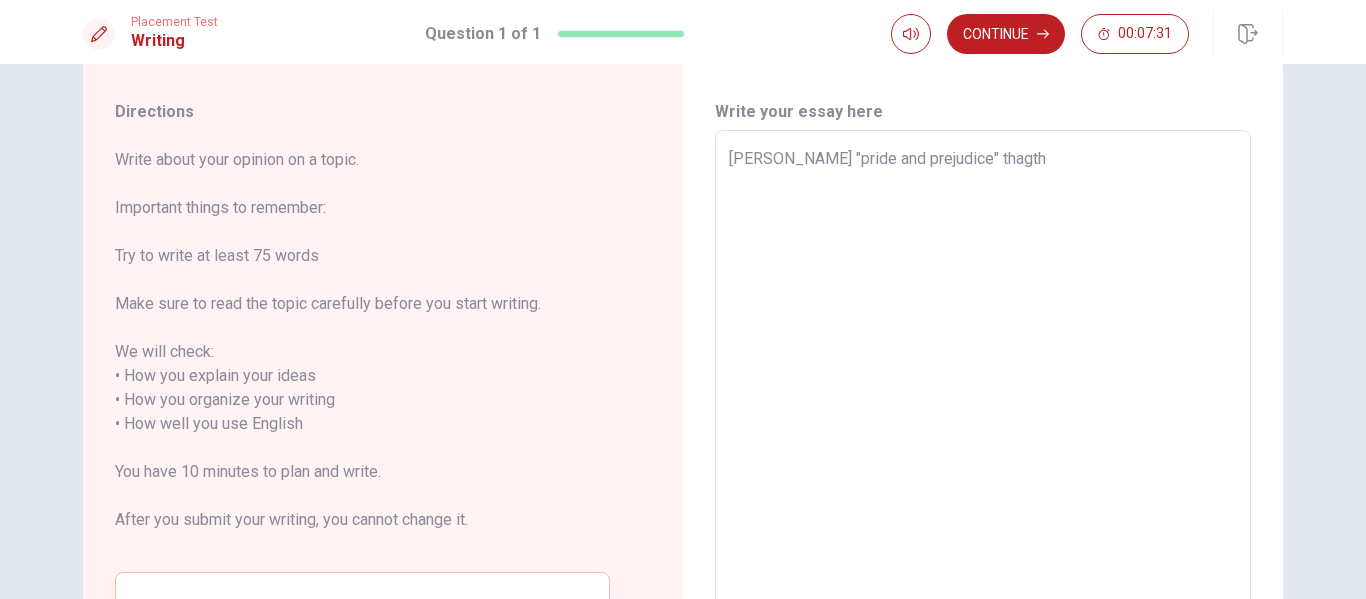type on "x" 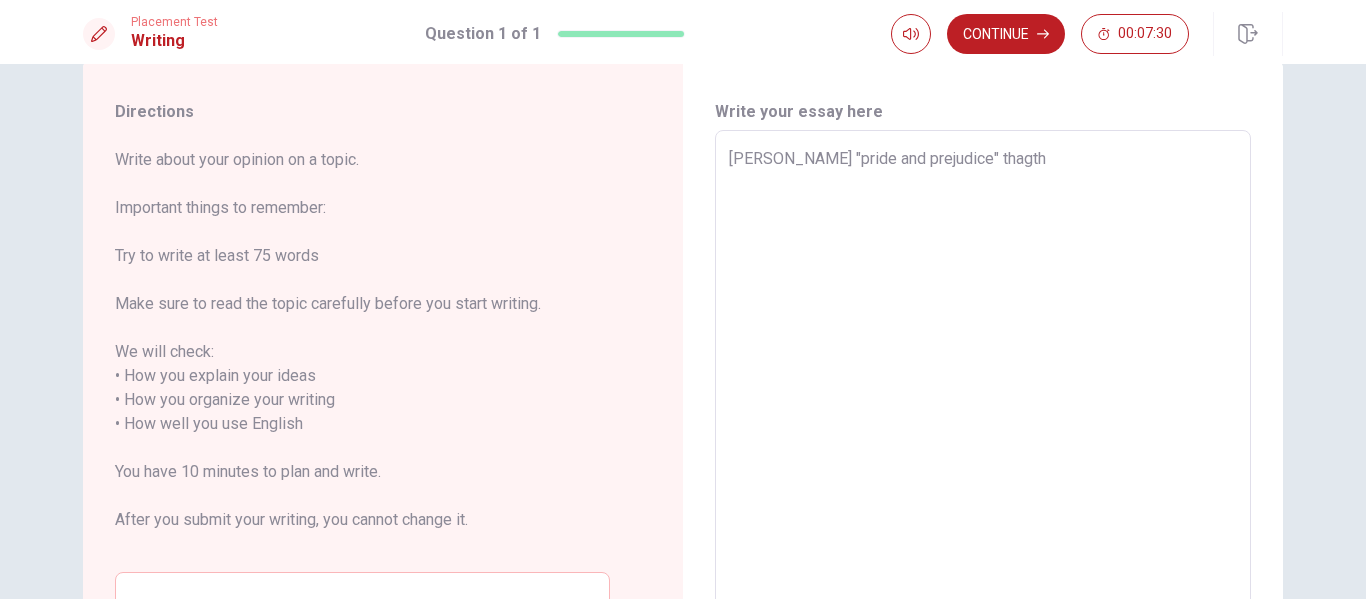 type on "Jane Ausens "pride and prejudice" thagth" 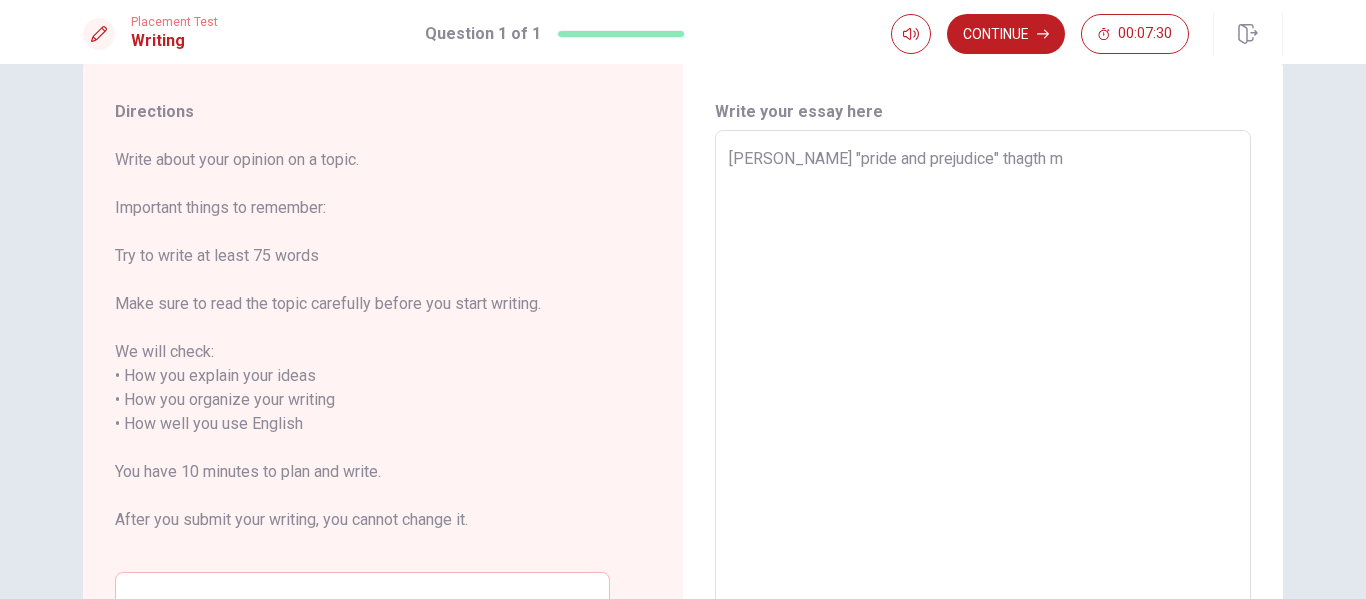 type on "x" 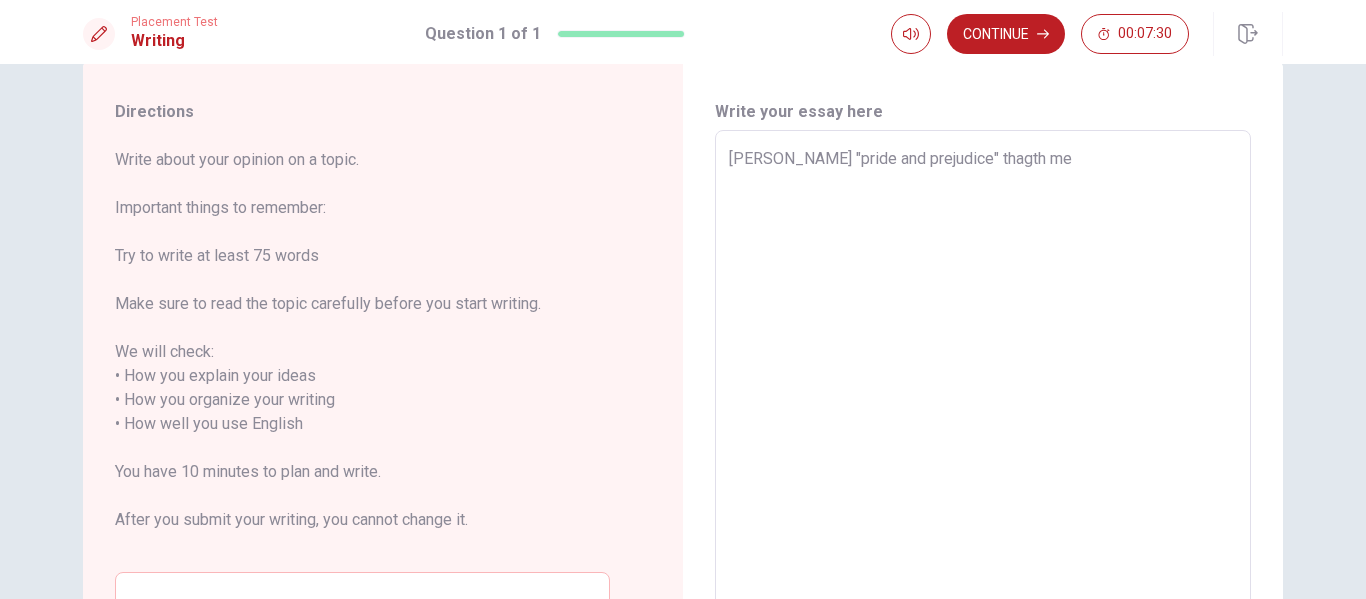 type on "x" 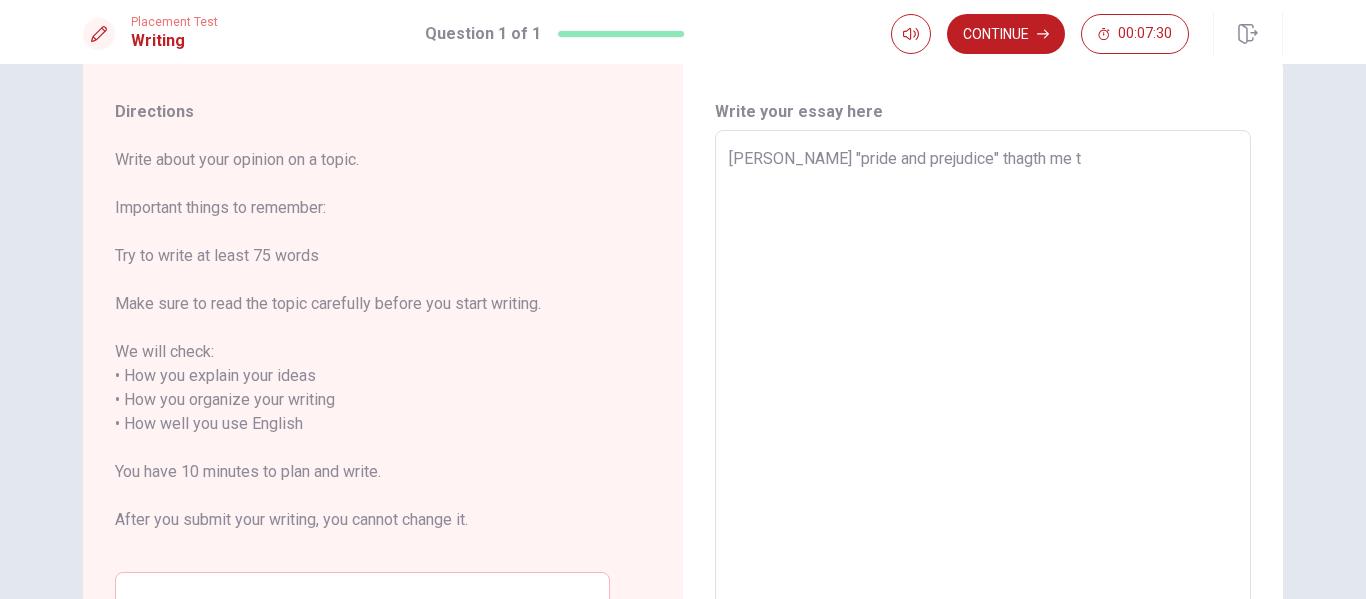 type on "x" 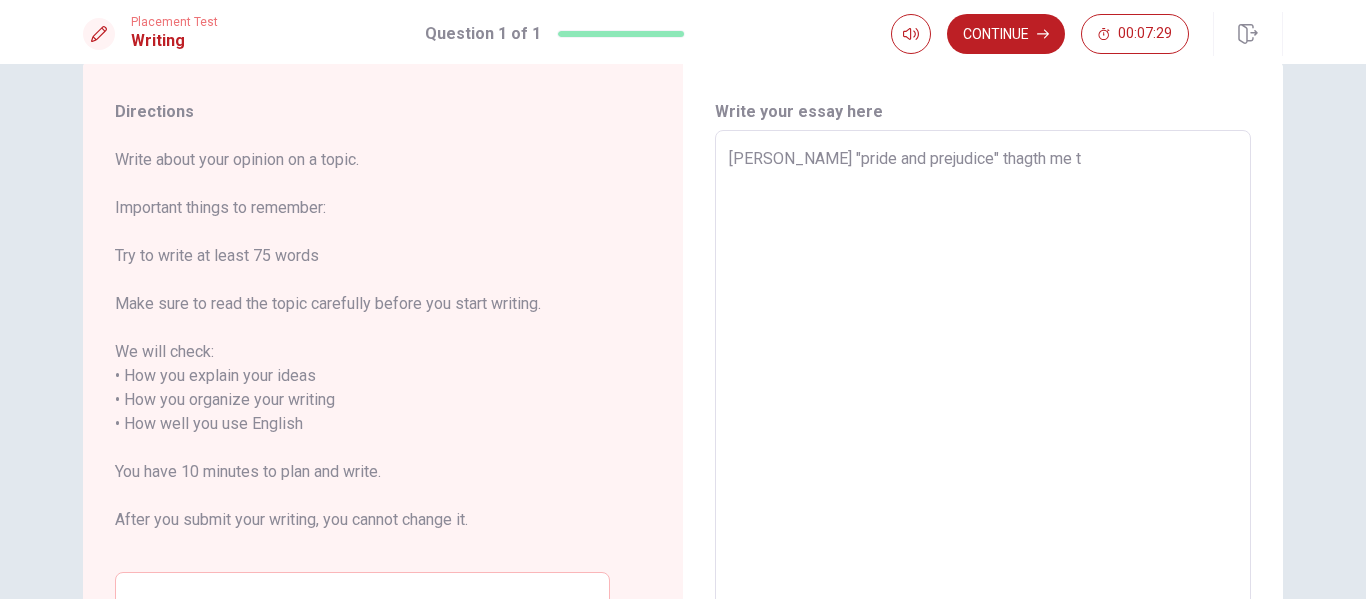 type on "Jane Ausens "pride and prejudice" thagth me th" 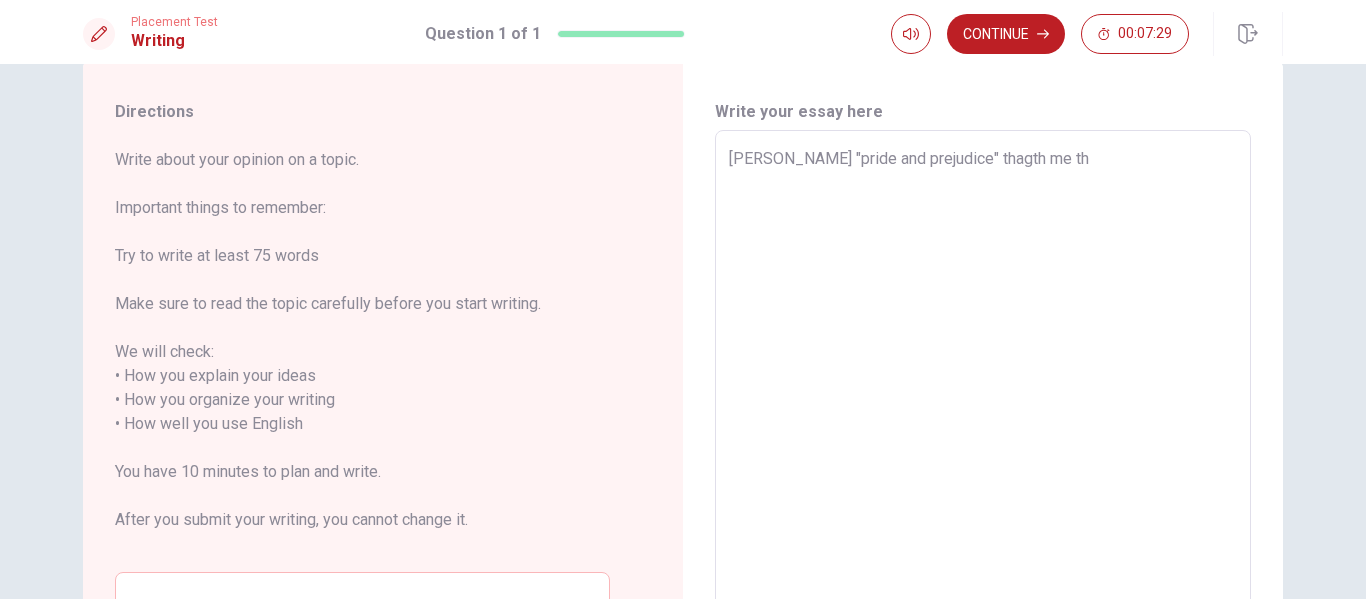 type on "x" 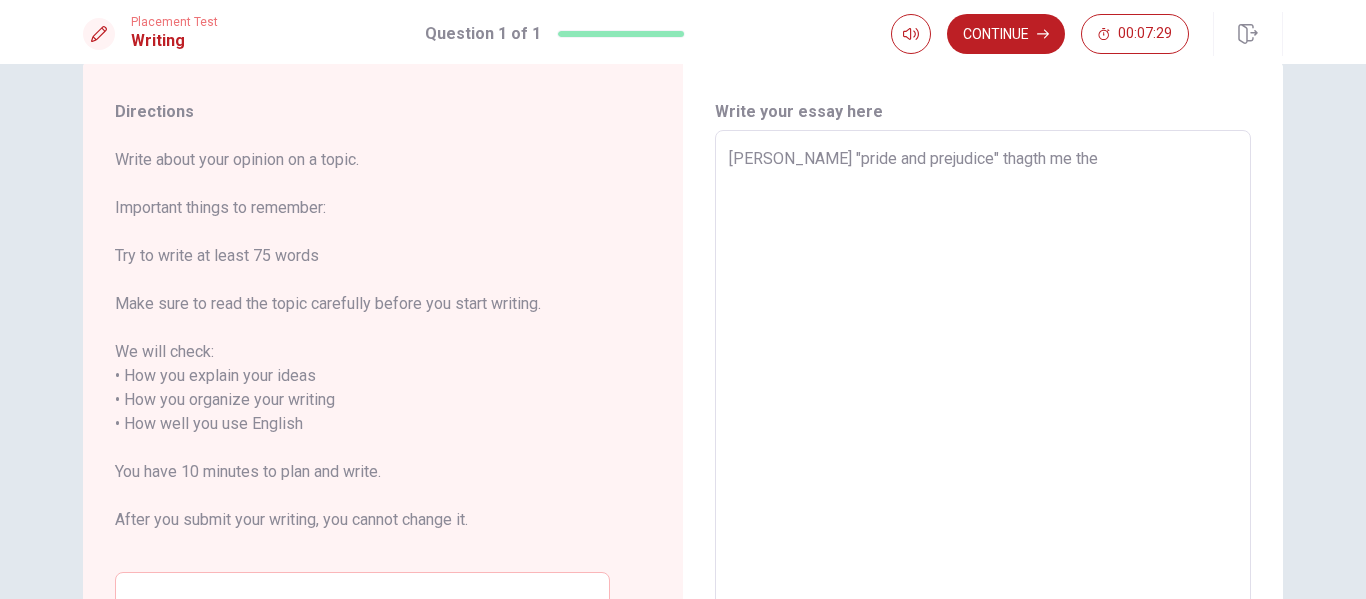 type on "x" 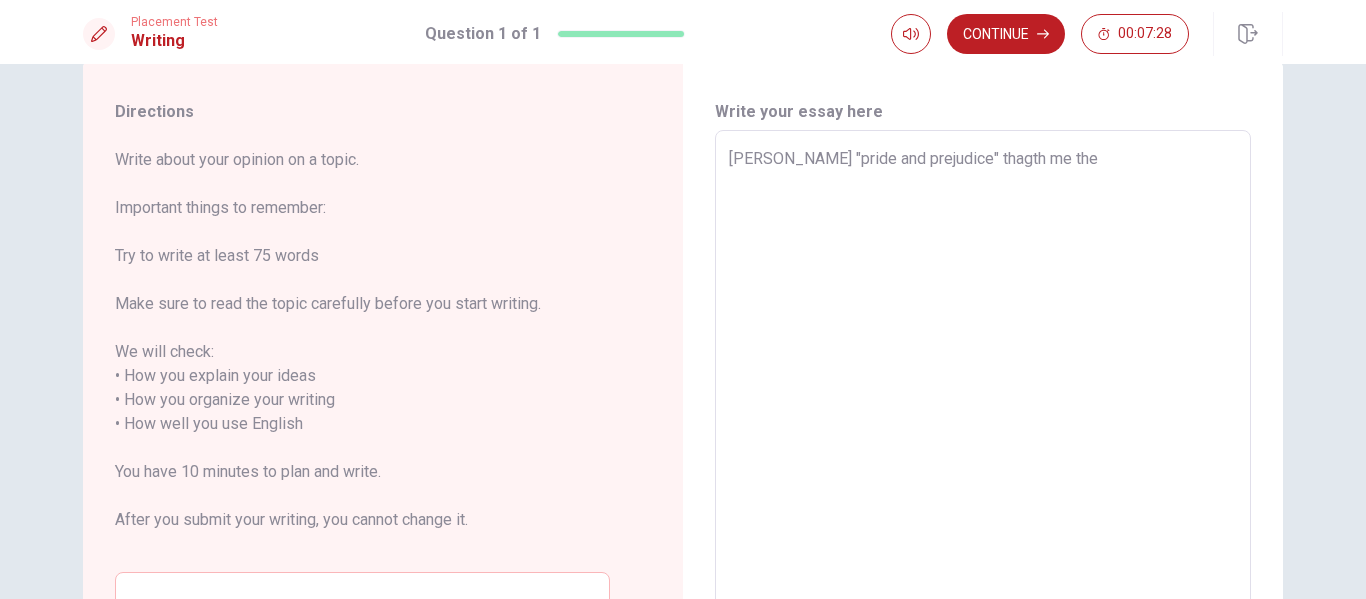 type on "Jane Ausens "pride and prejudice" thagth me the v" 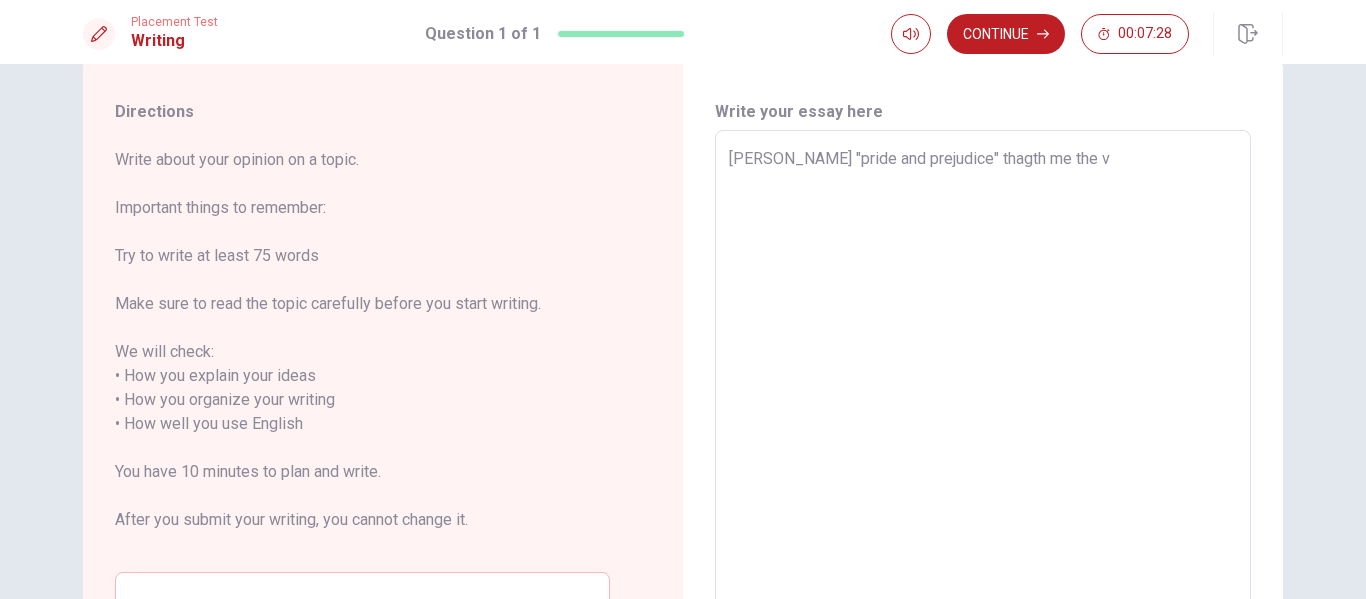 type on "x" 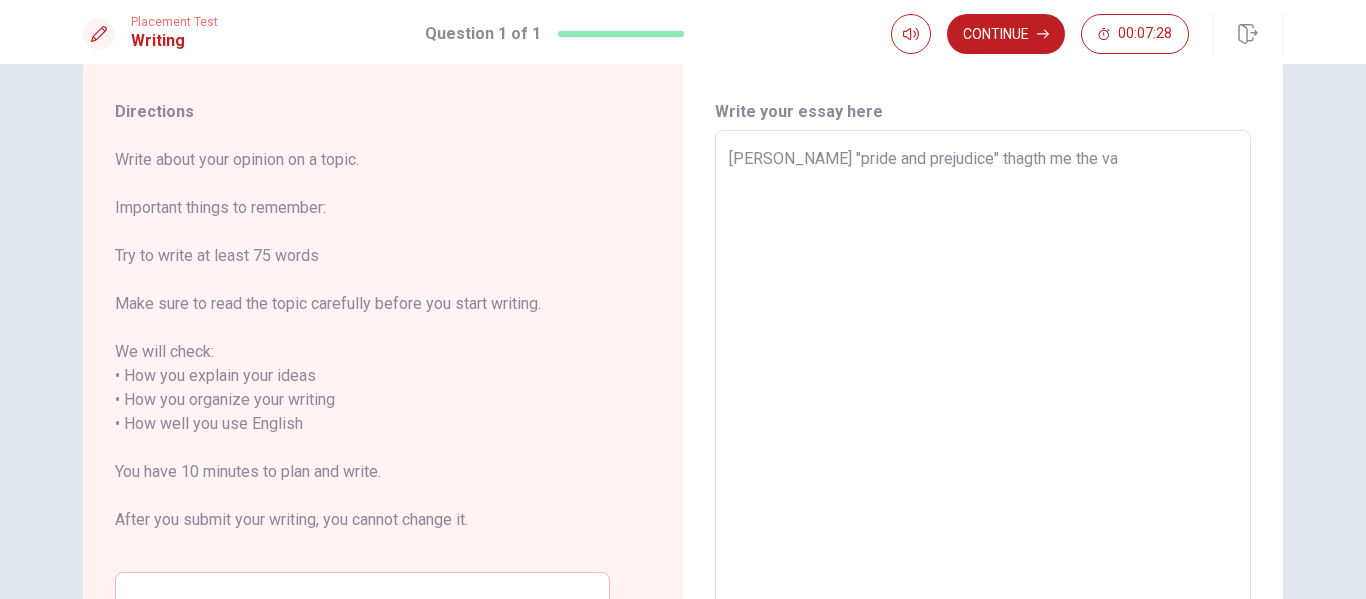 type on "x" 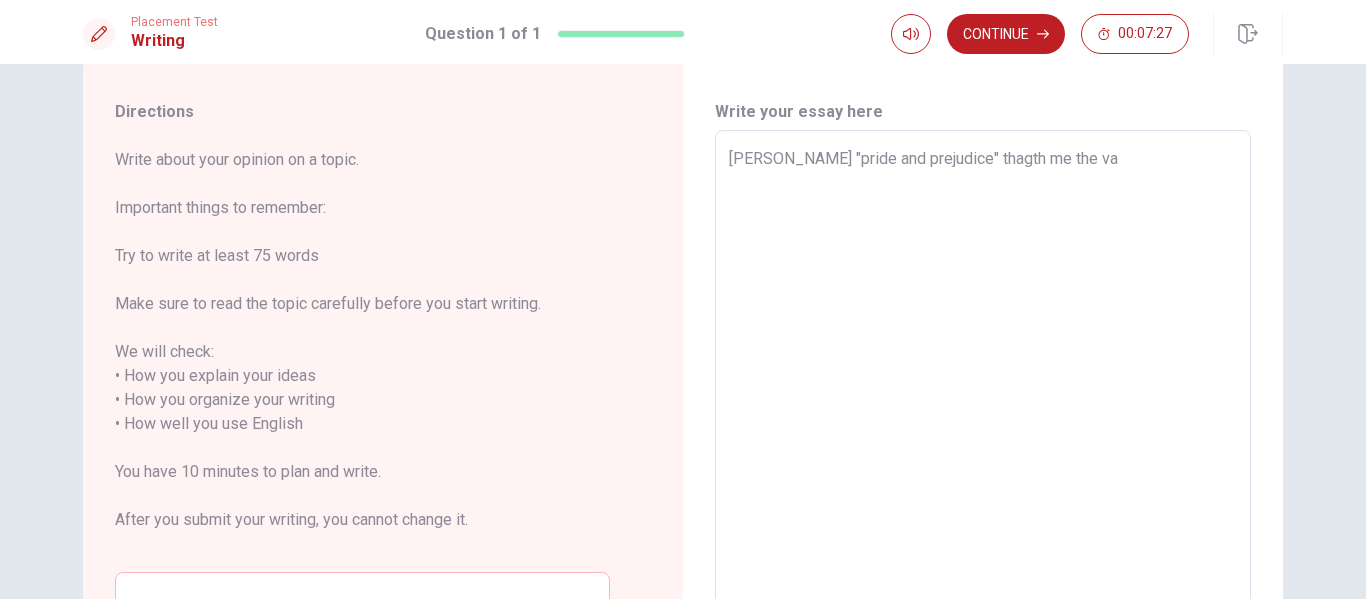 type on "Jane Ausens "pride and prejudice" thagth me the val" 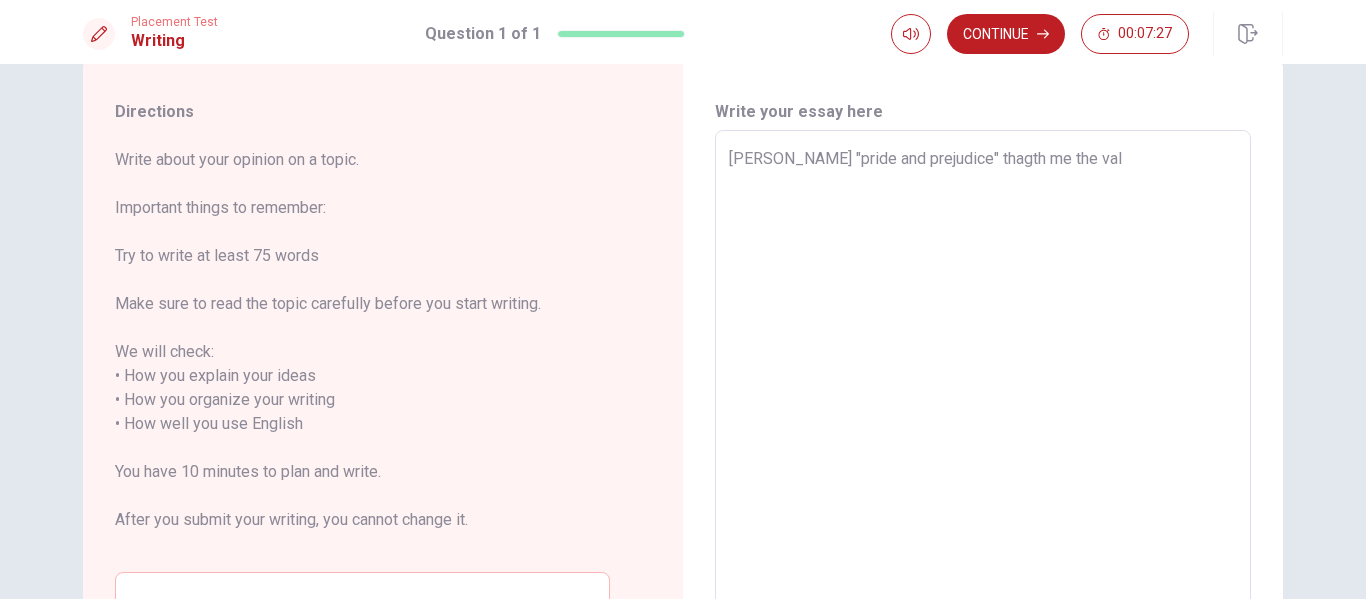 type on "x" 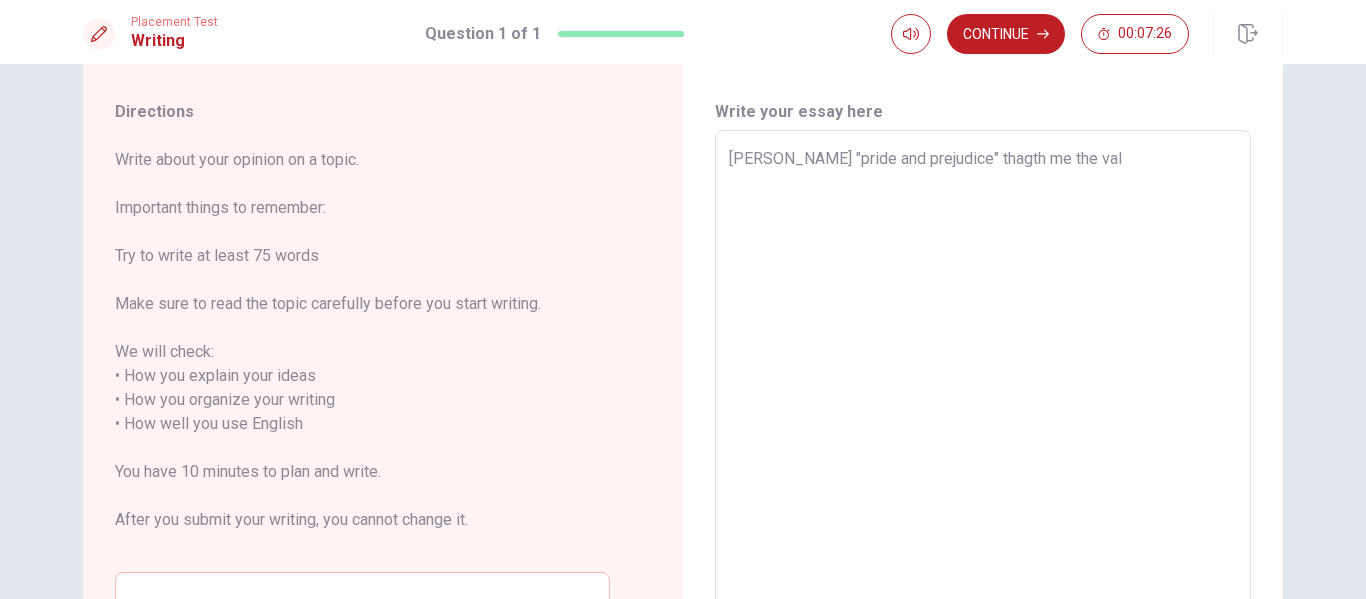 type on "Jane Ausens "pride and prejudice" thagth me the vala" 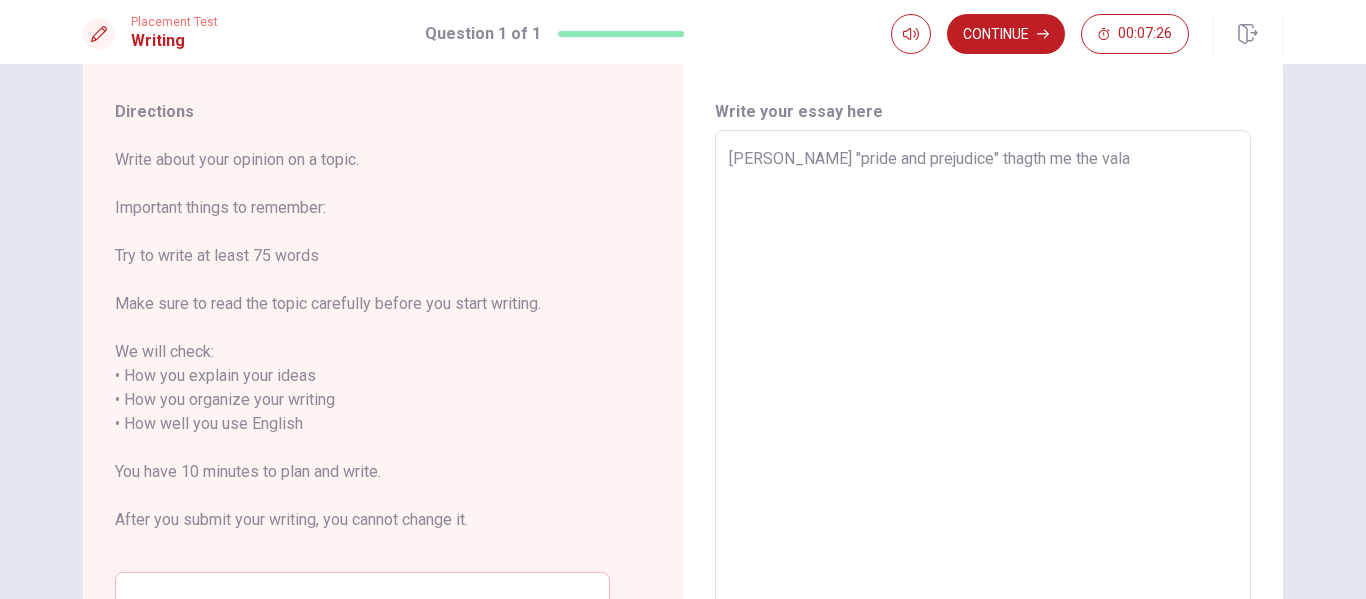 type on "x" 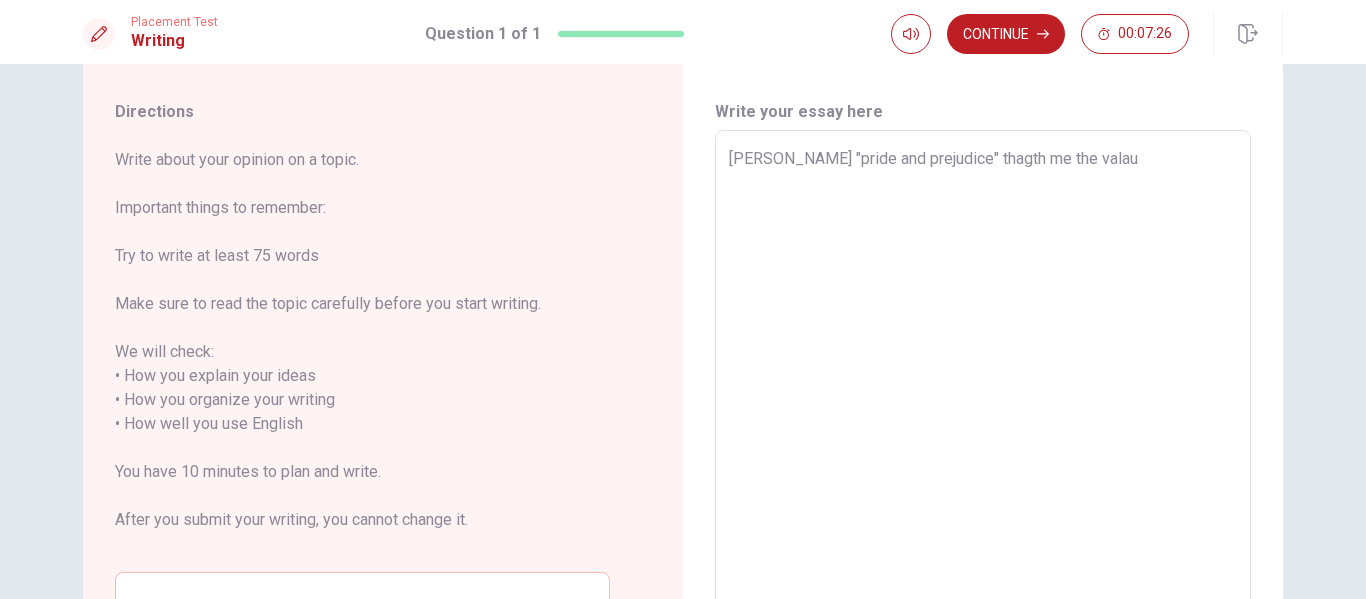 type on "x" 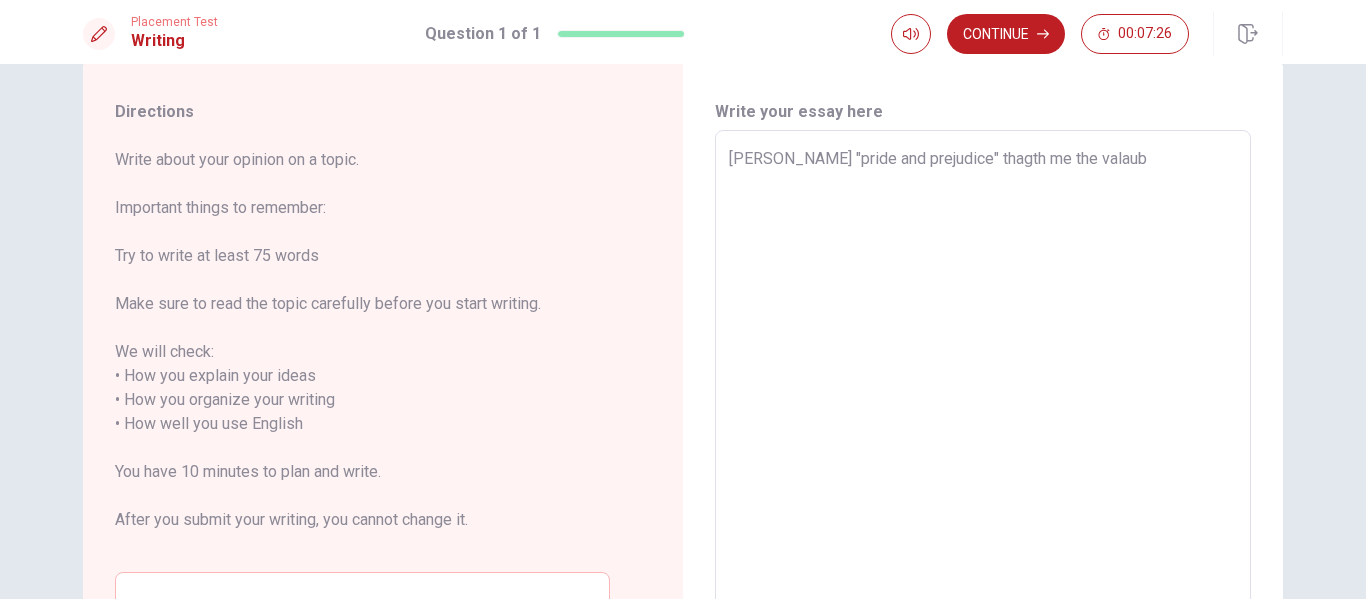 type on "x" 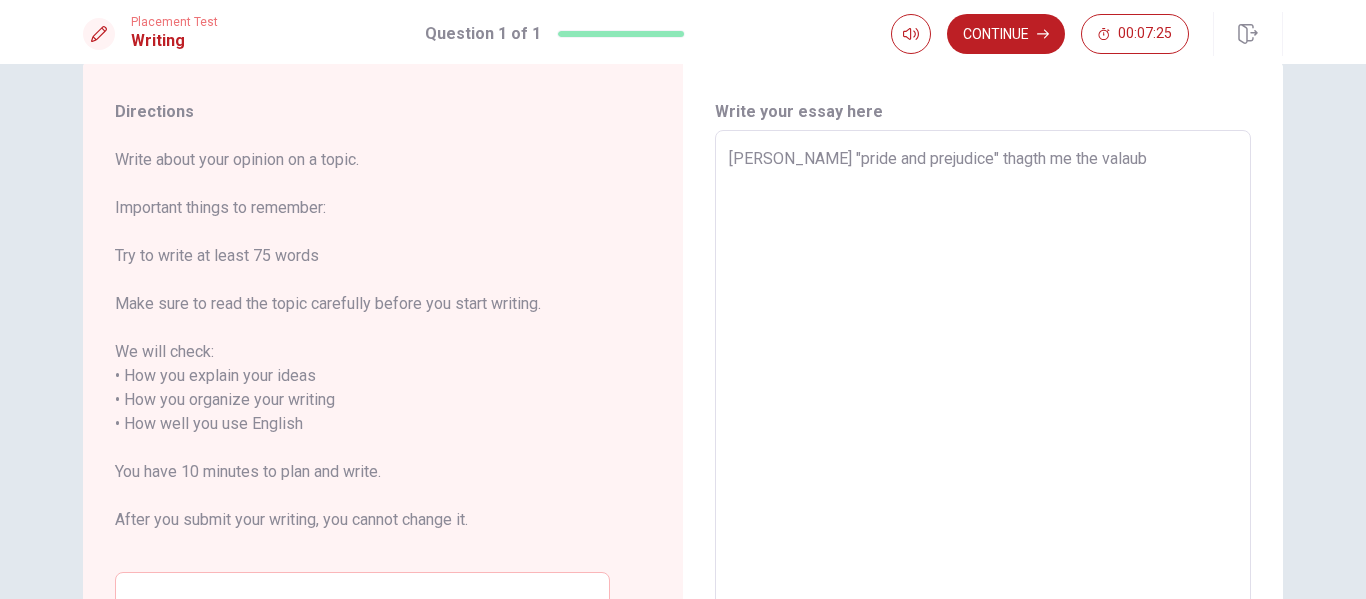 type on "Jane Ausens "pride and prejudice" thagth me the valaubl" 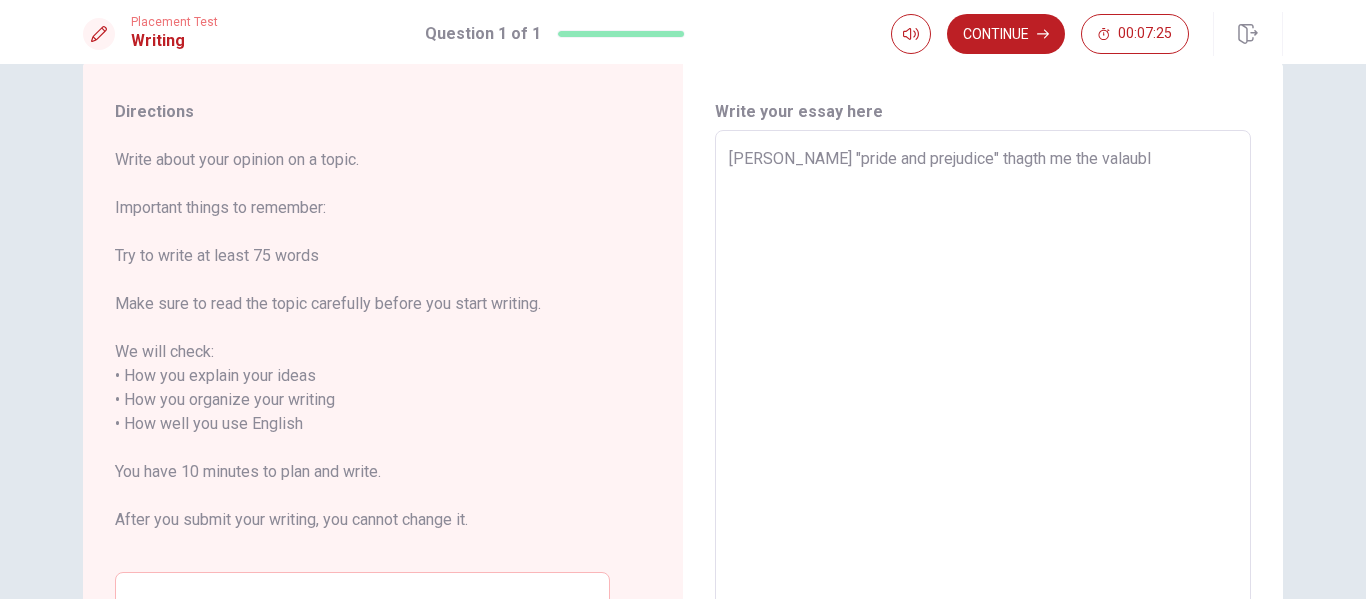 type on "x" 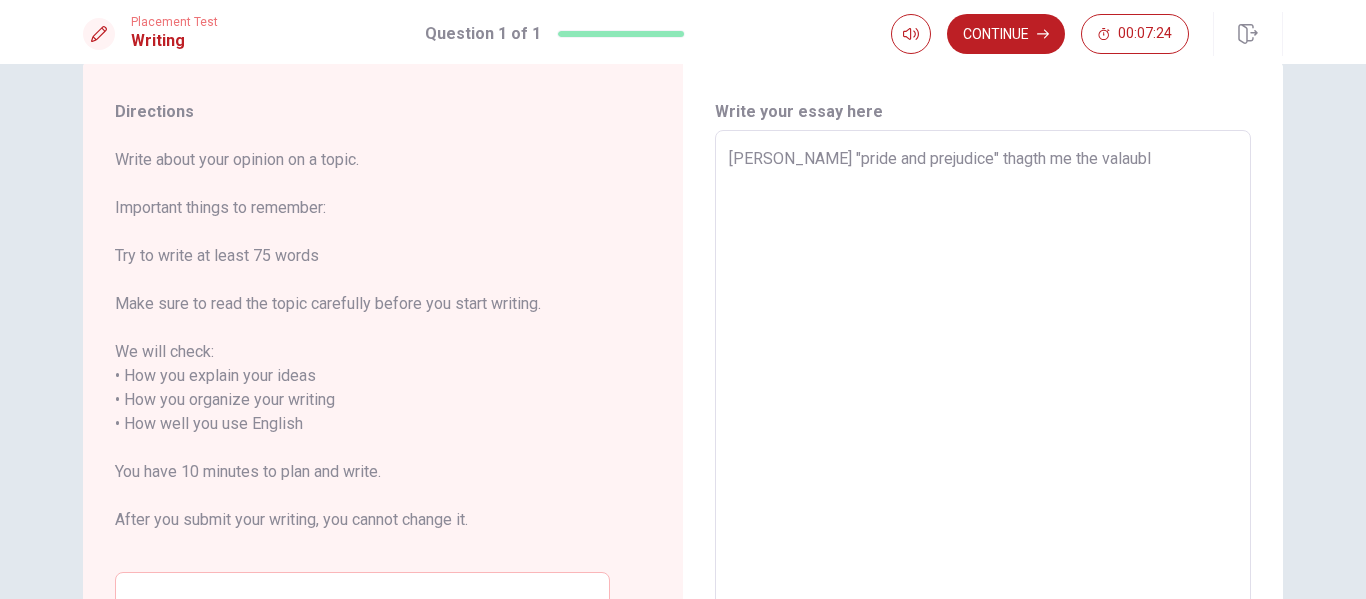type on "Jane Ausens "pride and prejudice" thagth me the valauble" 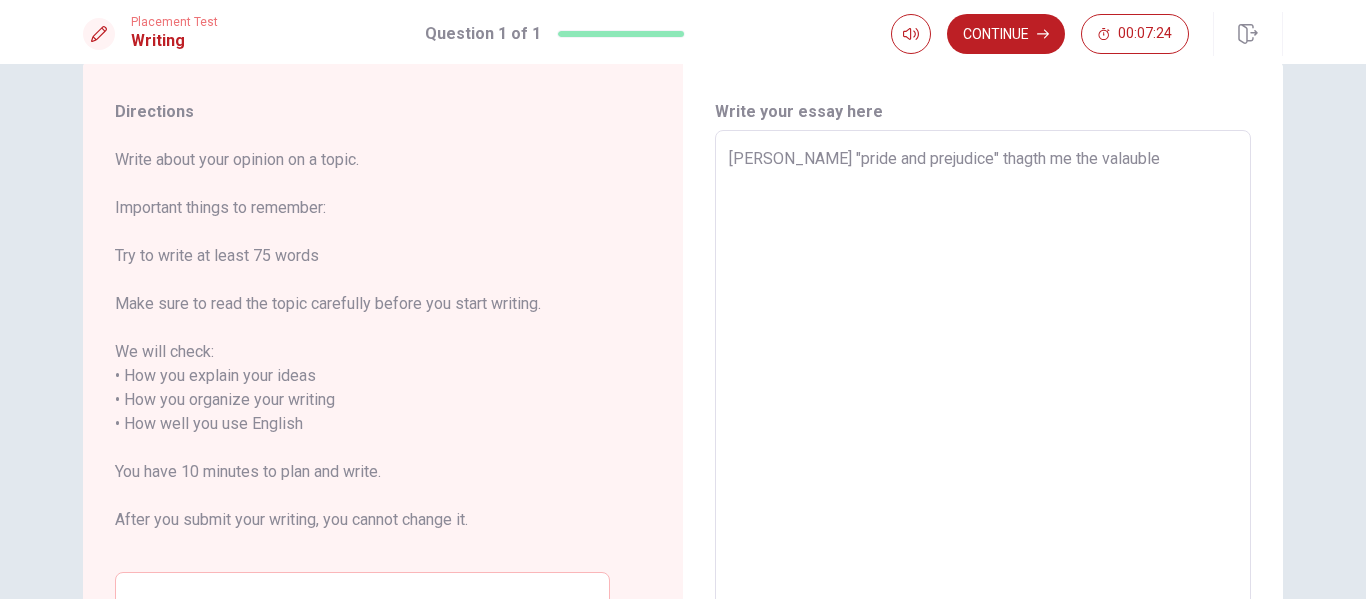 type on "x" 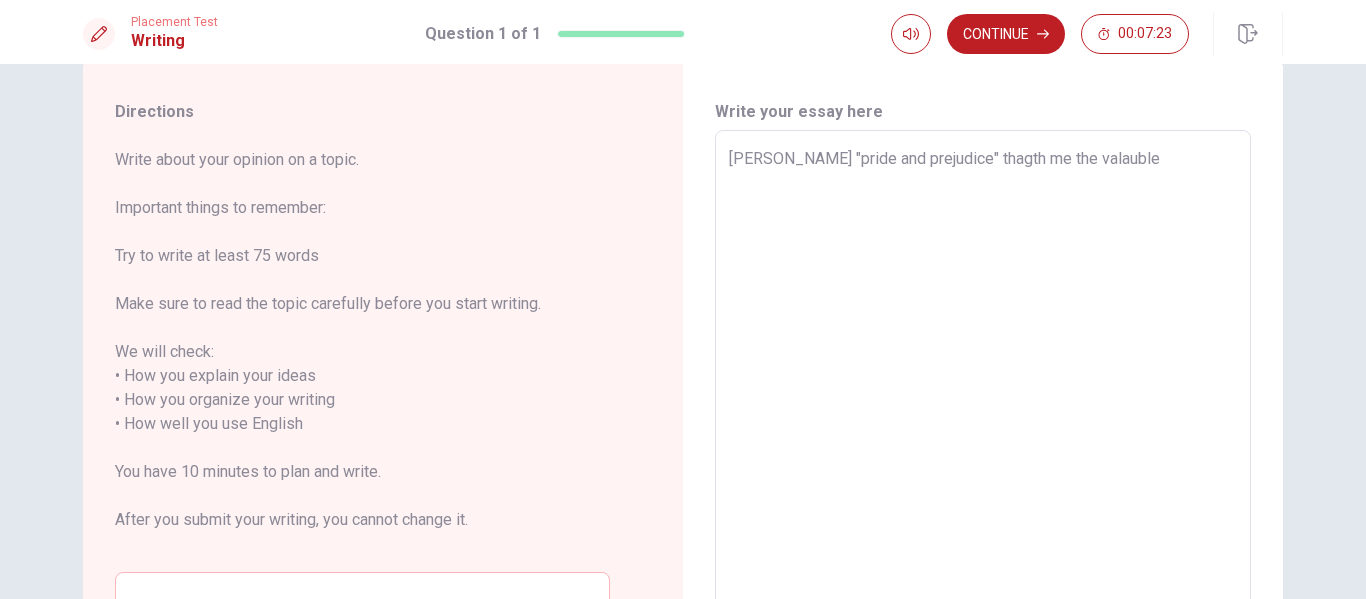 type on "Jane Ausens "pride and prejudice" thagth me the valauble s" 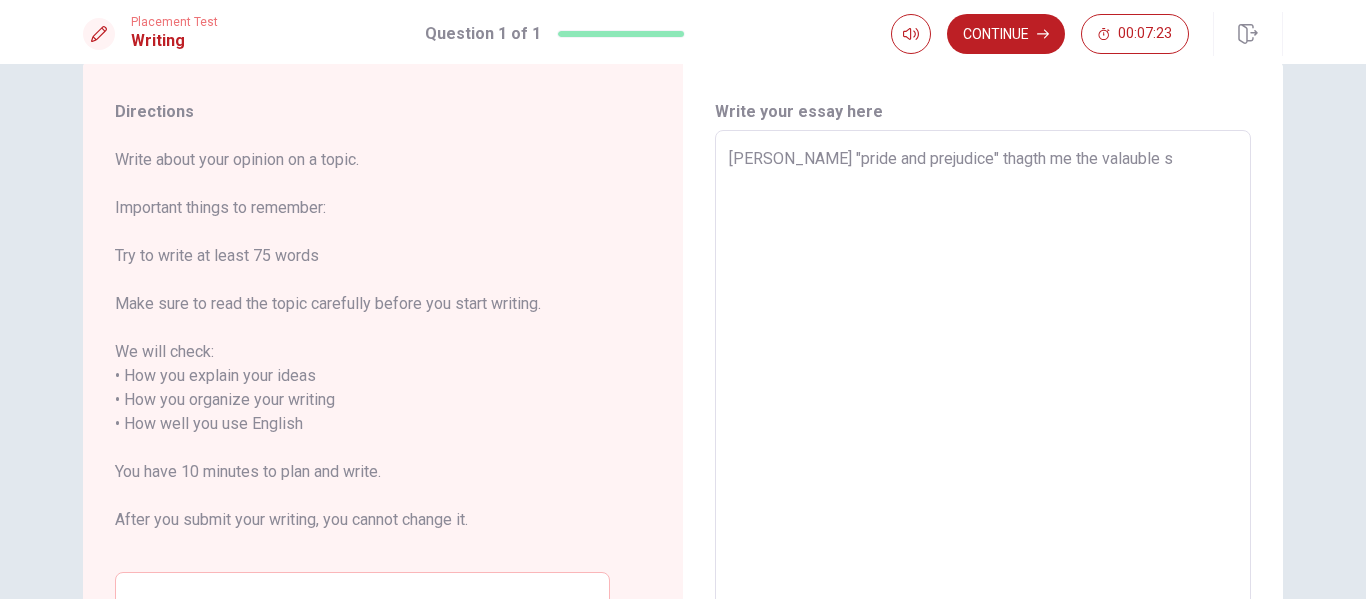 type on "x" 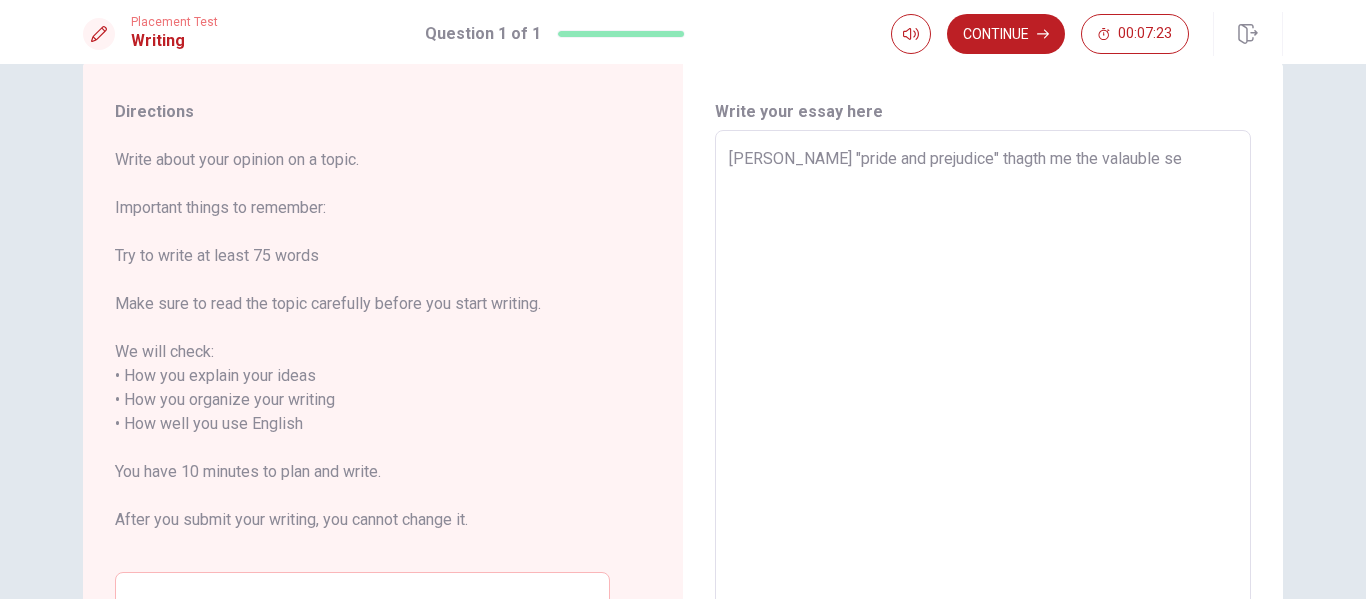 type on "x" 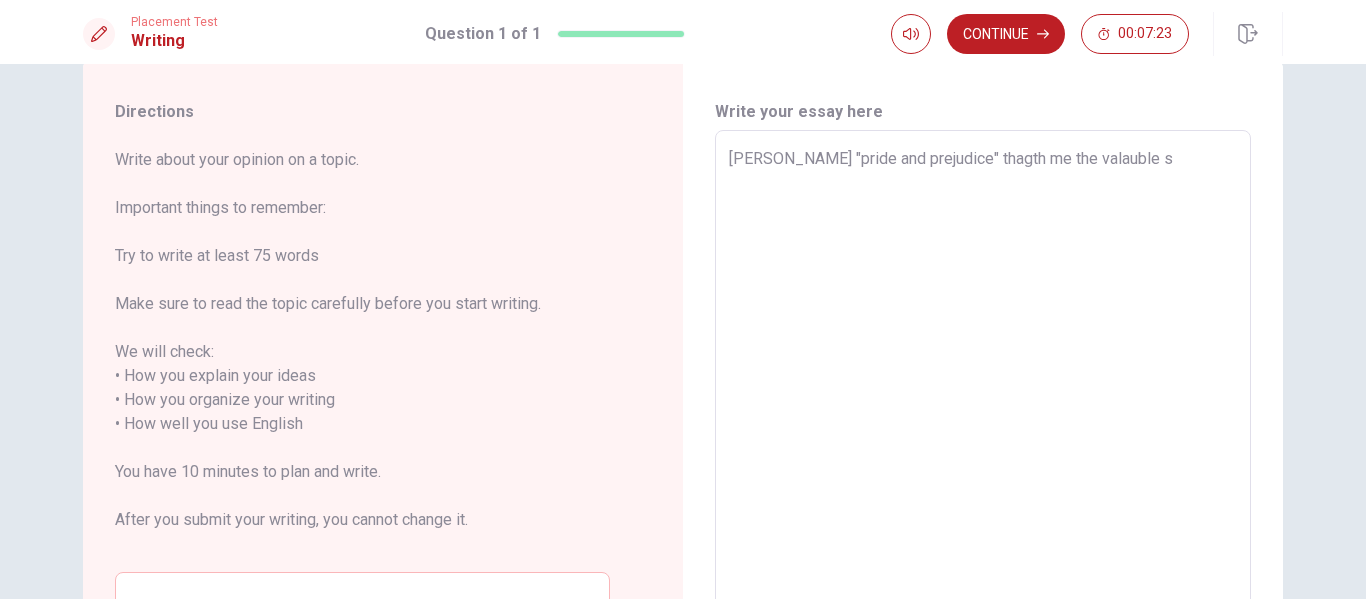 type on "x" 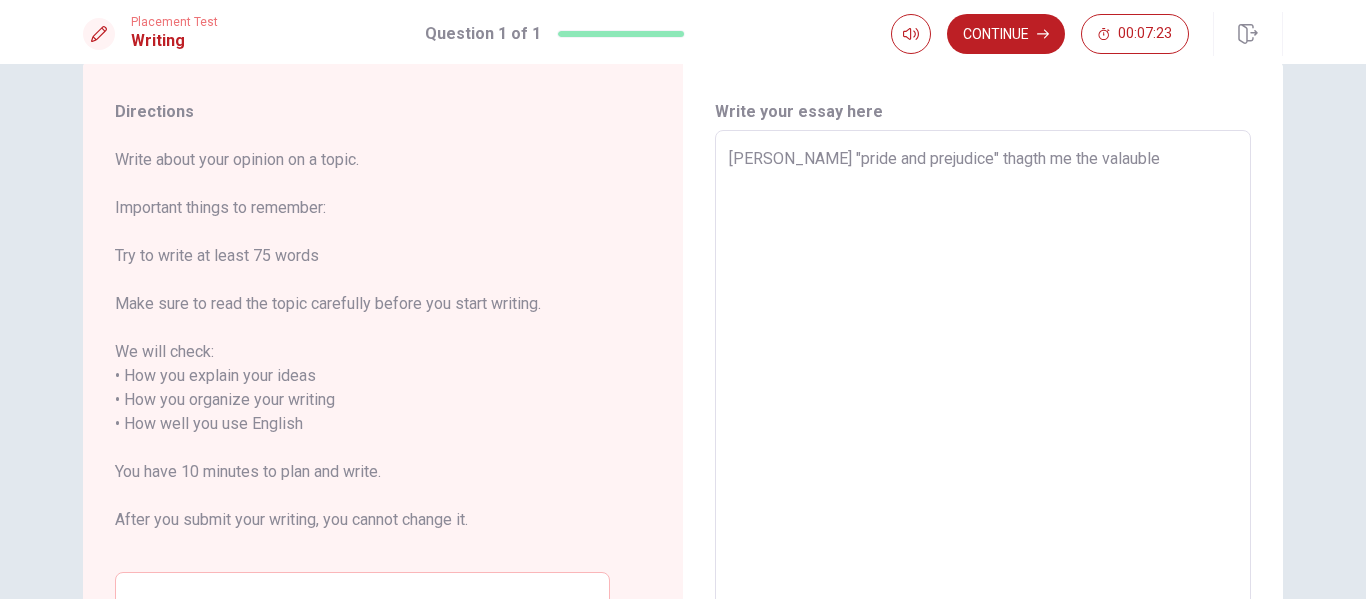 type on "x" 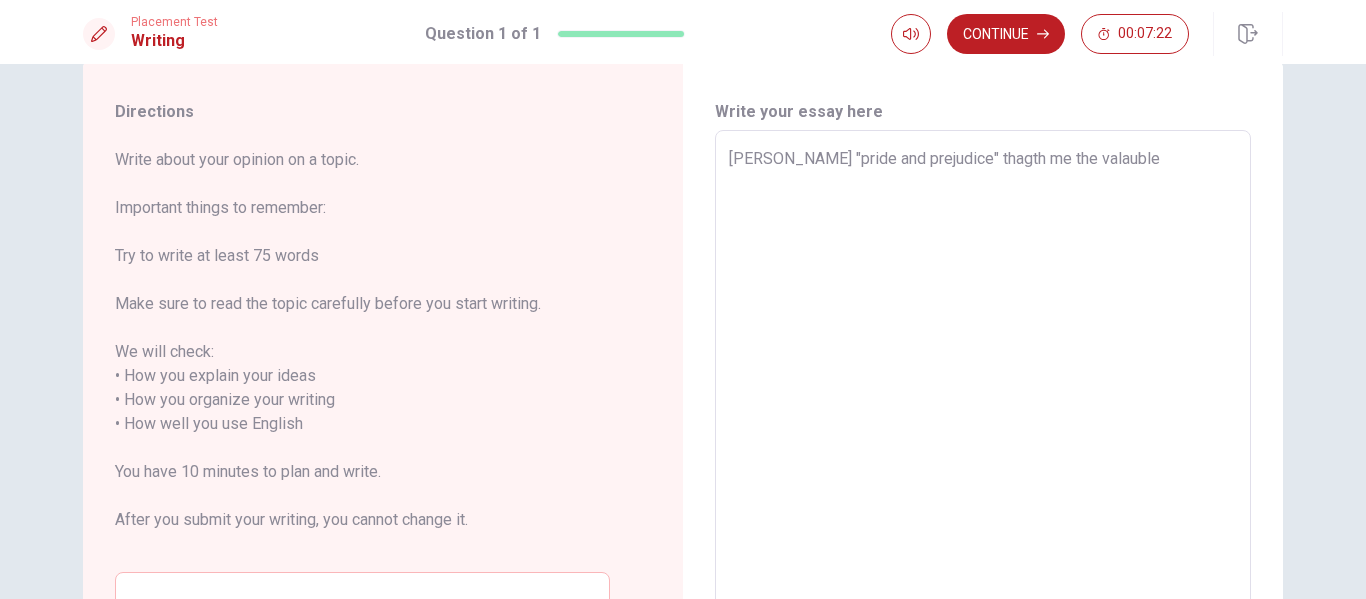 type on "Jane Ausens "pride and prejudice" thagth me the valauble l" 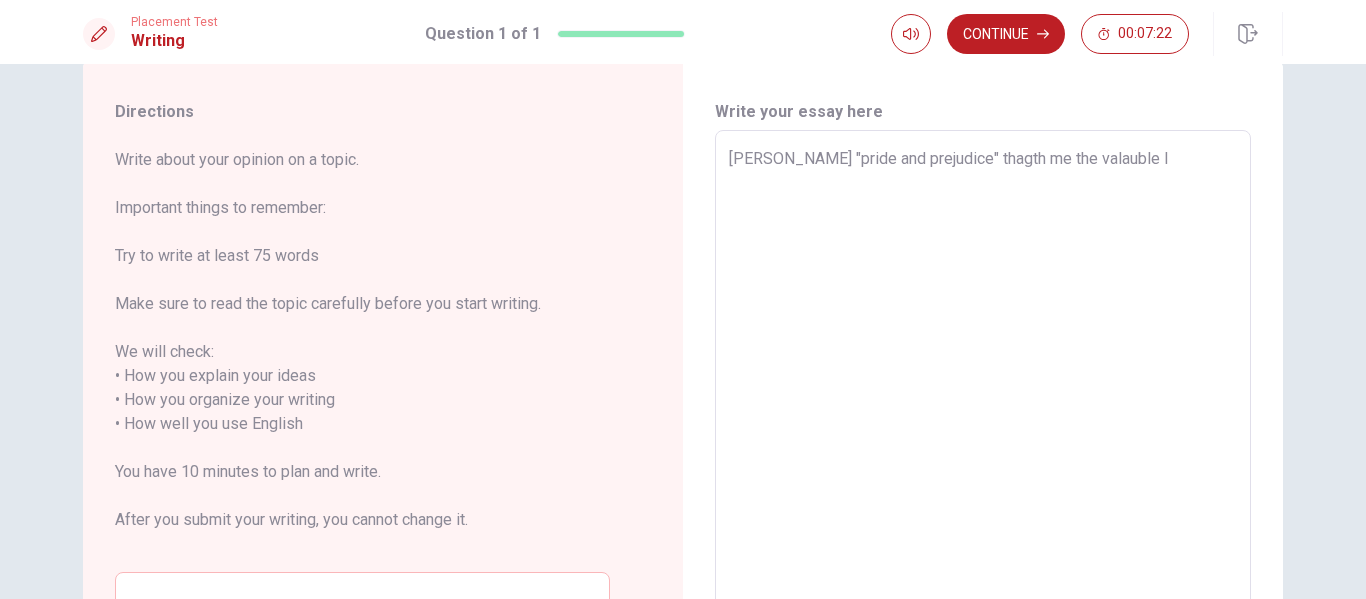 type on "x" 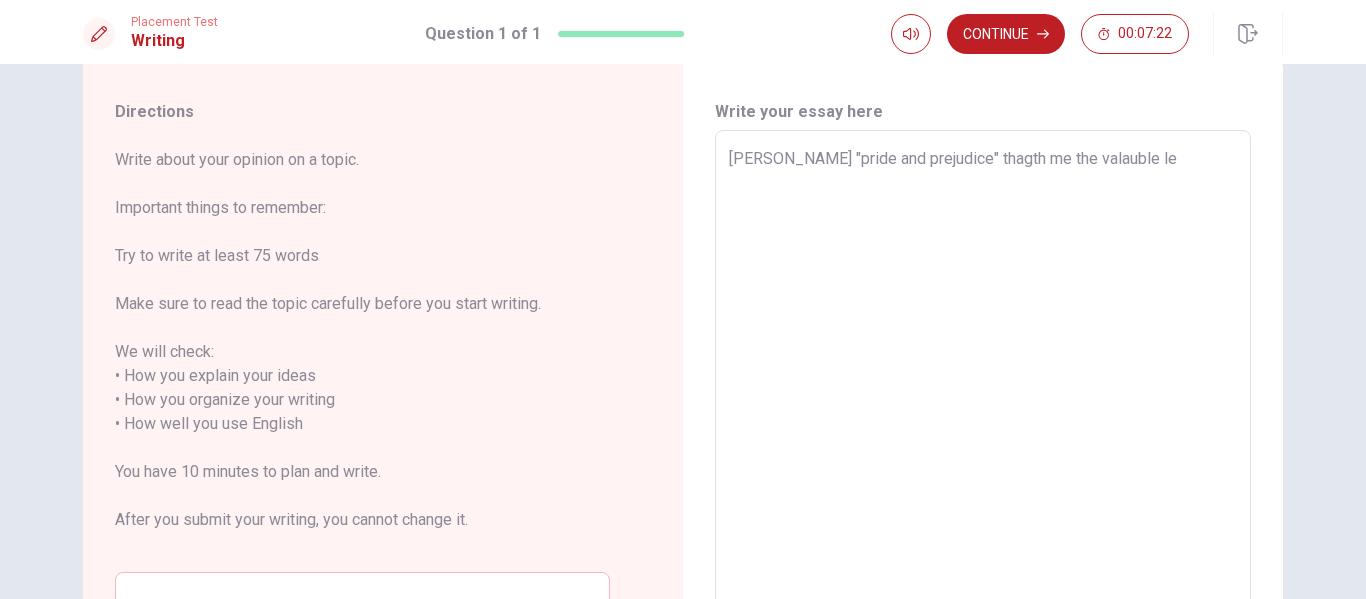 type on "x" 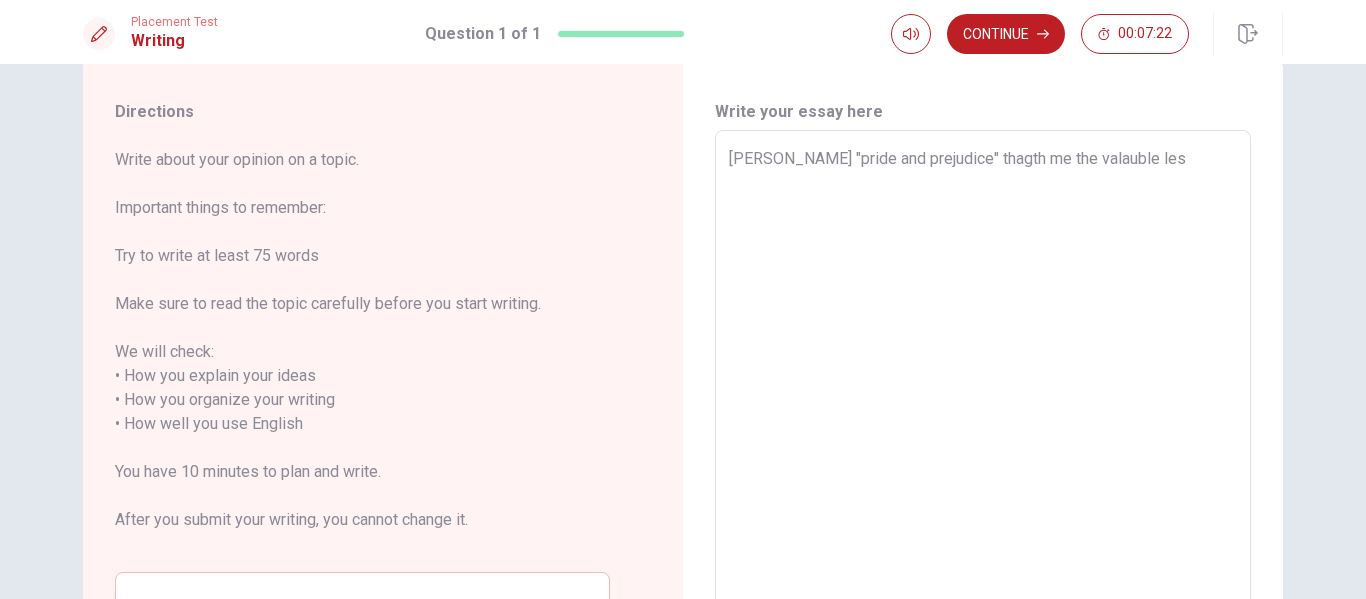 type on "x" 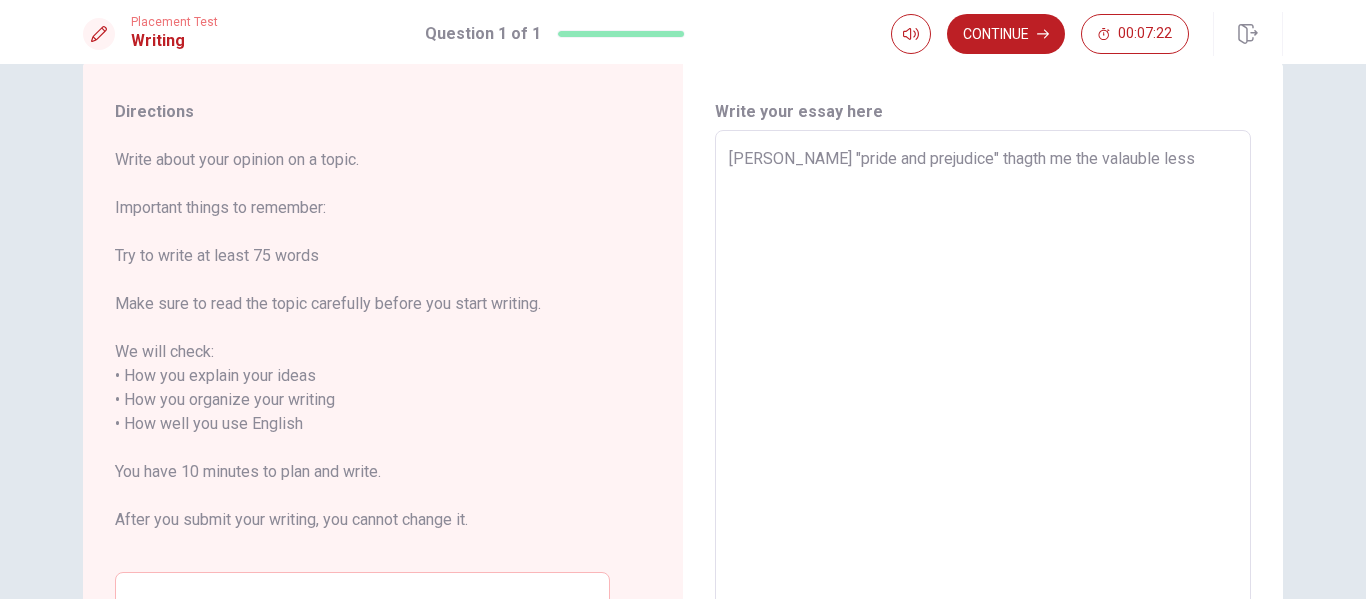type on "Jane Ausens "pride and prejudice" thagth me the valauble lesso" 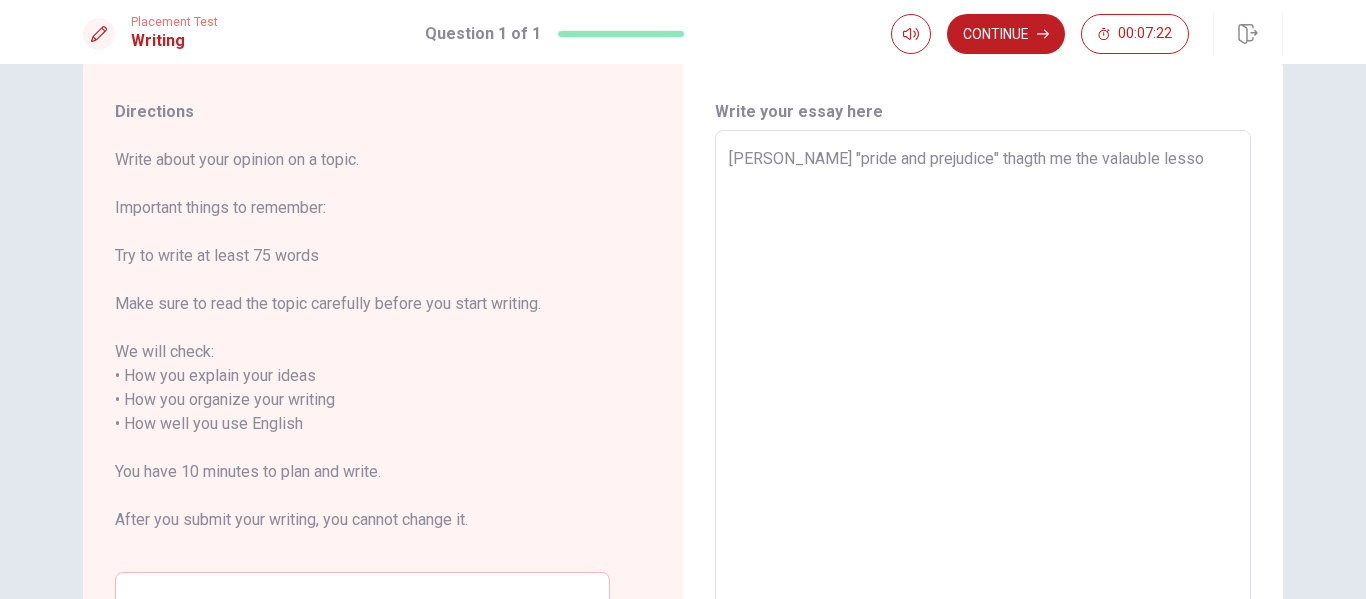 type on "x" 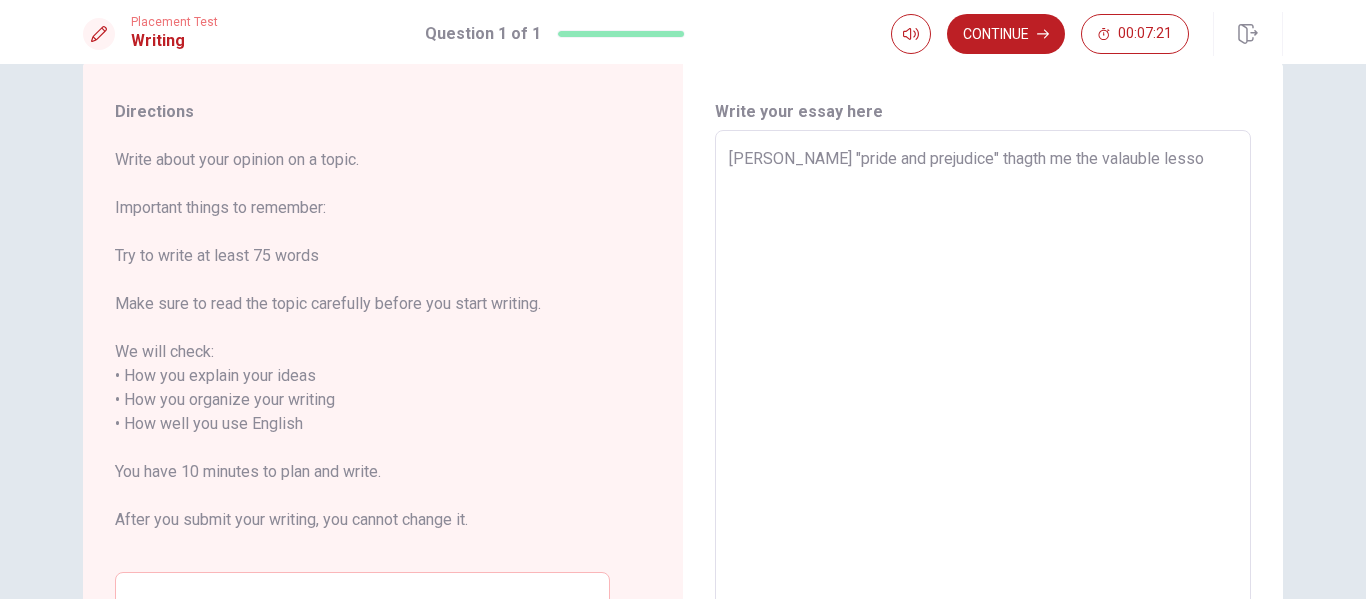 type on "Jane Ausens "pride and prejudice" thagth me the valauble lesson" 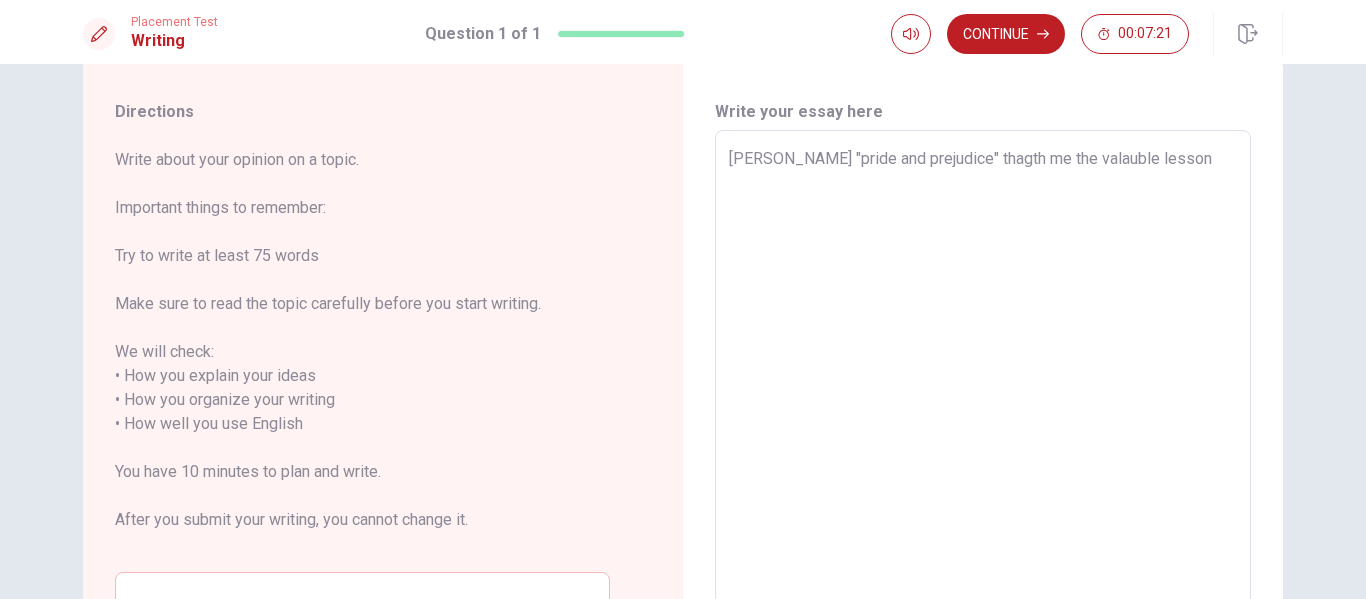 type on "x" 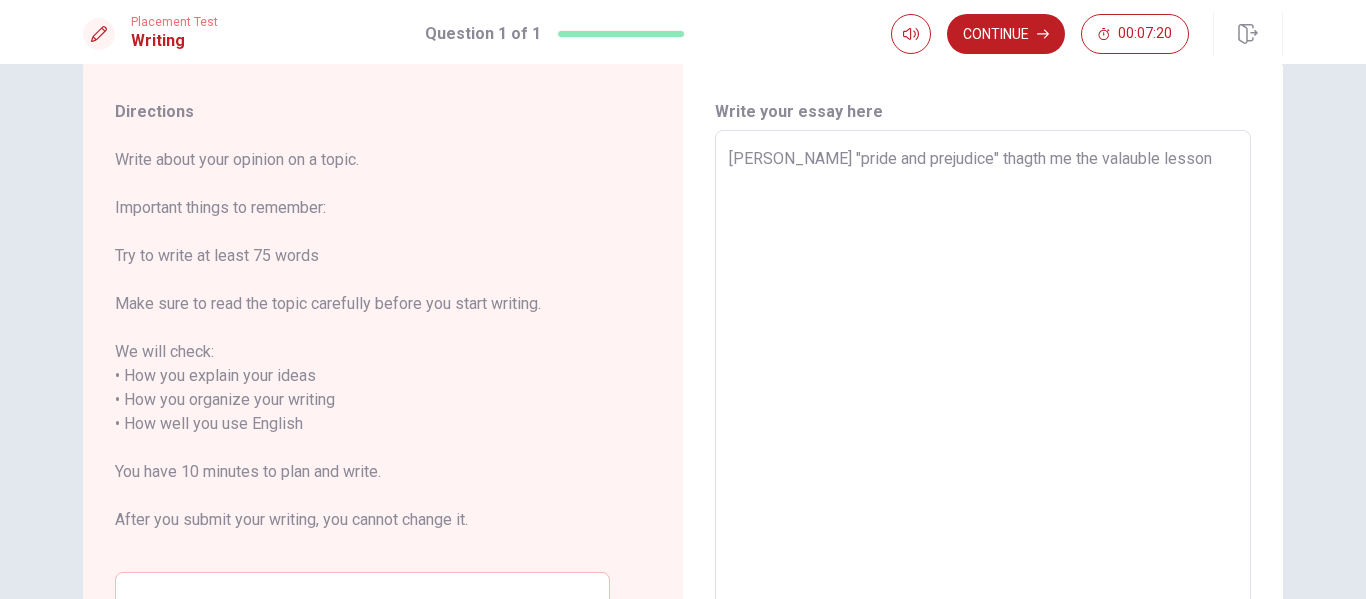 type on "Jane Ausens "pride and prejudice" thagth me the valauble lesson o" 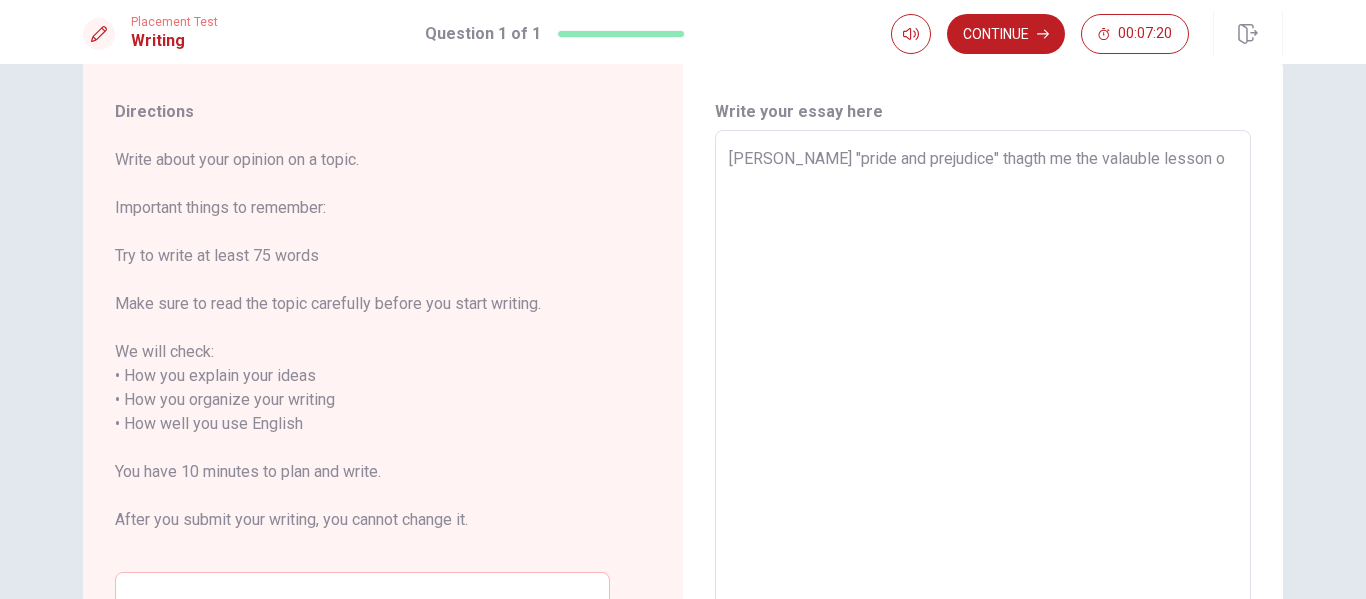 type on "x" 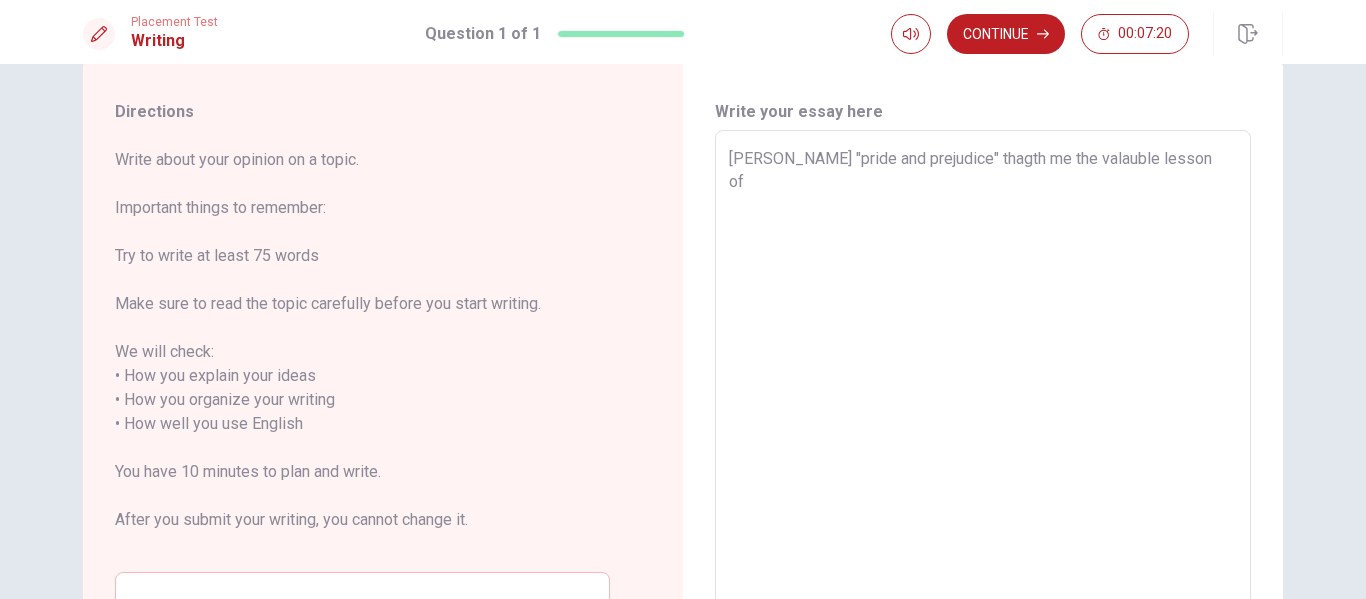 type on "x" 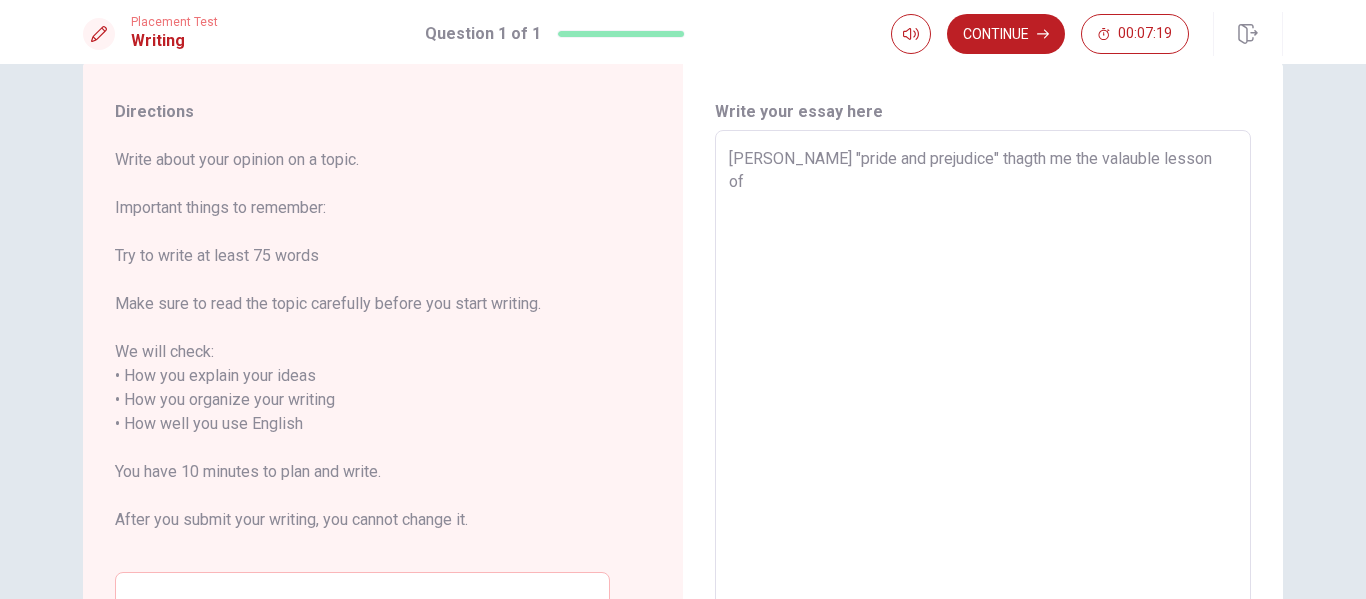 type on "Jane Ausens "pride and prejudice" thagth me the valauble lesson of" 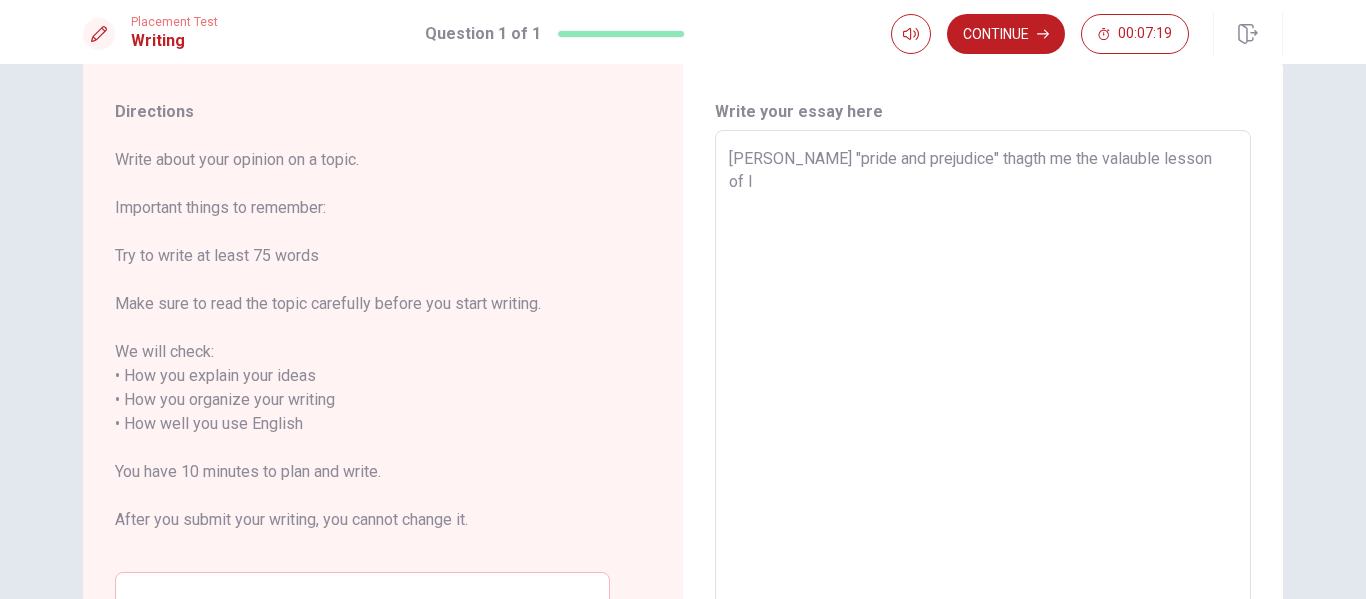 type on "x" 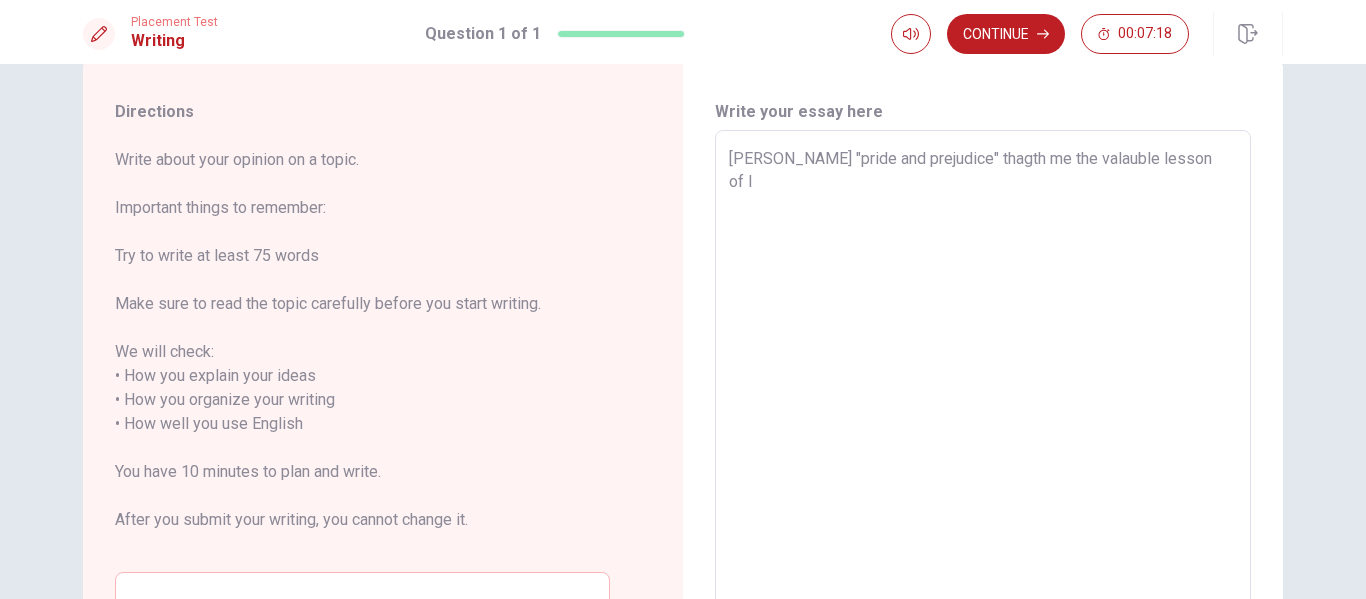 type on "Jane Ausens "pride and prejudice" thagth me the valauble lesson of lo" 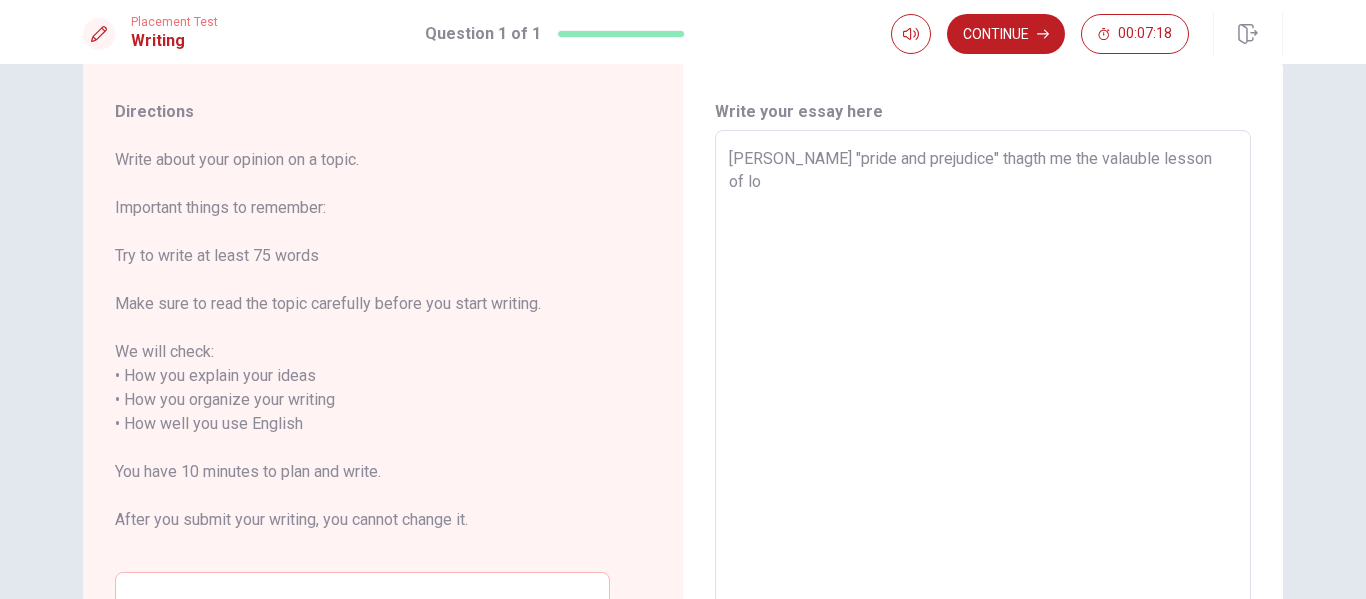 type on "x" 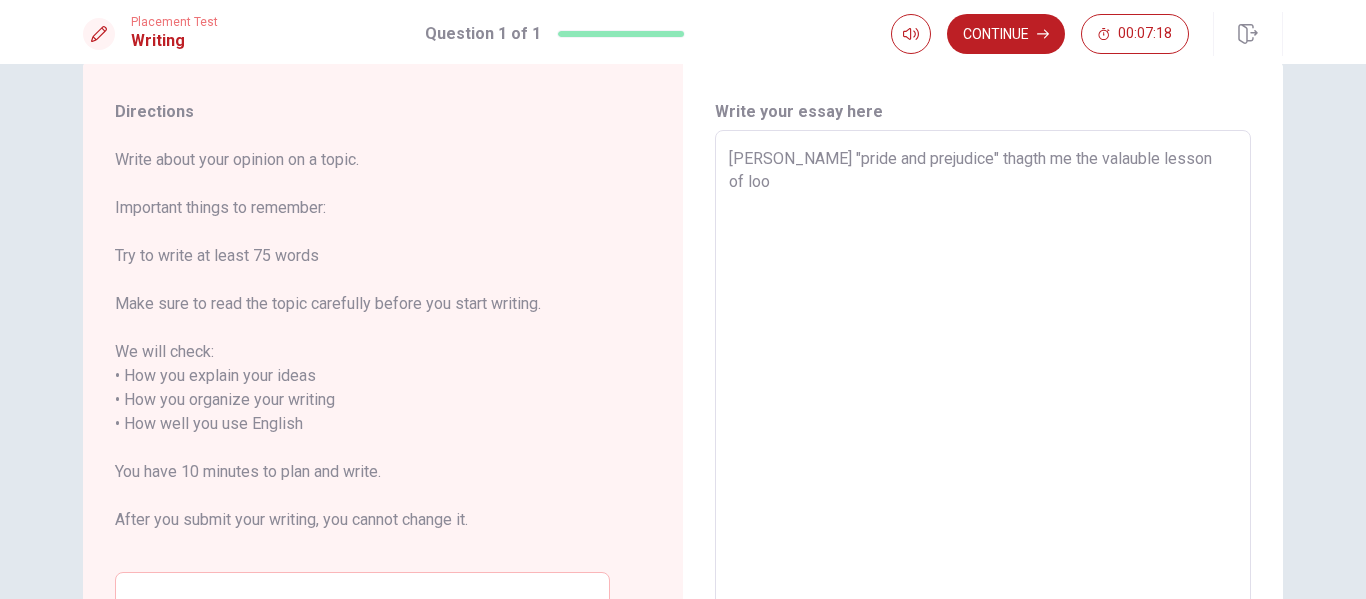 type on "x" 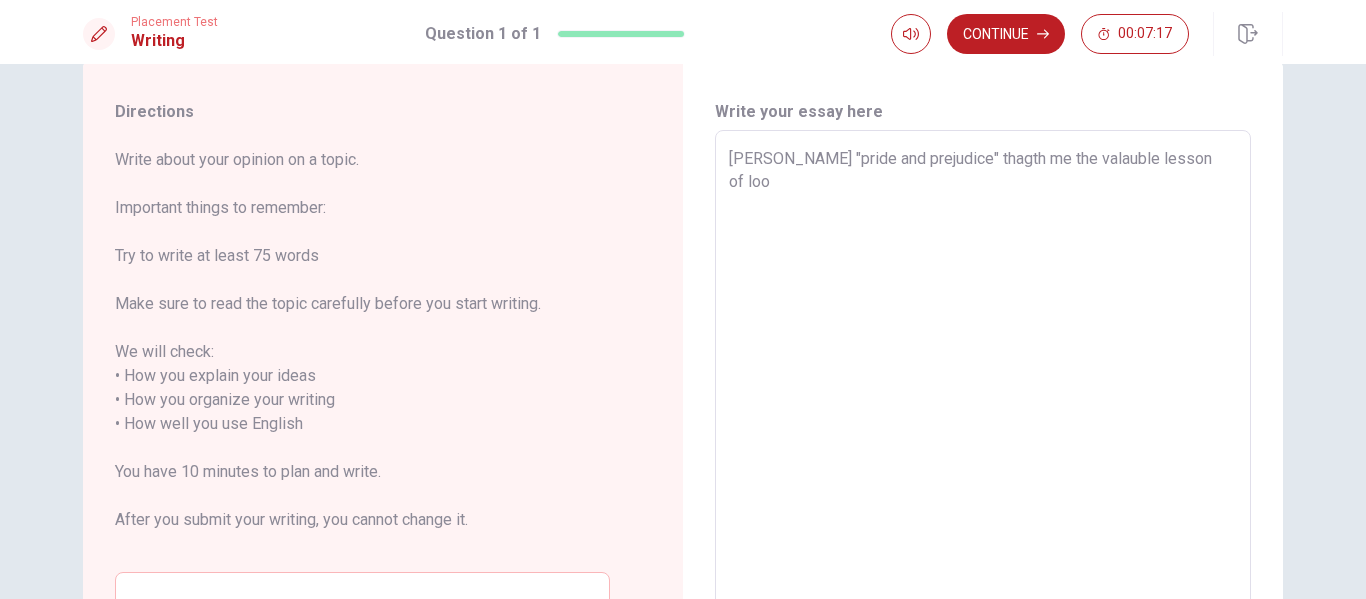 type on "Jane Ausens "pride and prejudice" thagth me the valauble lesson of look" 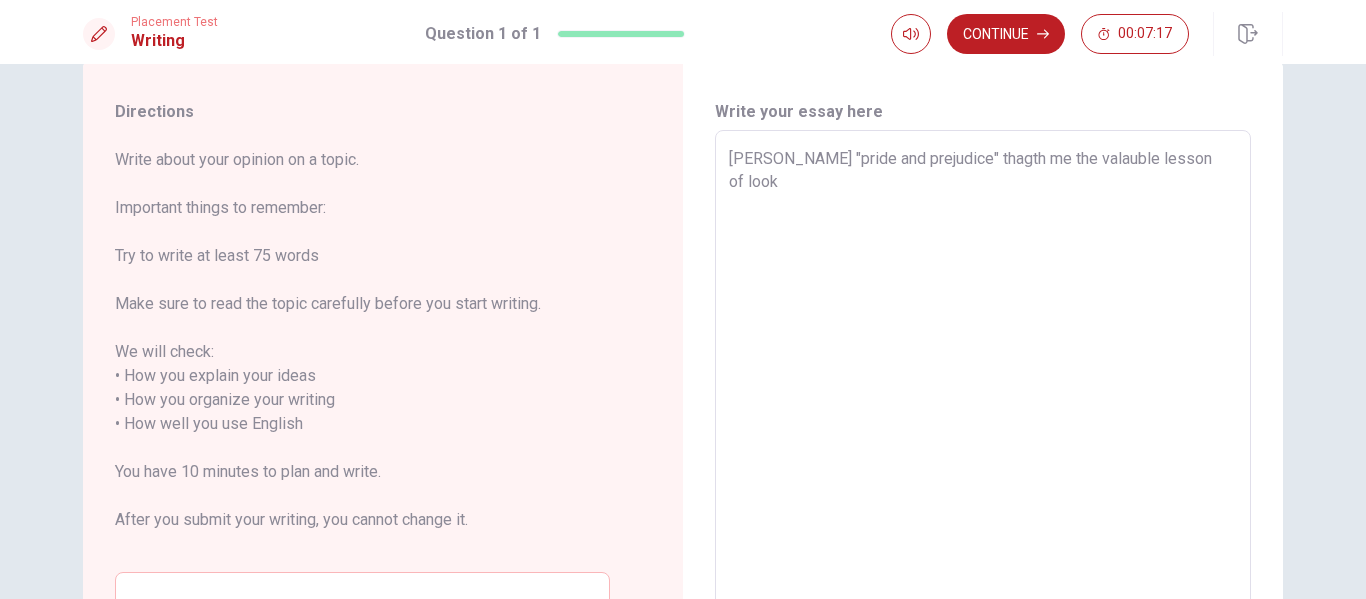 type on "x" 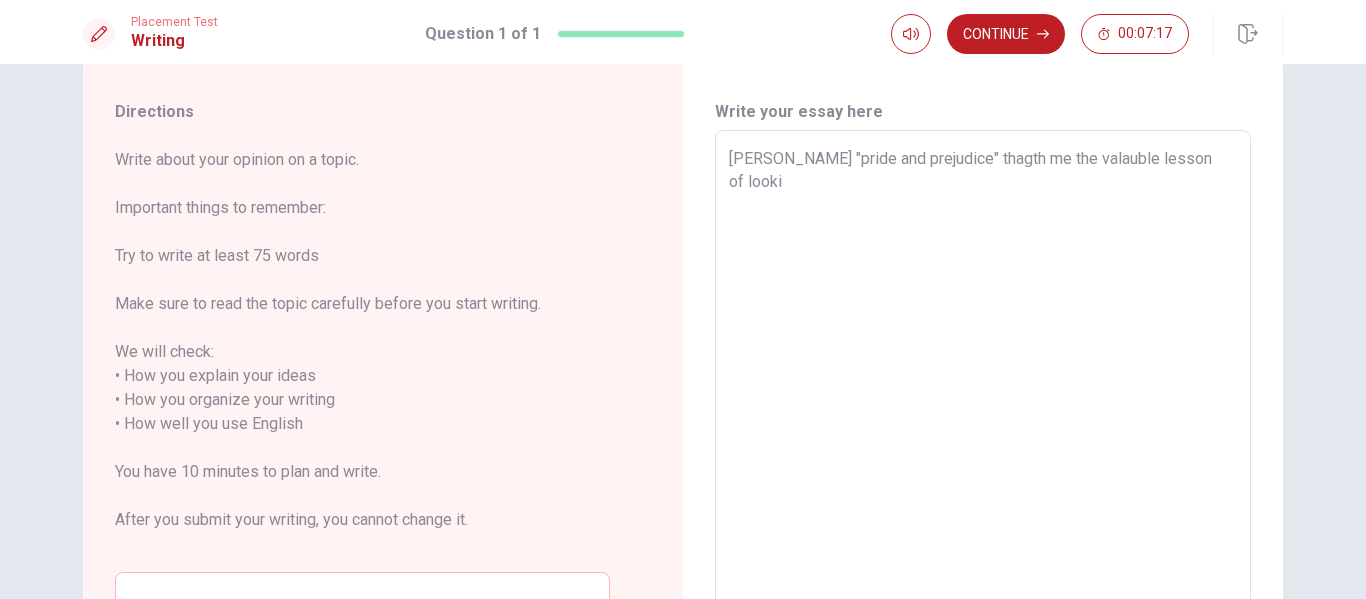 type on "x" 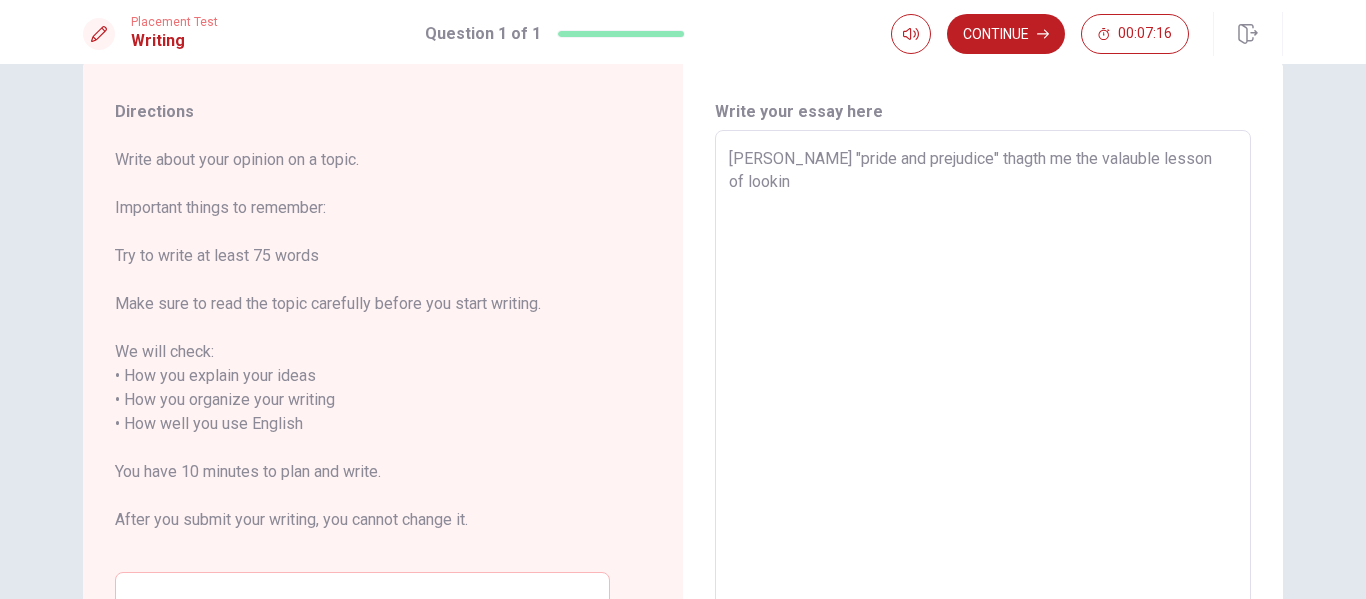 type on "x" 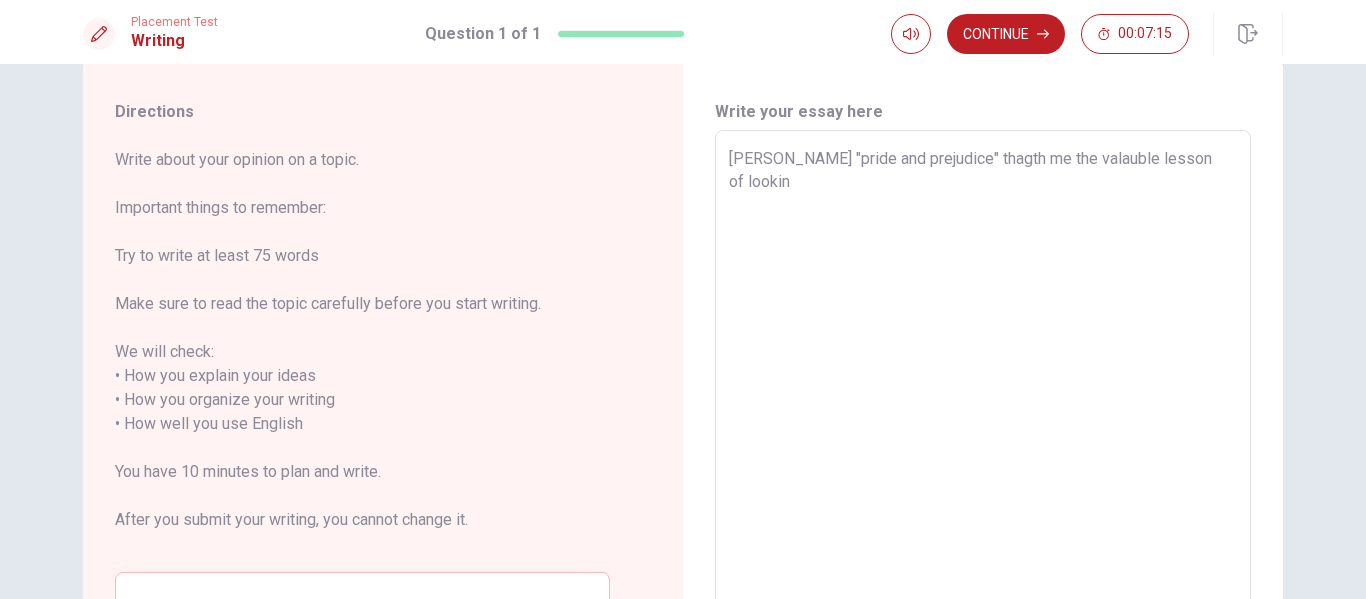 type on "Jane Ausens "pride and prejudice" thagth me the valauble lesson of looking" 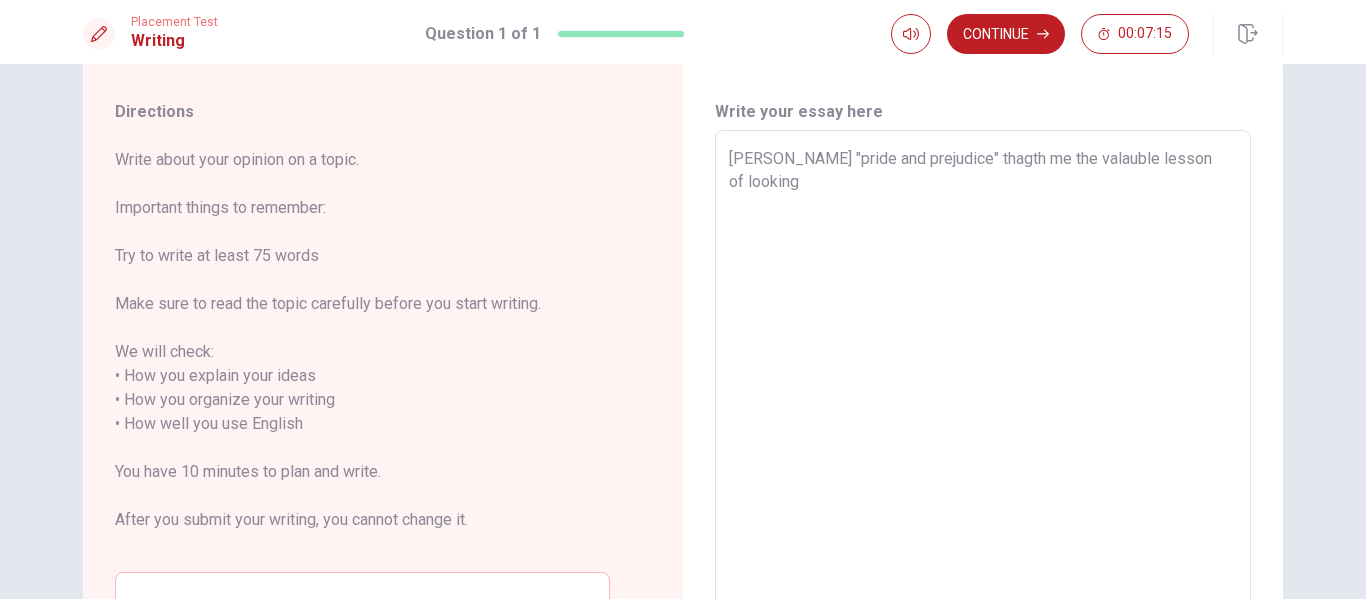 type on "x" 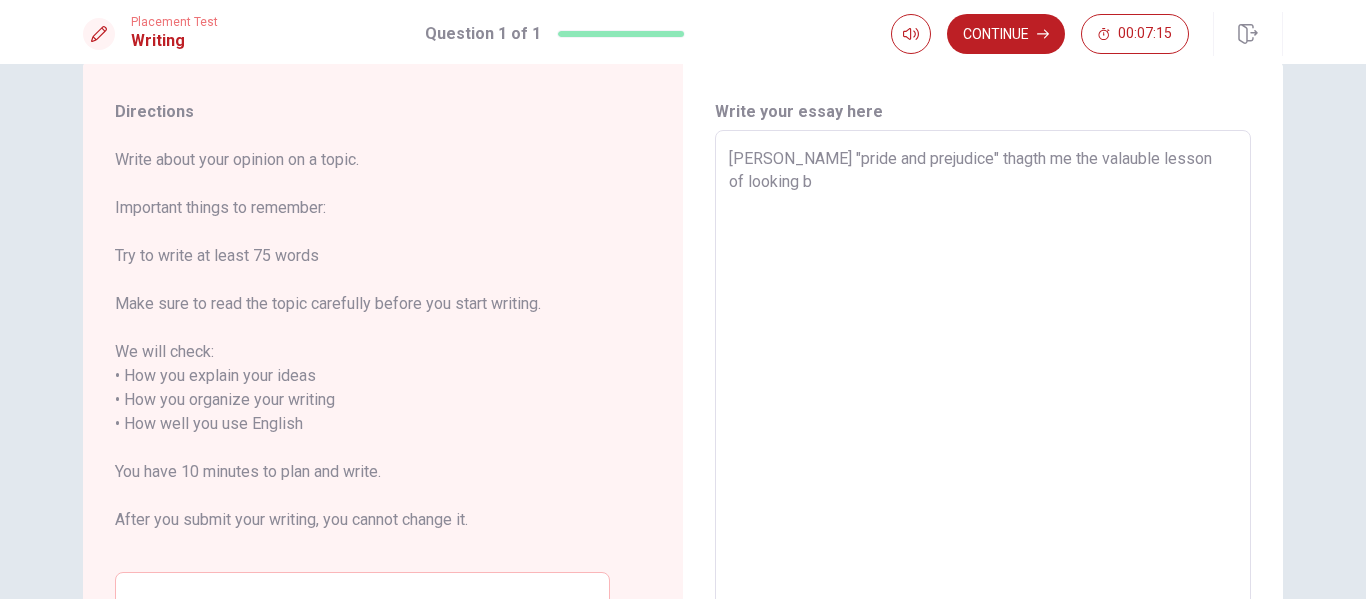 type on "x" 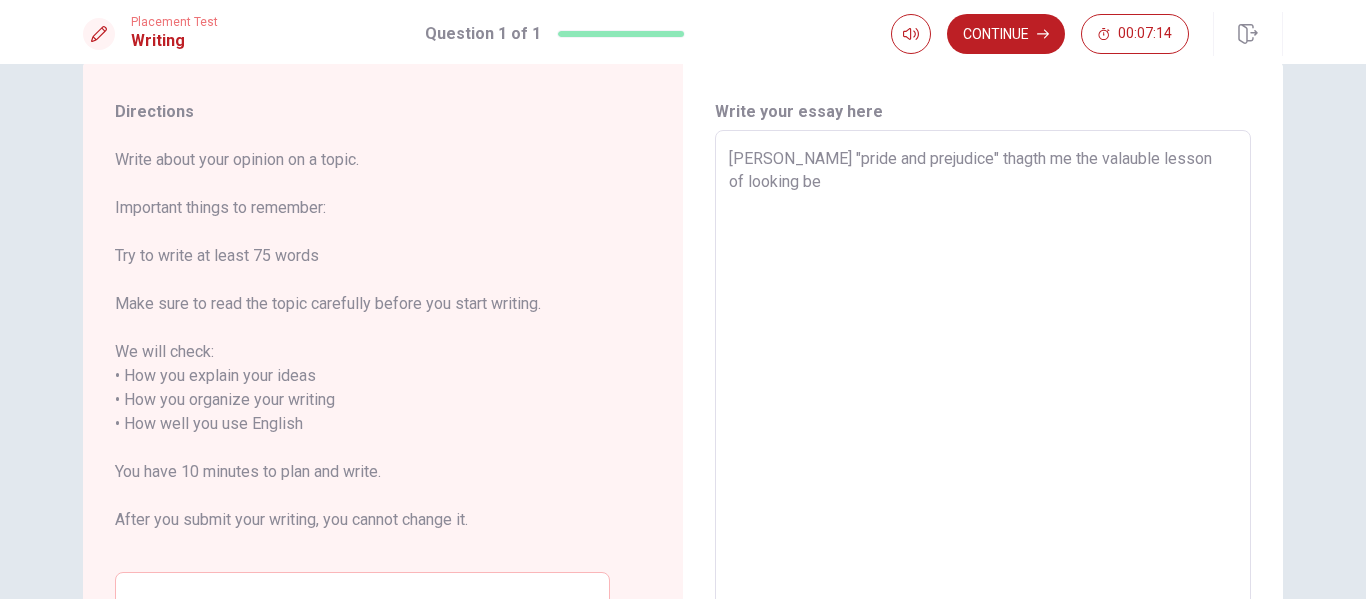type on "x" 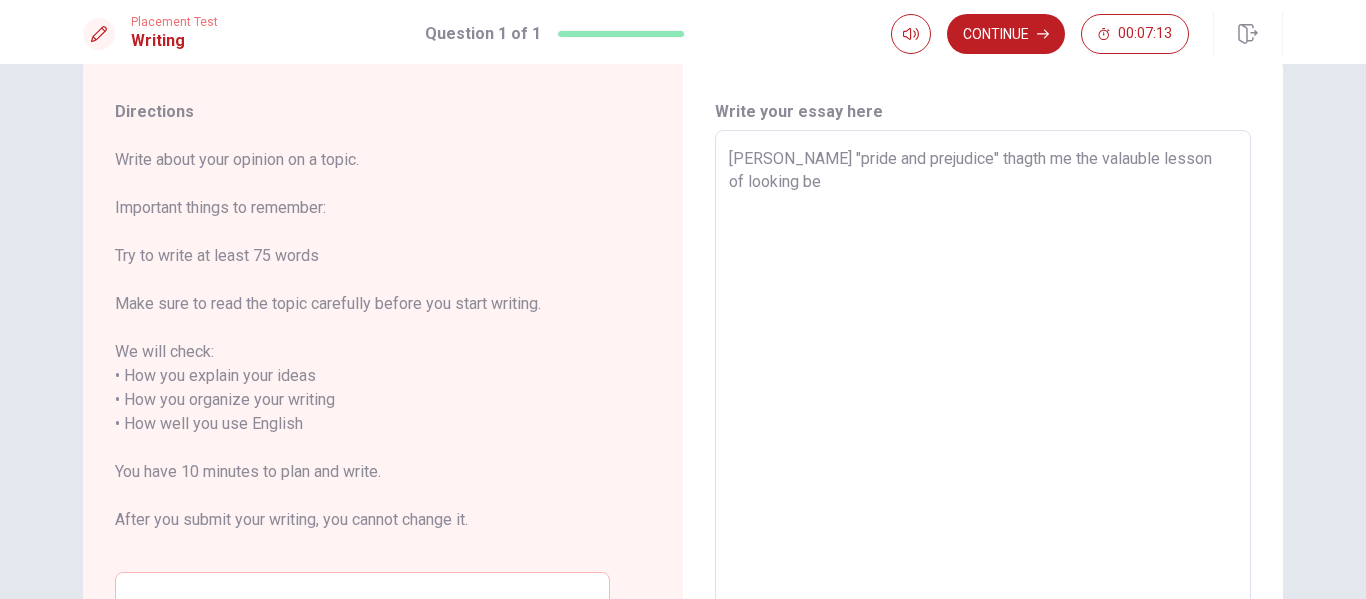 type on "Jane Ausens "pride and prejudice" thagth me the valauble lesson of looking bey" 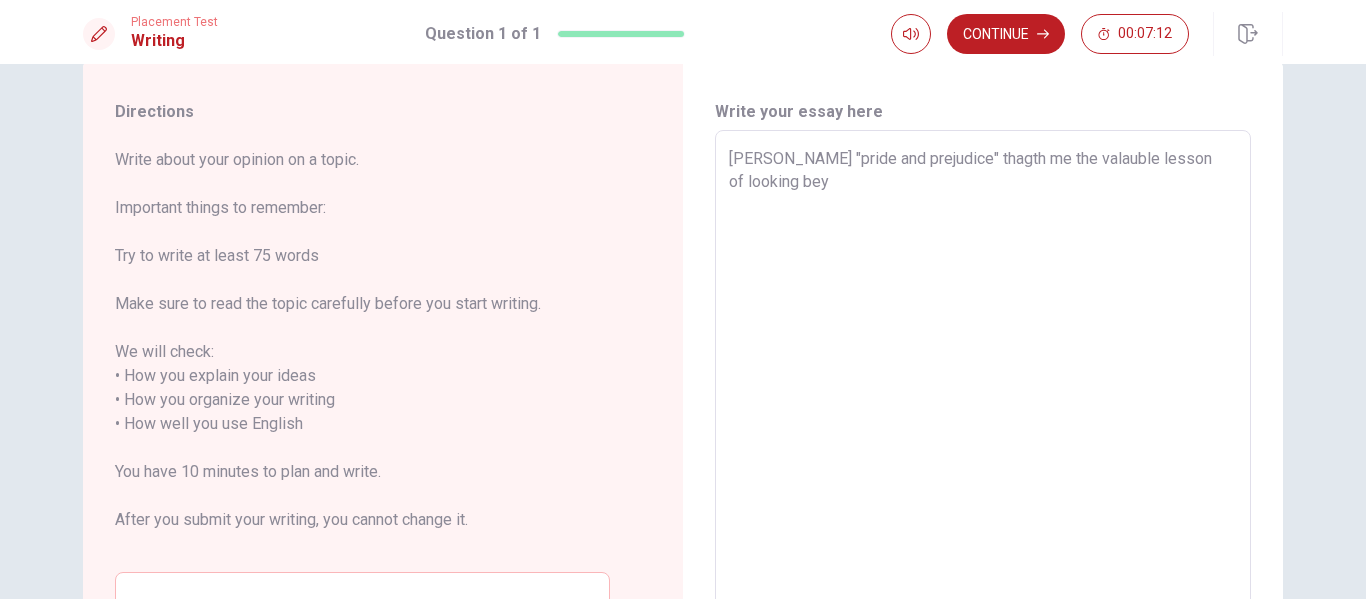 type on "x" 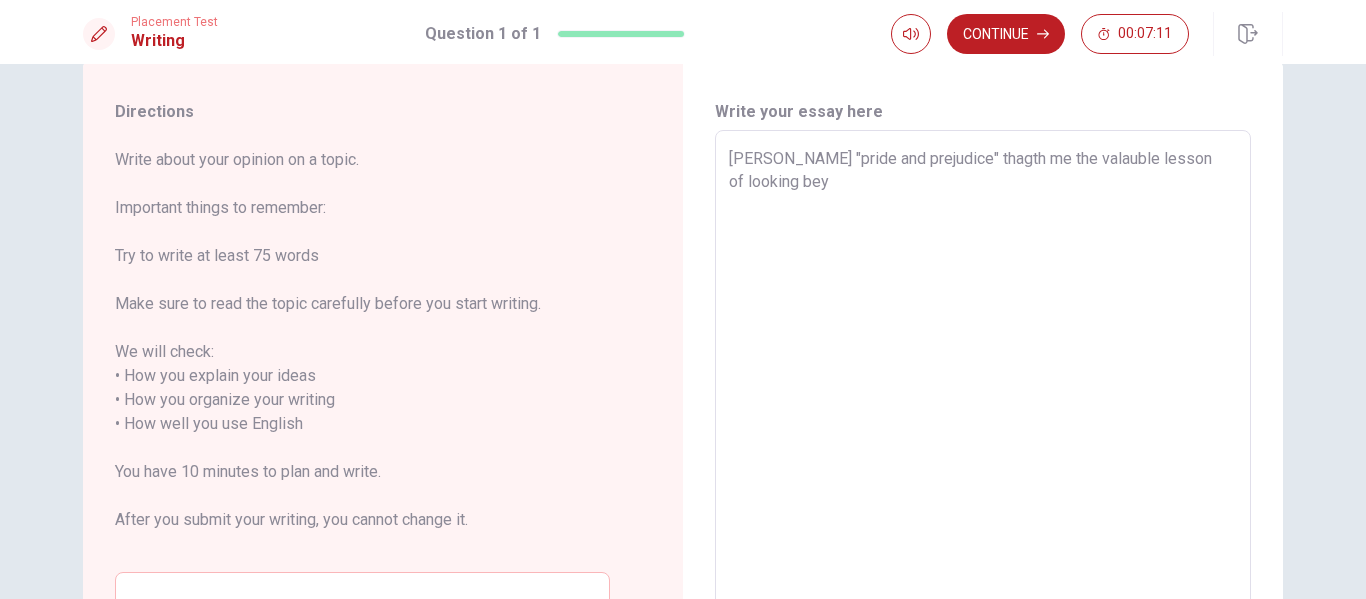 type on "Jane Ausens "pride and prejudice" thagth me the valauble lesson of looking beyo" 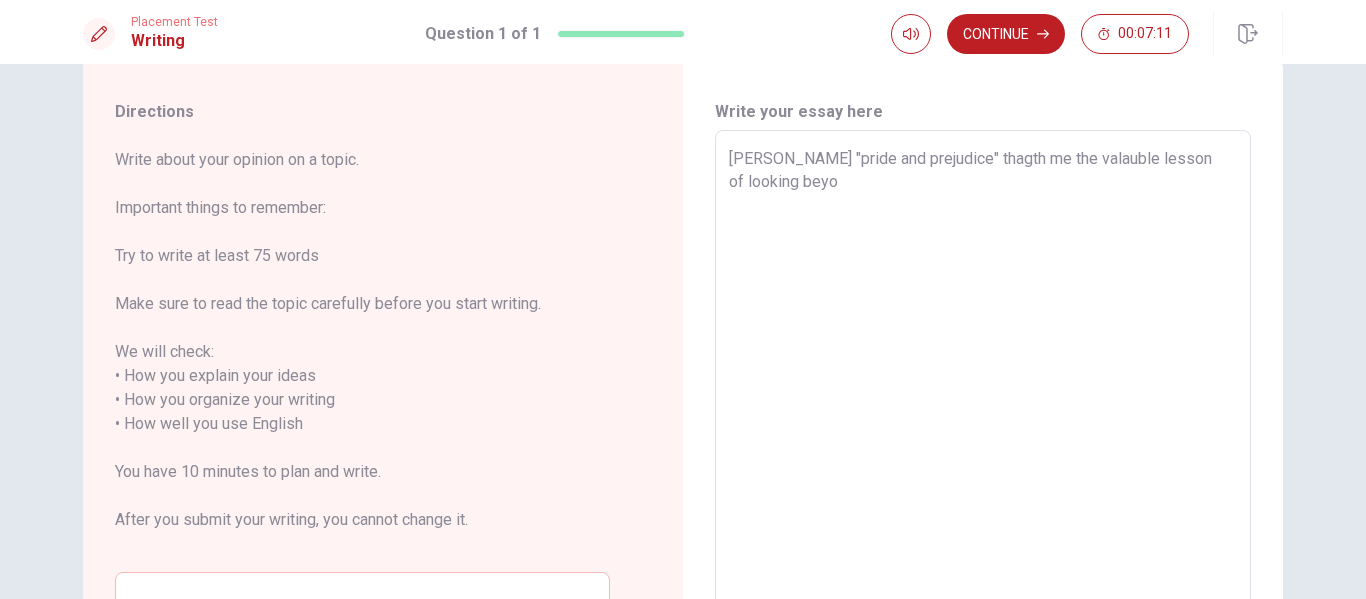 type on "x" 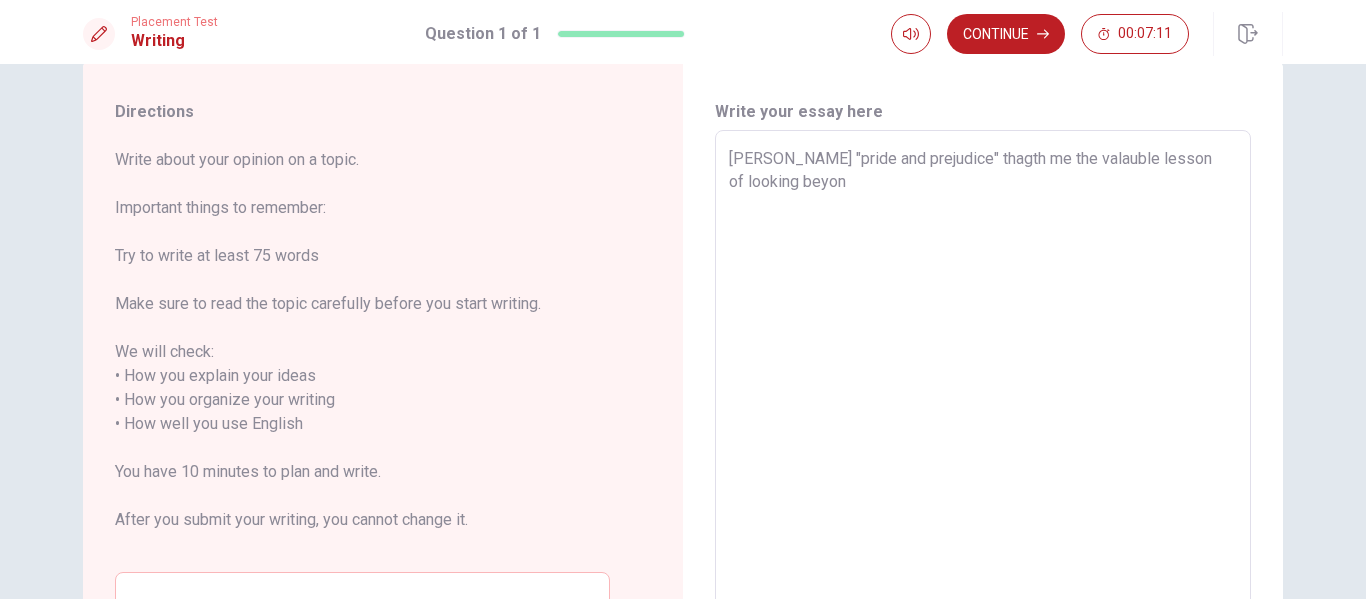 type on "x" 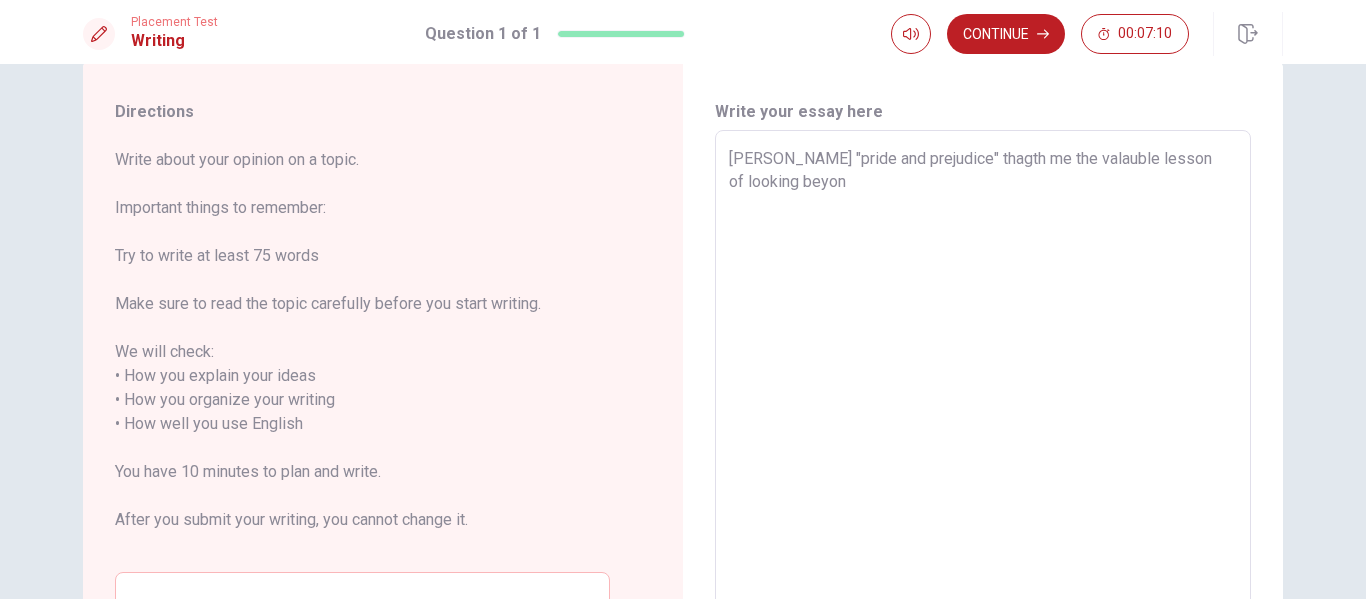 type on "Jane Ausens "pride and prejudice" thagth me the valauble lesson of looking beyong" 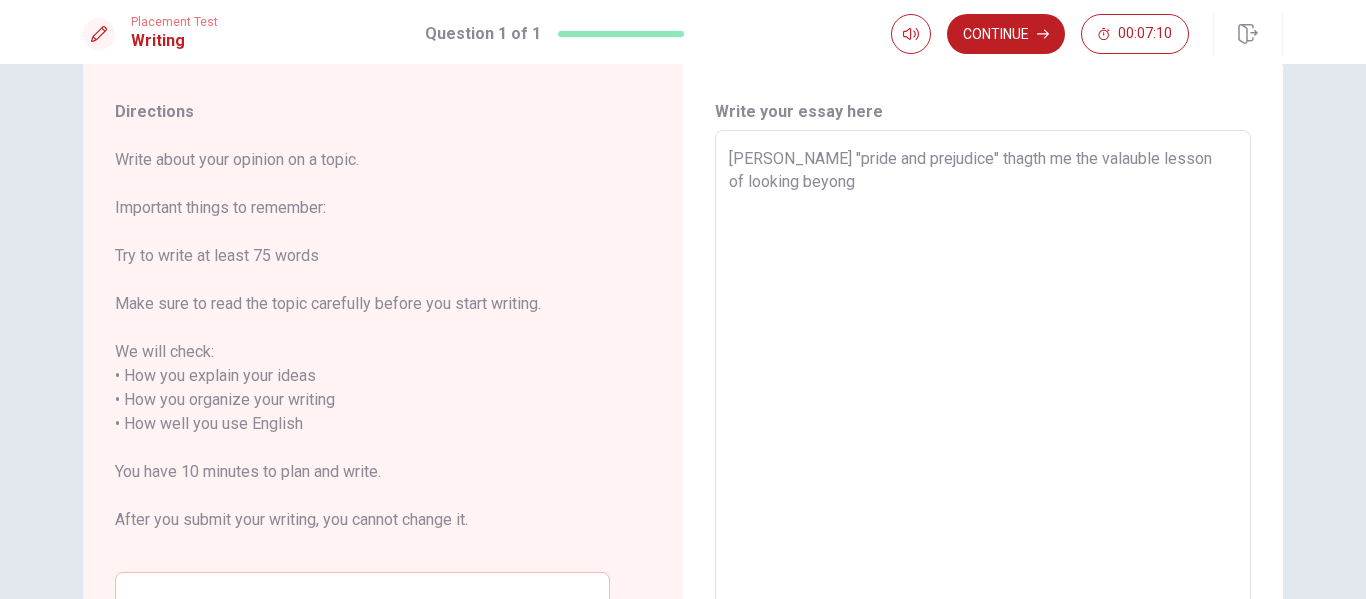 type on "x" 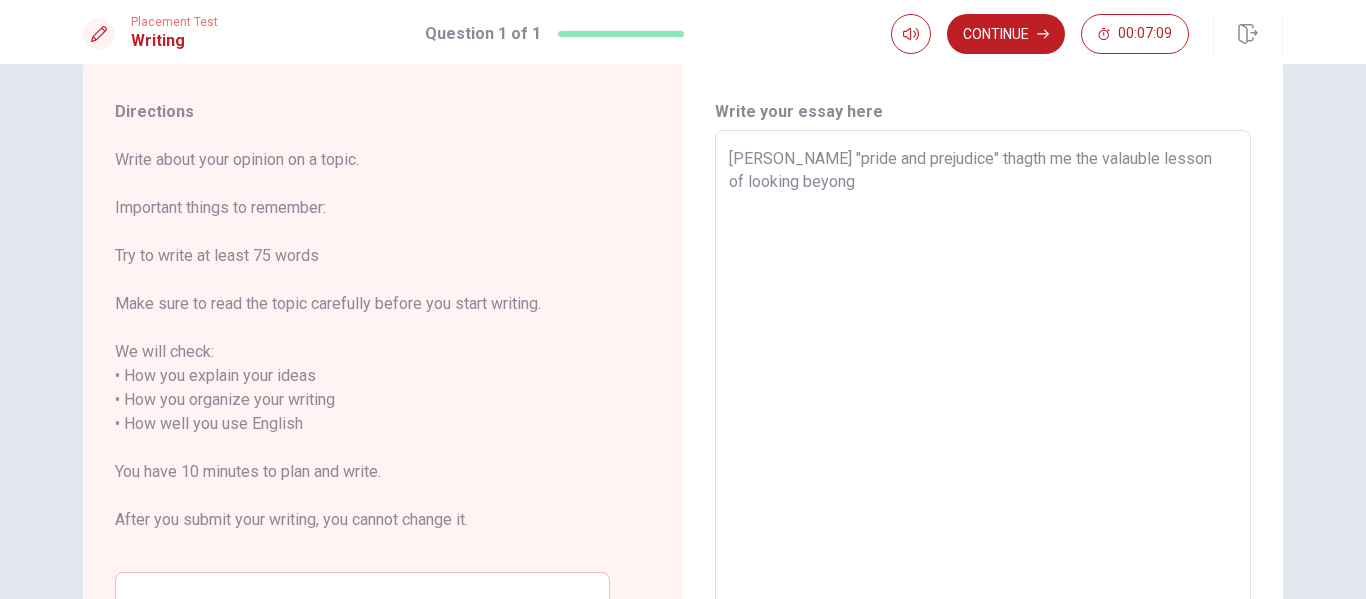 type on "Jane Ausens "pride and prejudice" thagth me the valauble lesson of looking beyong" 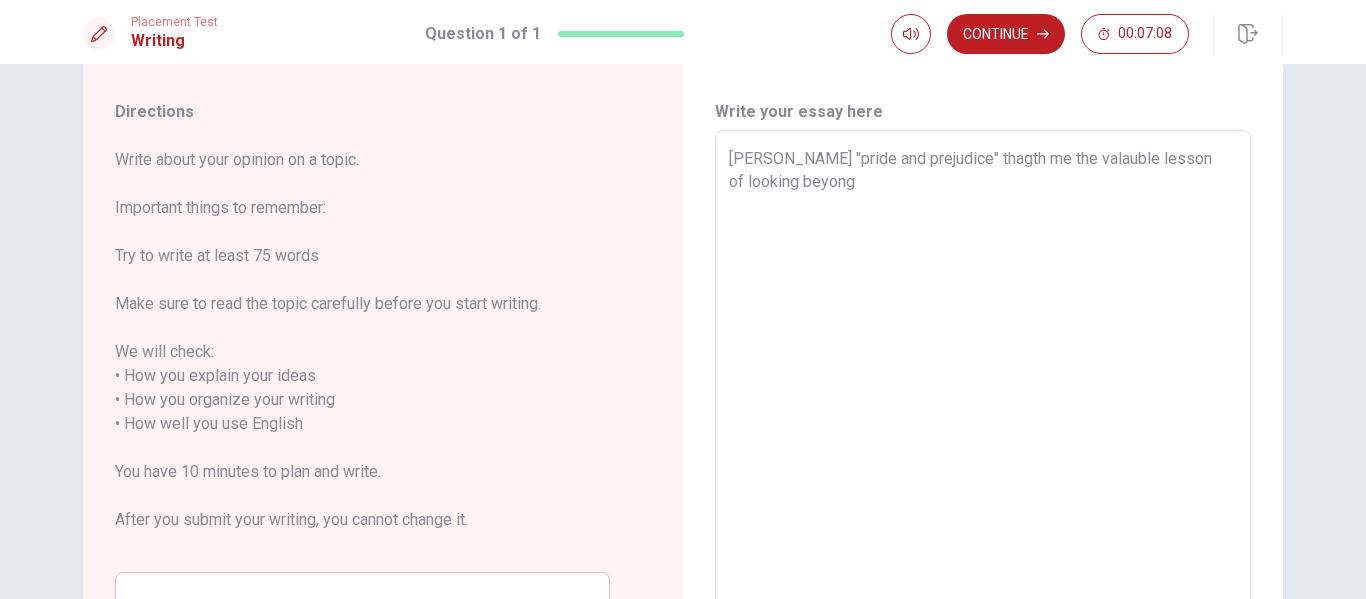 type on "Jane Ausens "pride and prejudice" thagth me the valauble lesson of looking beyong f" 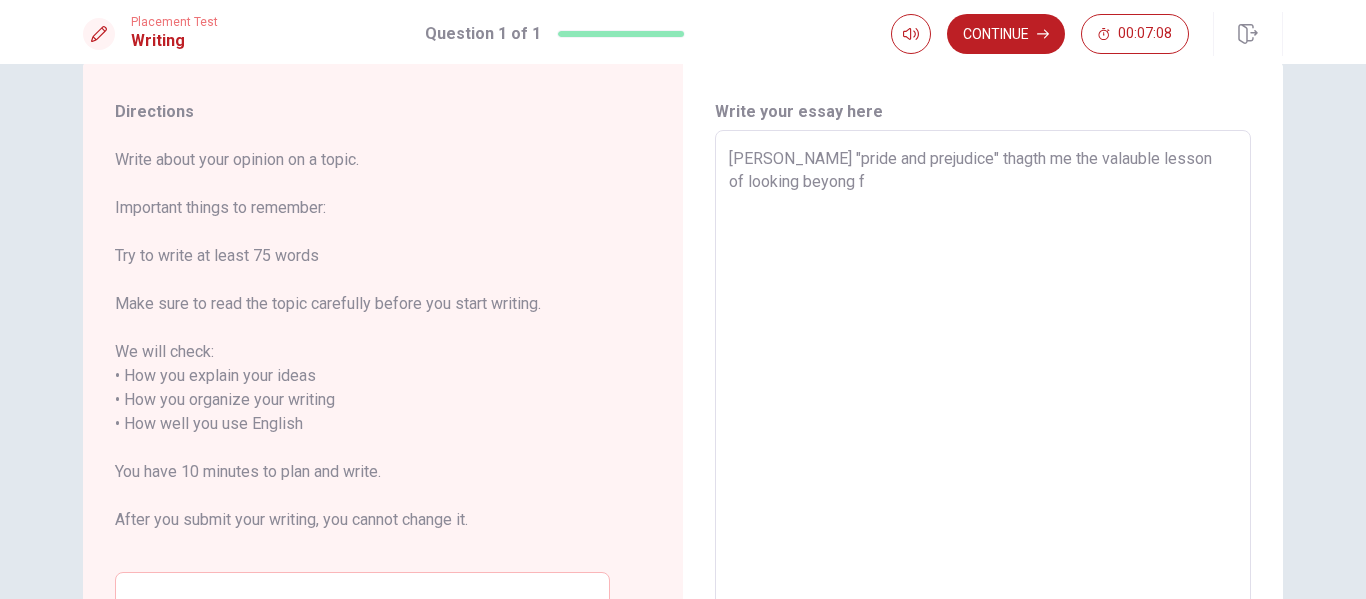 type on "x" 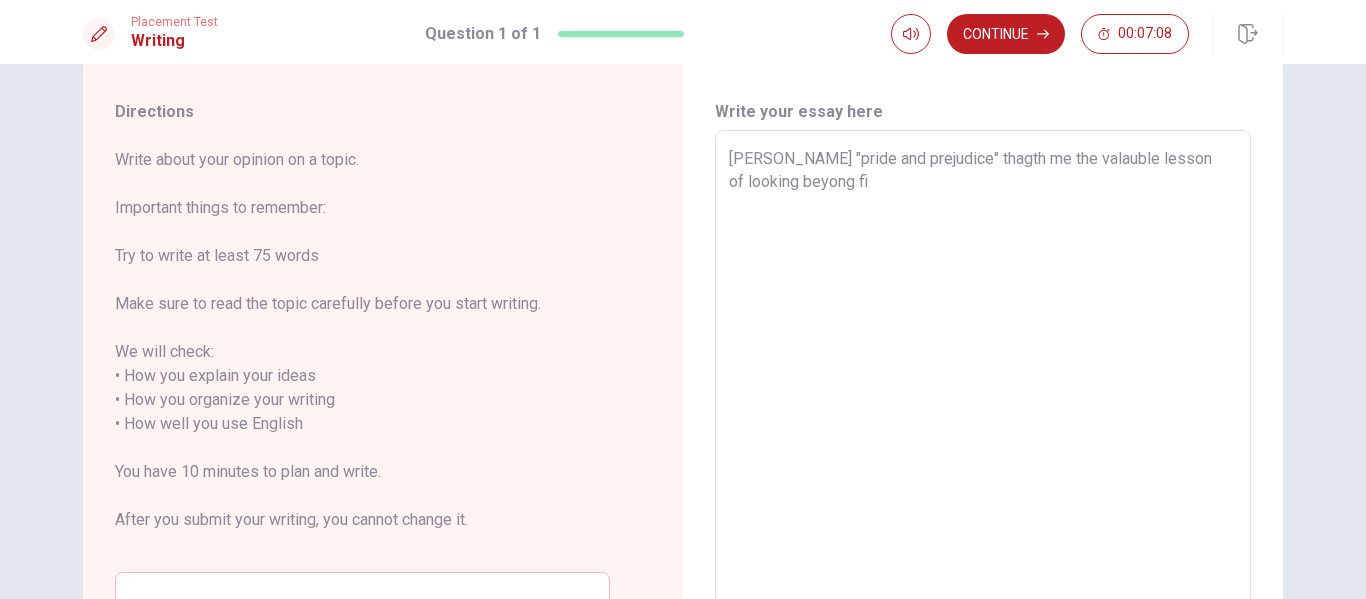 type on "x" 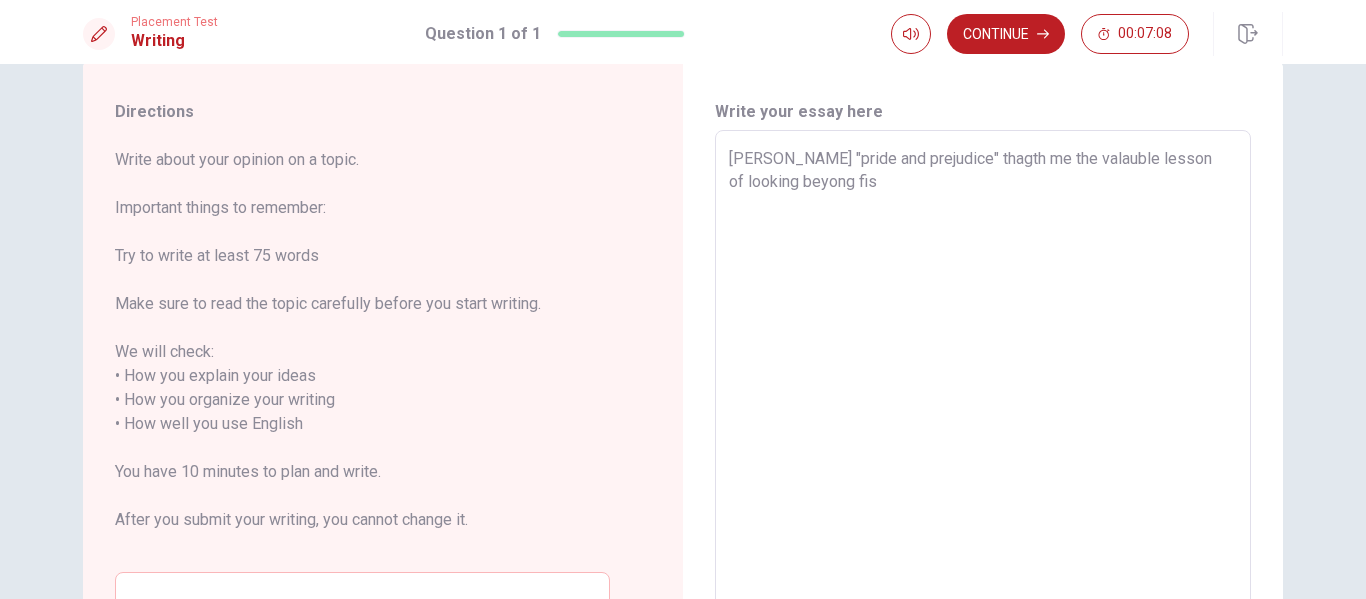 type on "x" 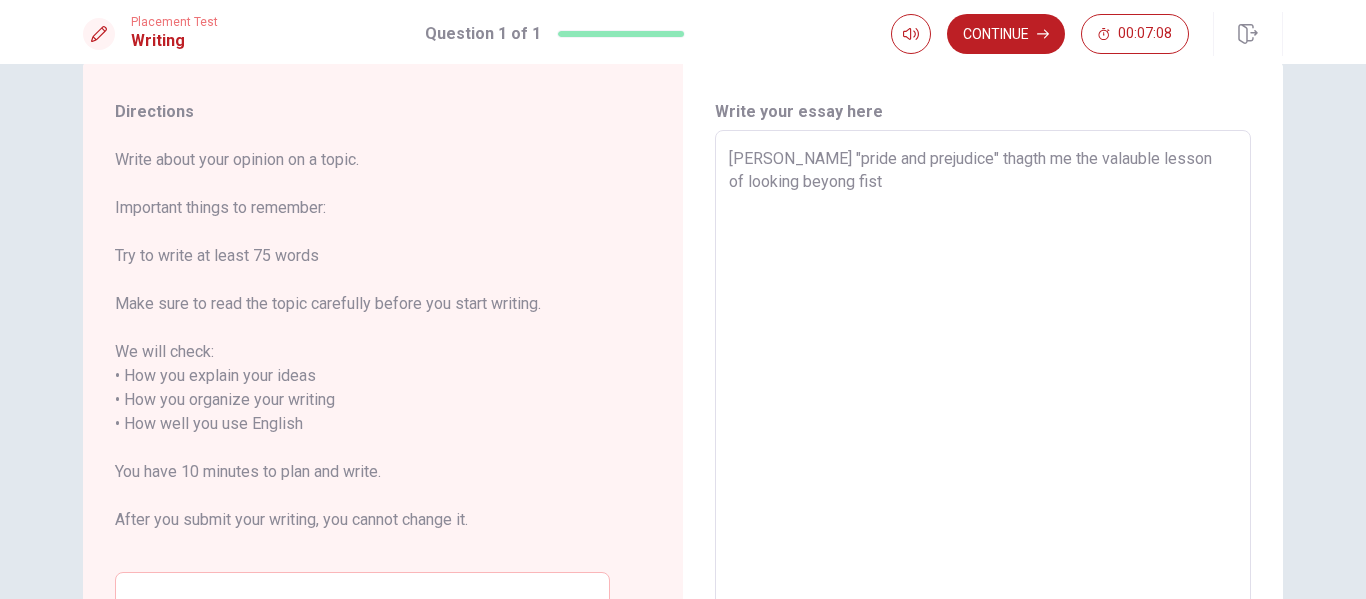 type on "x" 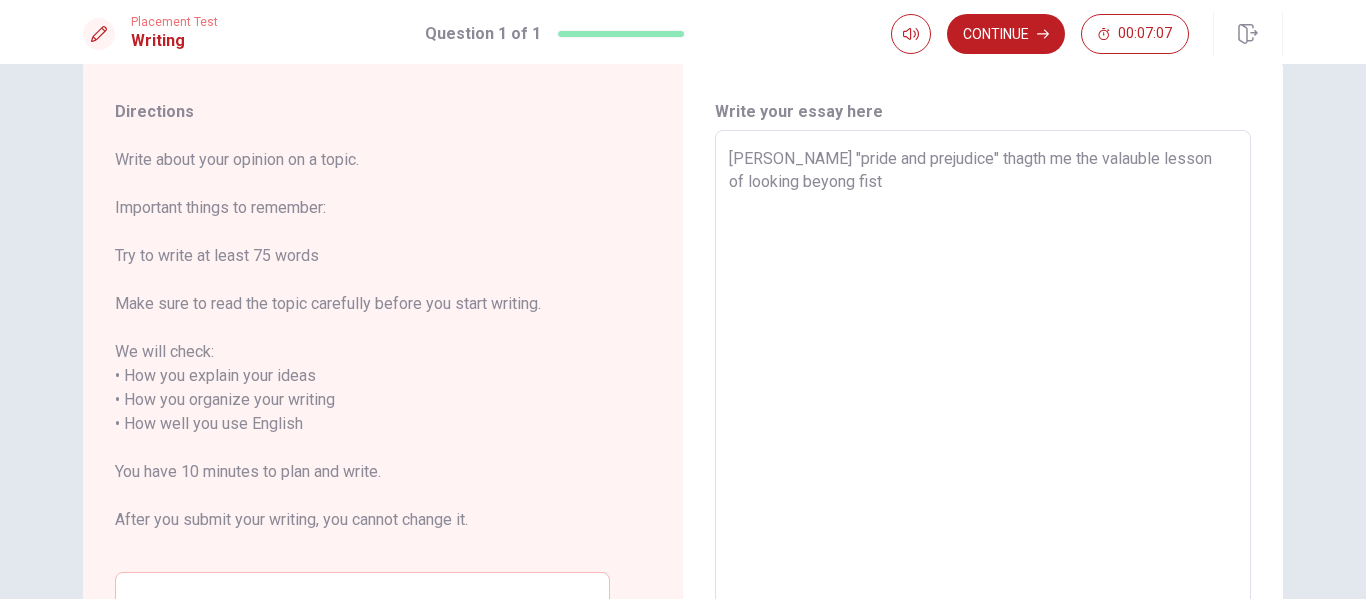 type on "Jane Ausens "pride and prejudice" thagth me the valauble lesson of looking beyong fist" 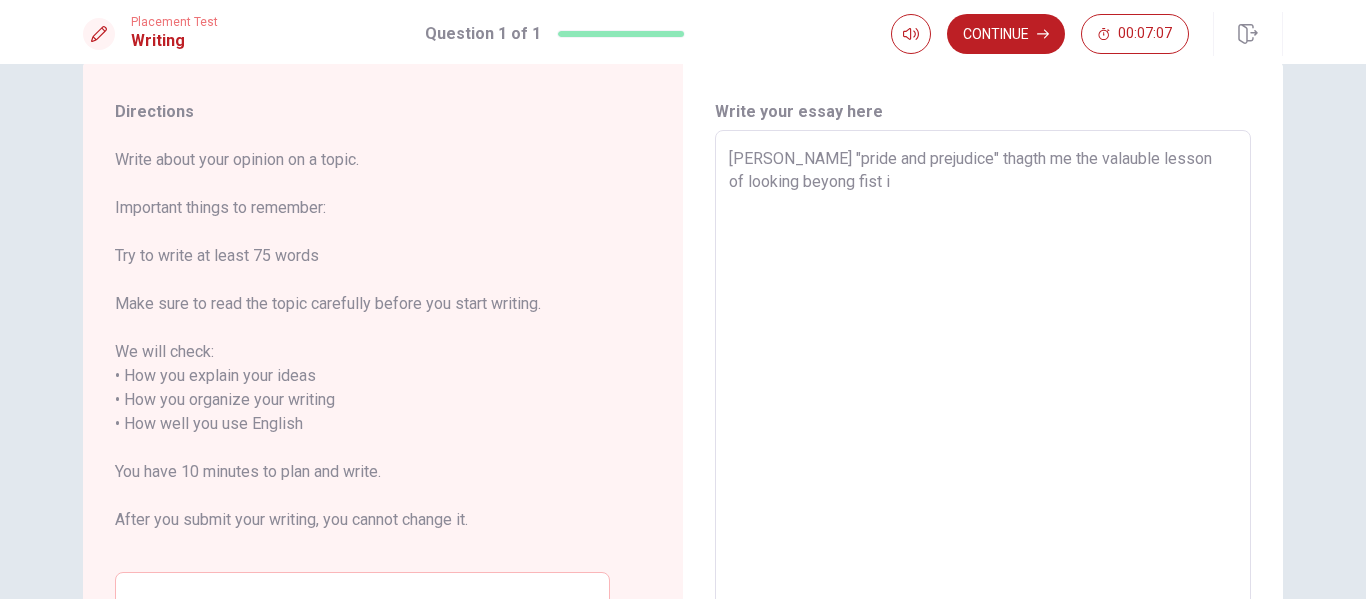 type on "x" 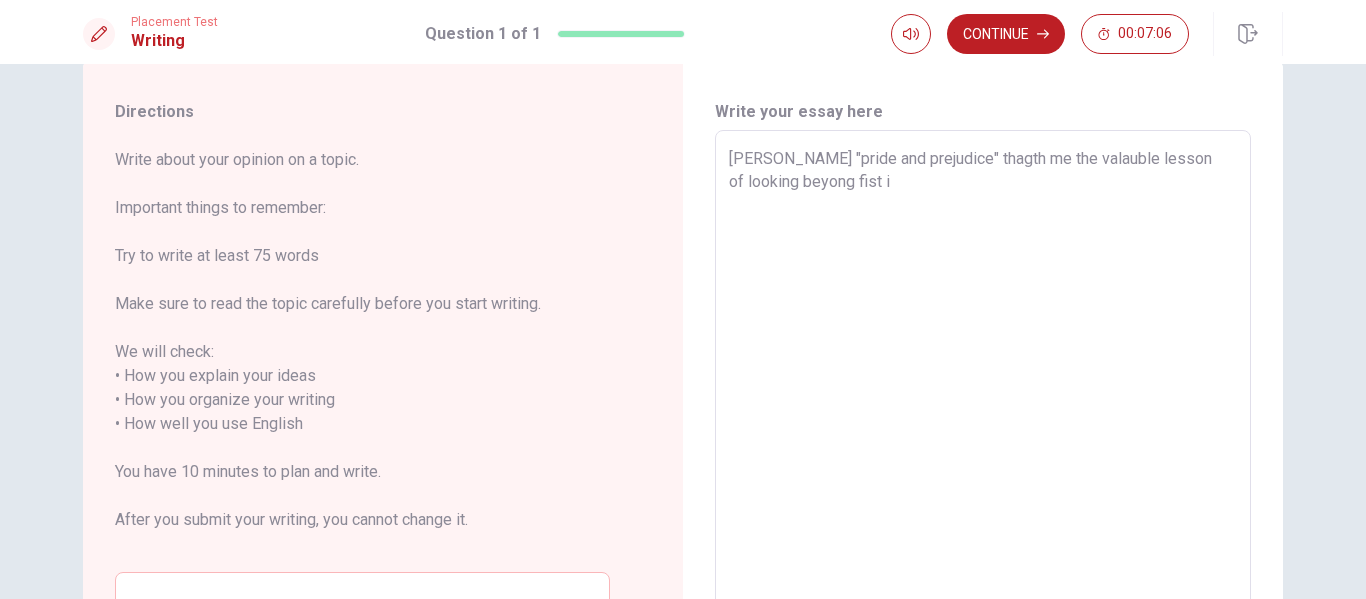 type on "Jane Ausens "pride and prejudice" thagth me the valauble lesson of looking beyong fist im" 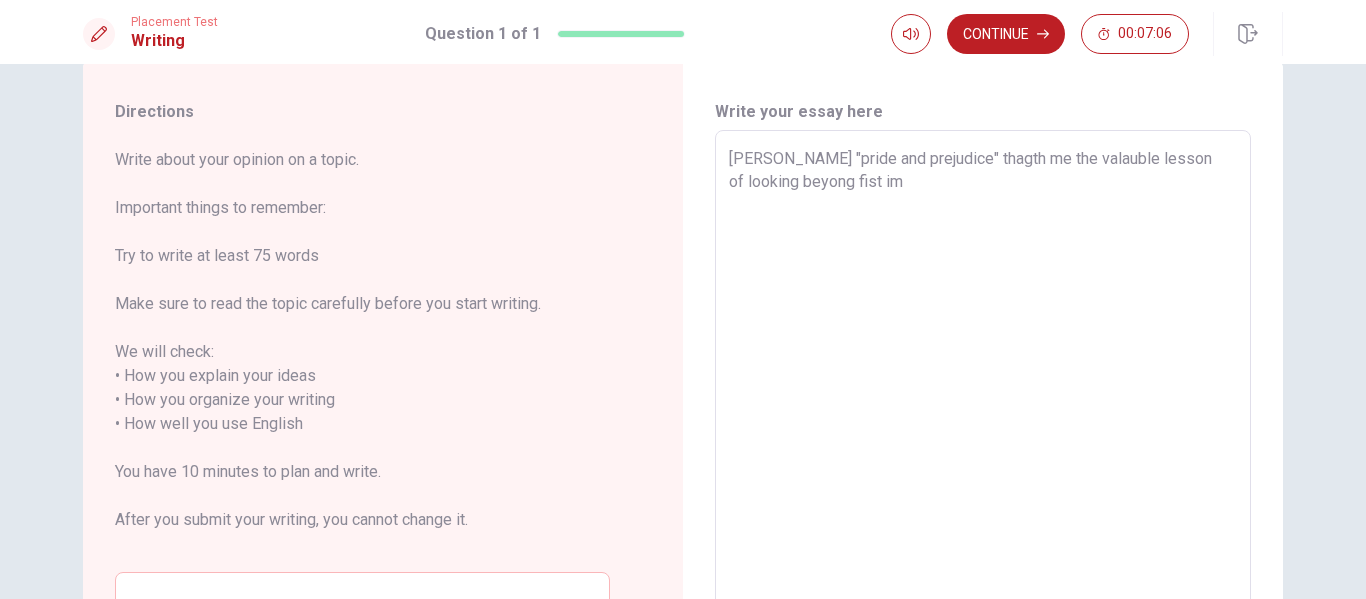 type on "x" 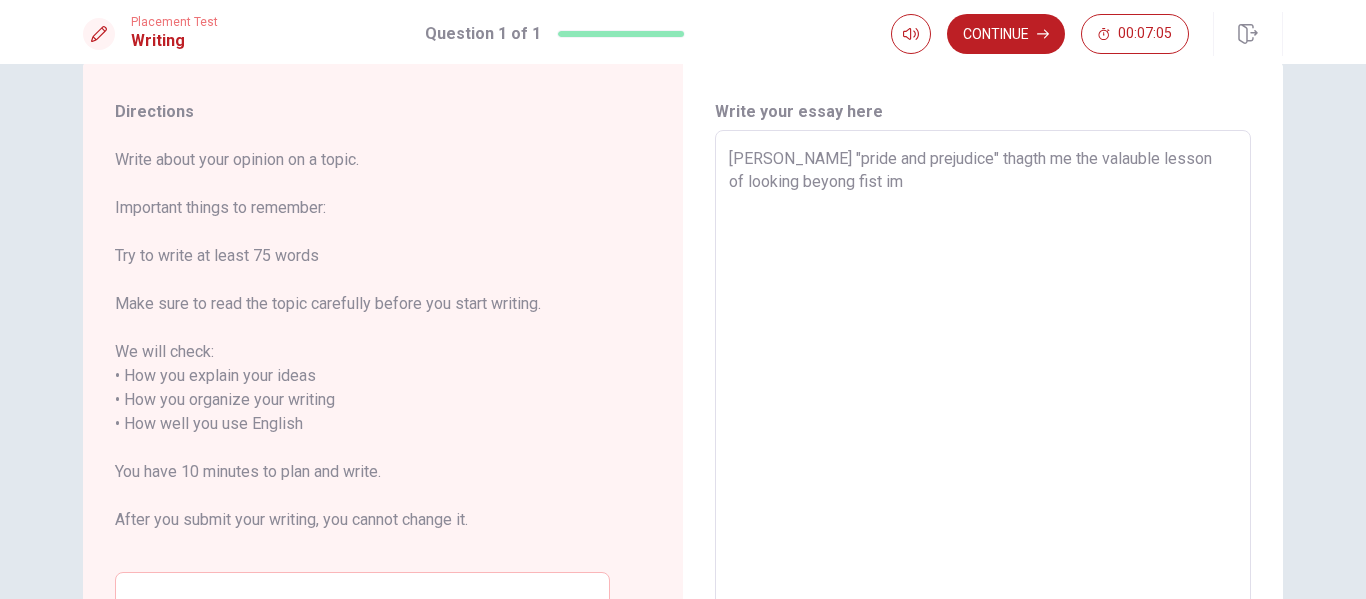 type on "Jane Ausens "pride and prejudice" thagth me the valauble lesson of looking beyong fist imp" 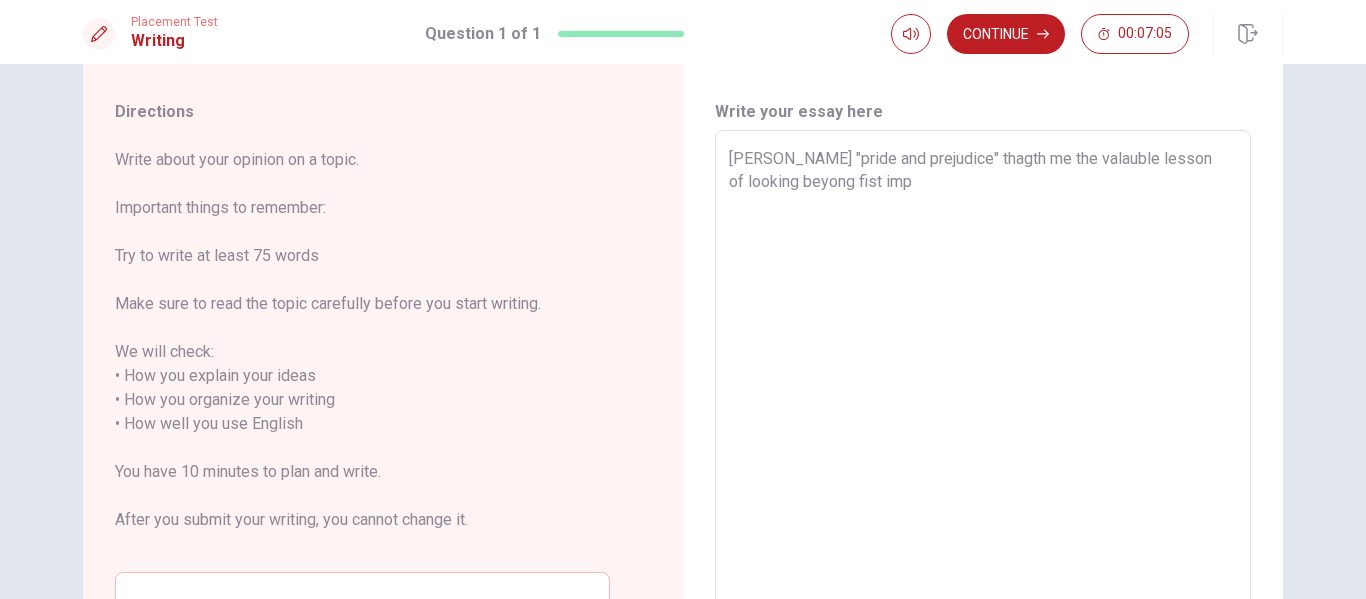 type on "x" 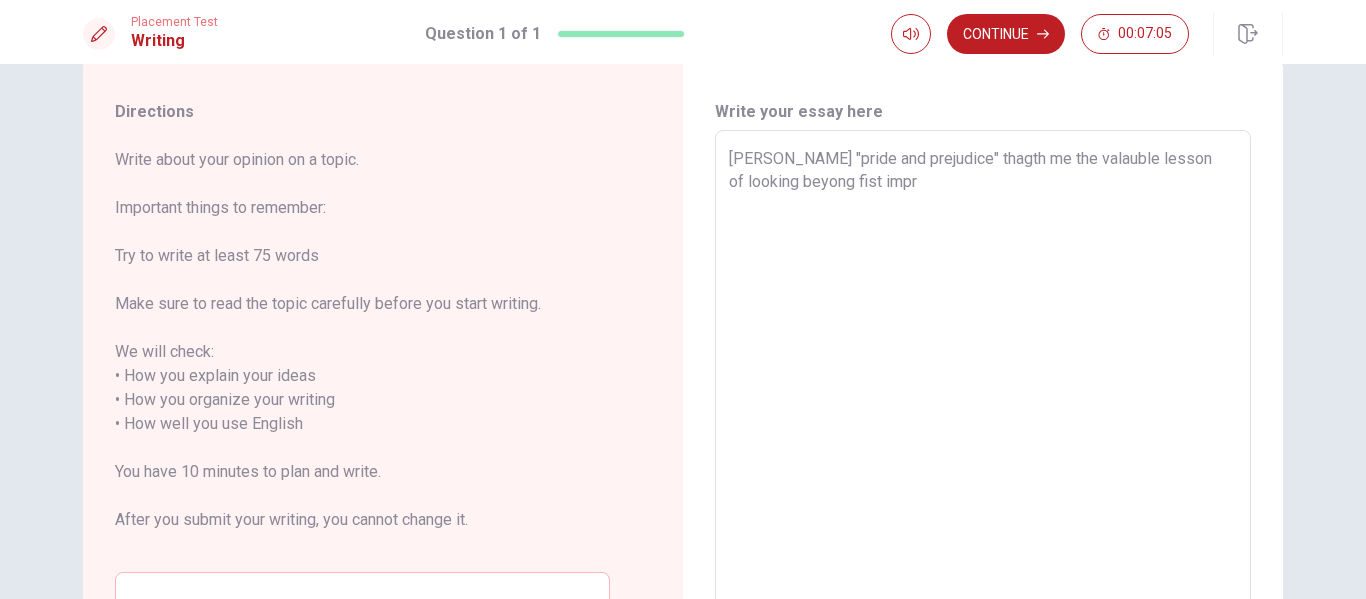 type on "x" 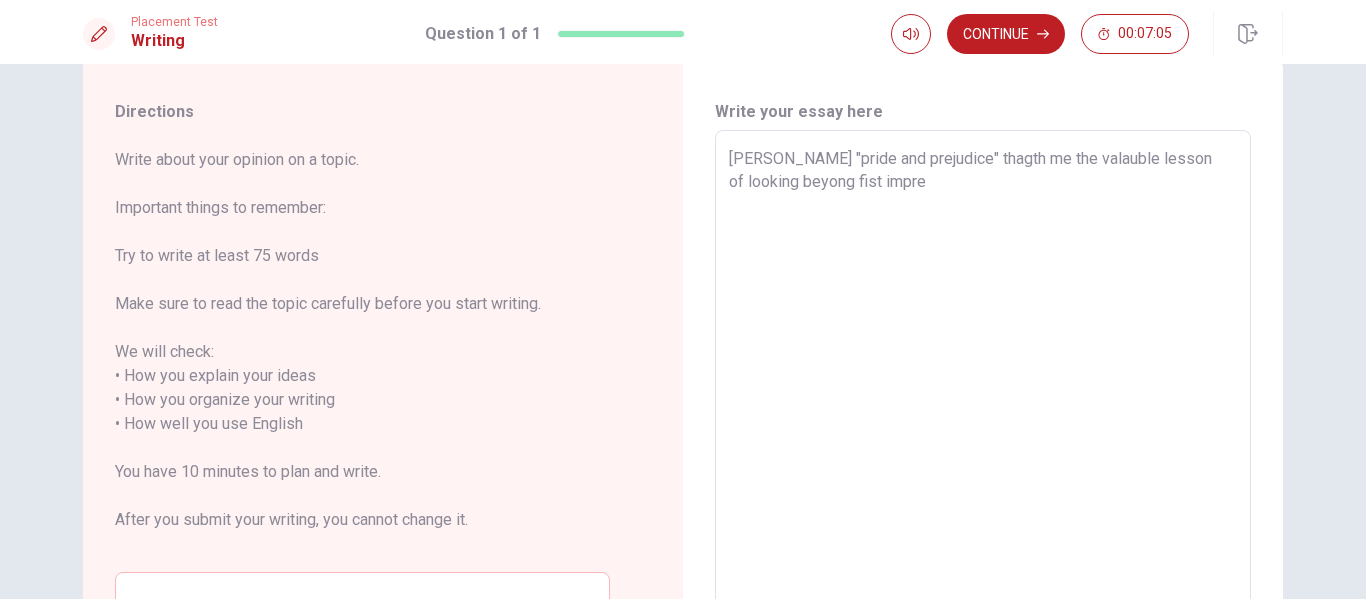 type on "x" 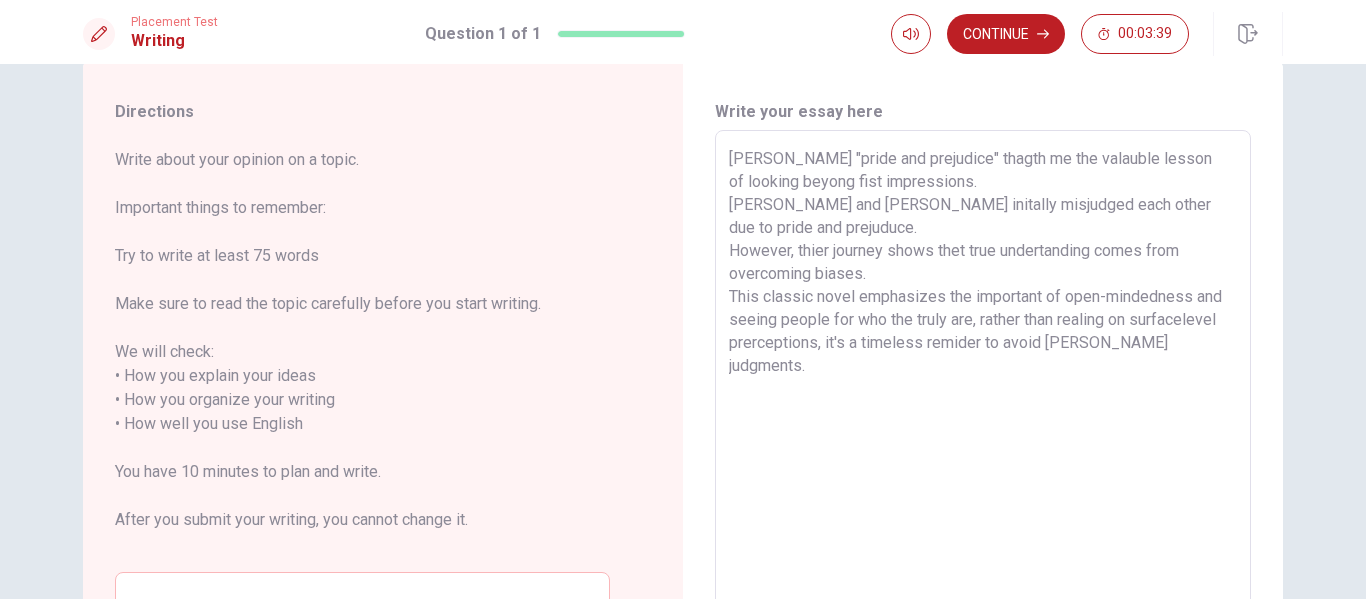 click on "Jane Ausens "pride and prejudice" thagth me the valauble lesson of looking beyong fist impressions.
Elizabthe bennet and mr darcy initally misjudged each other due to pride and prejuduce.
However, thier journey shows thet true undertanding comes from overcoming biases.
This classic novel emphasizes the important of open-mindedness and seeing people for who the truly are, rather than realing on surfacelevel prerceptions, it's a timeless remider to avoid hasty judgments." at bounding box center [983, 412] 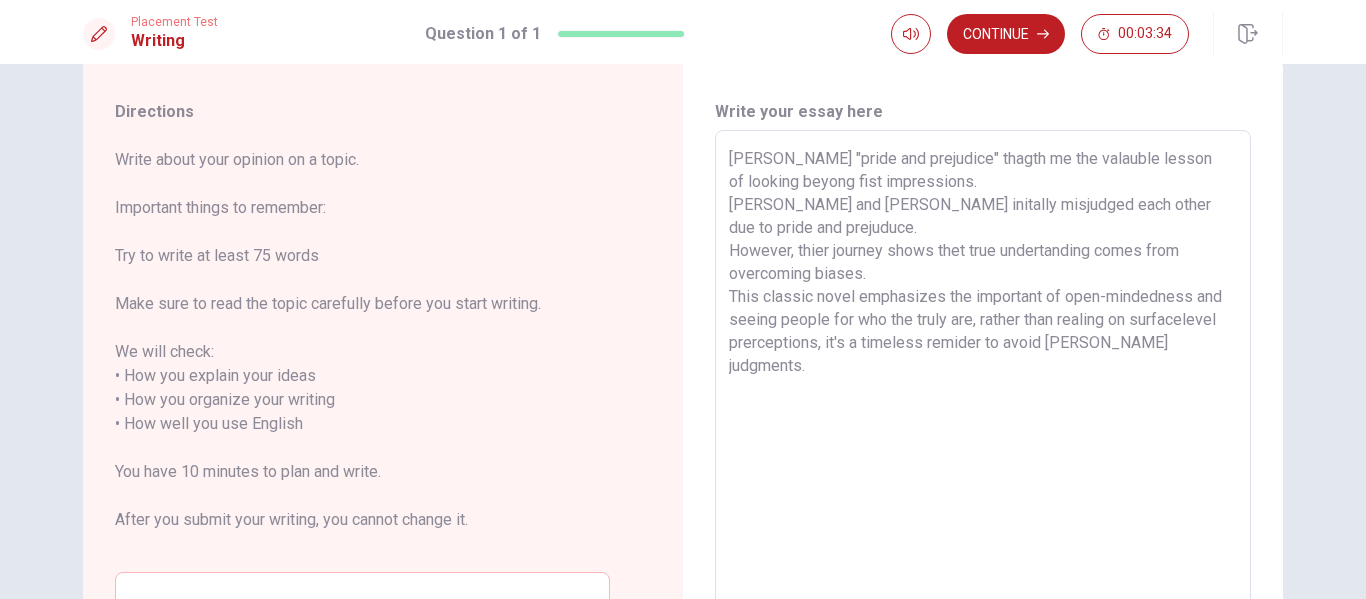 click on "Jane Ausen's "pride and prejudice" thagth me the valauble lesson of looking beyong fist impressions.
Elizabthe bennet and mr darcy initally misjudged each other due to pride and prejuduce.
However, thier journey shows thet true undertanding comes from overcoming biases.
This classic novel emphasizes the important of open-mindedness and seeing people for who the truly are, rather than realing on surfacelevel prerceptions, it's a timeless remider to avoid hasty judgments." at bounding box center (983, 412) 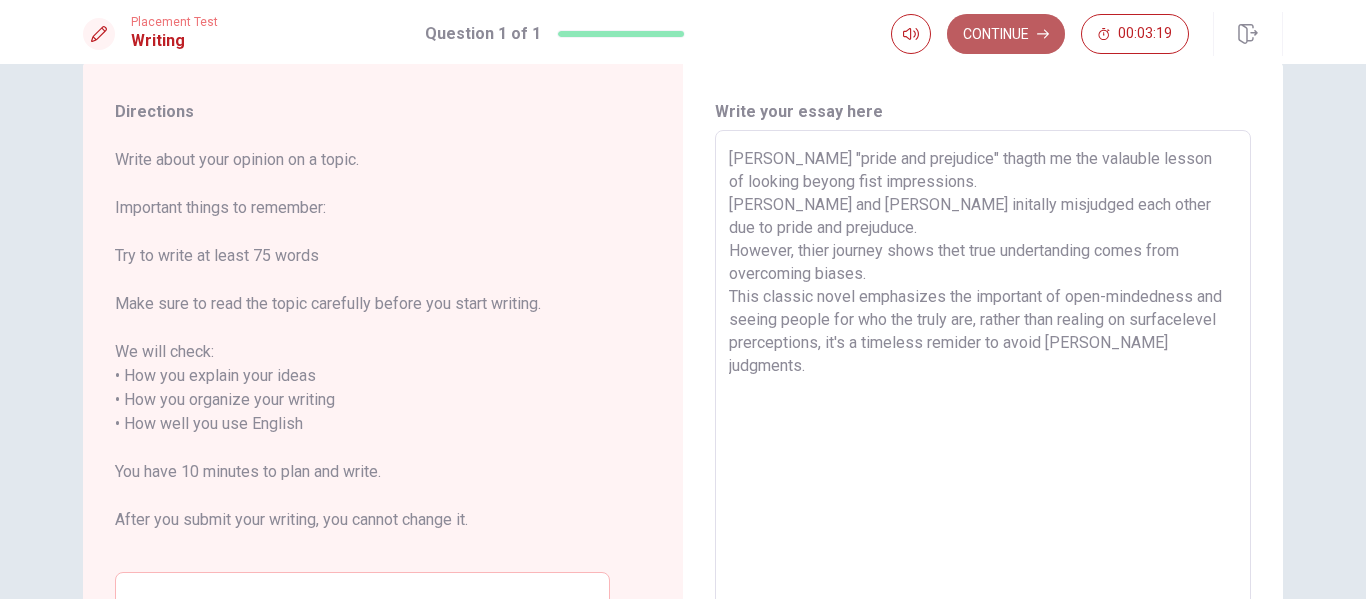 click on "Continue" at bounding box center [1006, 34] 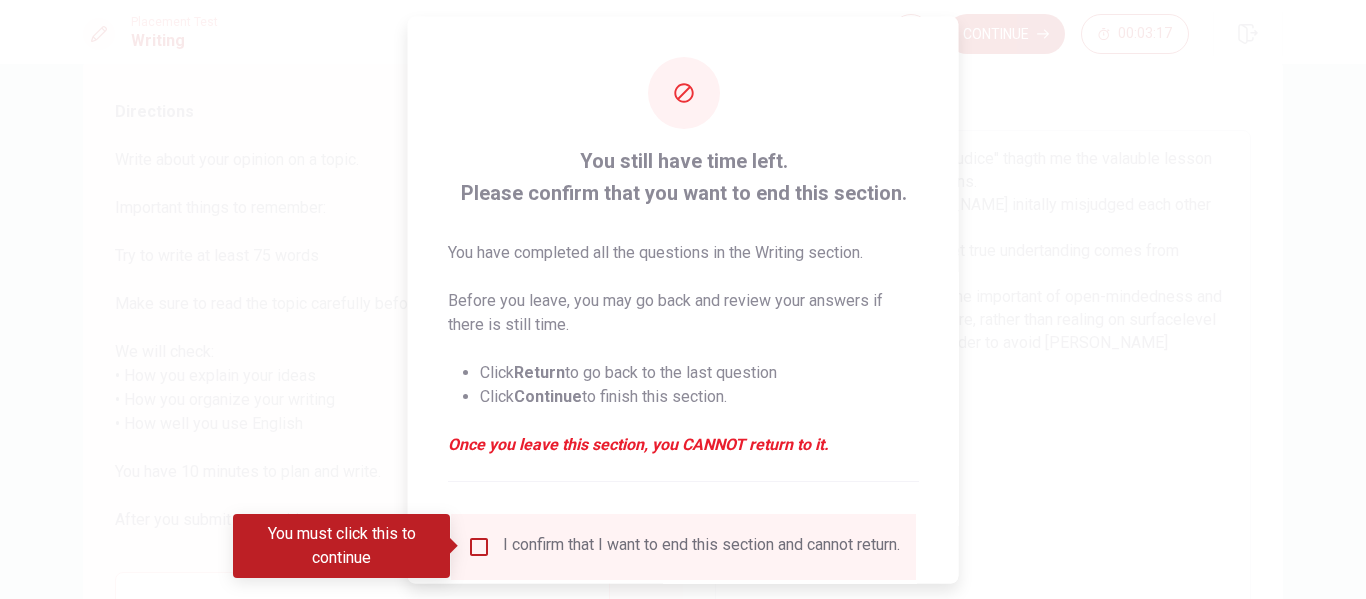 click at bounding box center [479, 546] 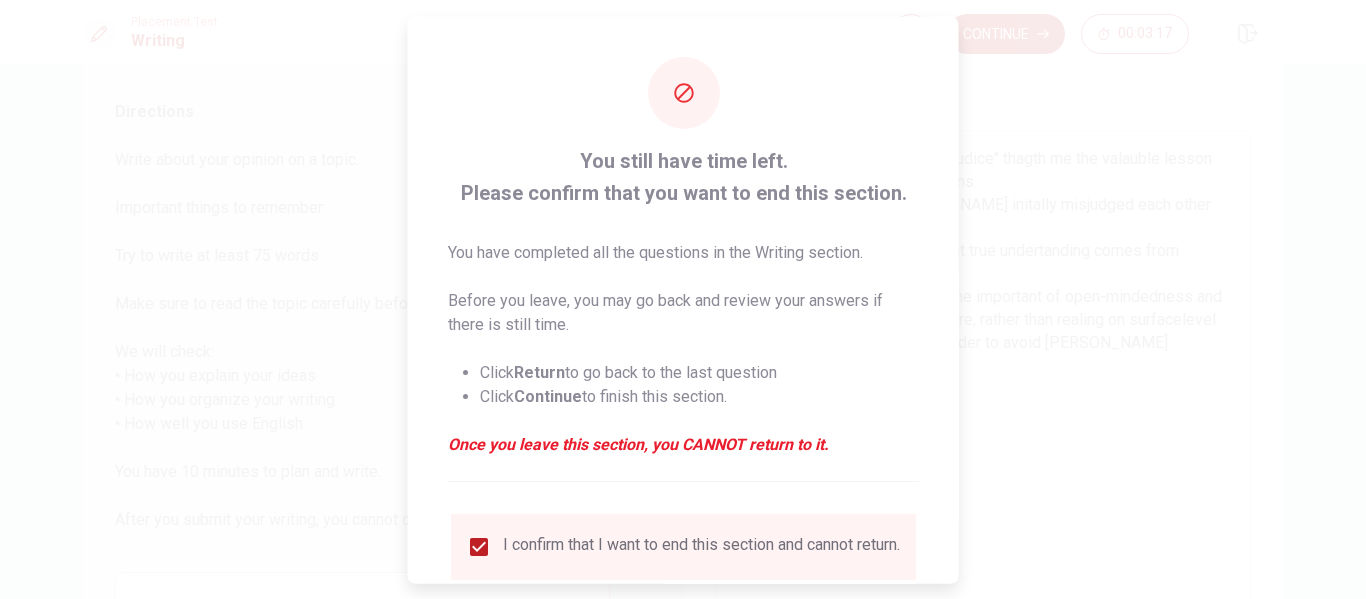 scroll, scrollTop: 147, scrollLeft: 0, axis: vertical 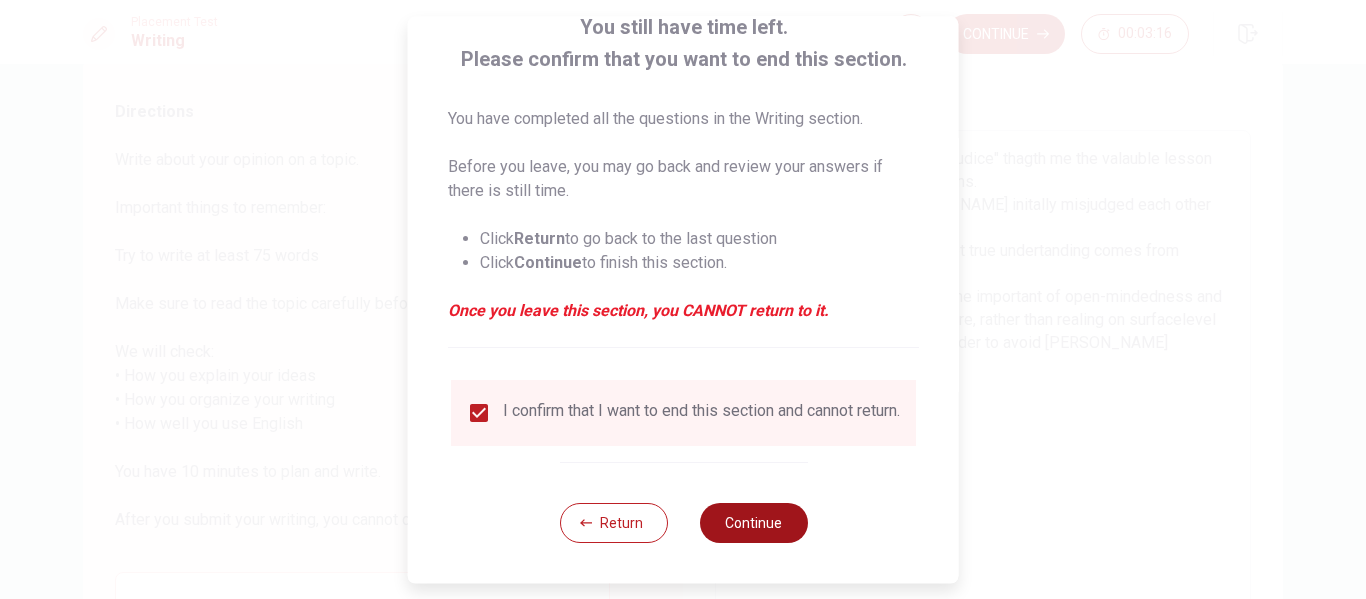 click on "Continue" at bounding box center [753, 523] 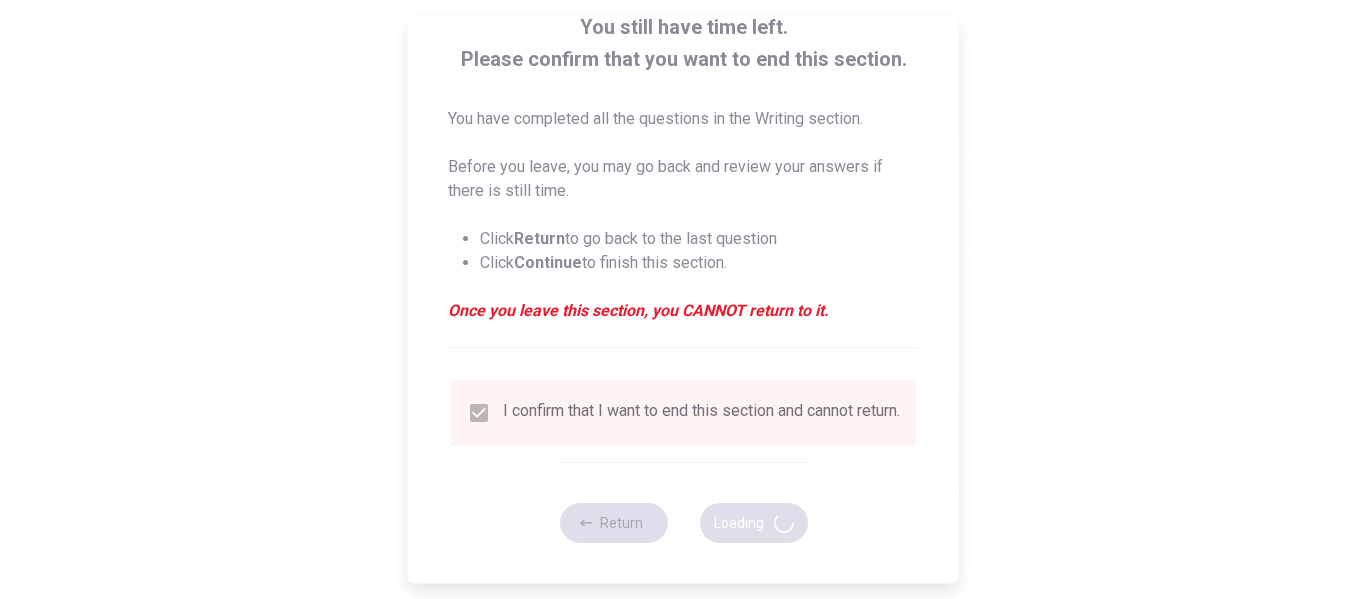 scroll, scrollTop: 0, scrollLeft: 0, axis: both 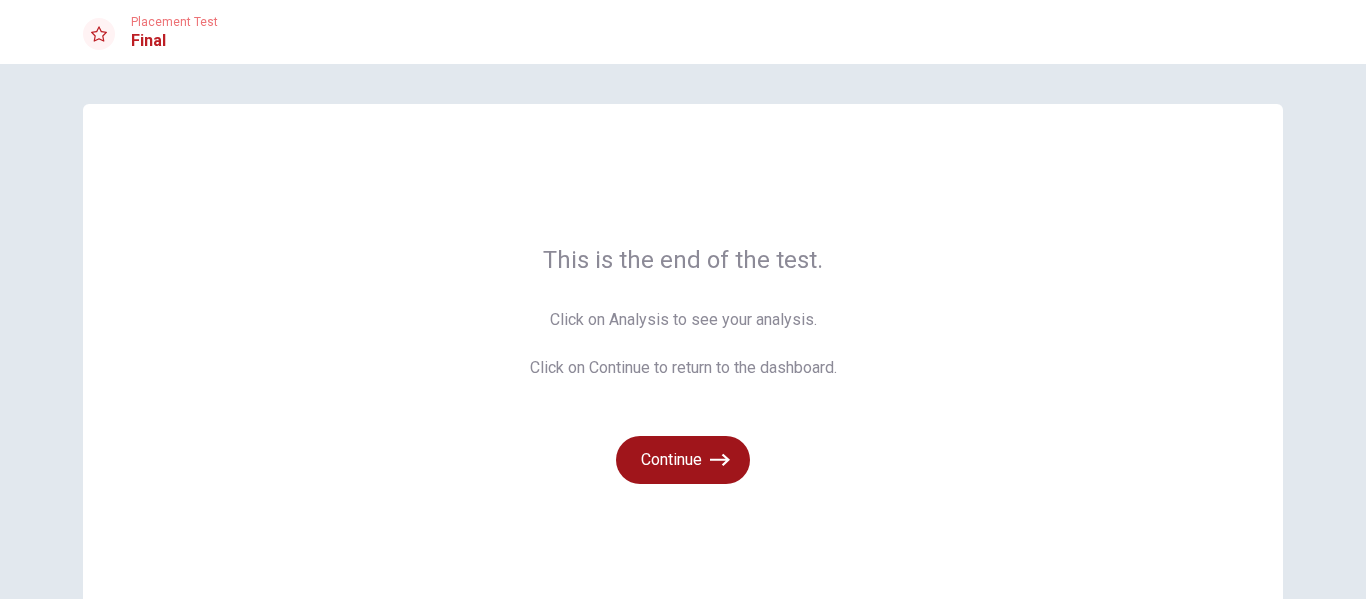 click on "Continue" at bounding box center [683, 460] 